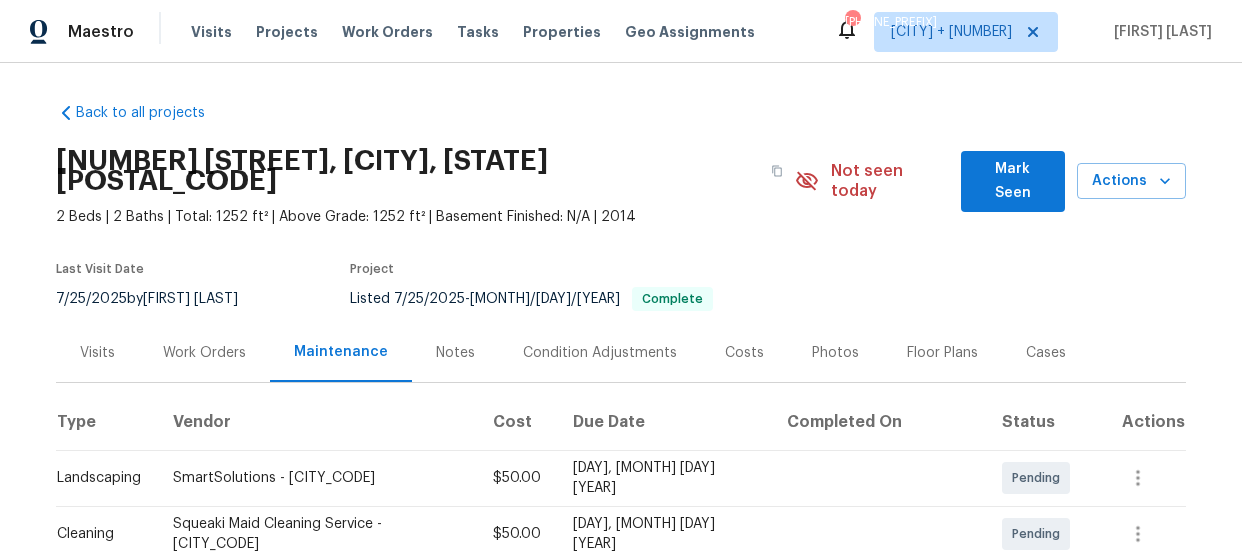 scroll, scrollTop: 0, scrollLeft: 0, axis: both 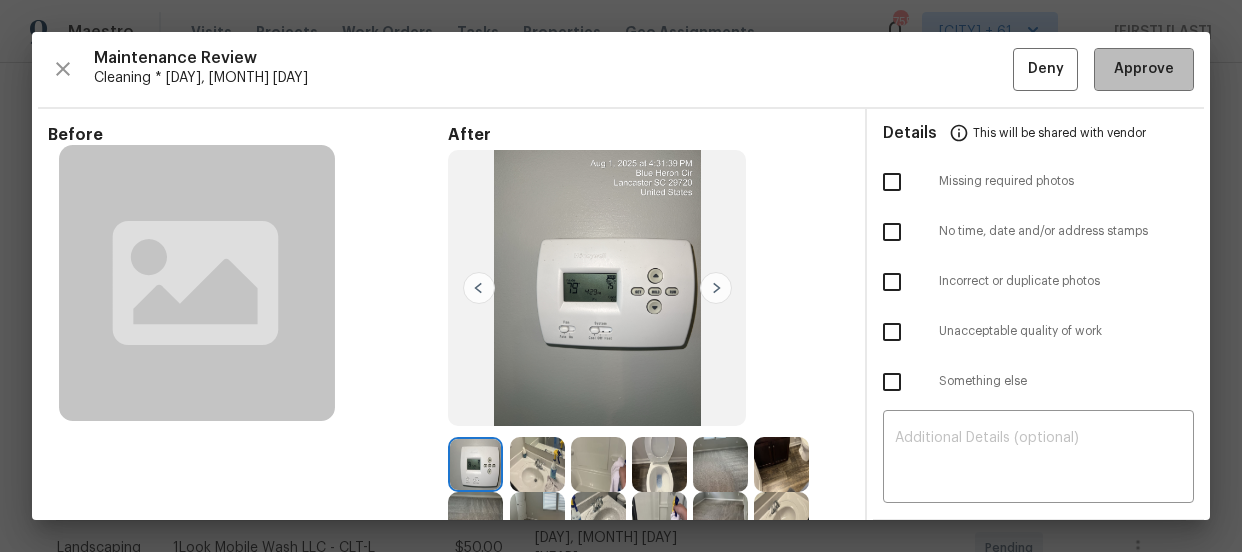 click on "Approve" at bounding box center [1144, 69] 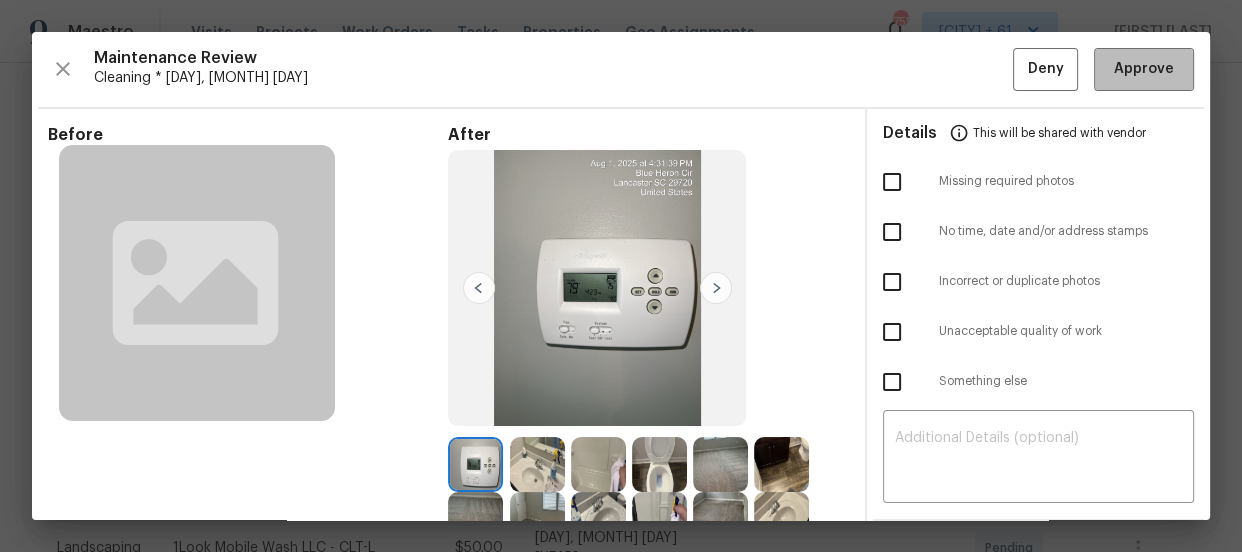 scroll, scrollTop: 0, scrollLeft: 0, axis: both 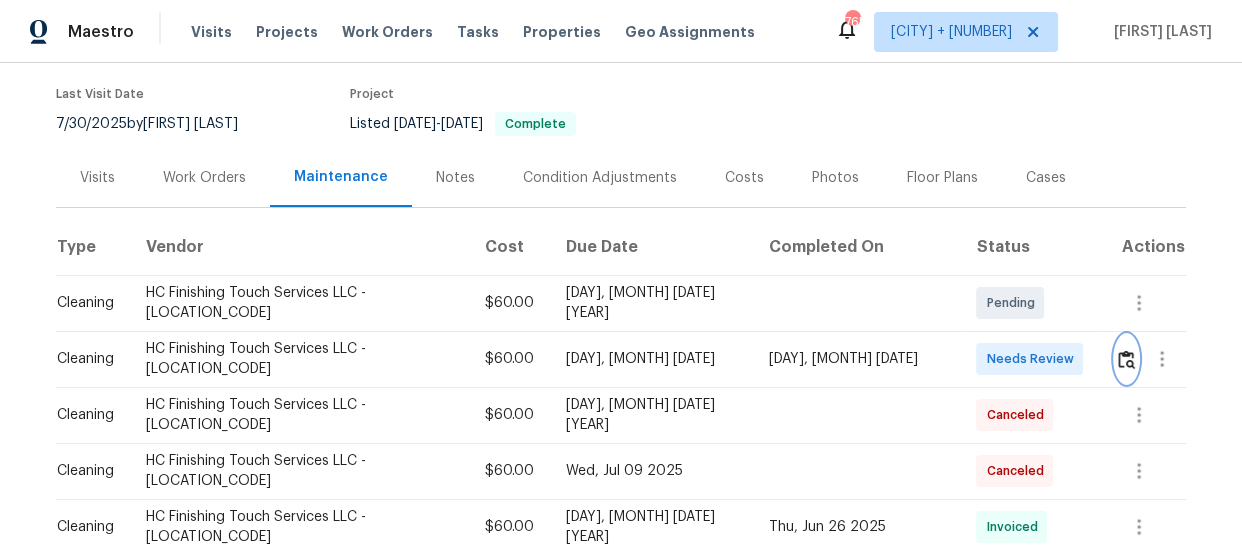 click at bounding box center (1126, 359) 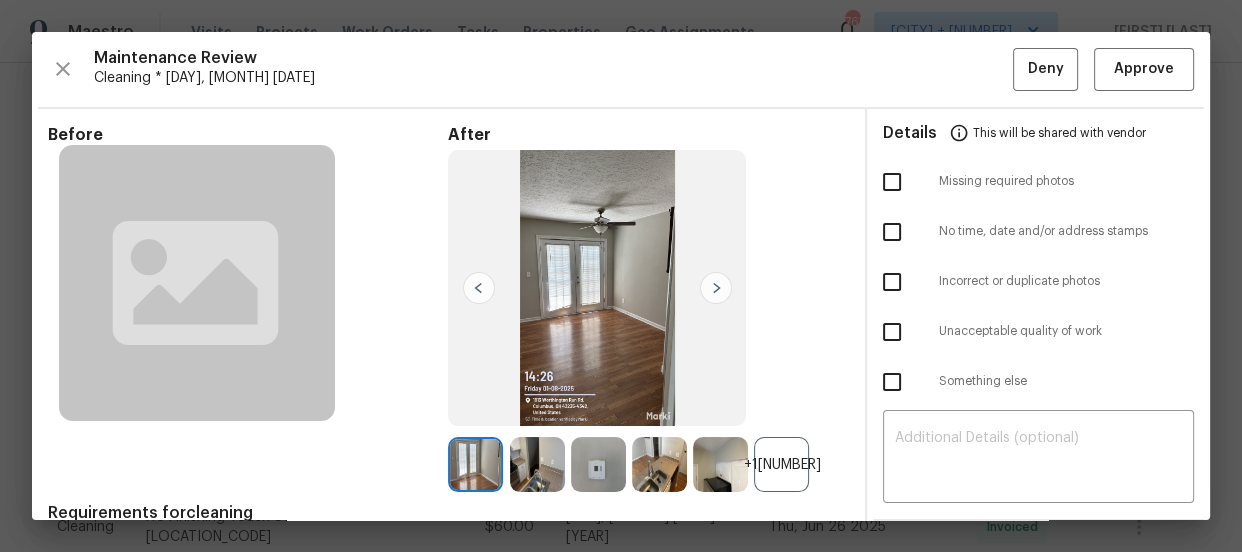 click on "+19" at bounding box center (781, 464) 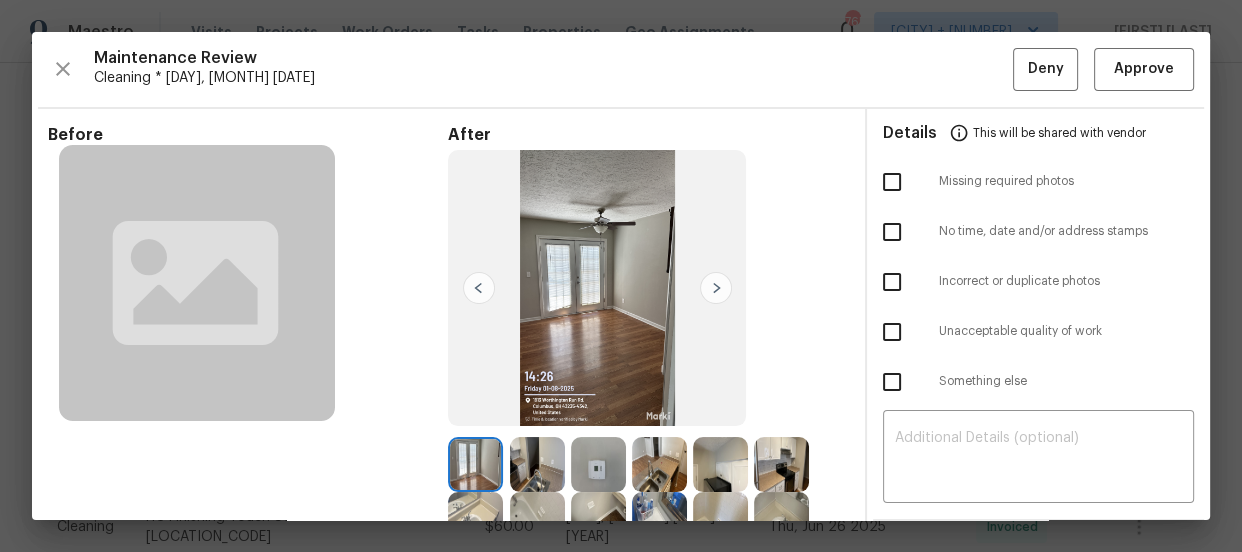 scroll, scrollTop: 0, scrollLeft: 0, axis: both 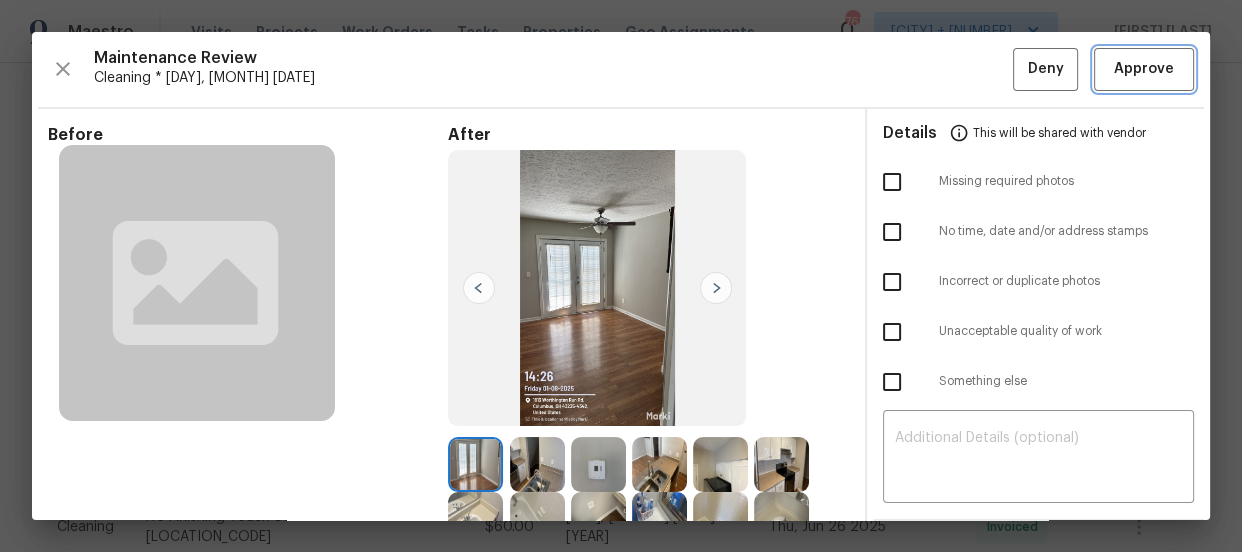 click on "Approve" at bounding box center [1144, 69] 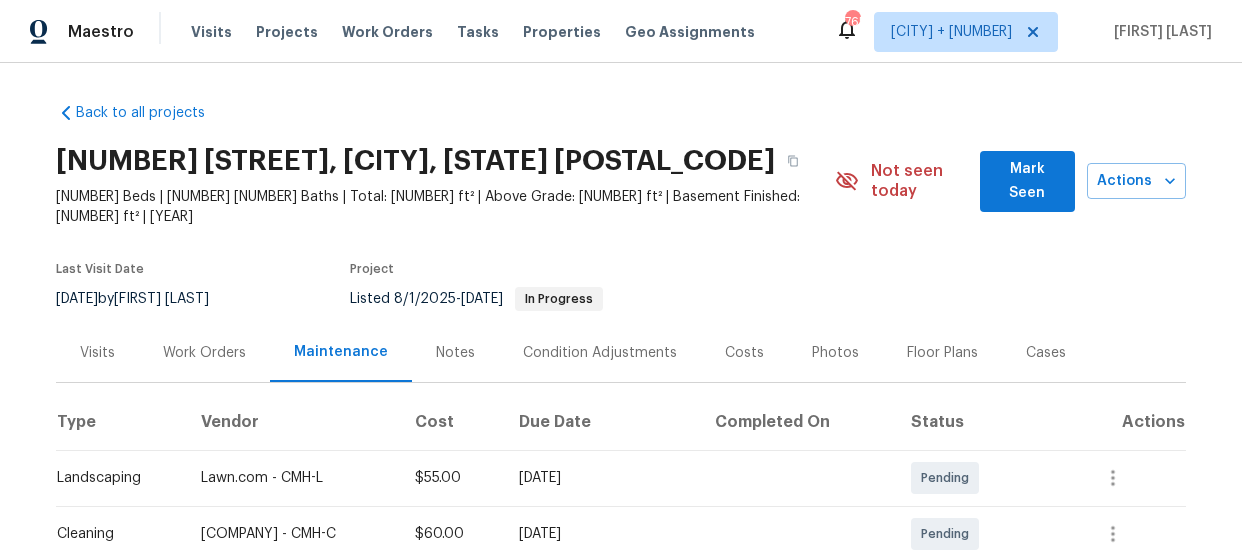 scroll, scrollTop: 0, scrollLeft: 0, axis: both 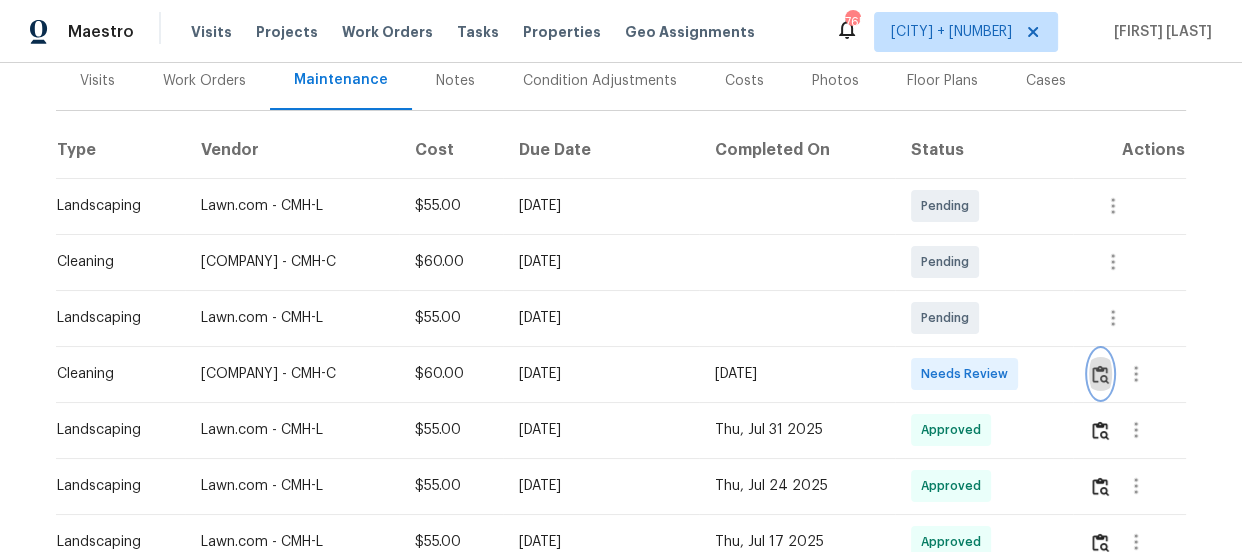 click at bounding box center (1100, 374) 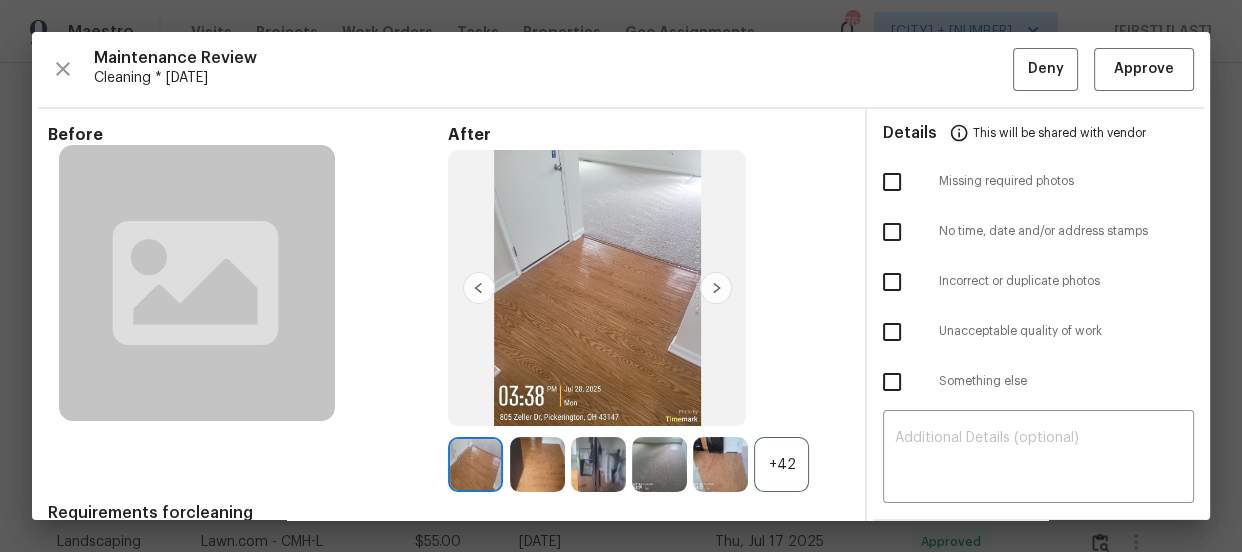 click on "+42" at bounding box center (781, 464) 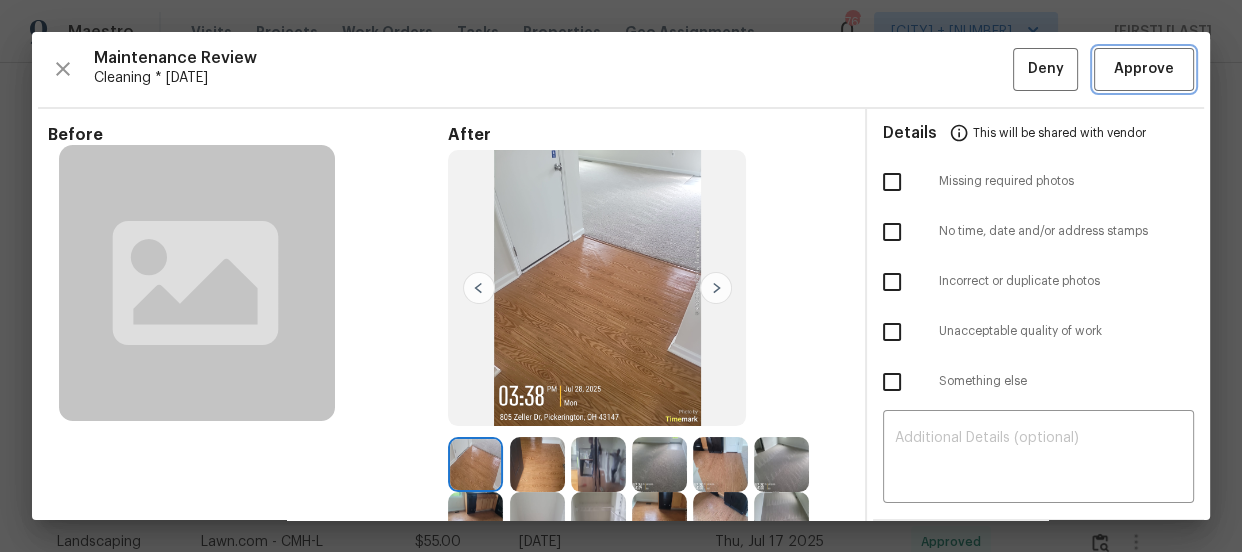 click on "Approve" at bounding box center [1144, 69] 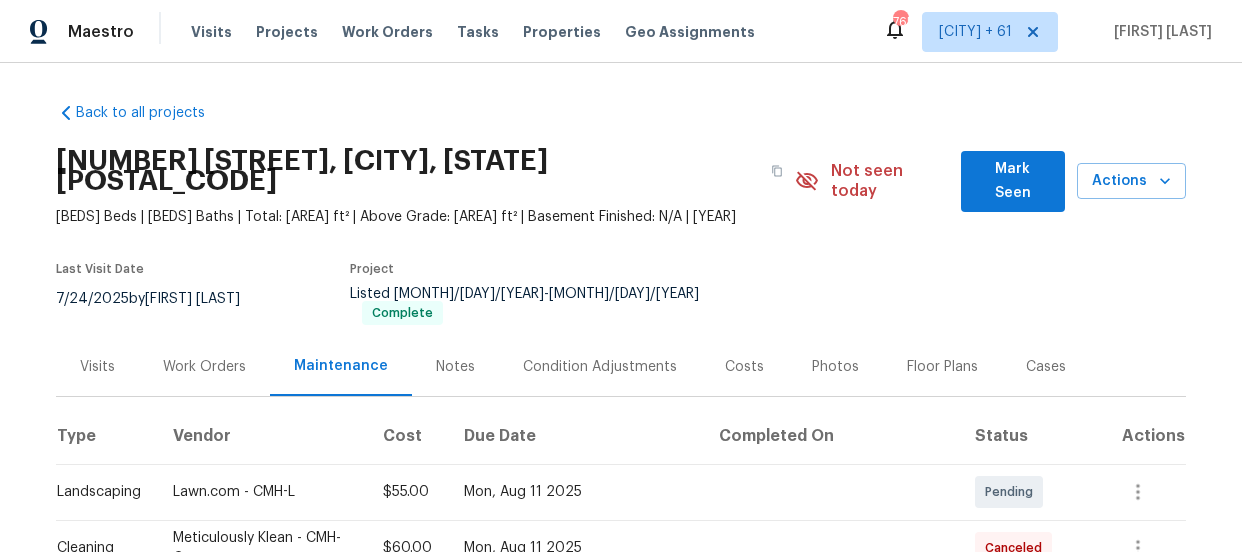 scroll, scrollTop: 0, scrollLeft: 0, axis: both 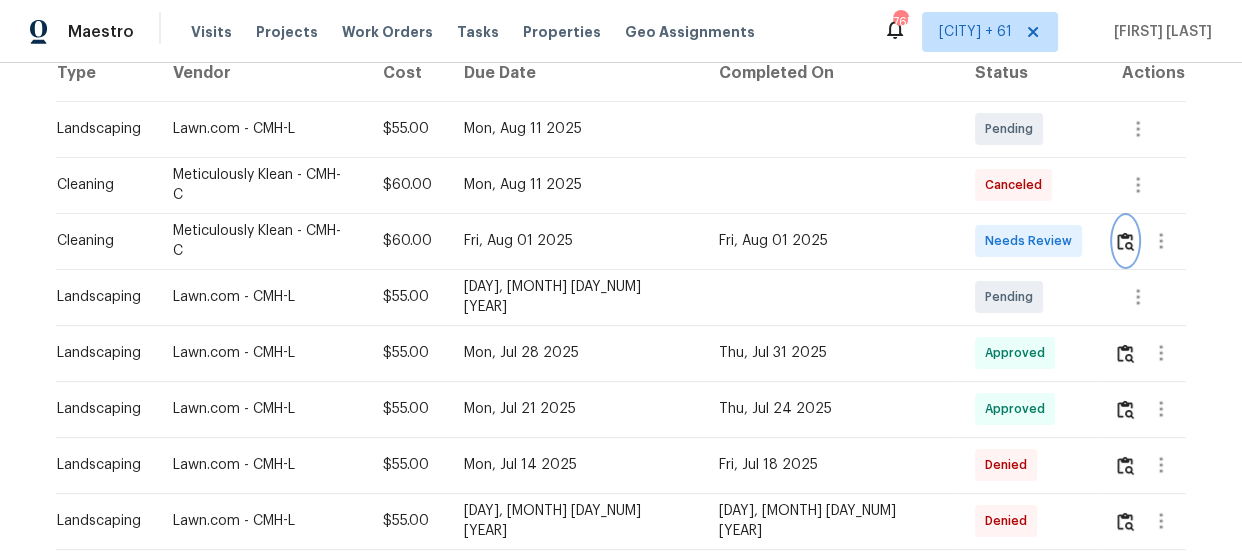 click at bounding box center [1125, 241] 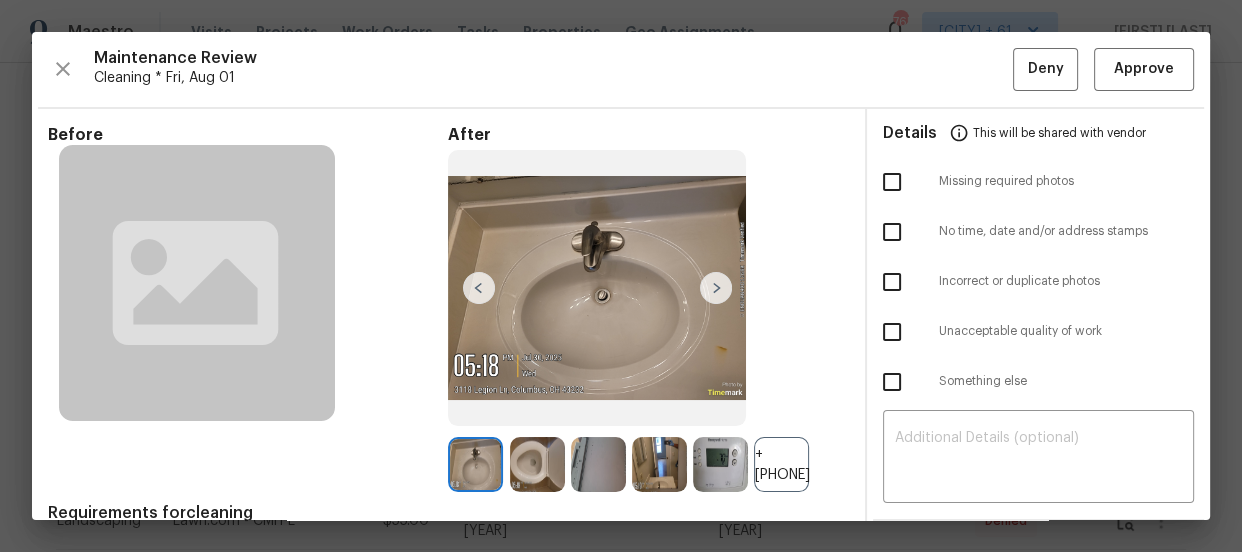 click on "+33" at bounding box center [781, 464] 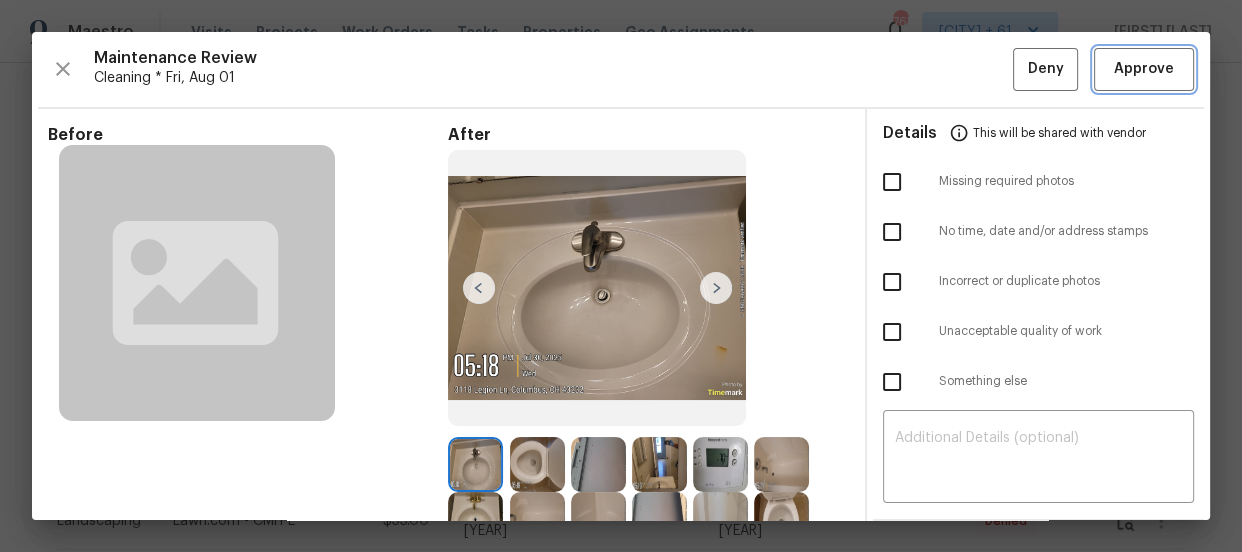 click on "Approve" at bounding box center (1144, 69) 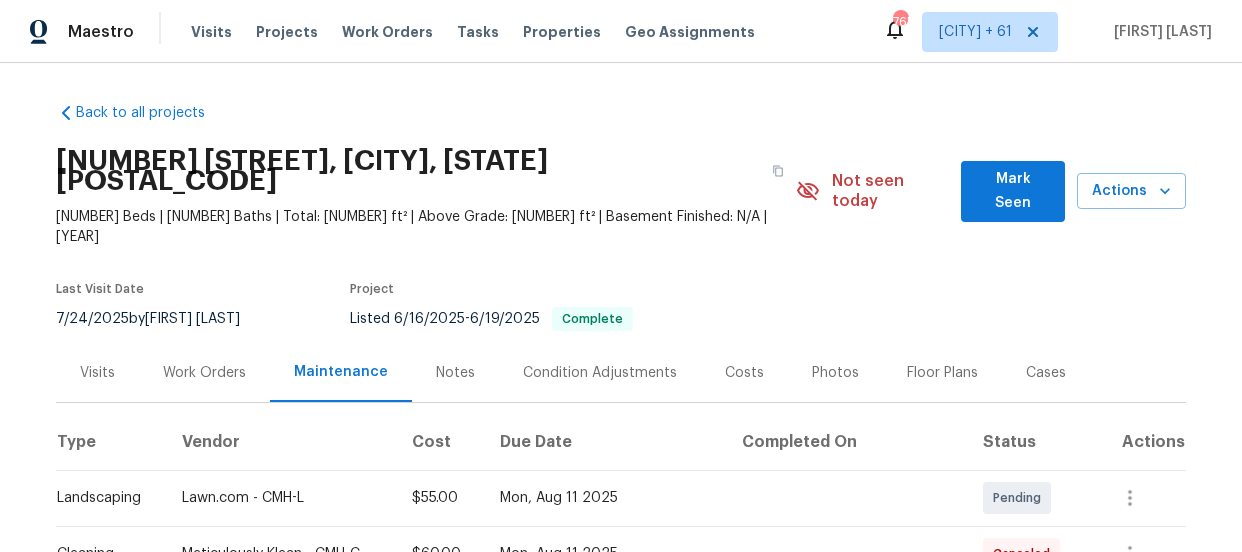 scroll, scrollTop: 0, scrollLeft: 0, axis: both 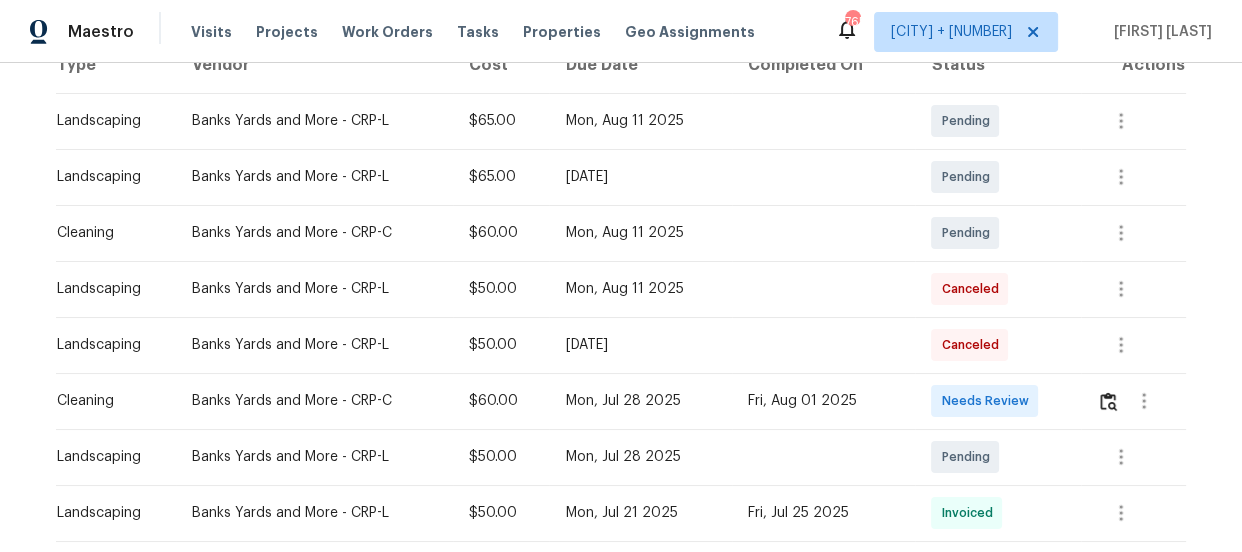 click at bounding box center (1144, 401) 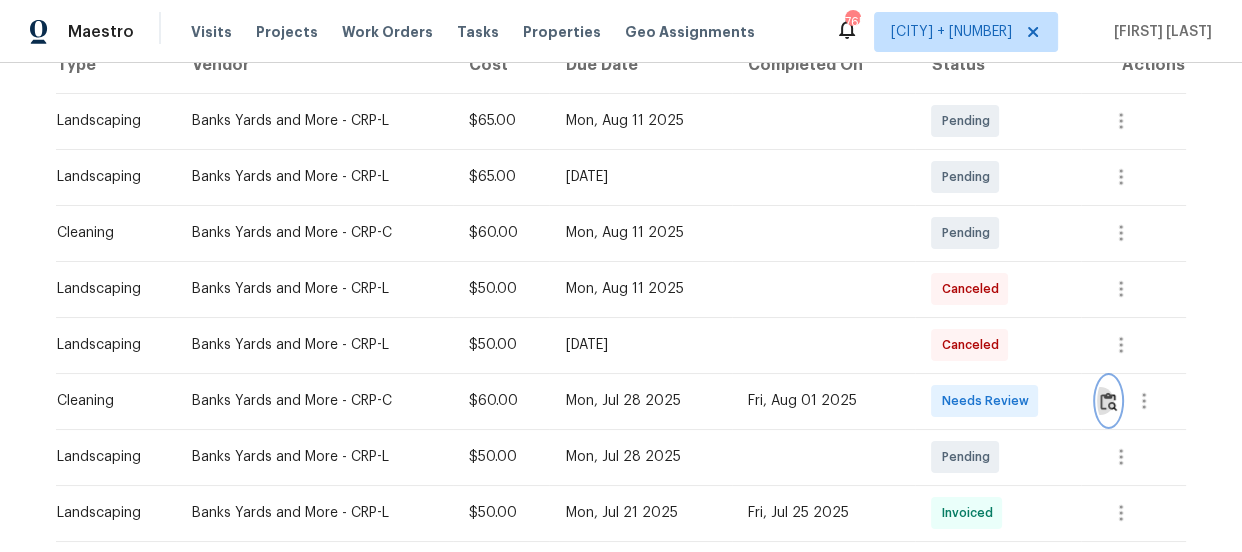 click at bounding box center (1108, 401) 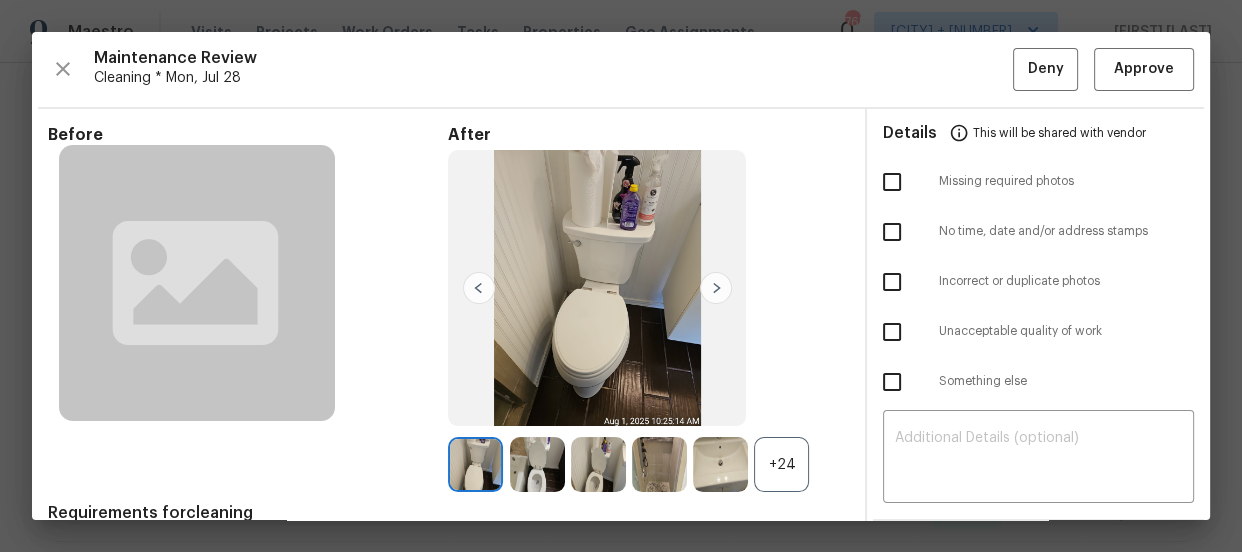 click on "+24" at bounding box center (781, 464) 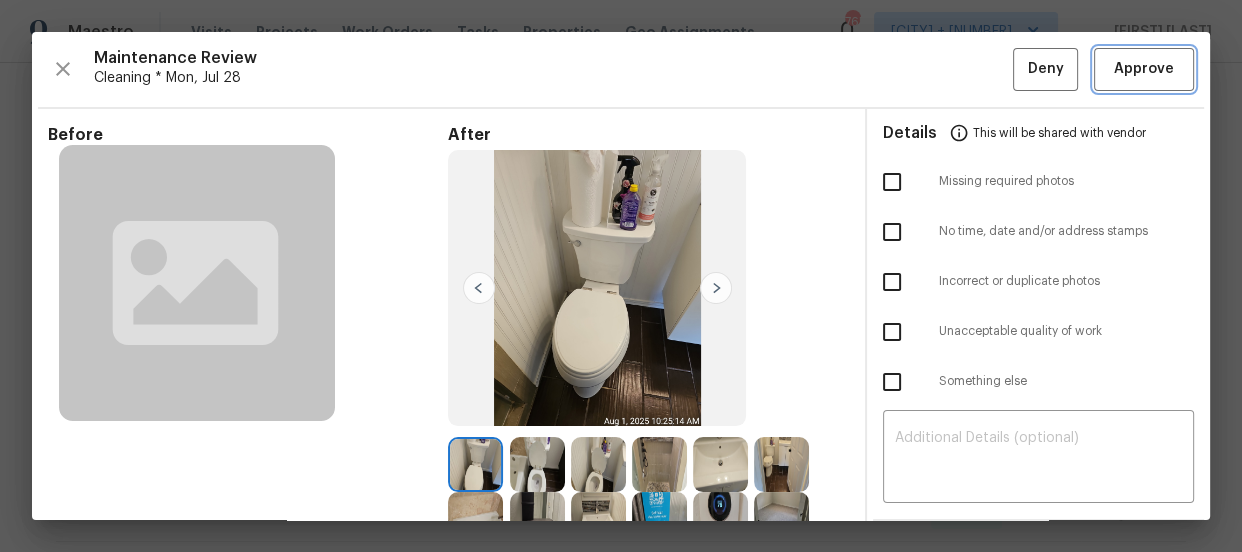 click on "Approve" at bounding box center [1144, 69] 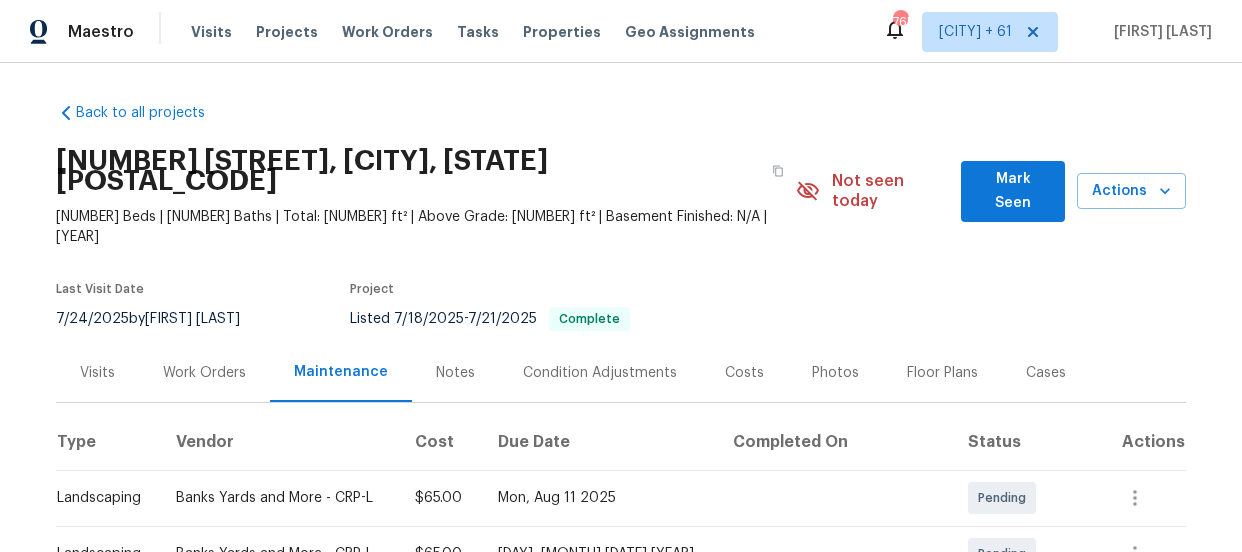 scroll, scrollTop: 0, scrollLeft: 0, axis: both 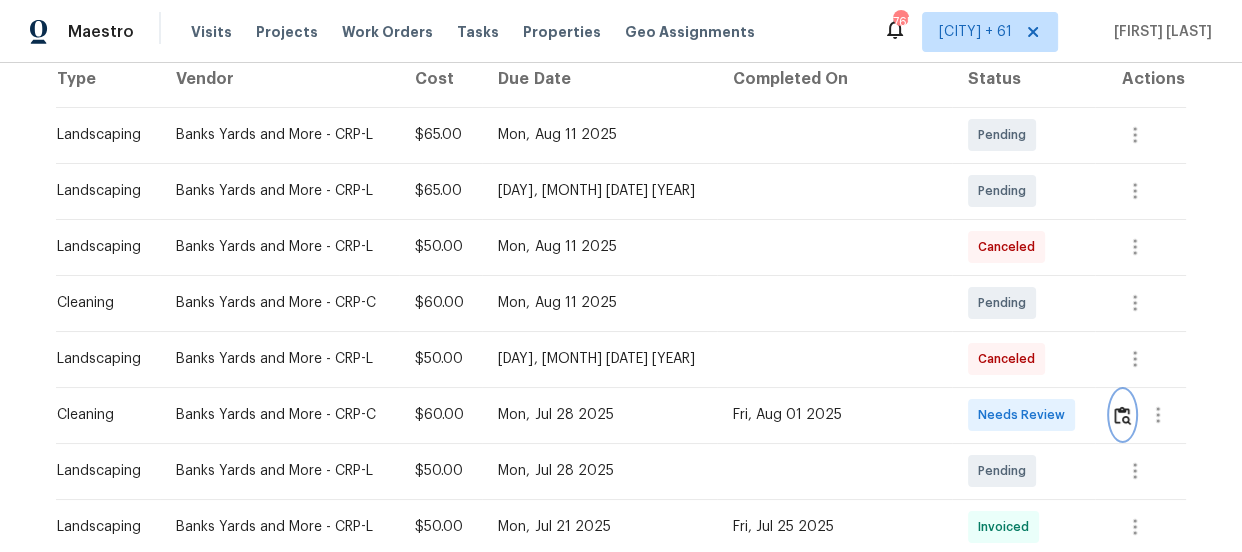 click at bounding box center [1122, 415] 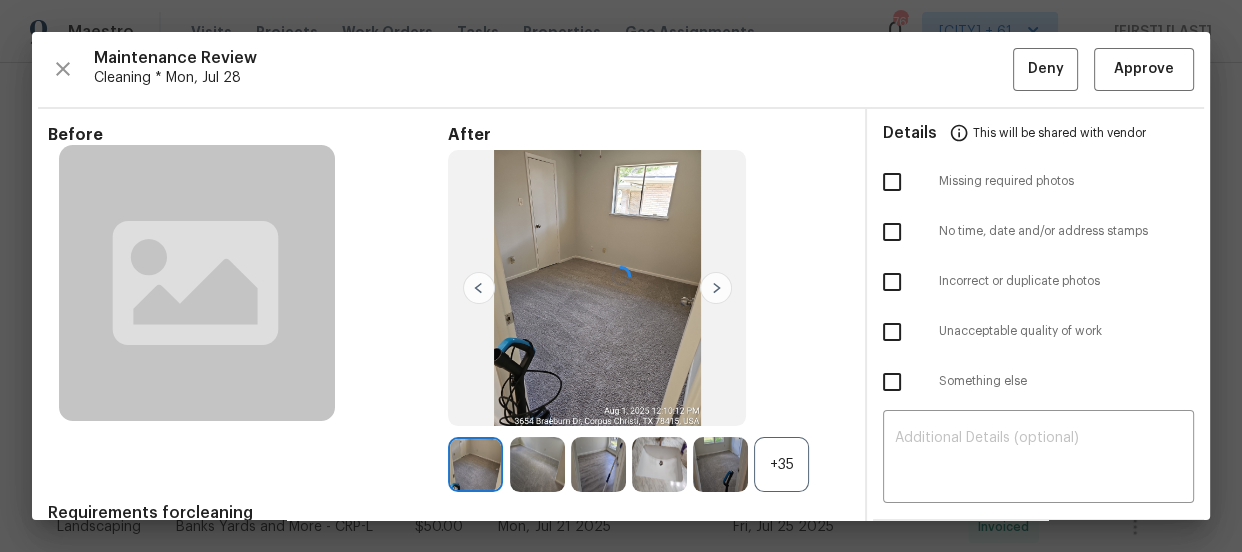 click at bounding box center (621, 276) 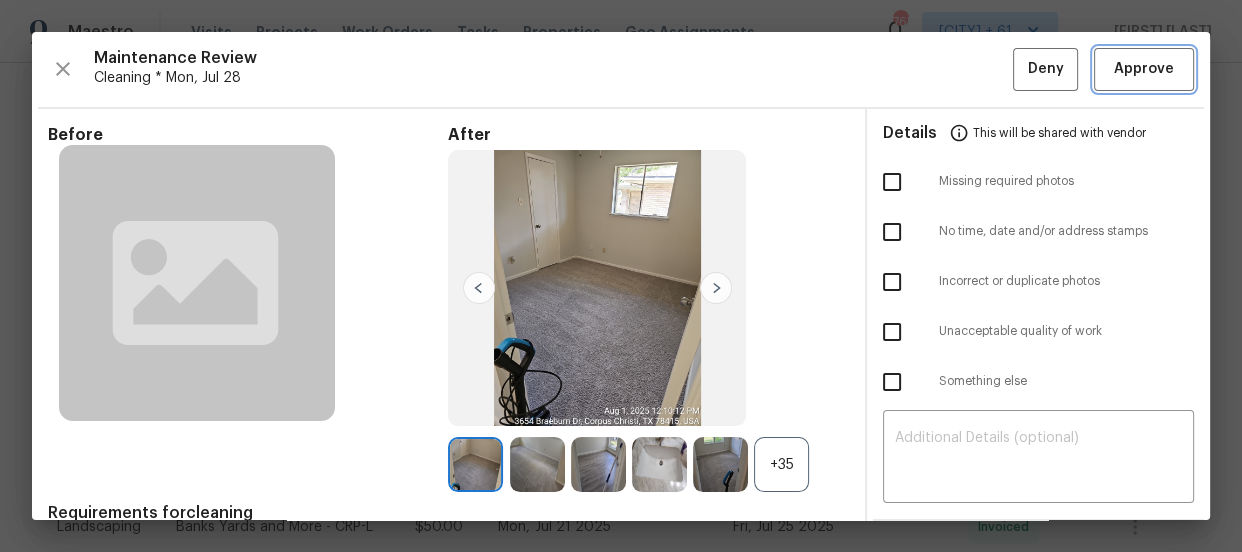 click on "Approve" at bounding box center [1144, 69] 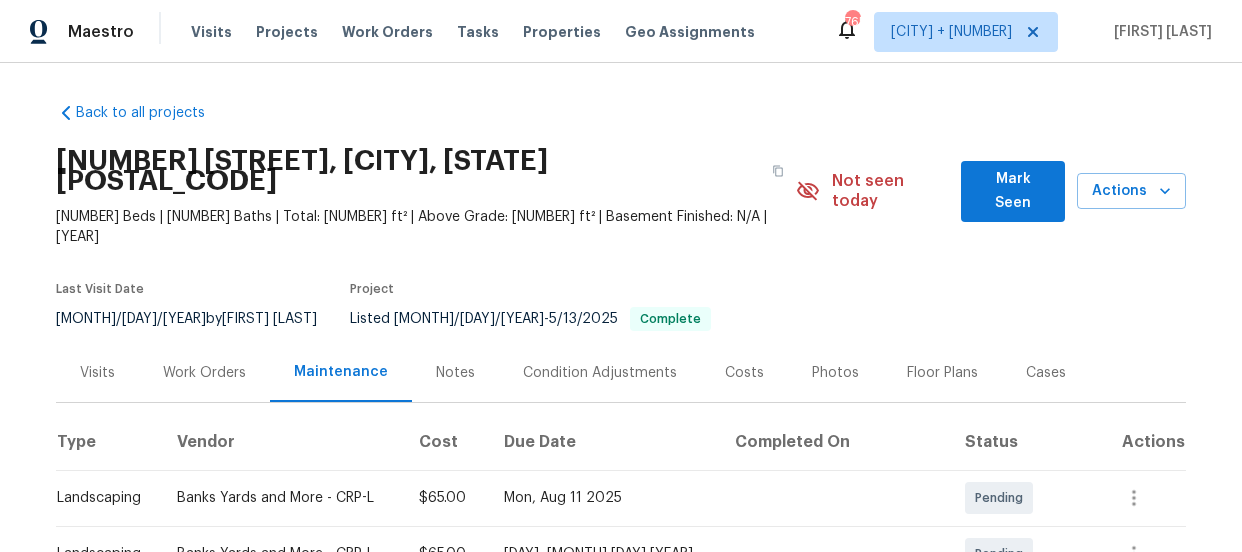 scroll, scrollTop: 0, scrollLeft: 0, axis: both 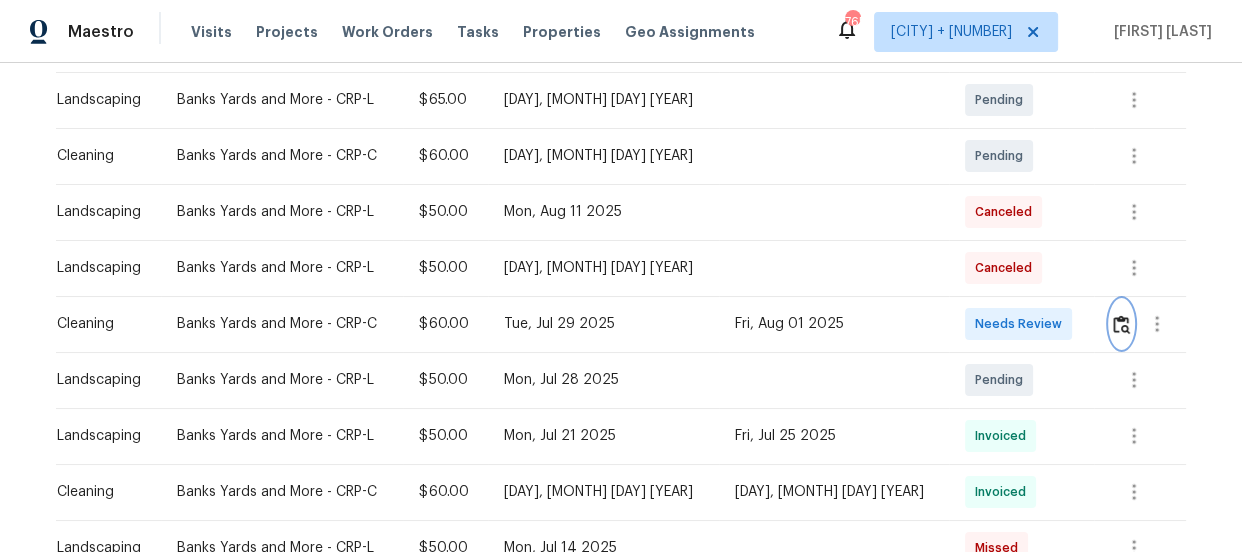 click at bounding box center [1121, 324] 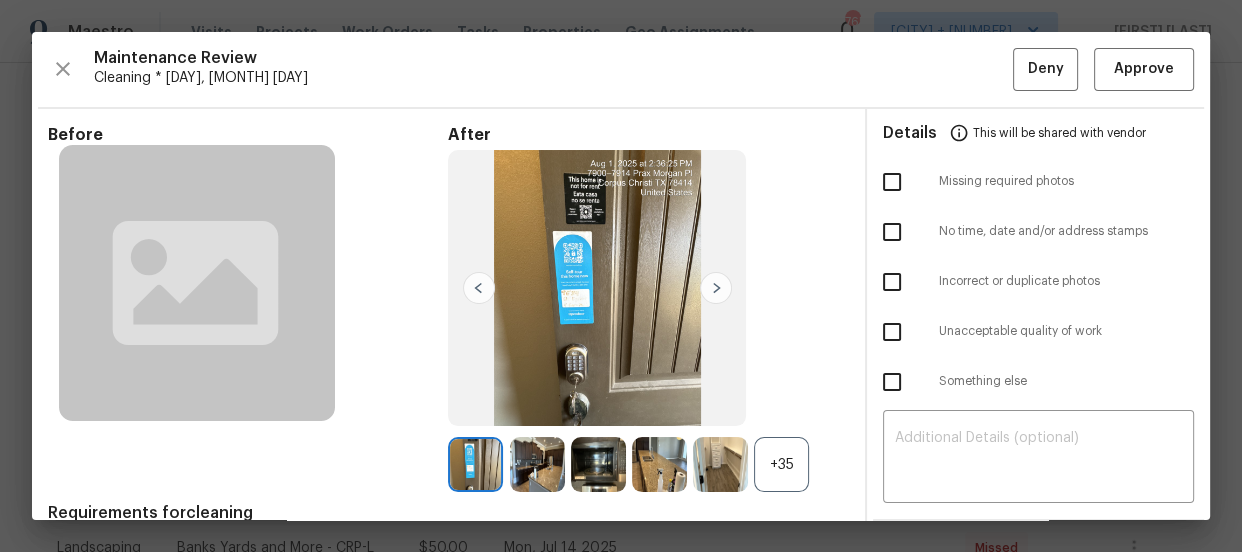 click on "+35" at bounding box center (781, 464) 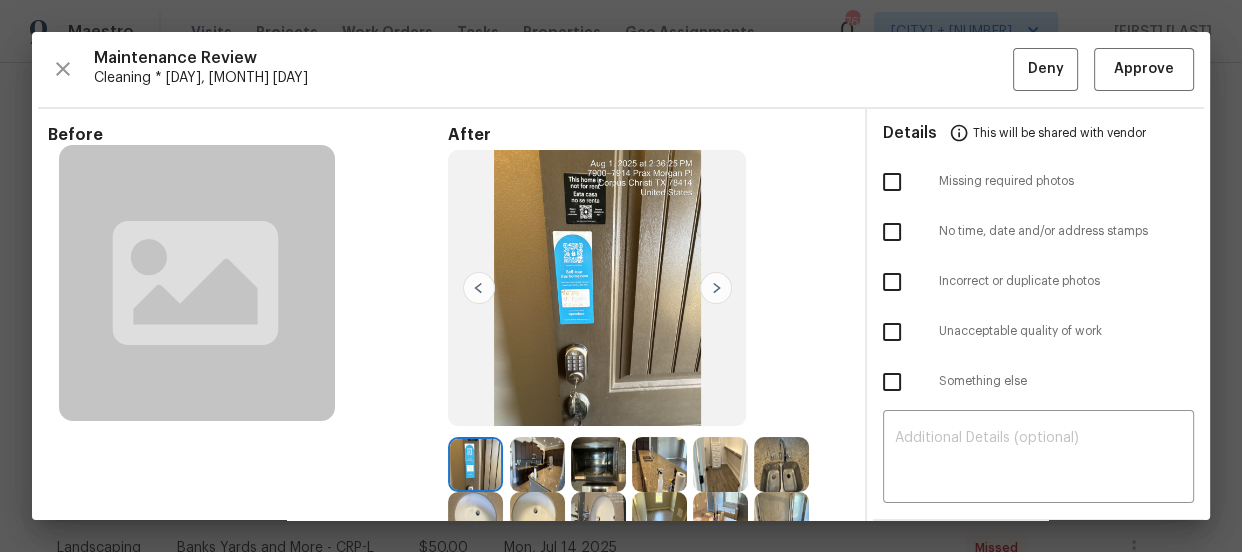 click on "Maintenance Review Cleaning * [DAY], [MONTH] [DAY] Deny Approve Before After Requirements for cleaning 1 photo for each bedroom, 3 photos for each kitchen (sink, counters, floor) and bathroom (toilet, sink, tub/shower, if present) 1 photo of thermostat and 1 photo of top of fridge (if present) Details This will be shared with vendor Missing required photos No time, date and/or address stamps Incorrect or duplicate photos Unacceptable quality of work Something else ​  Messages with Vendor   x ​ [LAST] [FIRST] [MONTH]/[DAY]/[YEAR], [TIME] Maintenance Audit Team: Hello! As per our updated SWO the photos must be uploaded within 48 hours of the original visit date. If the required photos were not taken on the day of the visit, the denial will remain in place. If you or your team need a refresher on the quality standards and requirements, please refer to the updated Standards of Work that have been distributed via email. [LAST] [FIRST] [MONTH]/[DAY]/[YEAR], [TIME] Hi, Thanks for the update ! The audit team will reach out to you shortly. [FIRST] [LAST]" at bounding box center (621, 276) 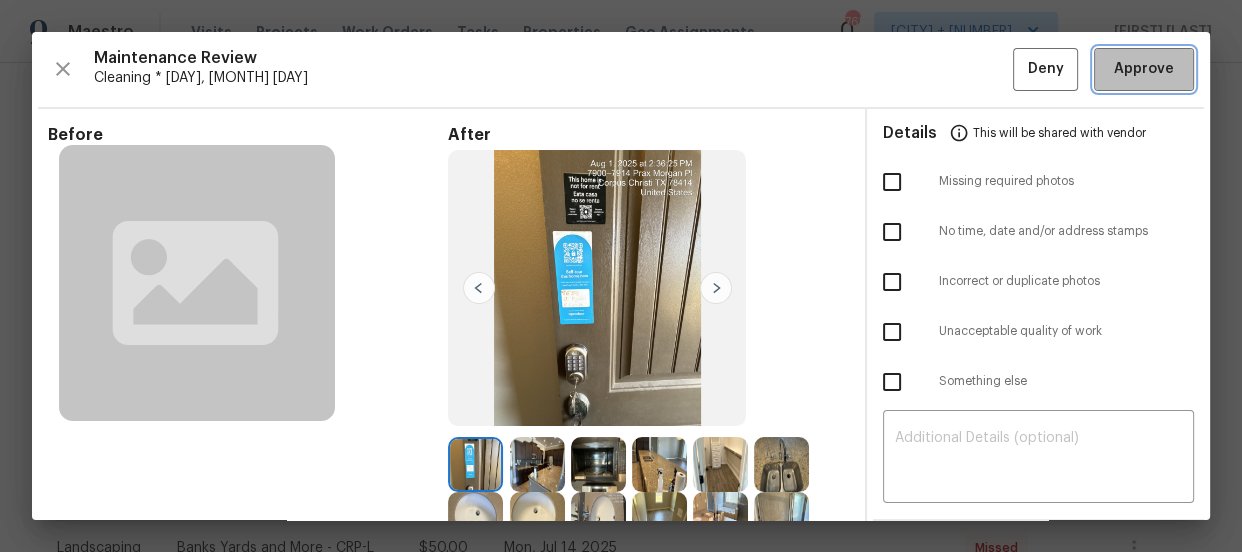 click on "Approve" at bounding box center (1144, 69) 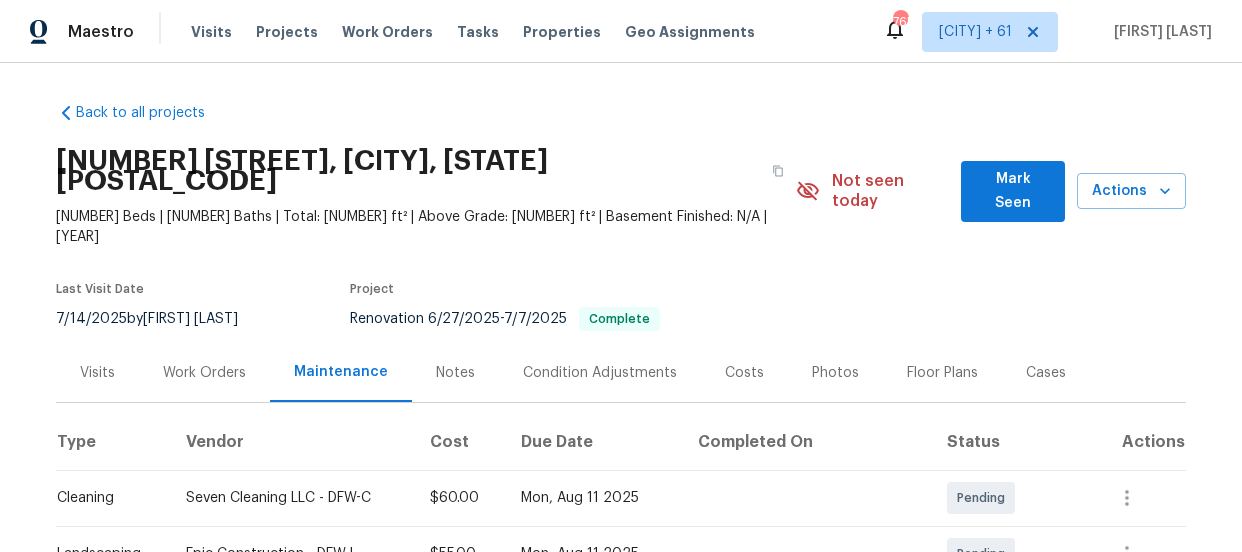 scroll, scrollTop: 0, scrollLeft: 0, axis: both 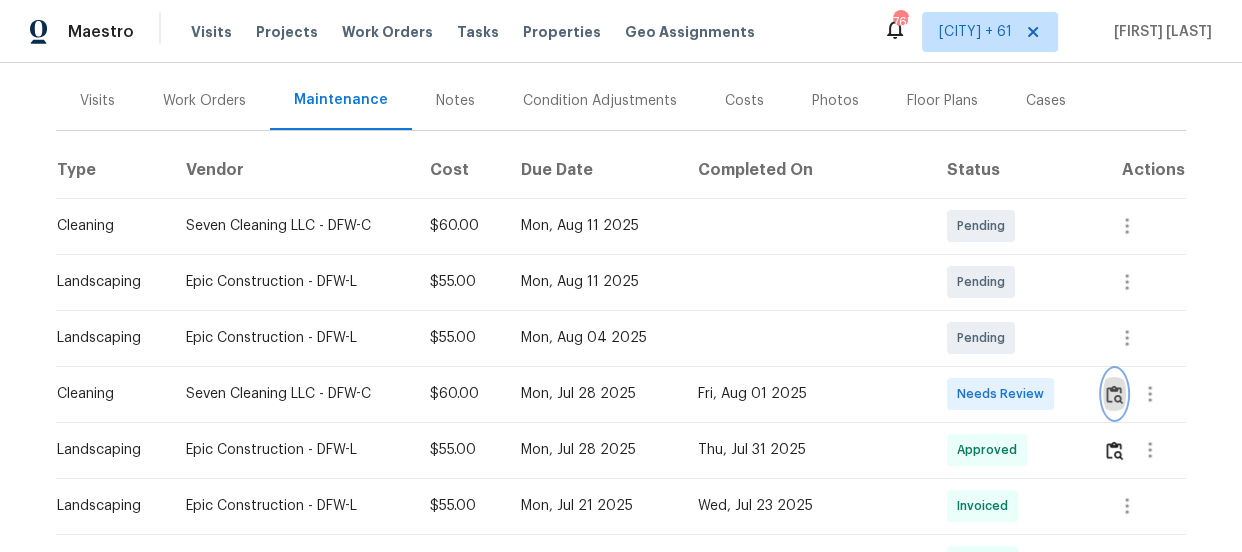 click at bounding box center [1114, 394] 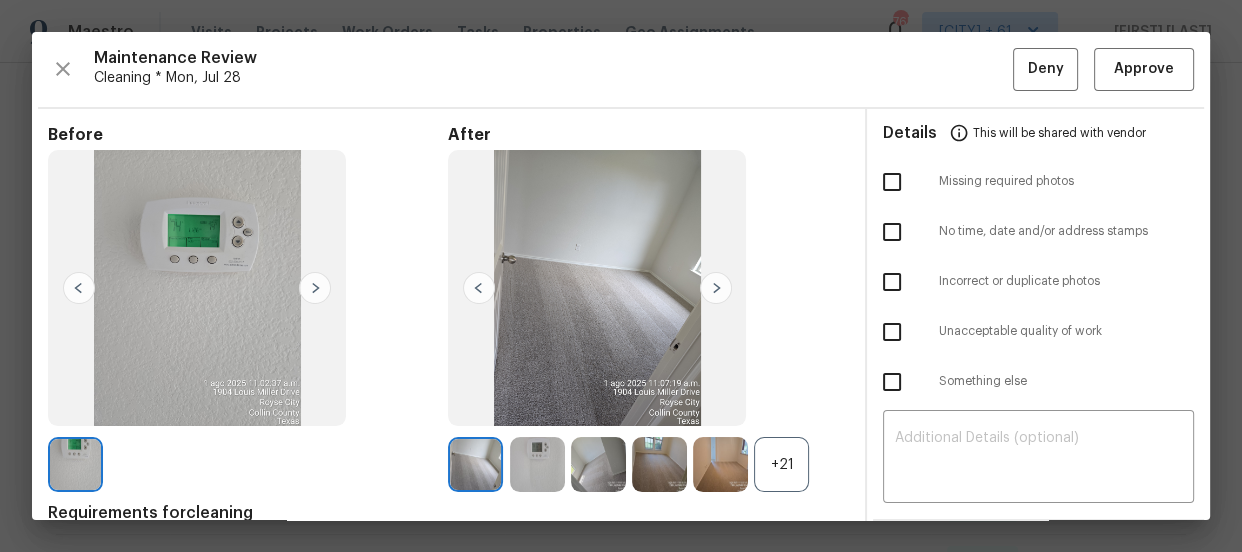 click on "+21" at bounding box center [781, 464] 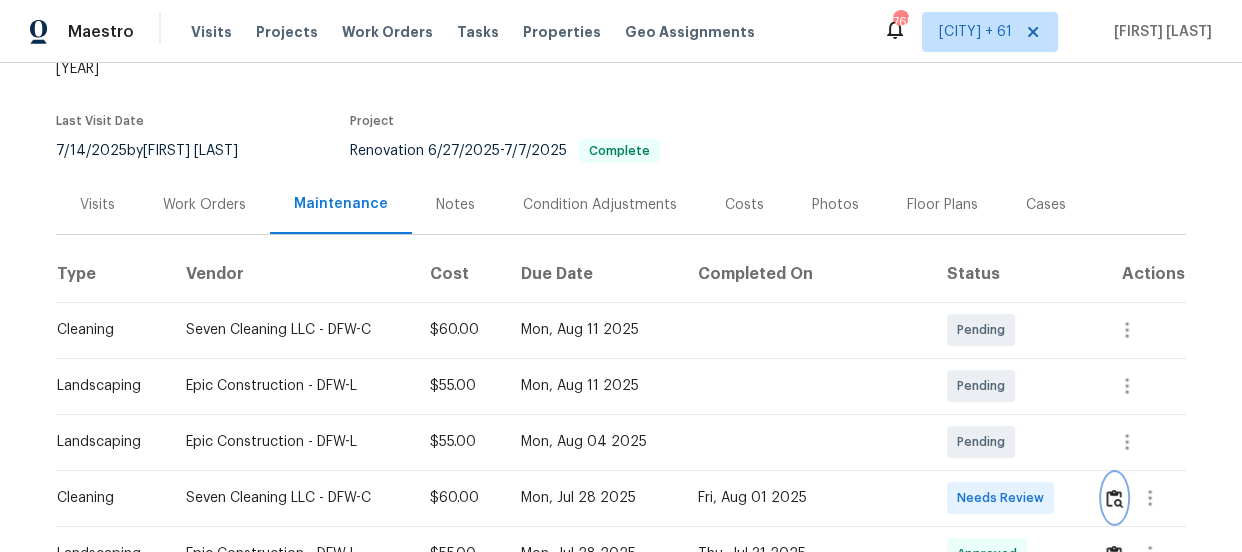 scroll, scrollTop: 272, scrollLeft: 0, axis: vertical 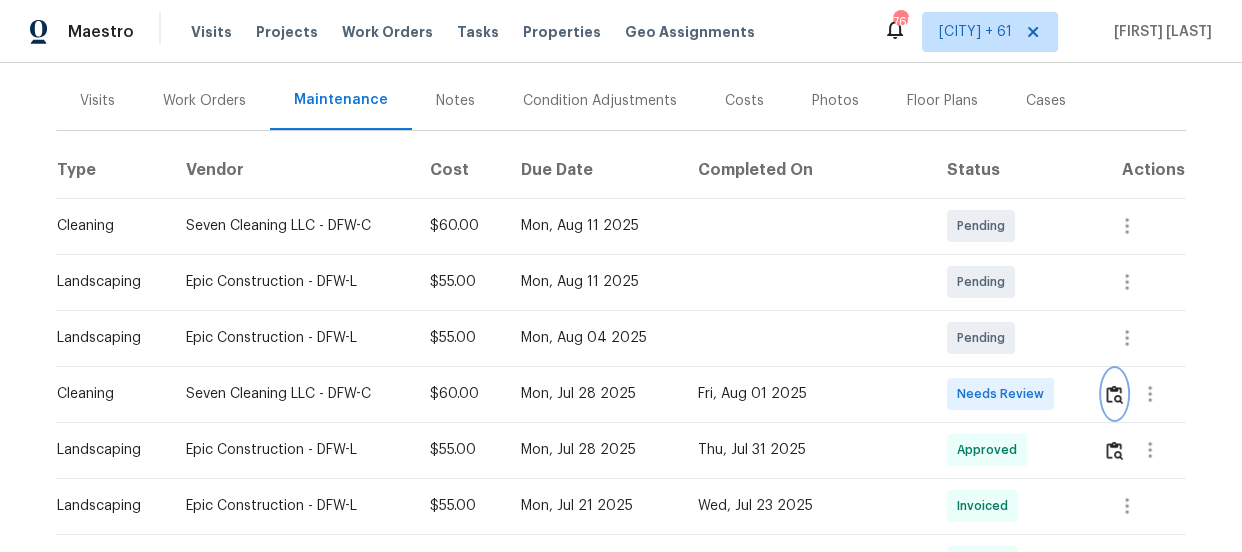 click at bounding box center [1114, 394] 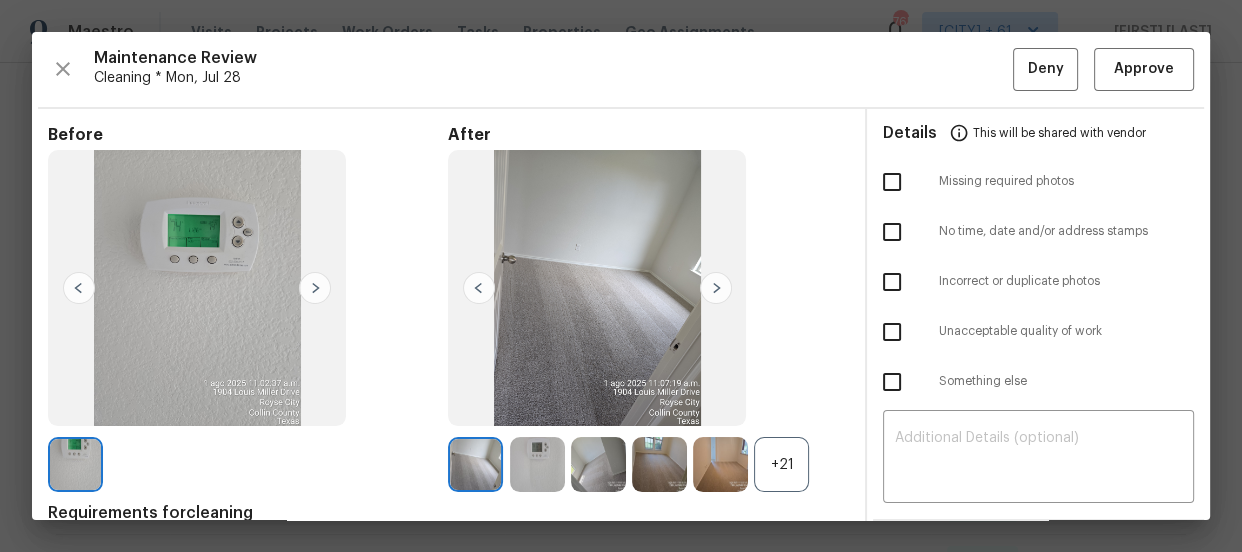 click on "+21" at bounding box center (781, 464) 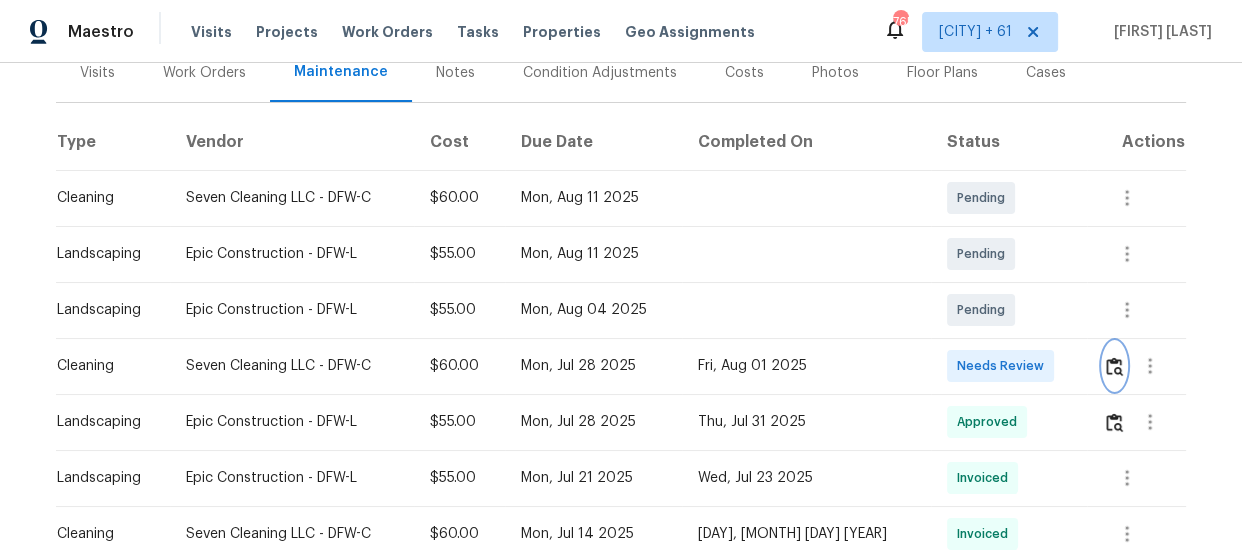 scroll, scrollTop: 363, scrollLeft: 0, axis: vertical 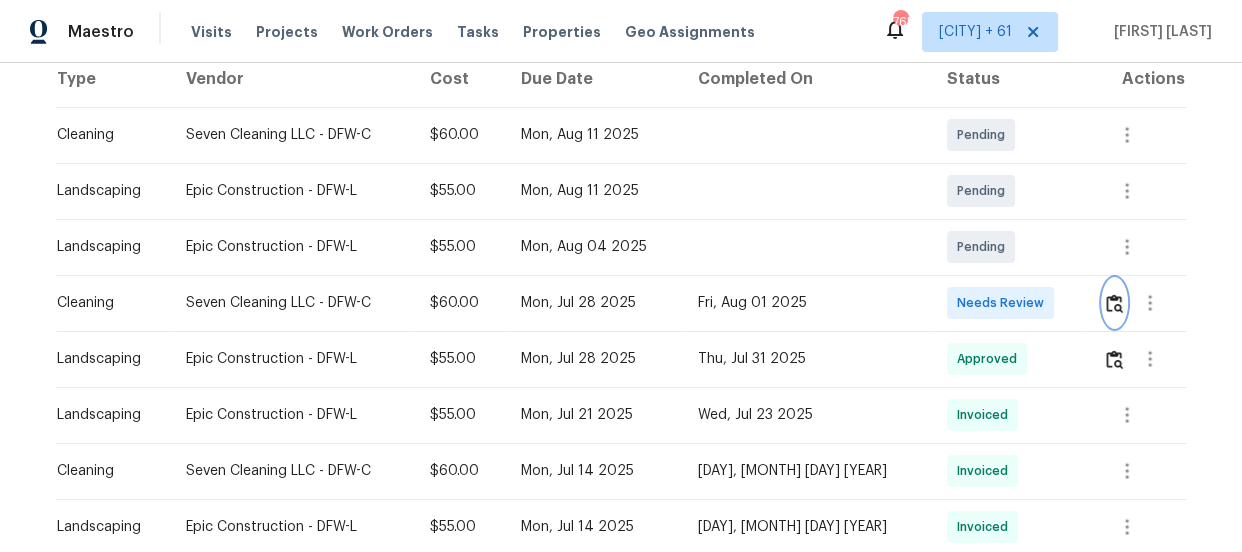 click at bounding box center (1114, 303) 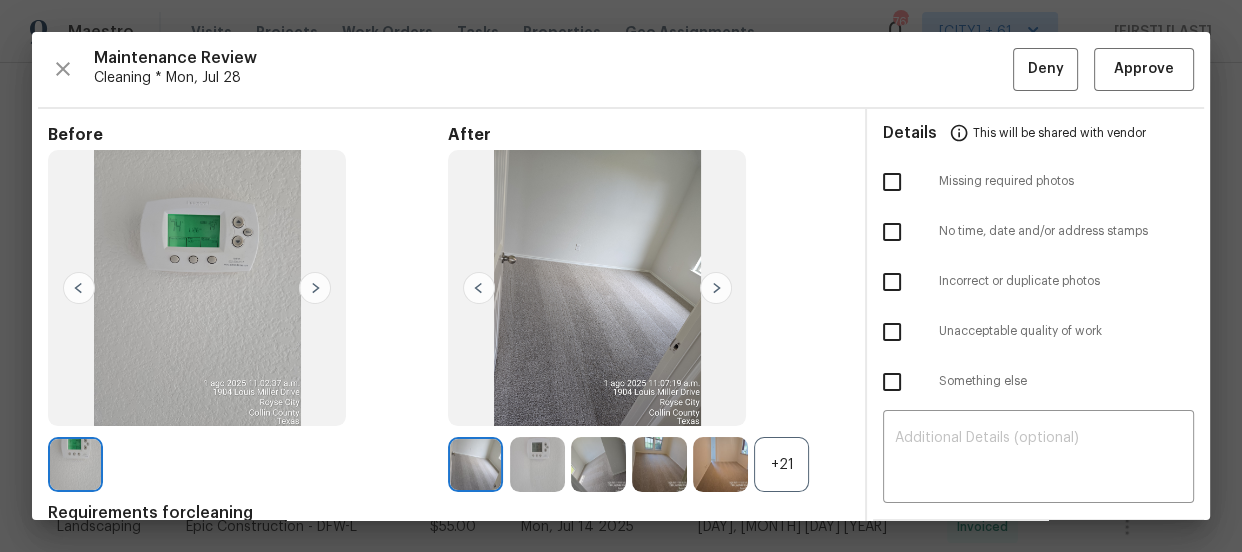 click on "+21" at bounding box center [781, 464] 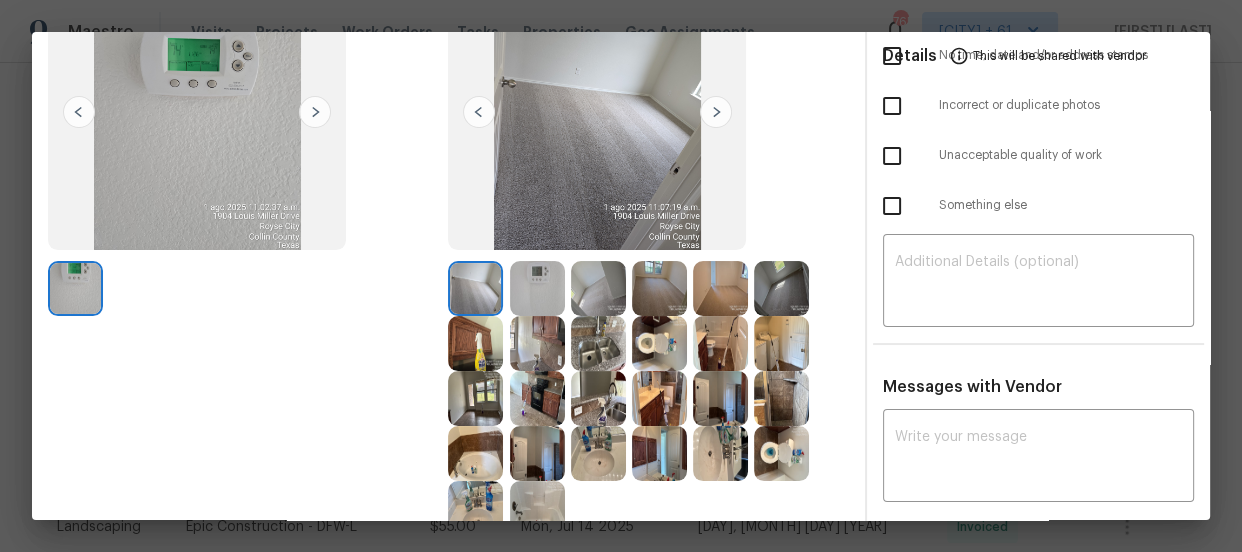 scroll, scrollTop: 181, scrollLeft: 0, axis: vertical 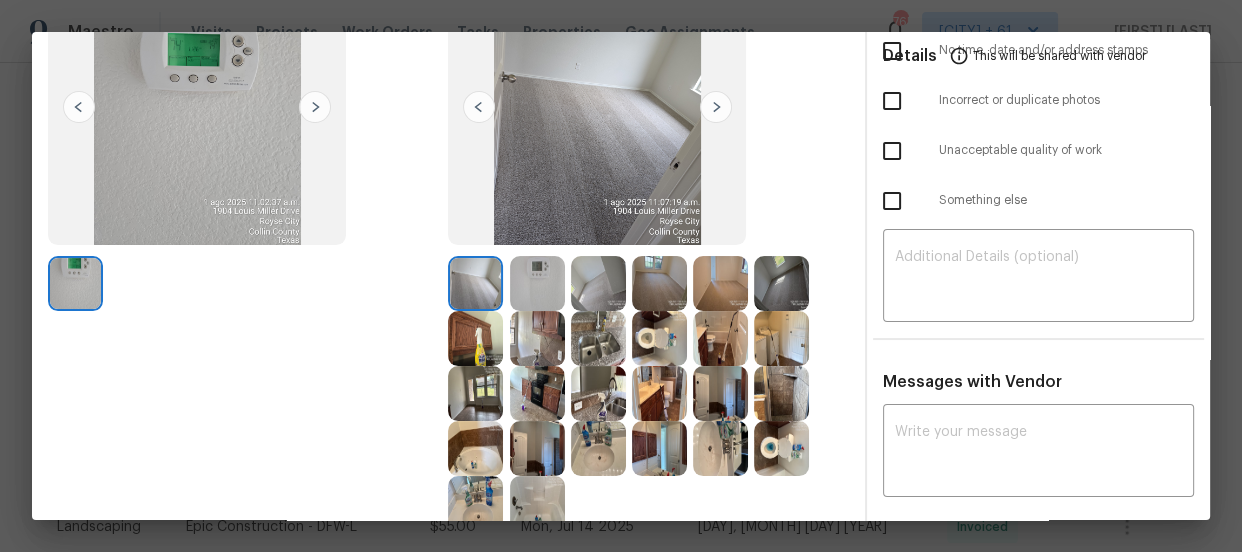 click at bounding box center (598, 448) 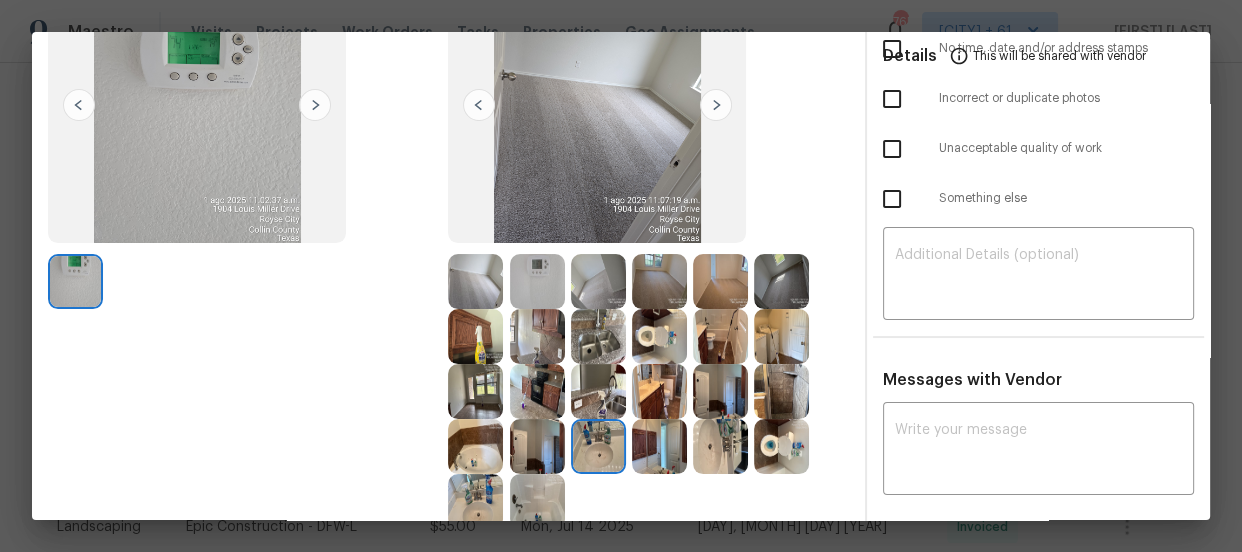 scroll, scrollTop: 272, scrollLeft: 0, axis: vertical 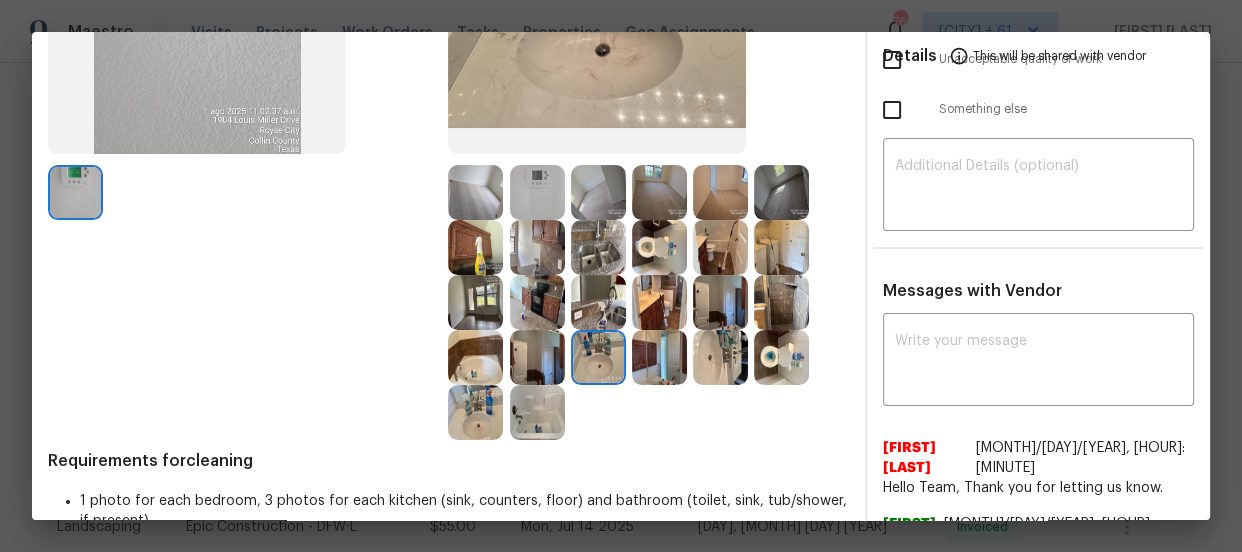 click at bounding box center (475, 412) 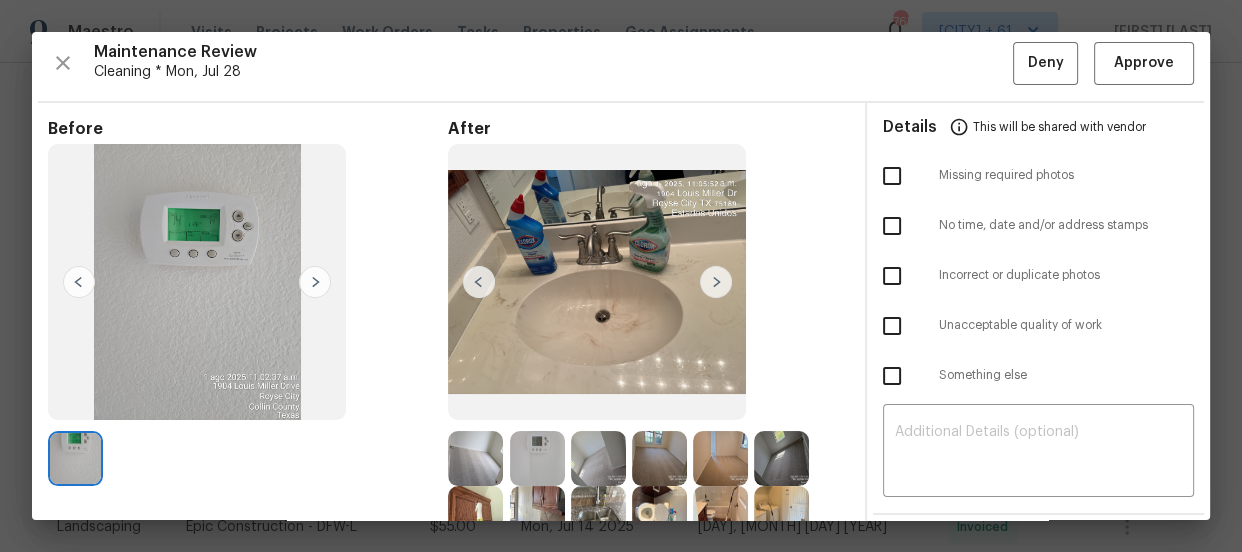 scroll, scrollTop: 0, scrollLeft: 0, axis: both 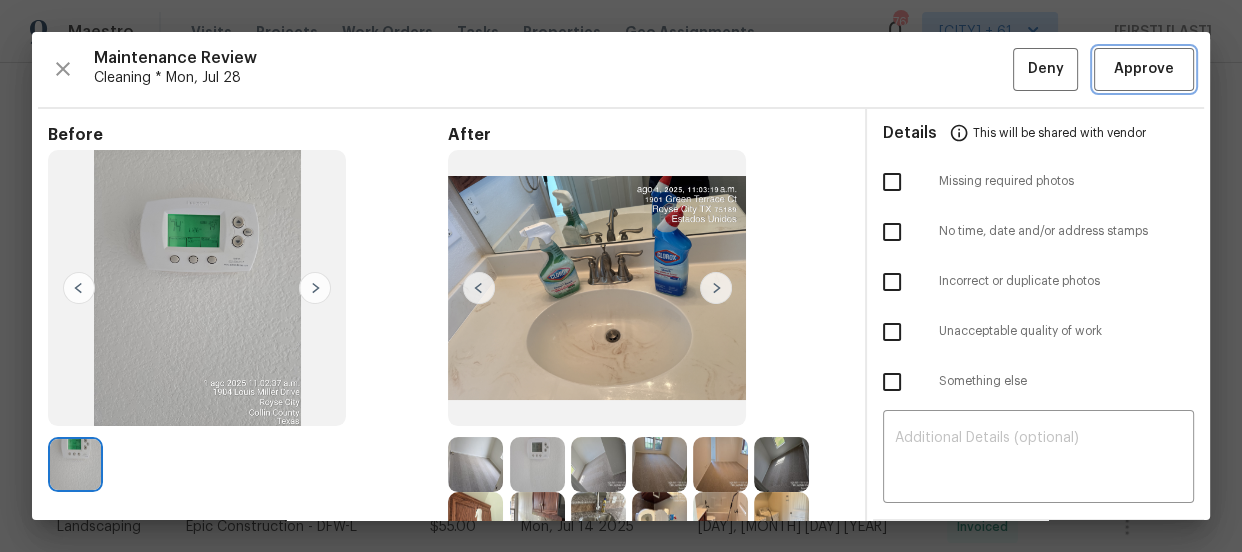 click on "Approve" at bounding box center (1144, 69) 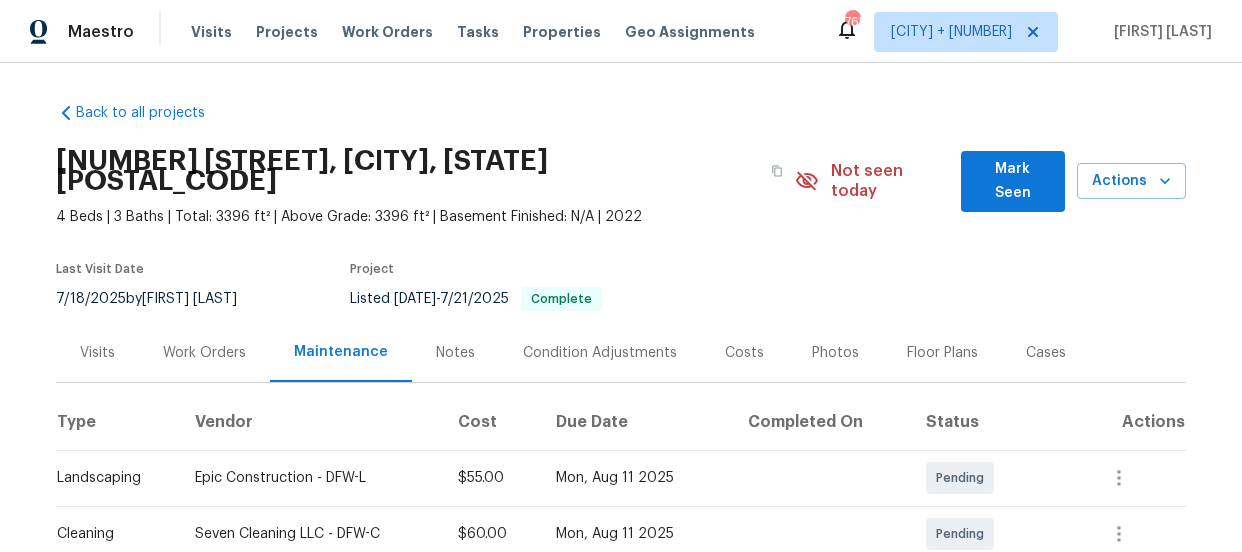 scroll, scrollTop: 0, scrollLeft: 0, axis: both 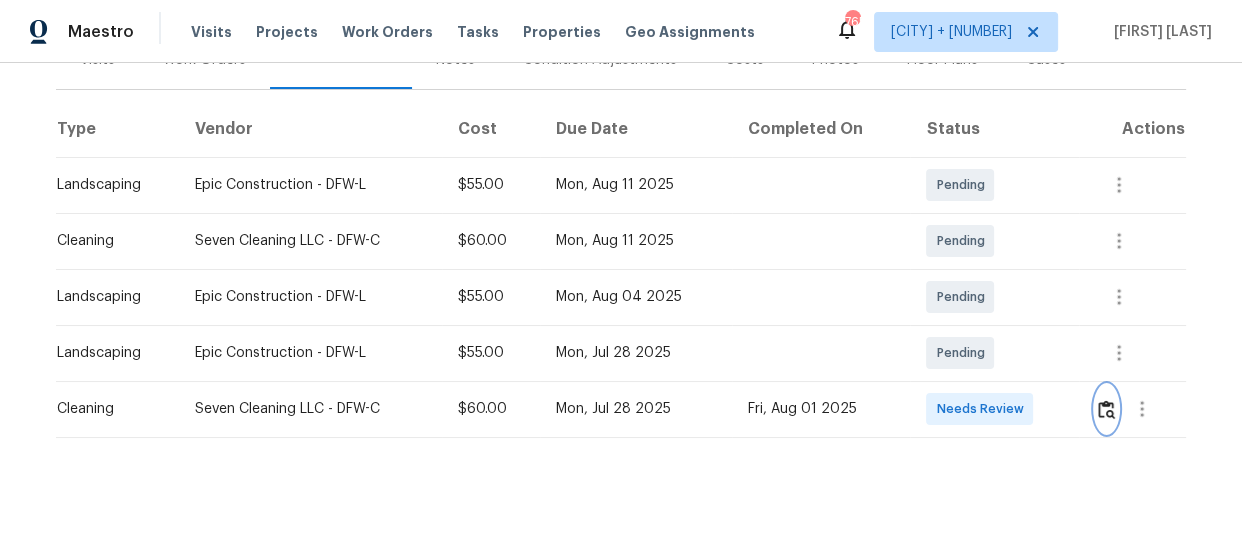 click at bounding box center (1106, 409) 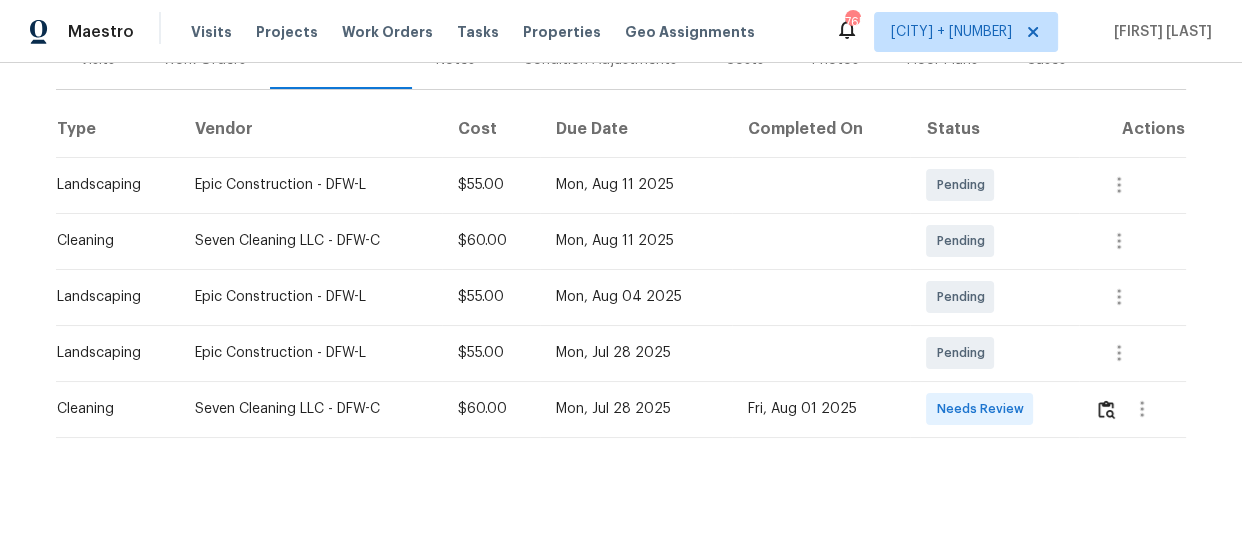 scroll, scrollTop: 0, scrollLeft: 0, axis: both 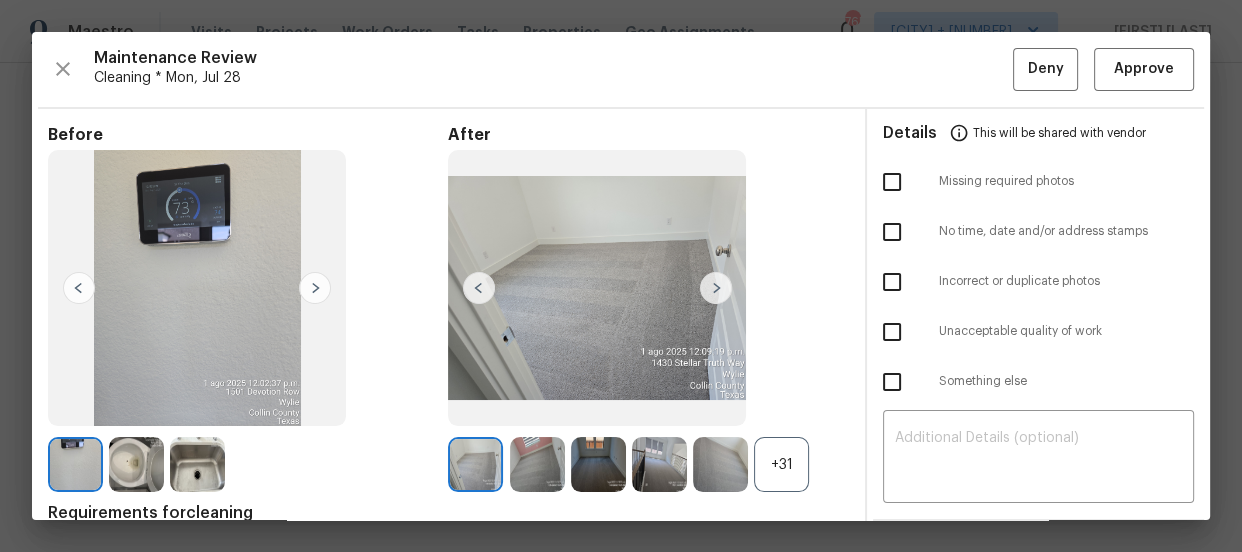 click on "+31" at bounding box center (781, 464) 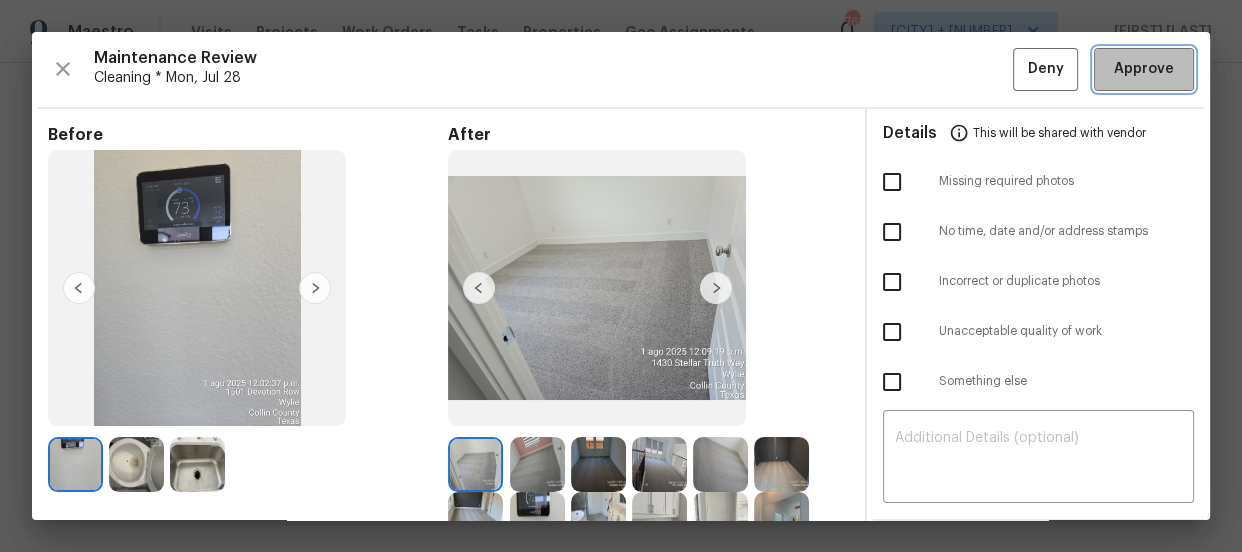 drag, startPoint x: 1170, startPoint y: 71, endPoint x: 1160, endPoint y: 67, distance: 10.770329 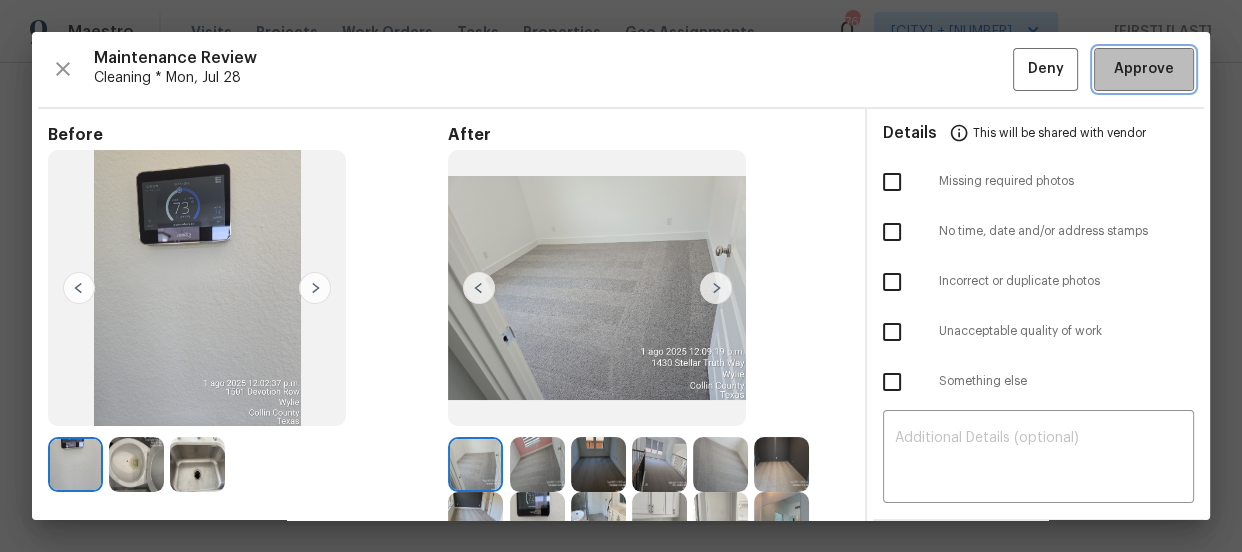 click on "Approve" at bounding box center [1144, 69] 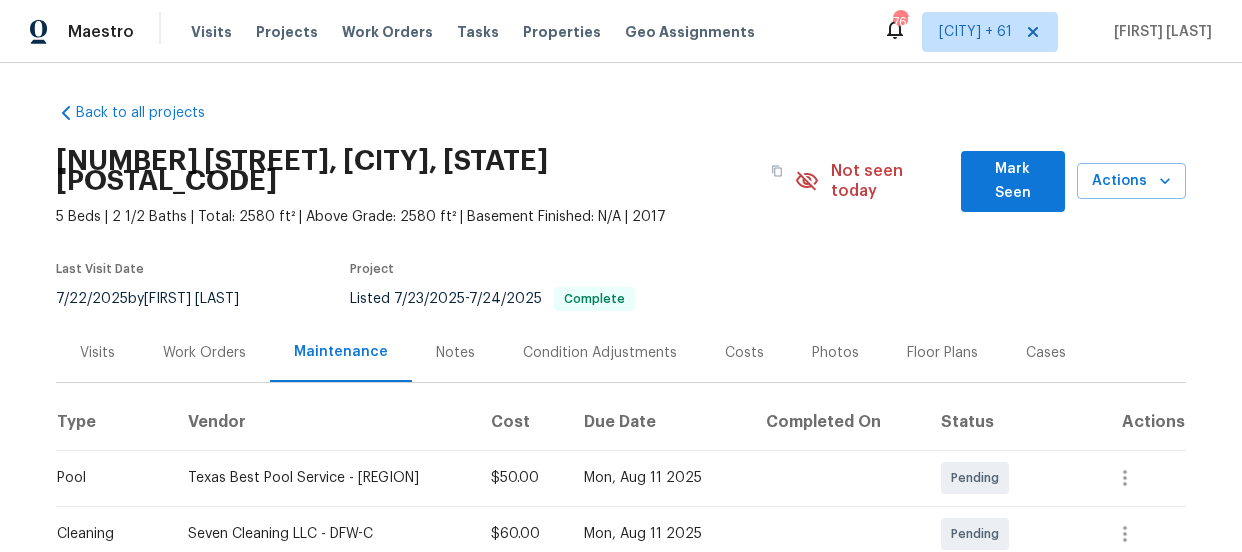 scroll, scrollTop: 0, scrollLeft: 0, axis: both 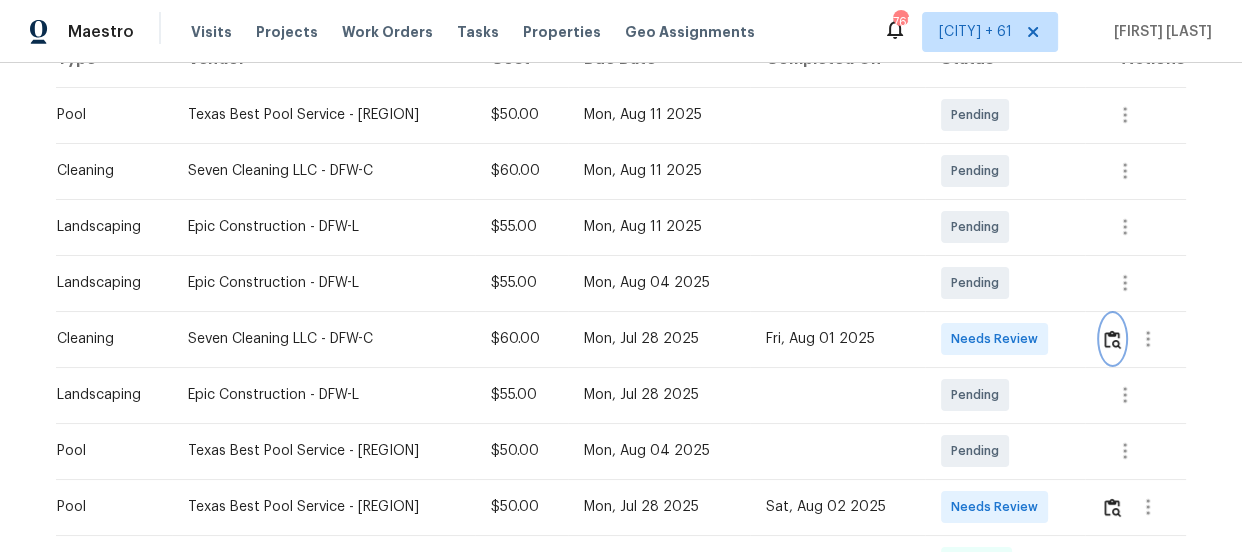 click at bounding box center [1112, 339] 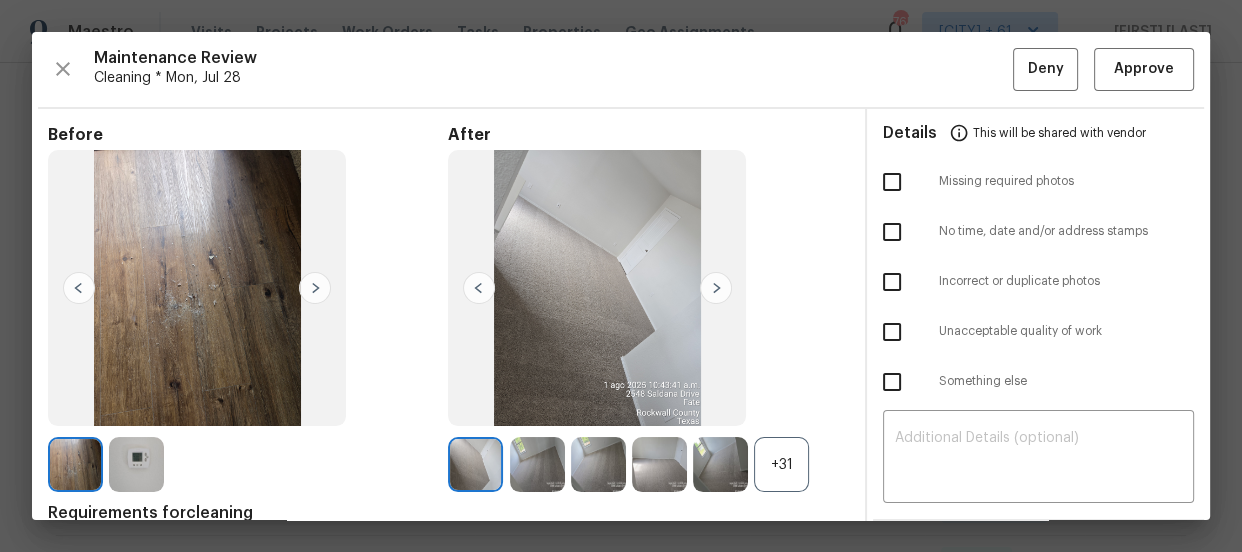 click on "+31" at bounding box center [781, 464] 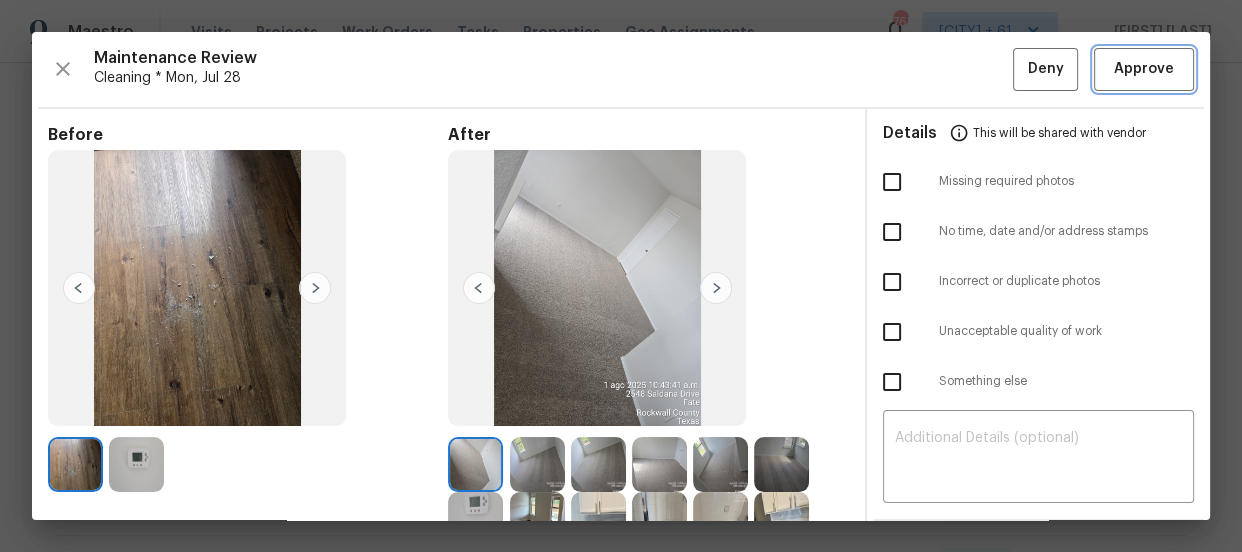 click on "Approve" at bounding box center [1144, 69] 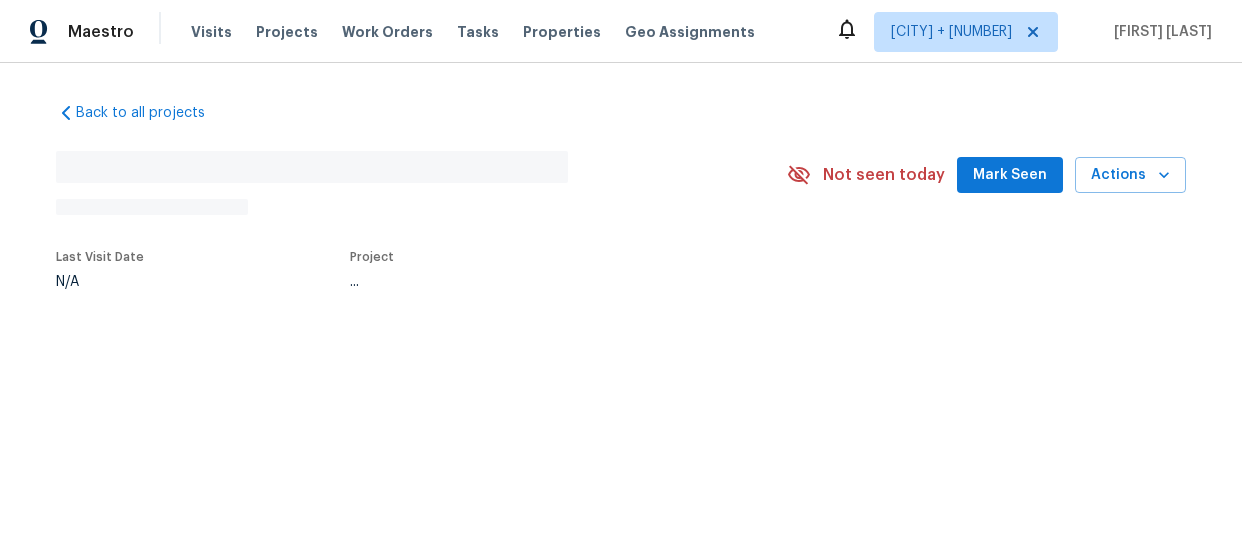 scroll, scrollTop: 0, scrollLeft: 0, axis: both 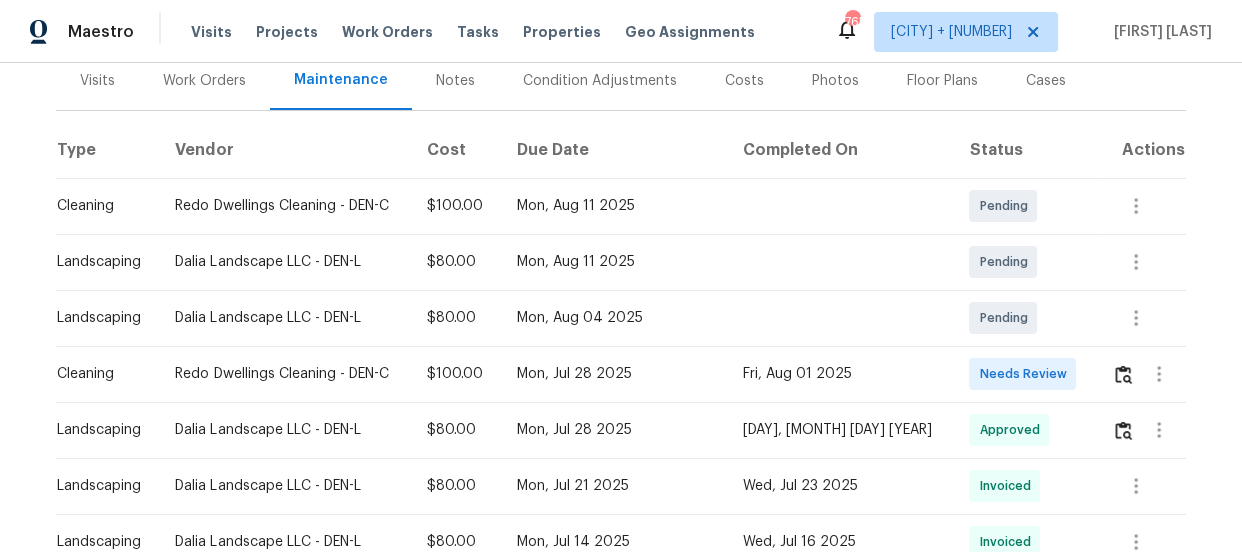 click at bounding box center (1159, 374) 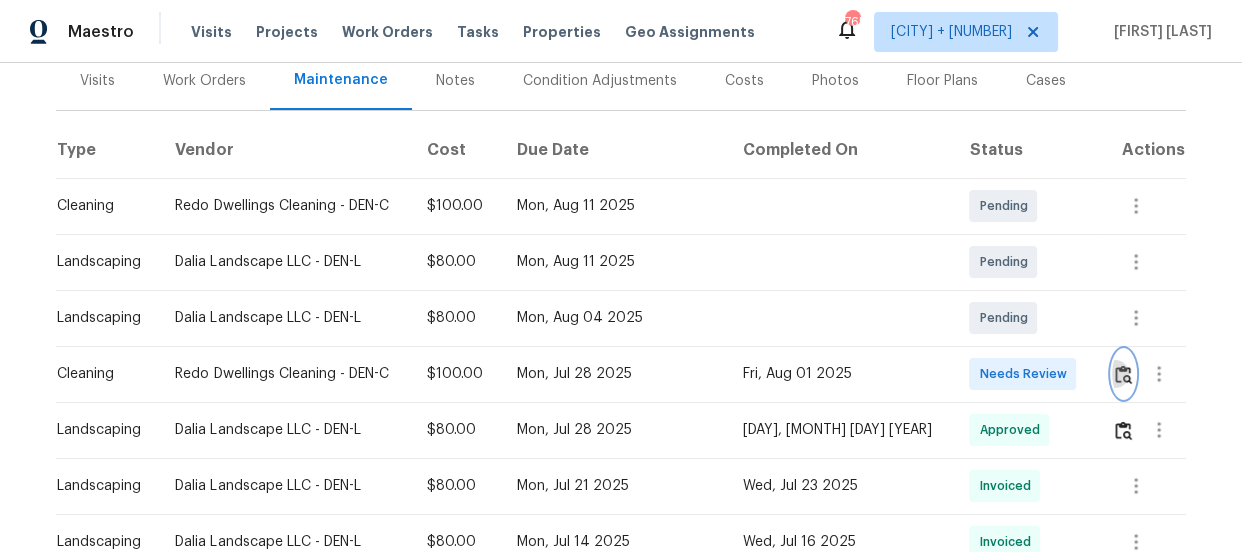 click at bounding box center [1123, 374] 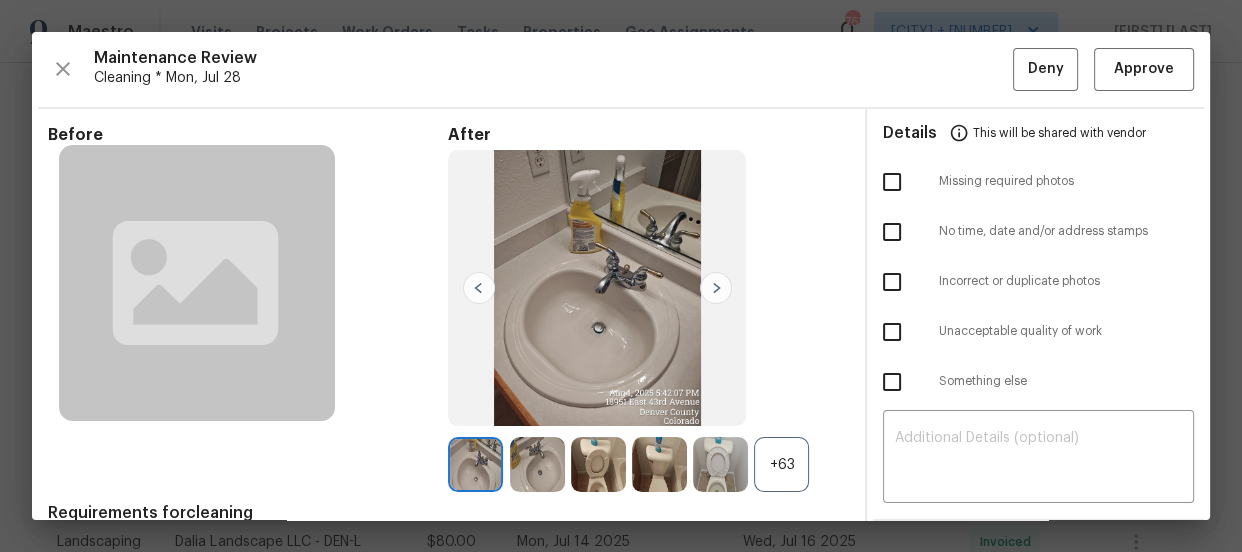 click on "+63" at bounding box center [781, 464] 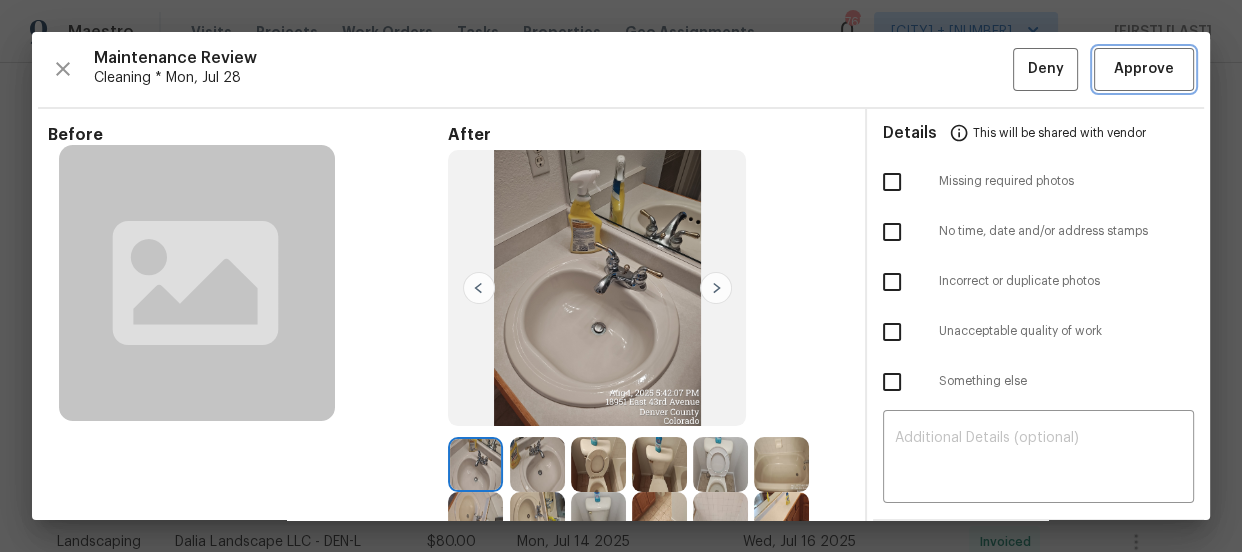 click on "Approve" at bounding box center (1144, 69) 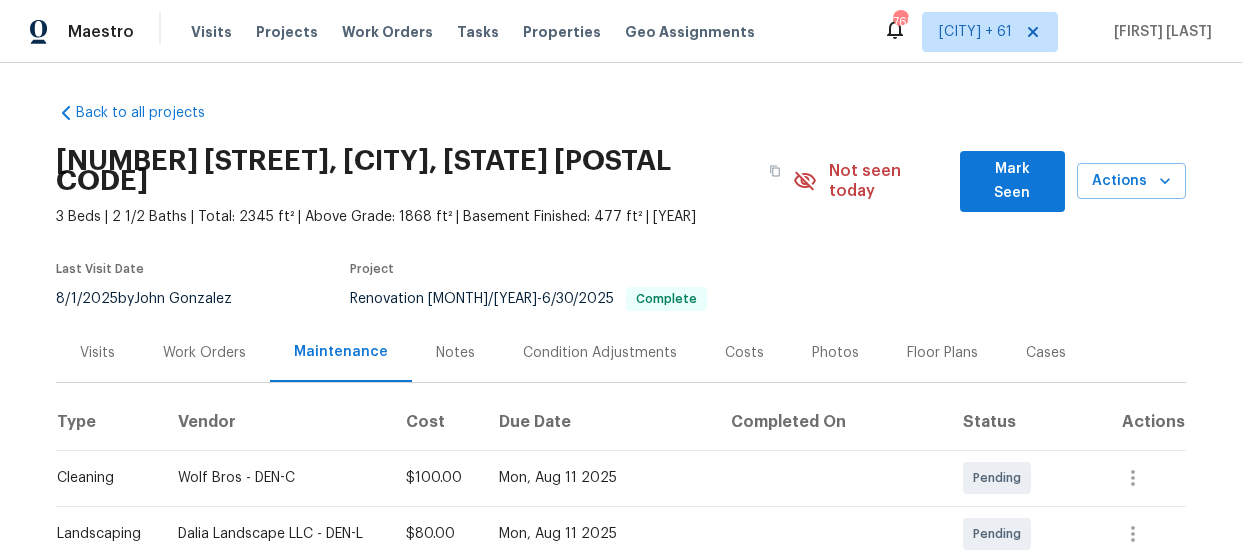 scroll, scrollTop: 0, scrollLeft: 0, axis: both 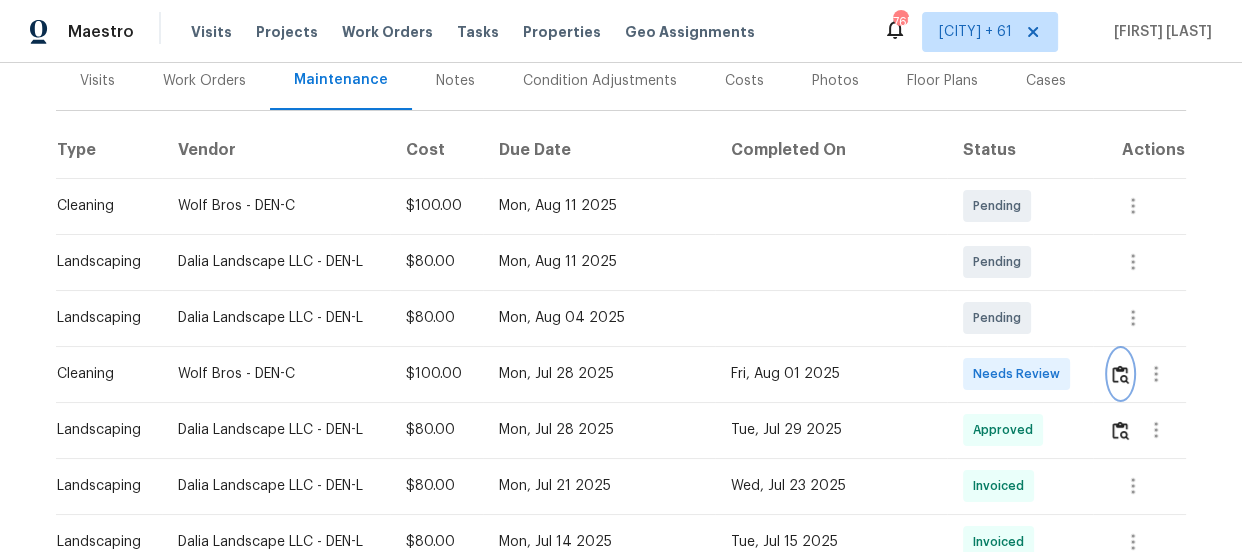 click at bounding box center [1120, 374] 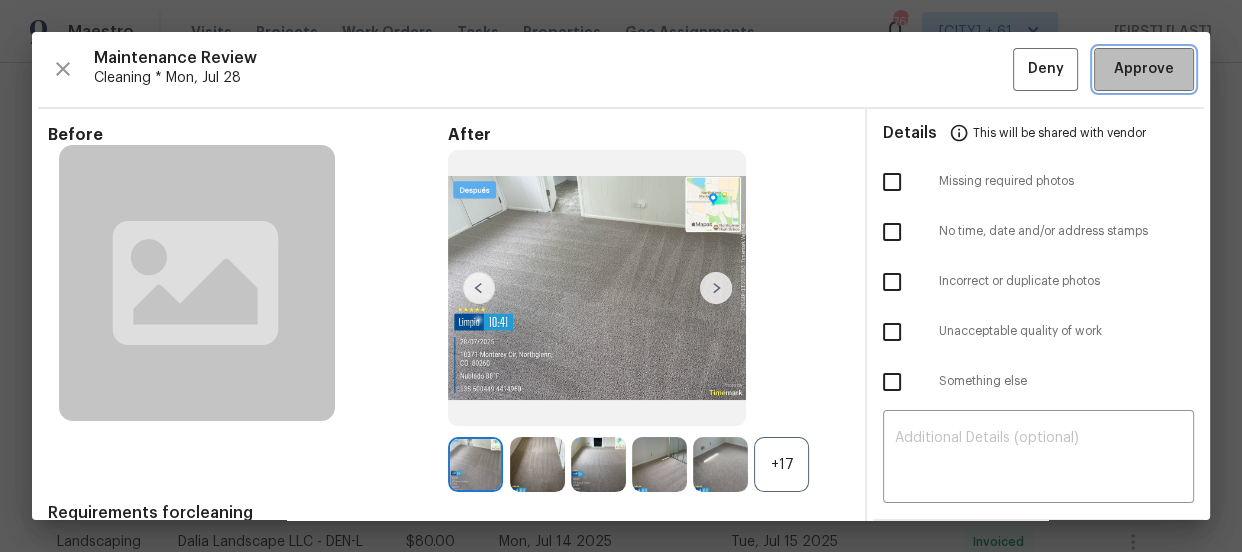 drag, startPoint x: 1157, startPoint y: 80, endPoint x: 1141, endPoint y: 64, distance: 22.627417 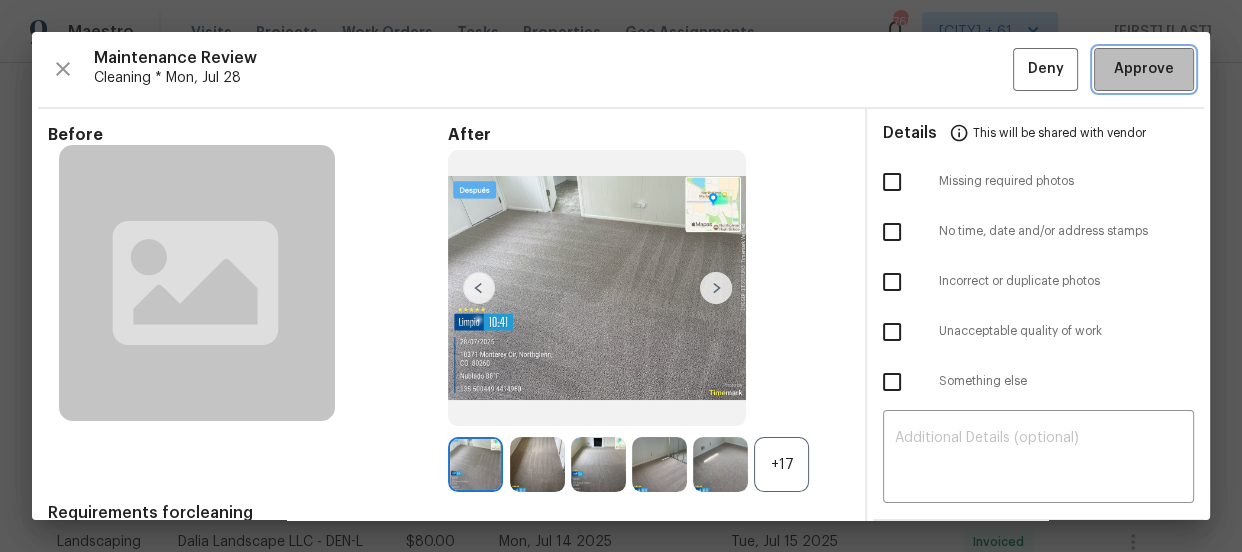 click on "Approve" at bounding box center [1144, 69] 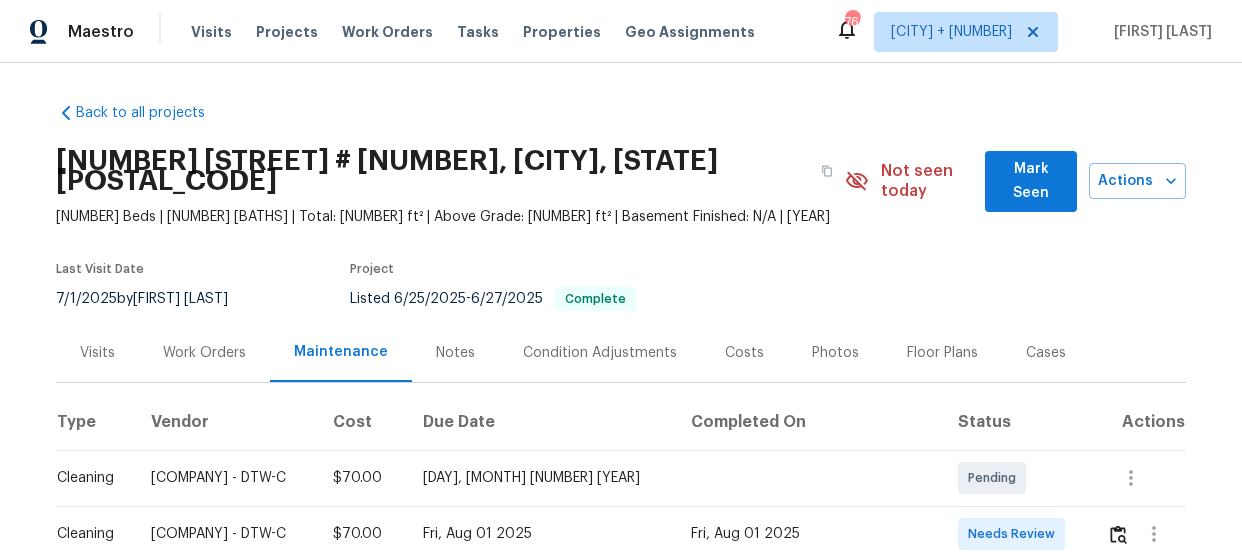 scroll, scrollTop: 0, scrollLeft: 0, axis: both 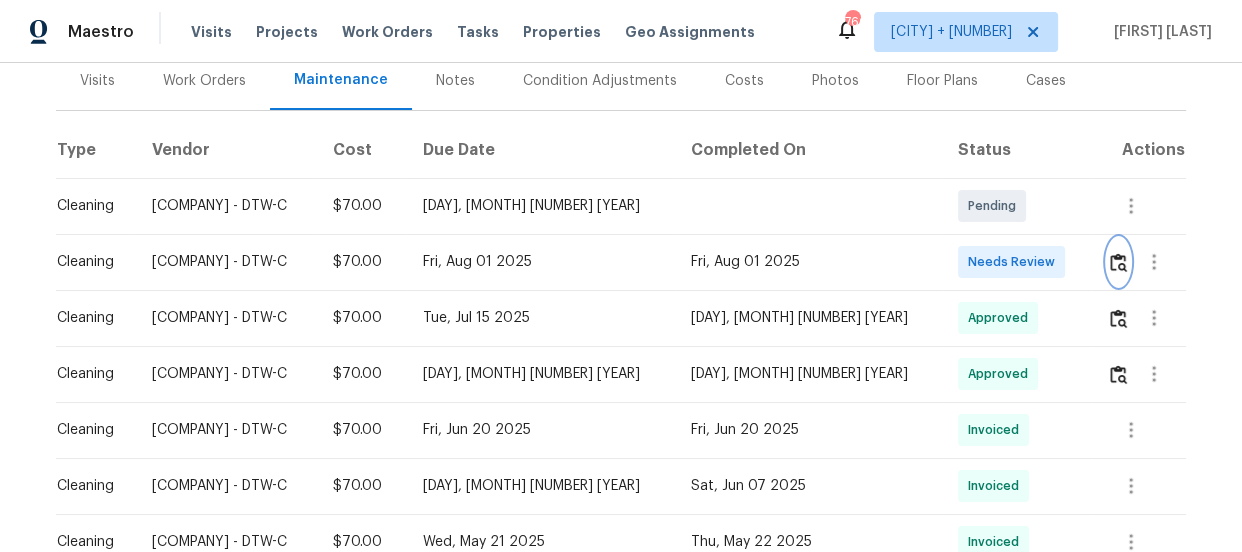 click at bounding box center (1118, 262) 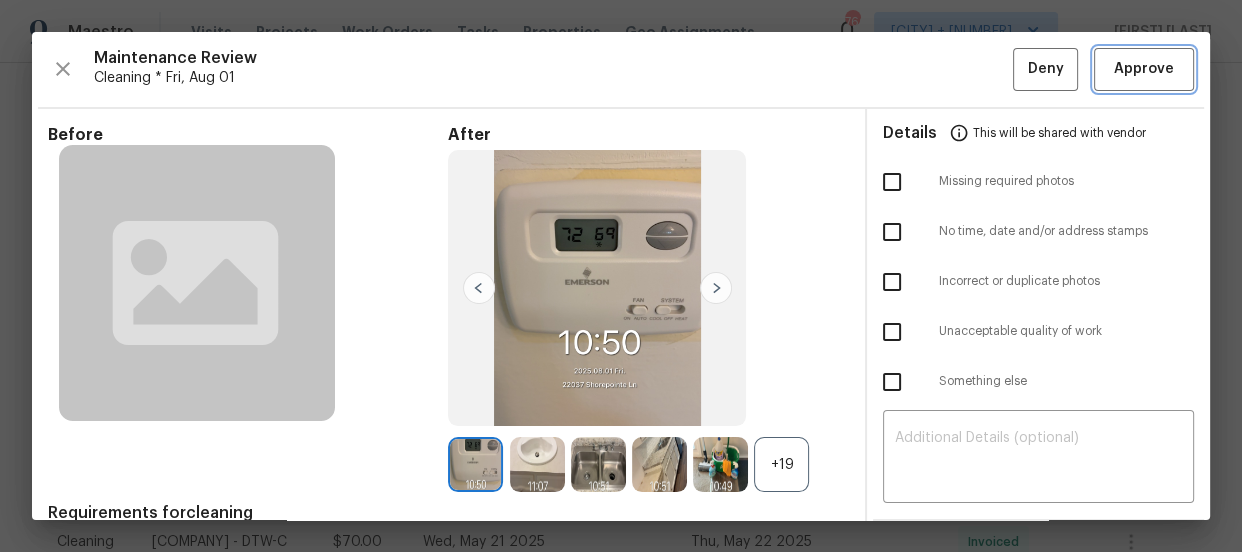 click on "Approve" at bounding box center [1144, 69] 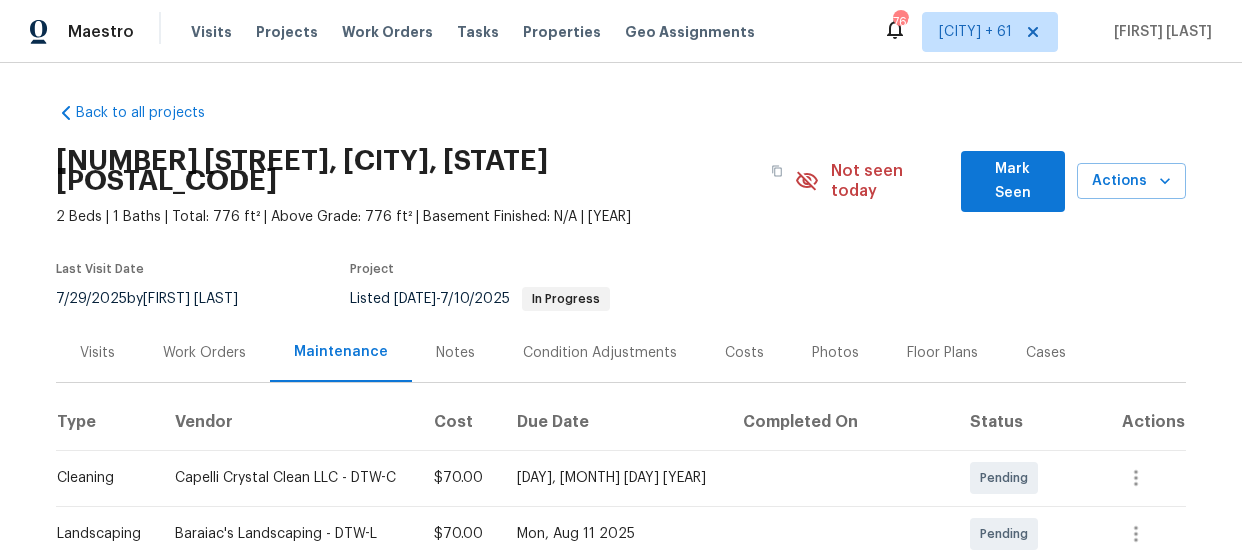 scroll, scrollTop: 0, scrollLeft: 0, axis: both 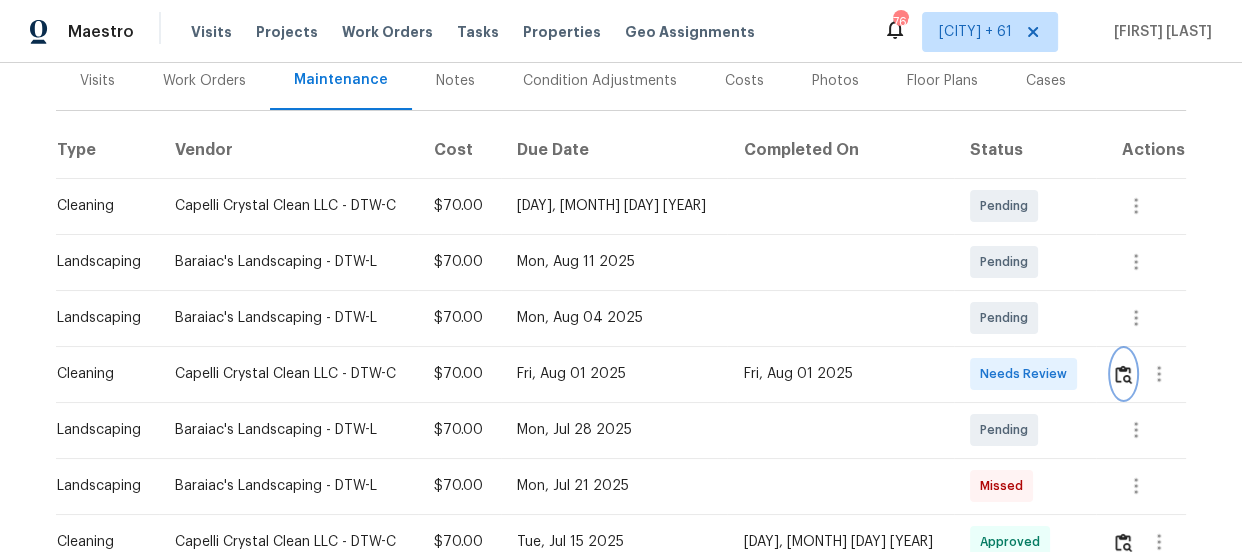 click at bounding box center [1123, 374] 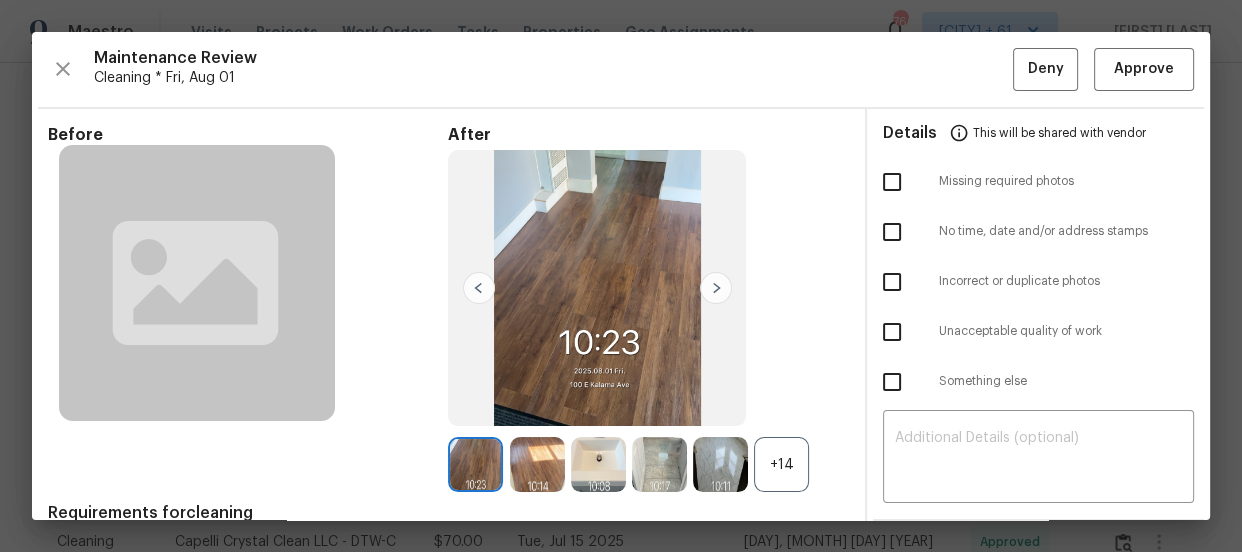 click on "+14" at bounding box center (781, 464) 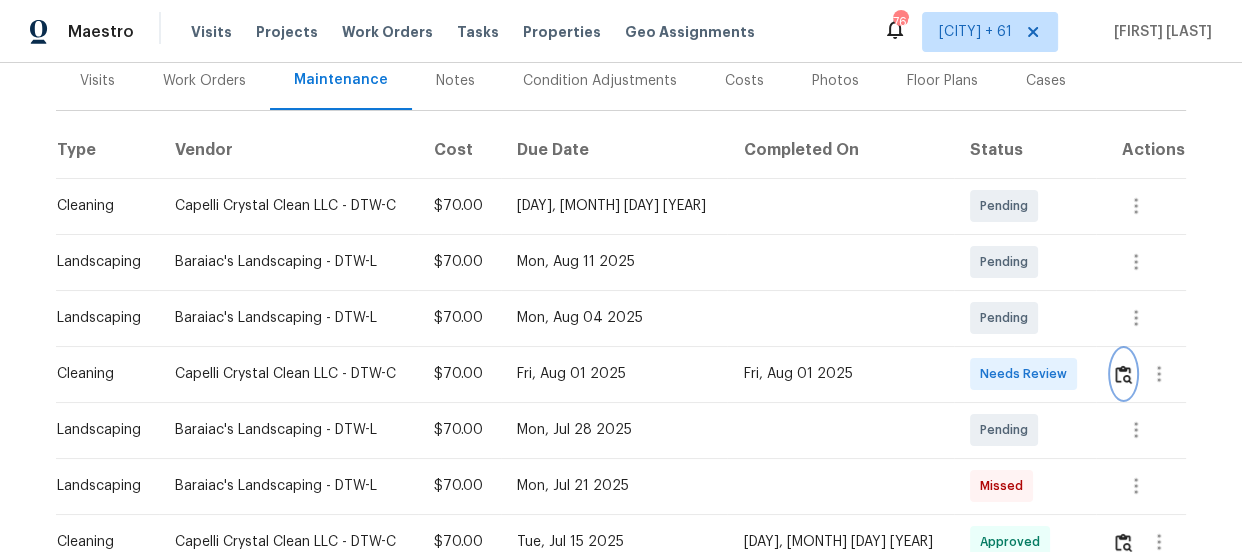 click at bounding box center (1123, 374) 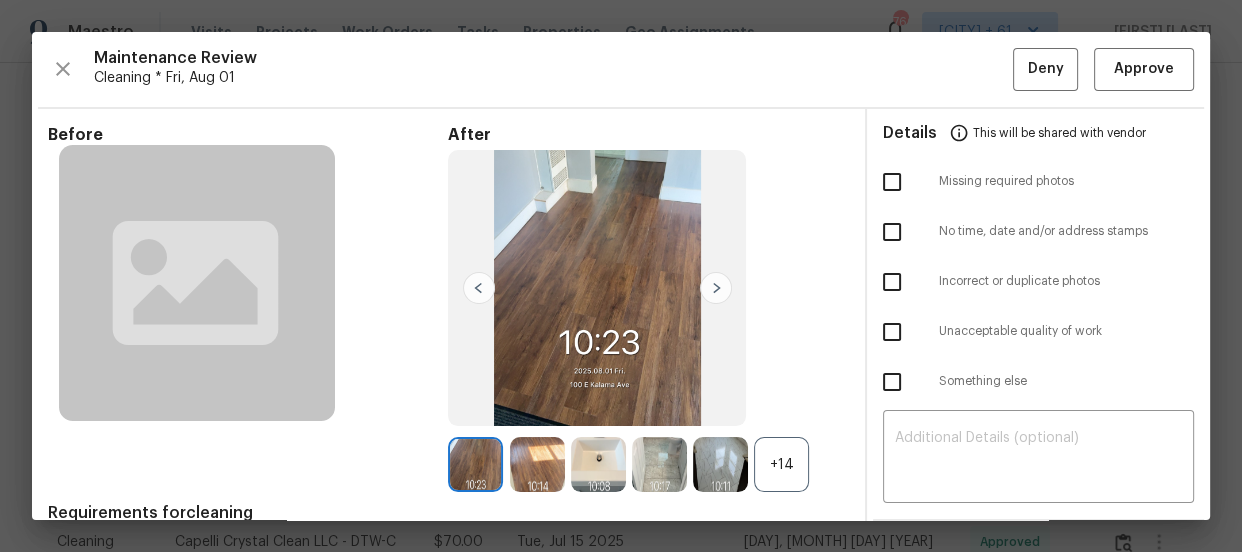click on "+14" at bounding box center [781, 464] 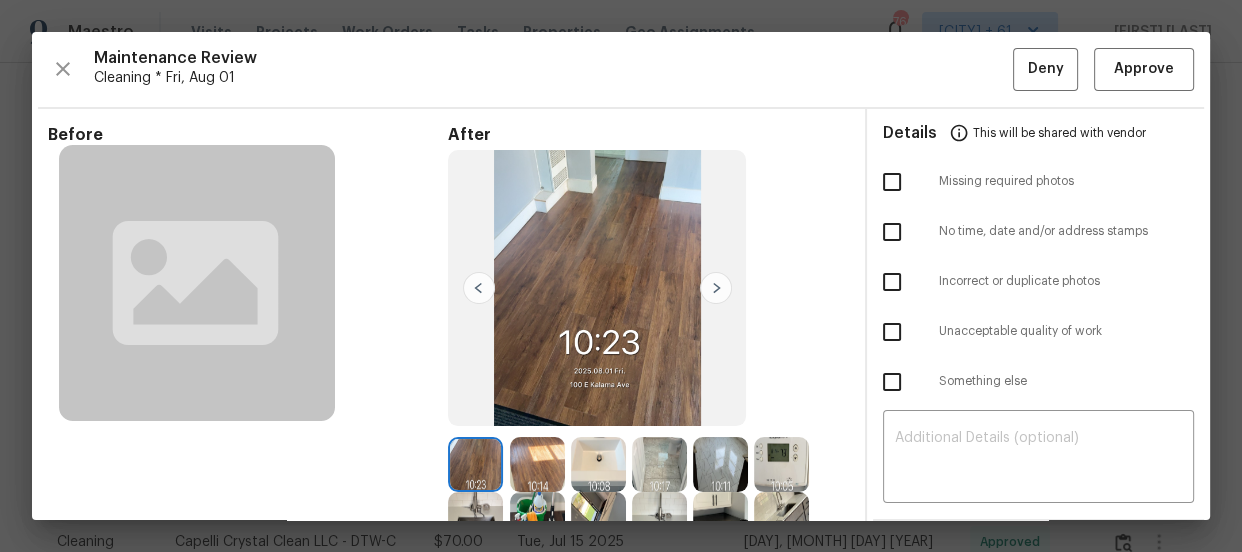 click on "Maintenance Review Cleaning * Fri, Aug 01 Deny Approve Before After Requirements for  cleaning 1 photo for each bedroom, 3 photos for each kitchen (sink, counters, floor) and bathroom (toilet, sink, tub/shower, if present) 1 photo of thermostat and 1 photo of top of fridge (if present) Details This will be shared with vendor Missing required photos No time, date and/or address stamps Incorrect or duplicate photos Unacceptable quality of work Something else ​   Messages with Vendor   x ​ Carrie Capelli 12/4/24, 23:10 Hello, I apologize. The picture of the counter top attached isn’t enough
counter top you’re saying? I just want to make sure I understand what
you’re asking and if I can go retake the picture if more is needed. Thank
you for letting me know. Carrie Capelli 12/4/24, 23:10 Pavithra Thulasiraman 12/4/24, 23:3 https://www.opendoor.com/vendor-help/quality.  Thank you! Pavithra Thulasiraman 12/4/24, 23:3 https://www.opendoor.com/vendor-help/quality.  Thank you! Carrie Capelli 11/26/24, 3:33" at bounding box center [621, 276] 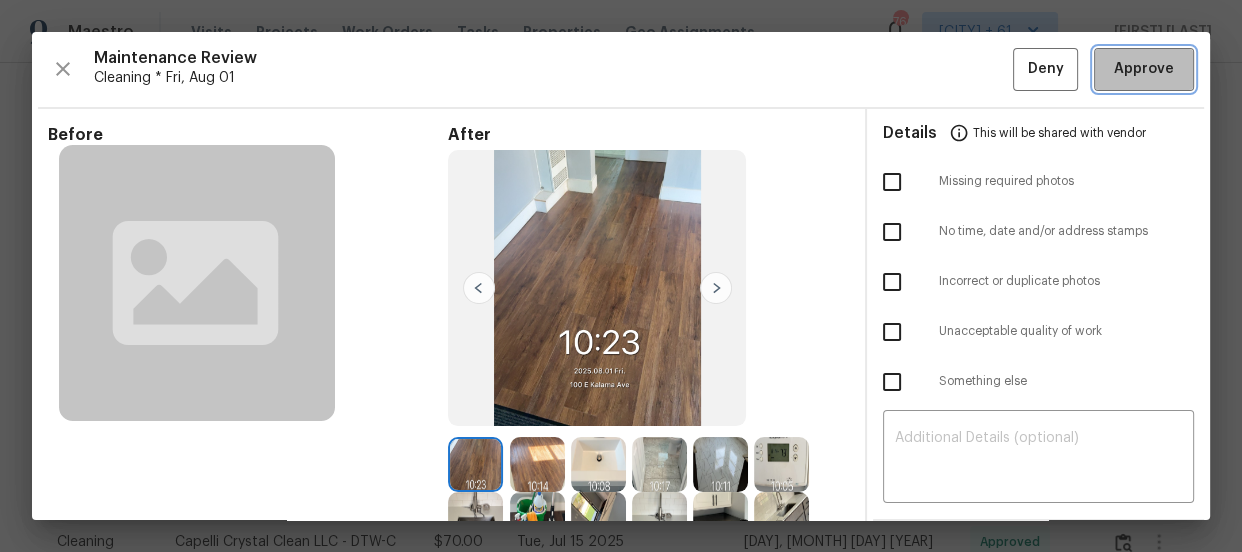 click on "Approve" at bounding box center (1144, 69) 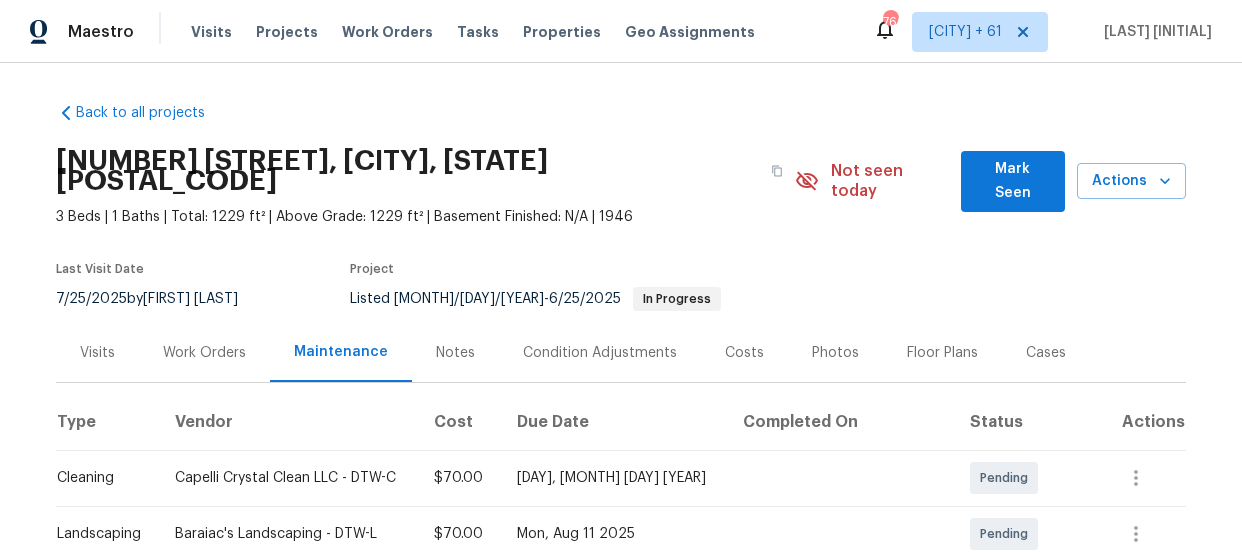 scroll, scrollTop: 0, scrollLeft: 0, axis: both 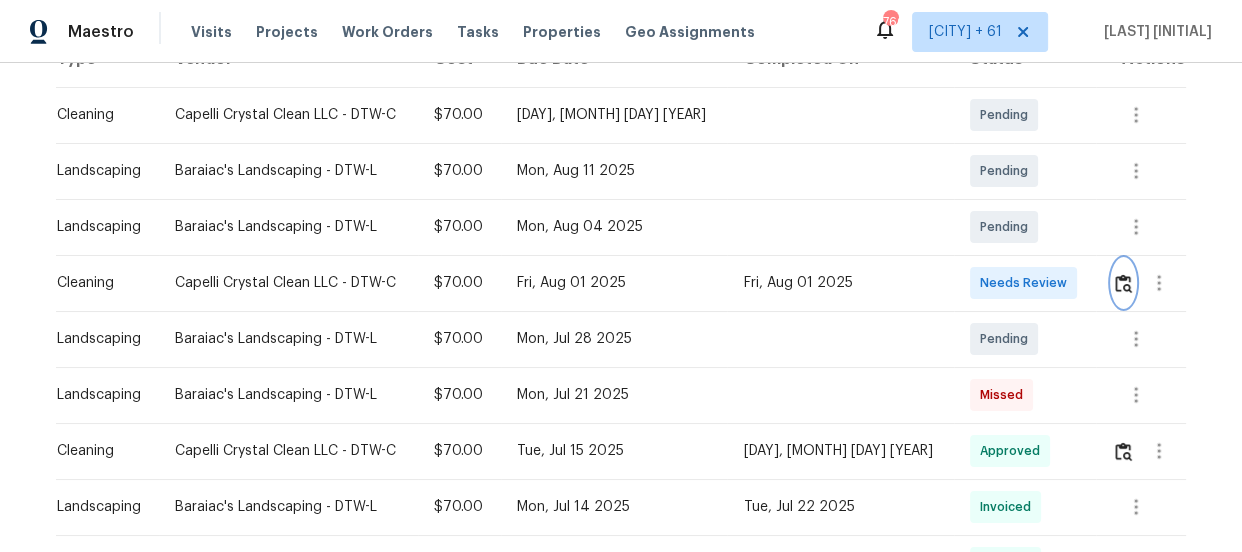 click at bounding box center (1123, 283) 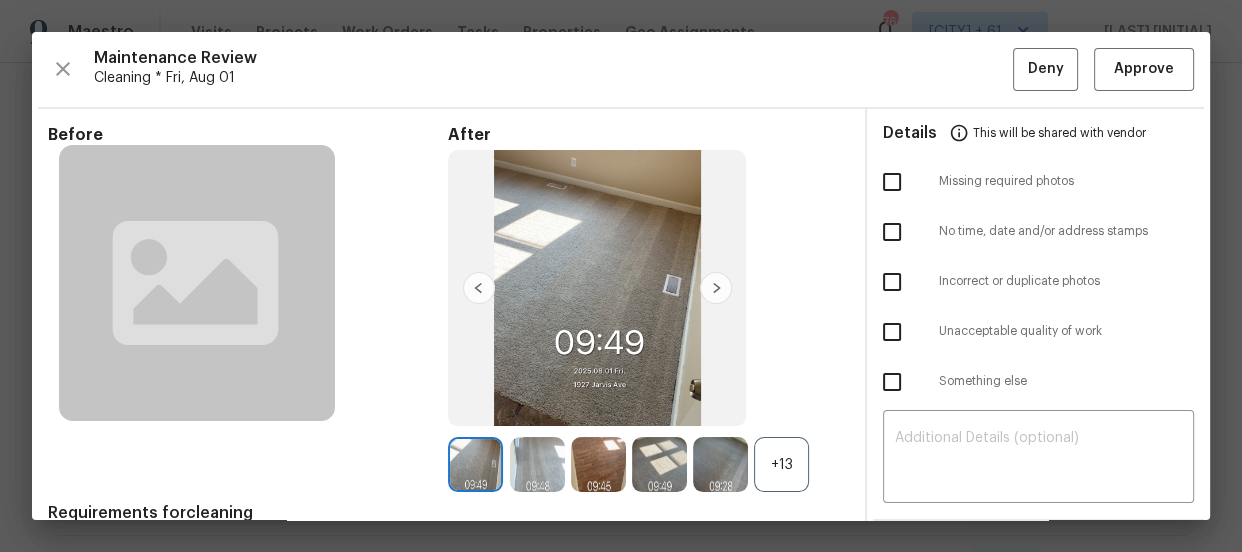 click on "+13" at bounding box center [781, 464] 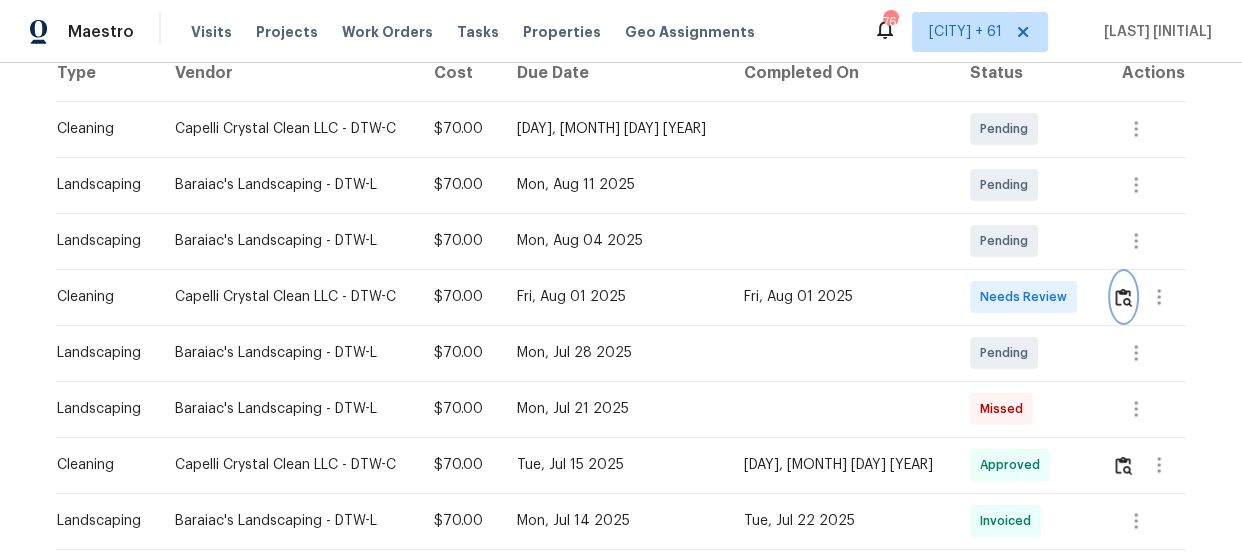 scroll, scrollTop: 363, scrollLeft: 0, axis: vertical 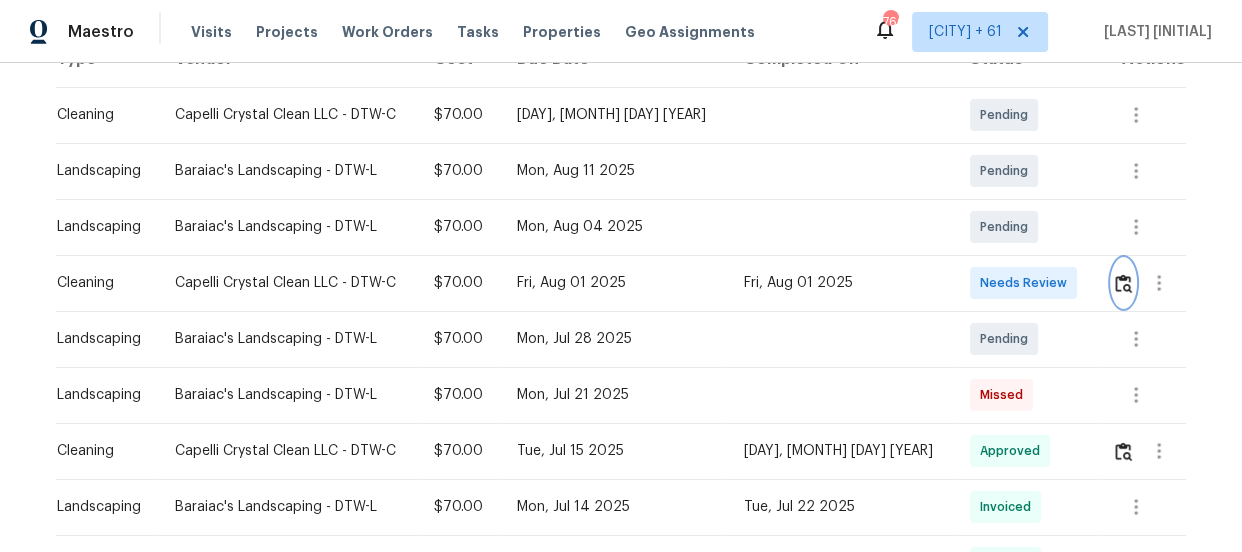 click at bounding box center (1123, 283) 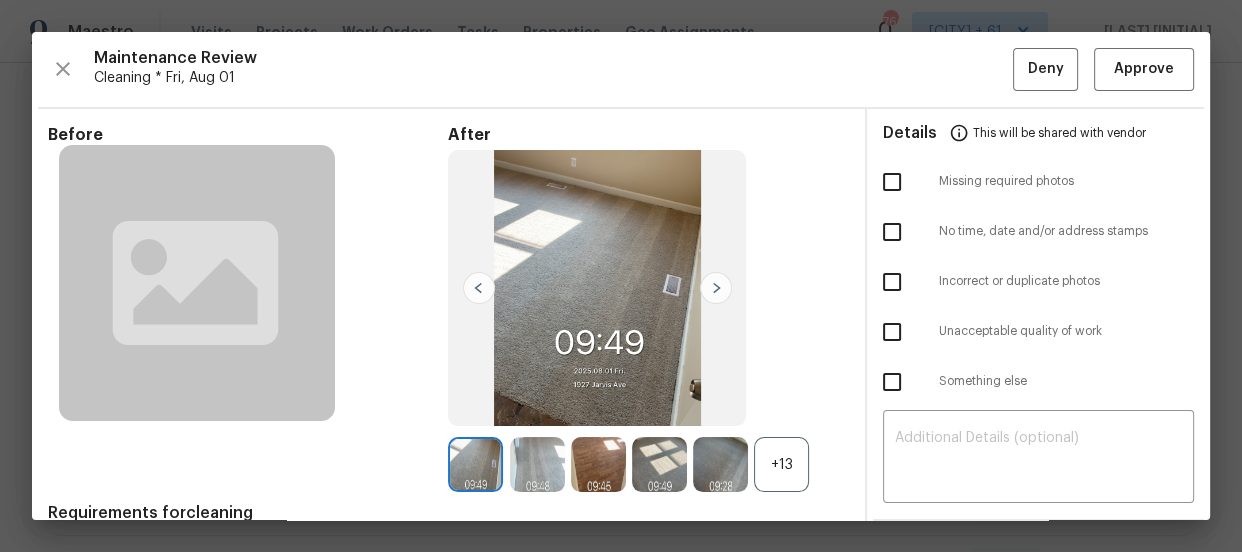 click on "+13" at bounding box center (781, 464) 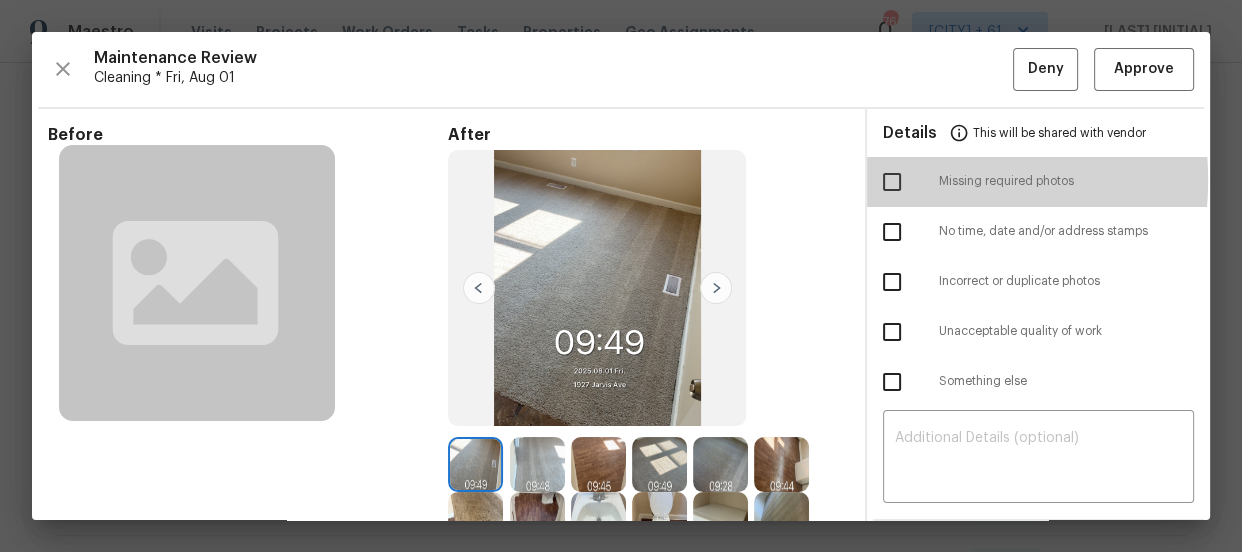 click at bounding box center (892, 182) 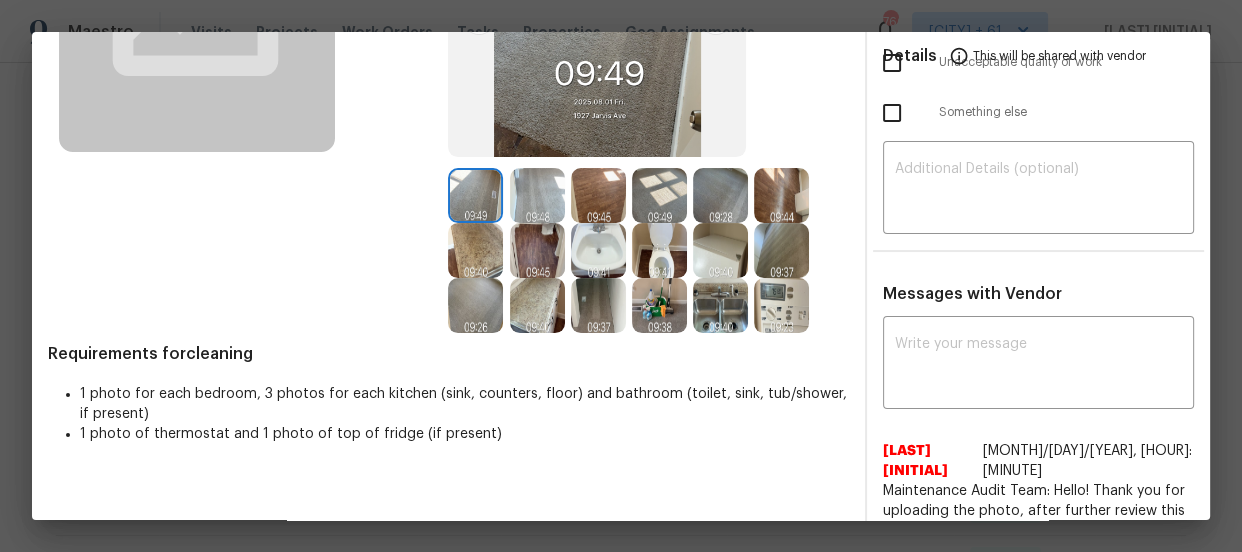 scroll, scrollTop: 272, scrollLeft: 0, axis: vertical 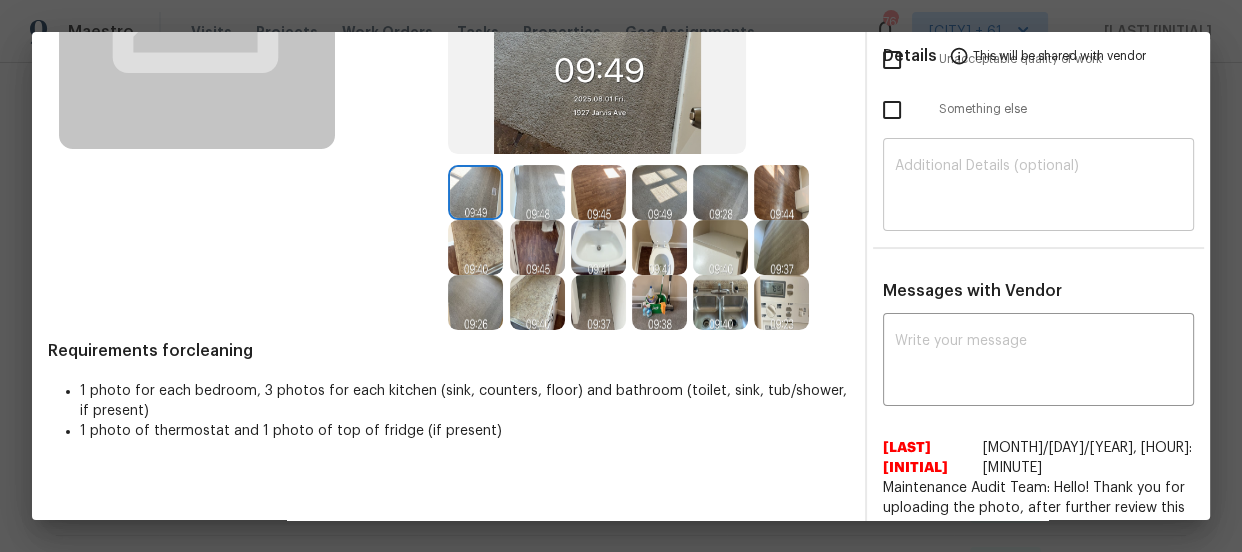 click at bounding box center (1038, 187) 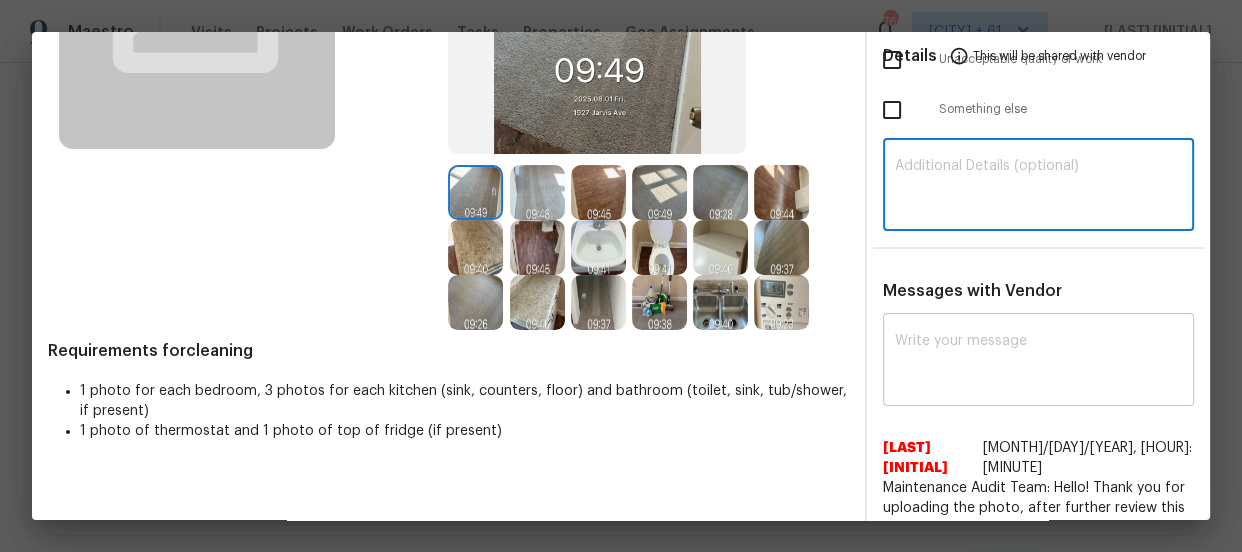 paste on "Maintenance Audit Team: Hello! Unfortunately, this Cleaning visit completed on 01/08/2025 has been denied because we are missing the required photos for approval. For approval, please upload one bath tub photo only if the missing photos were taken on the same day the visit was completed. If those photos are available, they must be uploaded within 48 hours of the original visit date. If the required photos were not taken on the day of the visit, the denial will remain in place. If you or your team need a refresher on the quality standards and requirements, please refer to the updated Standards of Work that have been distributed via email. Thank you!" 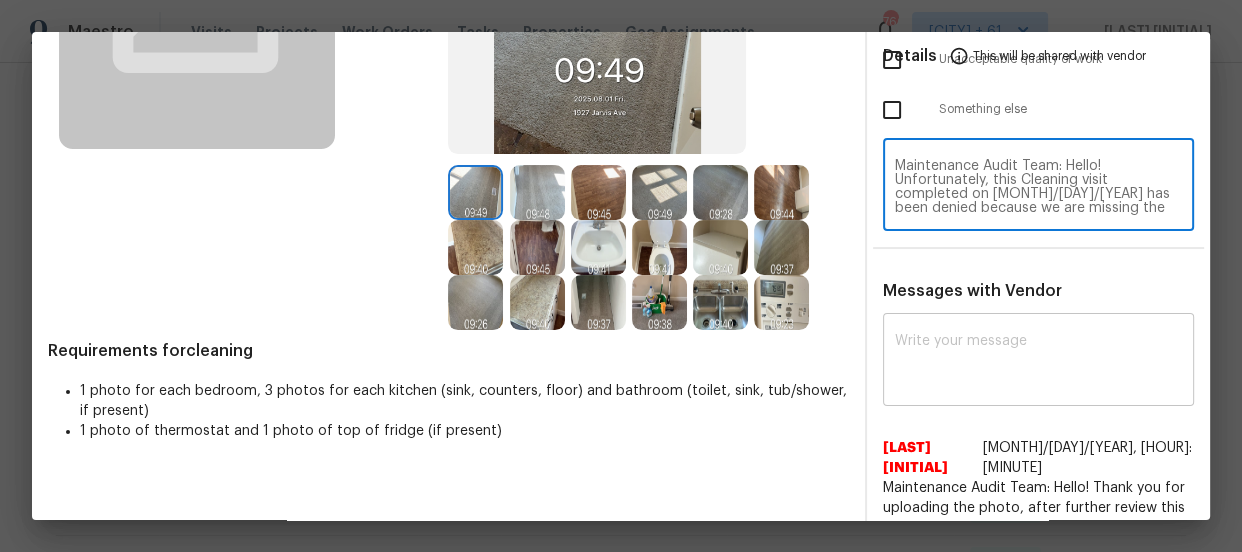 scroll, scrollTop: 195, scrollLeft: 0, axis: vertical 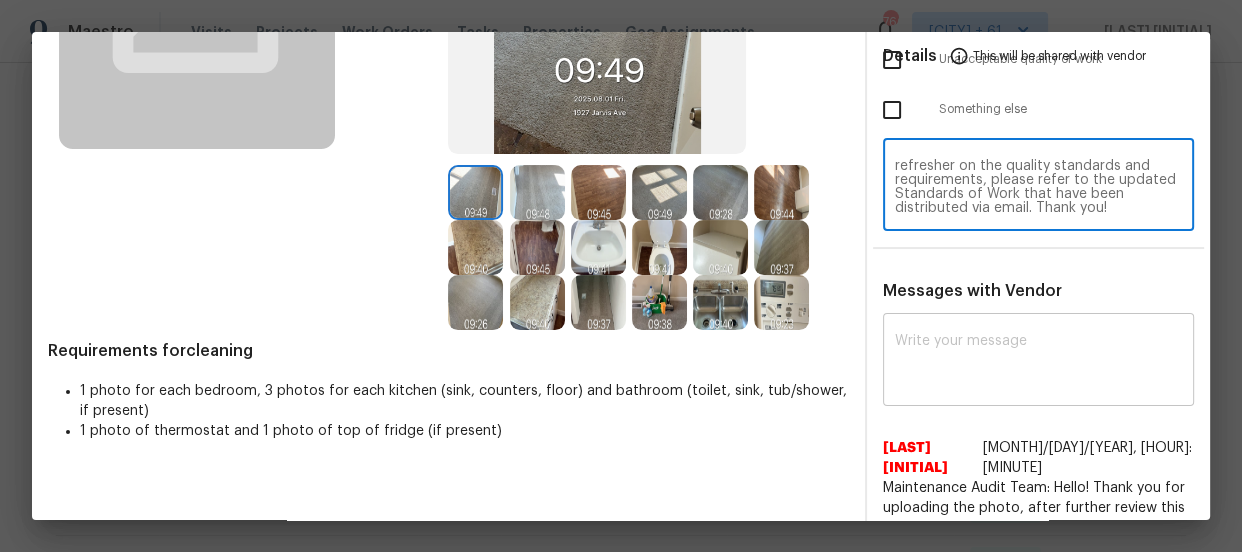 type on "Maintenance Audit Team: Hello! Unfortunately, this Cleaning visit completed on 01/08/2025 has been denied because we are missing the required photos for approval. For approval, please upload one bath tub photo only if the missing photos were taken on the same day the visit was completed. If those photos are available, they must be uploaded within 48 hours of the original visit date. If the required photos were not taken on the day of the visit, the denial will remain in place. If you or your team need a refresher on the quality standards and requirements, please refer to the updated Standards of Work that have been distributed via email. Thank you!" 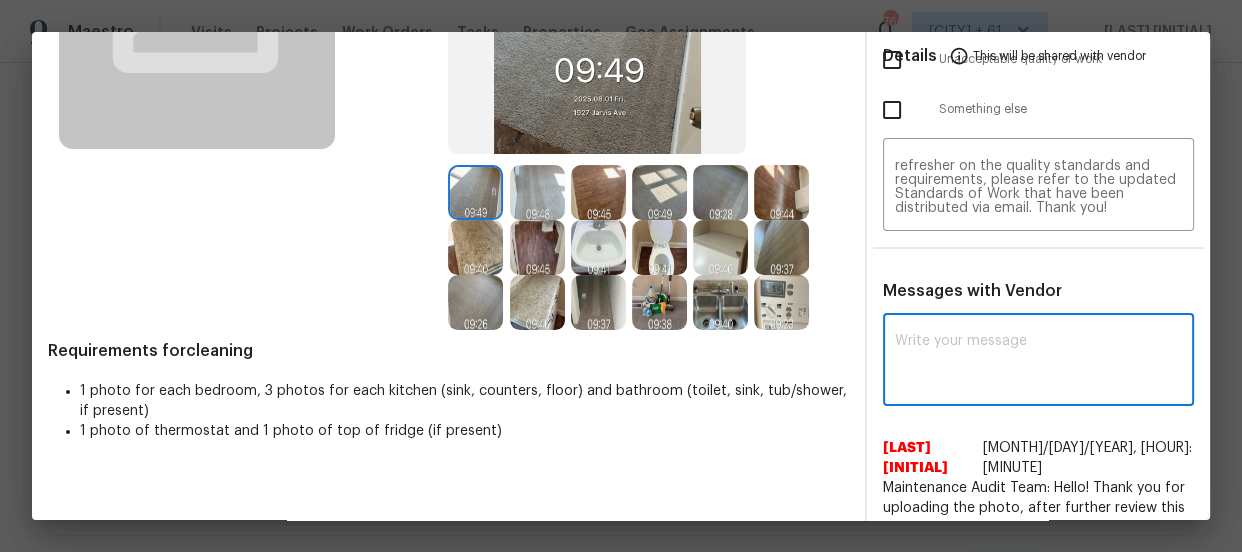 paste on "Maintenance Audit Team: Hello! Unfortunately, this Cleaning visit completed on 01/08/2025 has been denied because we are missing the required photos for approval. For approval, please upload one bath tub photo only if the missing photos were taken on the same day the visit was completed. If those photos are available, they must be uploaded within 48 hours of the original visit date. If the required photos were not taken on the day of the visit, the denial will remain in place. If you or your team need a refresher on the quality standards and requirements, please refer to the updated Standards of Work that have been distributed via email. Thank you!" 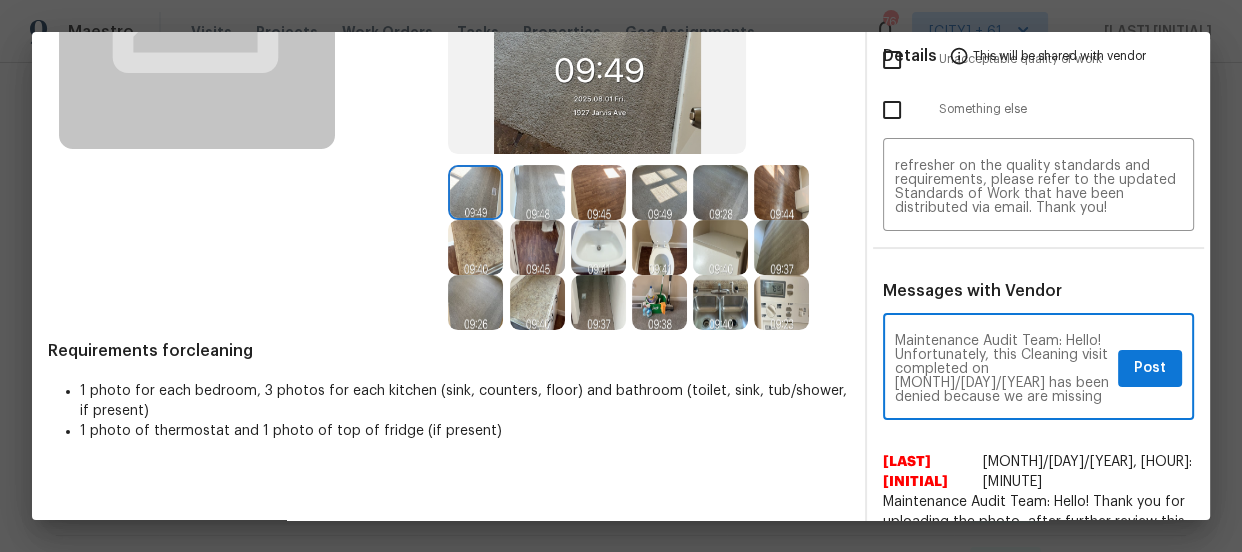 scroll, scrollTop: 280, scrollLeft: 0, axis: vertical 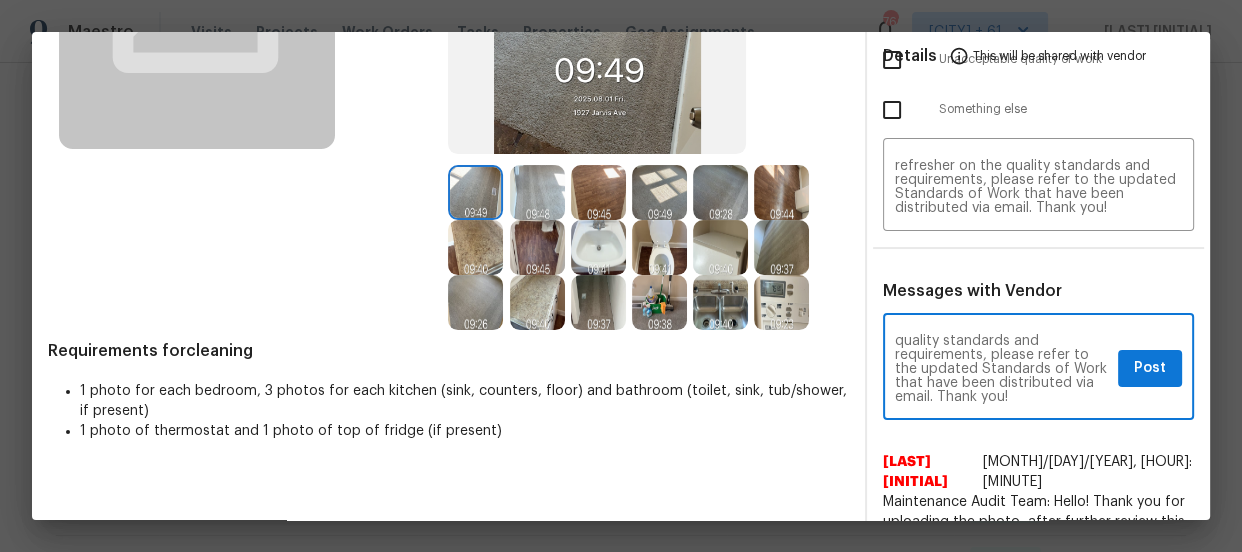 type on "Maintenance Audit Team: Hello! Unfortunately, this Cleaning visit completed on 01/08/2025 has been denied because we are missing the required photos for approval. For approval, please upload one bath tub photo only if the missing photos were taken on the same day the visit was completed. If those photos are available, they must be uploaded within 48 hours of the original visit date. If the required photos were not taken on the day of the visit, the denial will remain in place. If you or your team need a refresher on the quality standards and requirements, please refer to the updated Standards of Work that have been distributed via email. Thank you!" 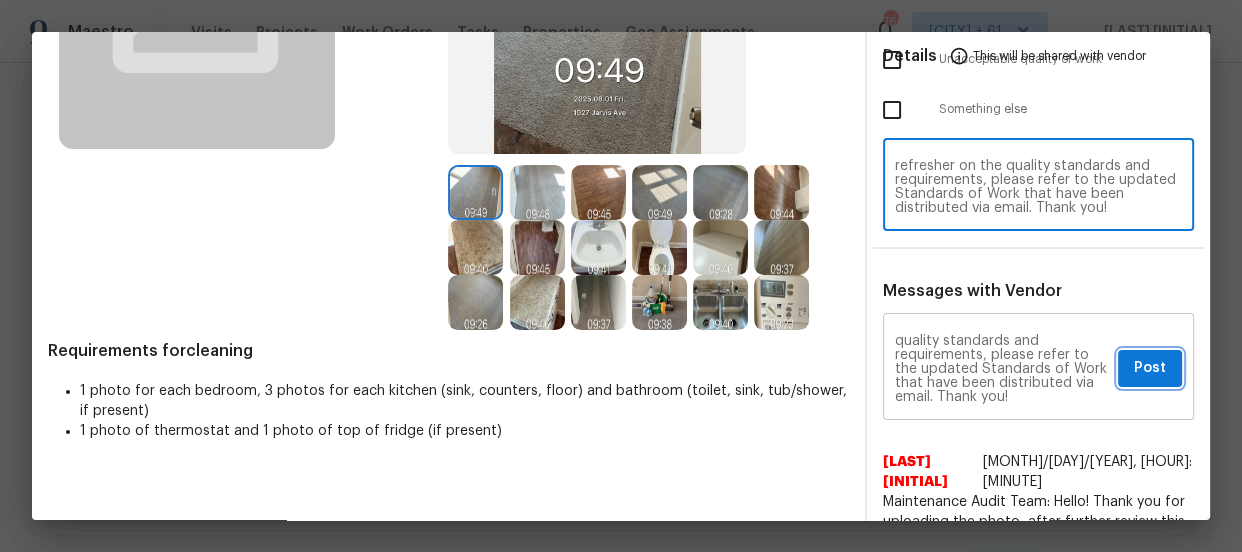 click on "Post" at bounding box center [1150, 368] 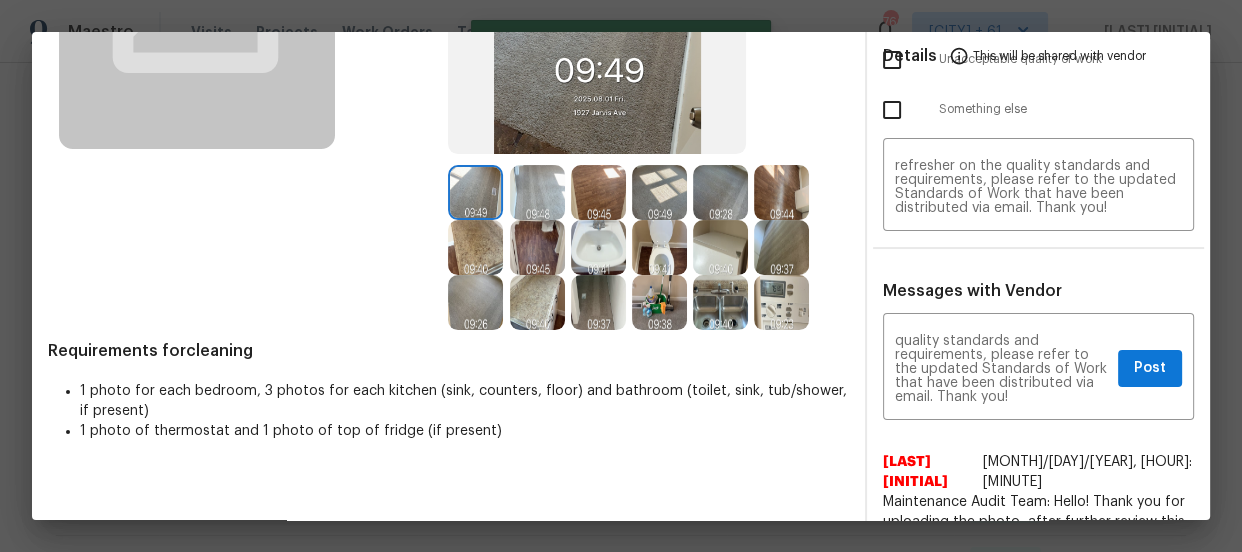 type 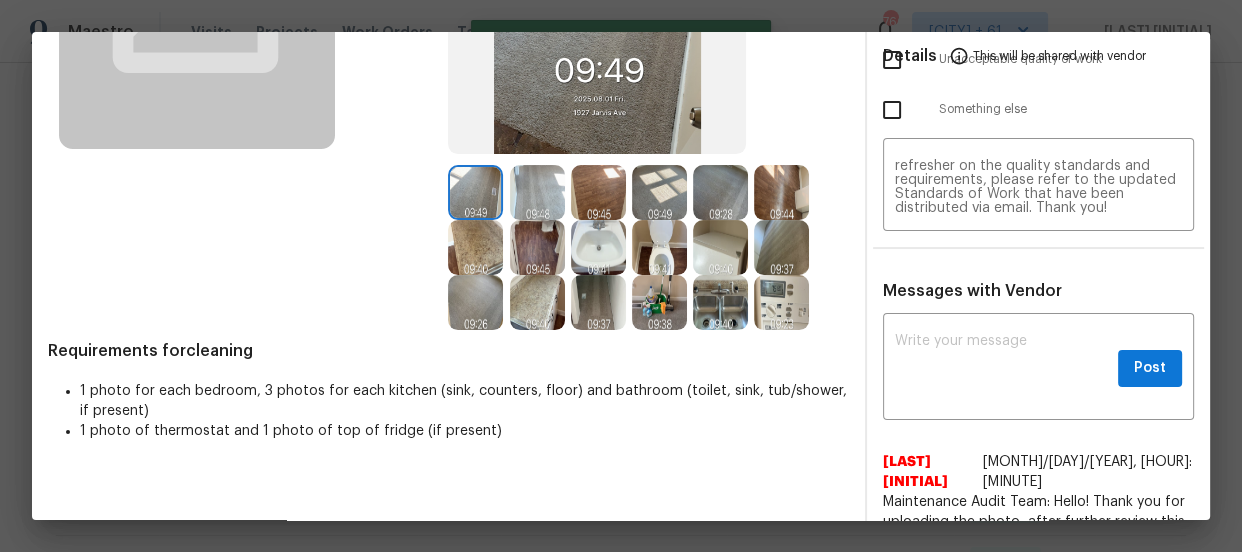 scroll, scrollTop: 0, scrollLeft: 0, axis: both 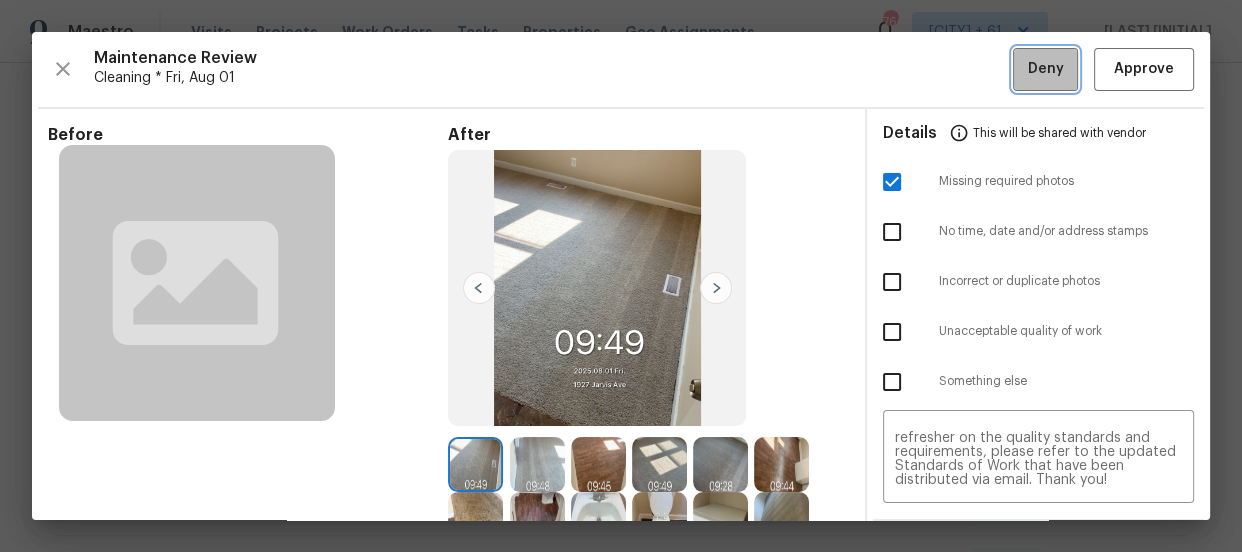click on "Deny" at bounding box center (1046, 69) 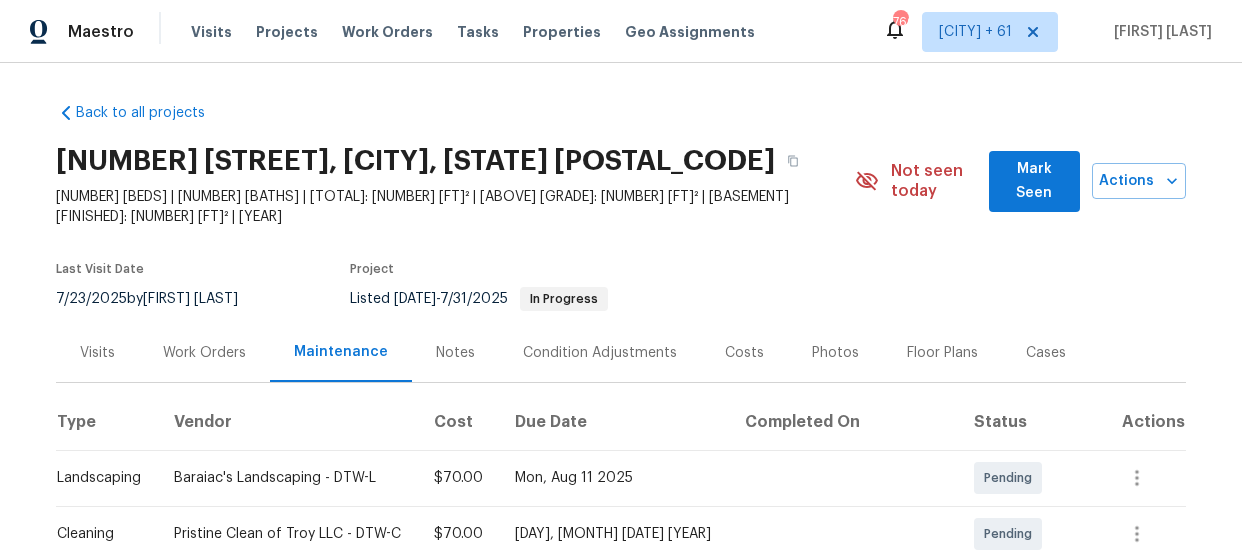 scroll, scrollTop: 0, scrollLeft: 0, axis: both 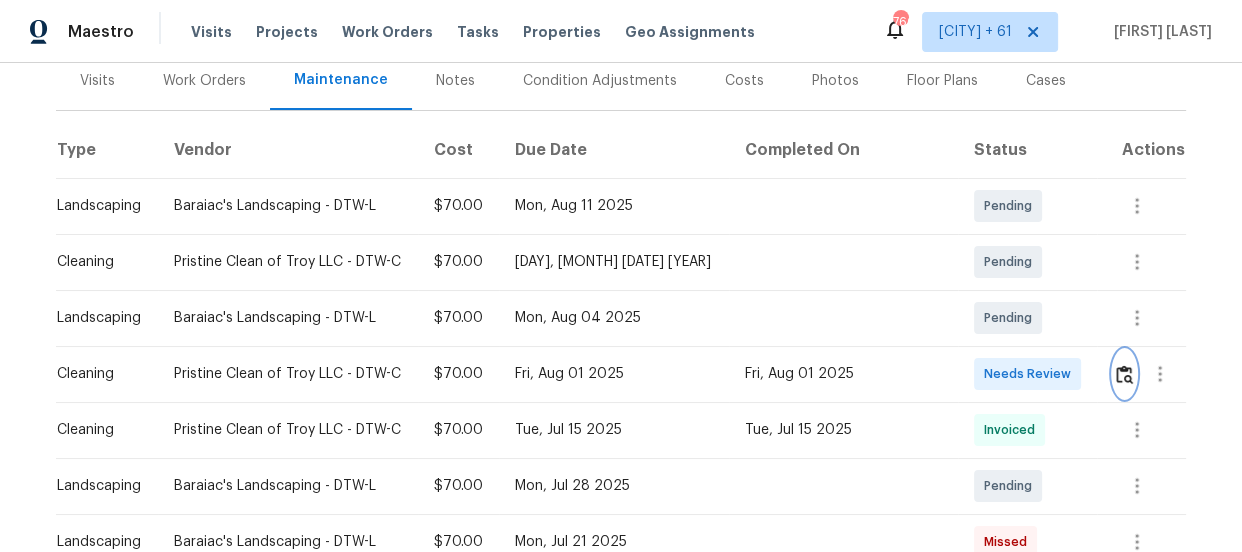 click at bounding box center [1124, 374] 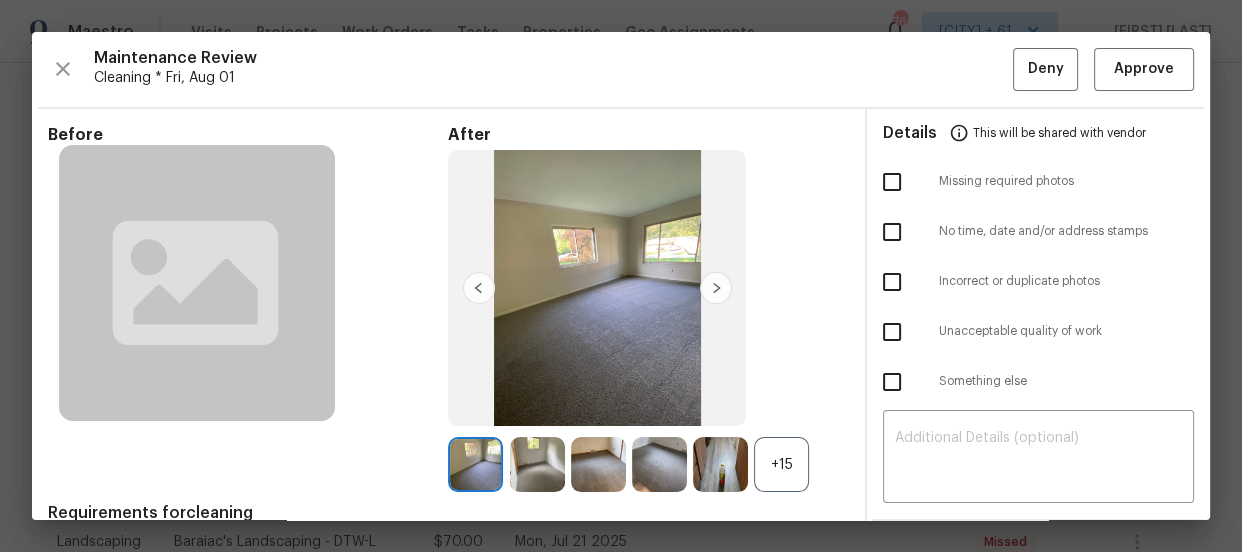 click on "+15" at bounding box center (781, 464) 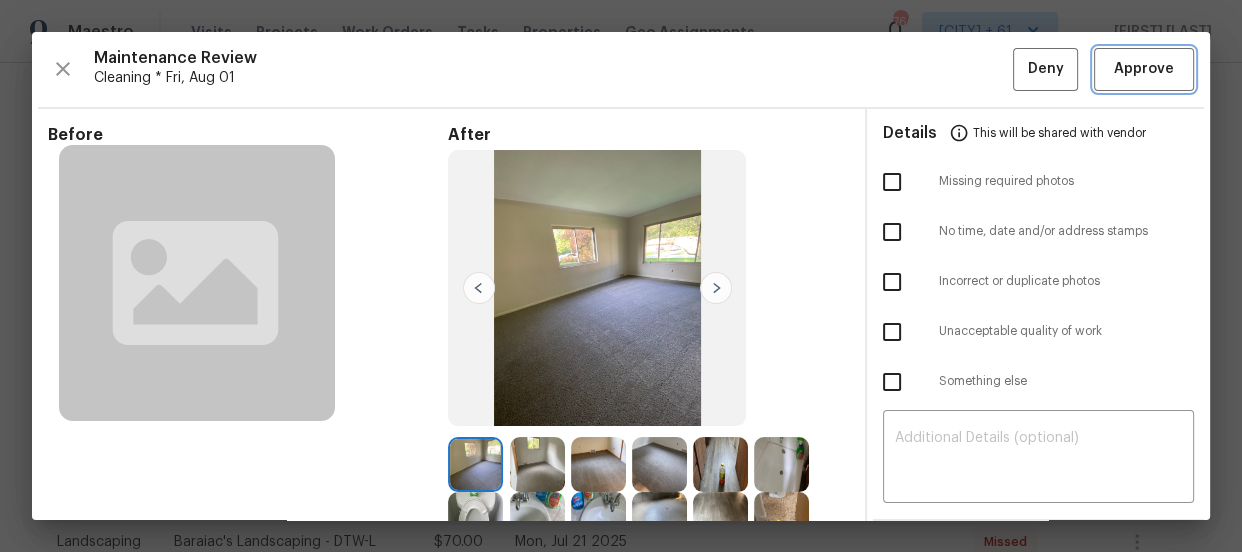 click on "Approve" at bounding box center [1144, 69] 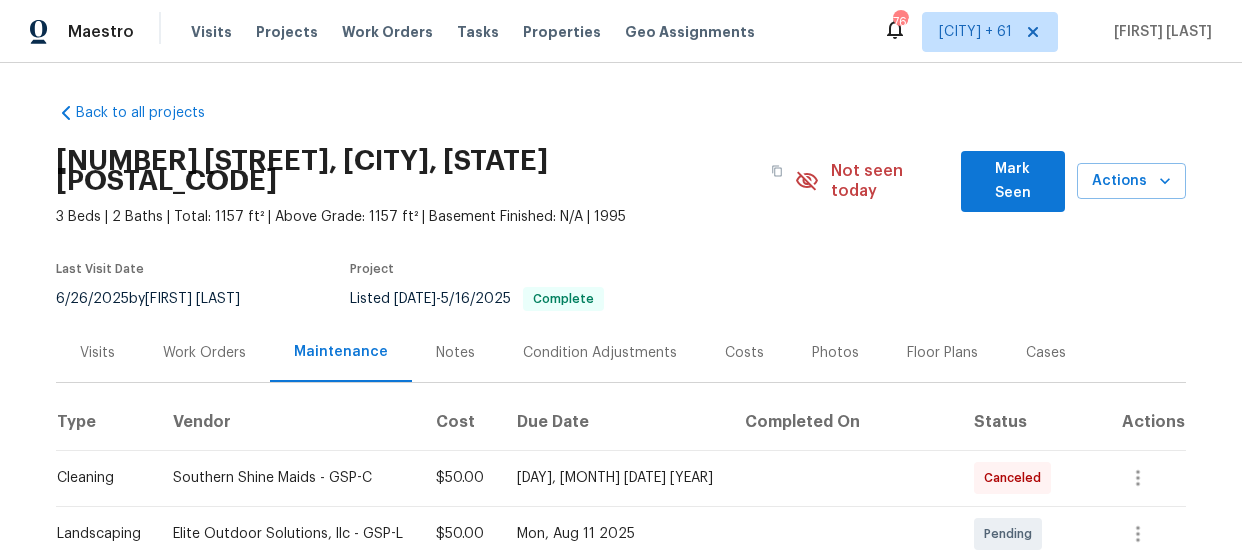 scroll, scrollTop: 0, scrollLeft: 0, axis: both 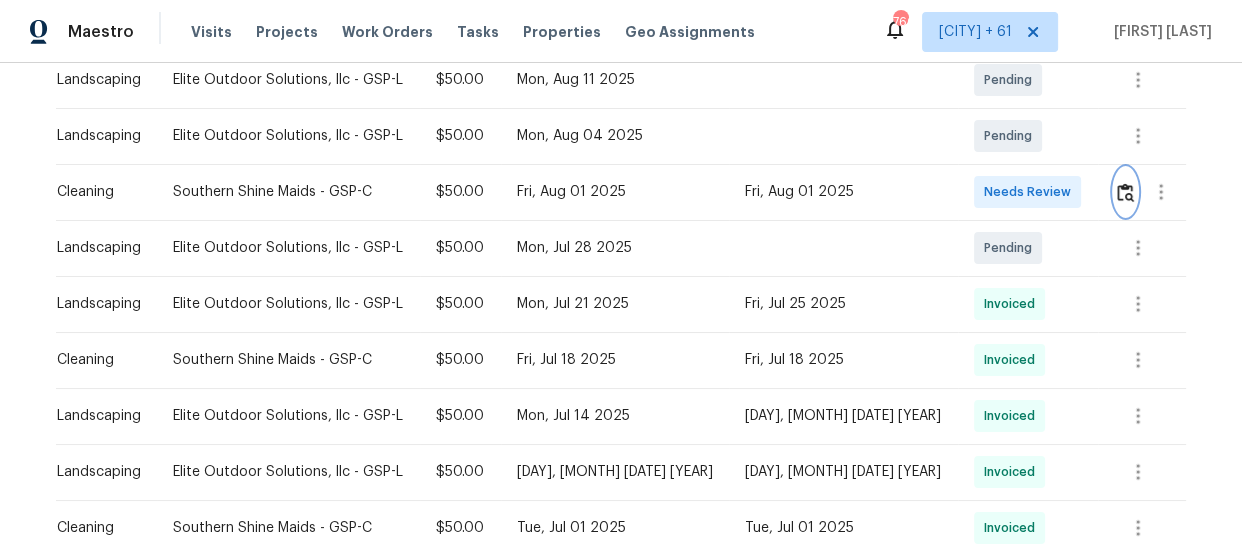 click at bounding box center (1125, 192) 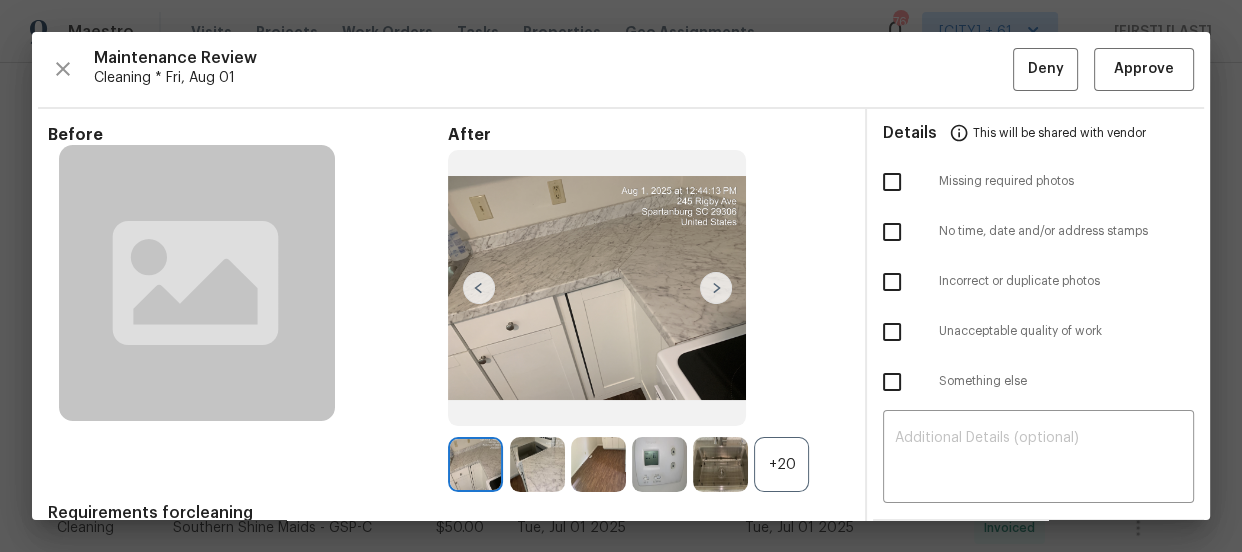 click on "+20" at bounding box center (781, 464) 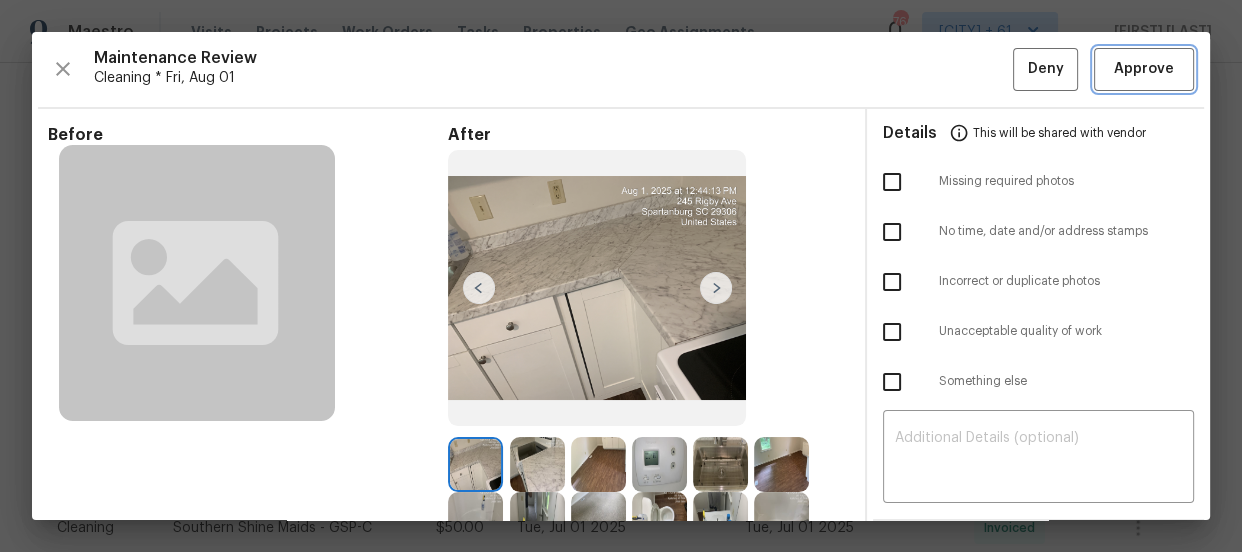 click on "Approve" at bounding box center [1144, 69] 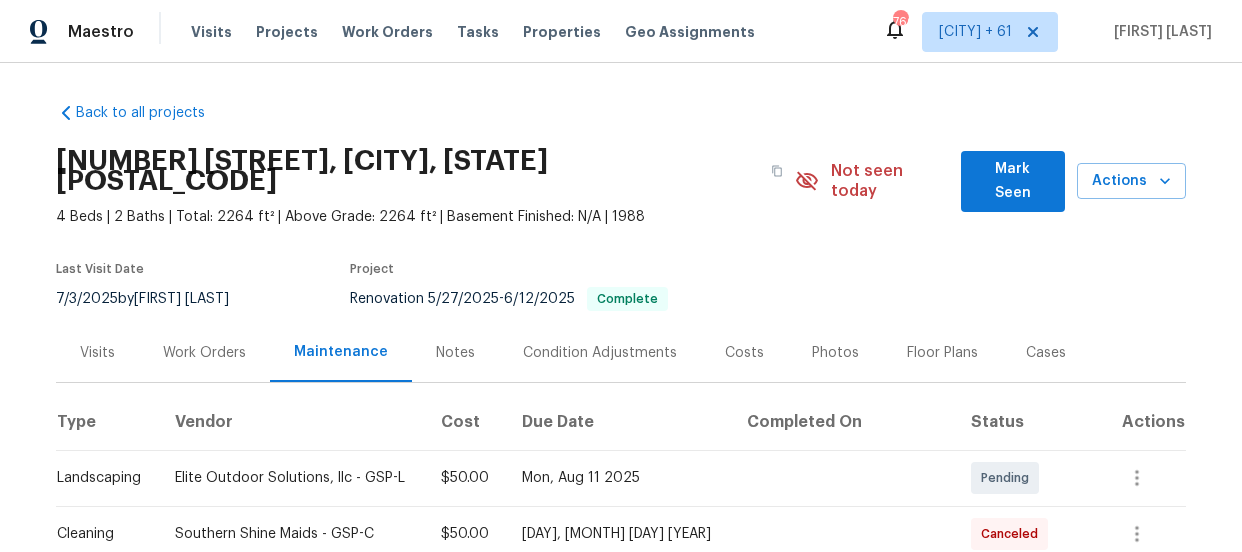 scroll, scrollTop: 0, scrollLeft: 0, axis: both 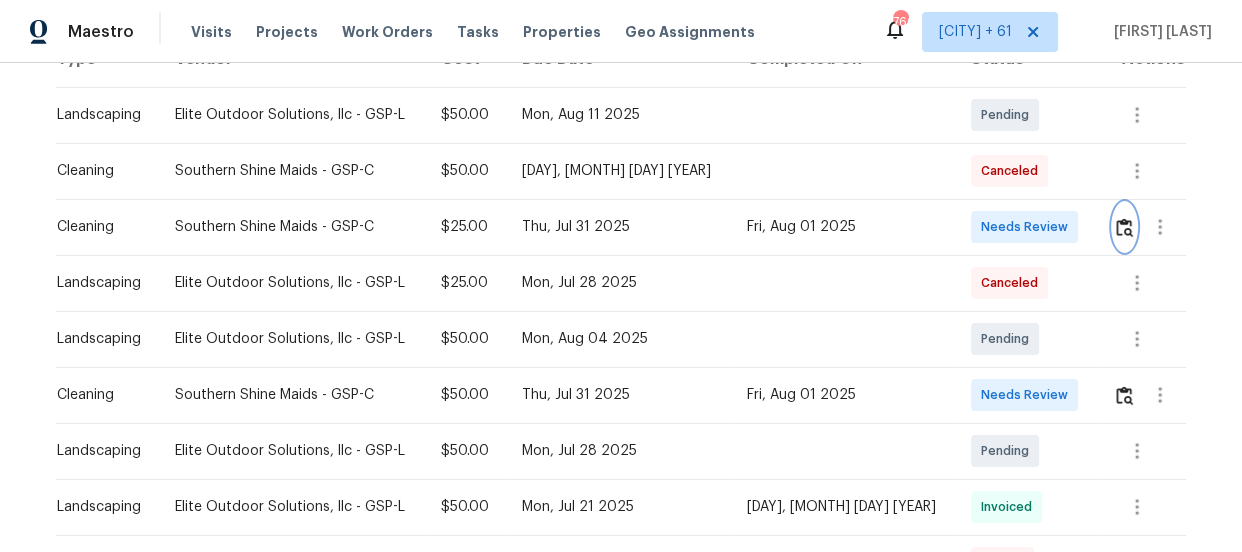 click at bounding box center [1124, 227] 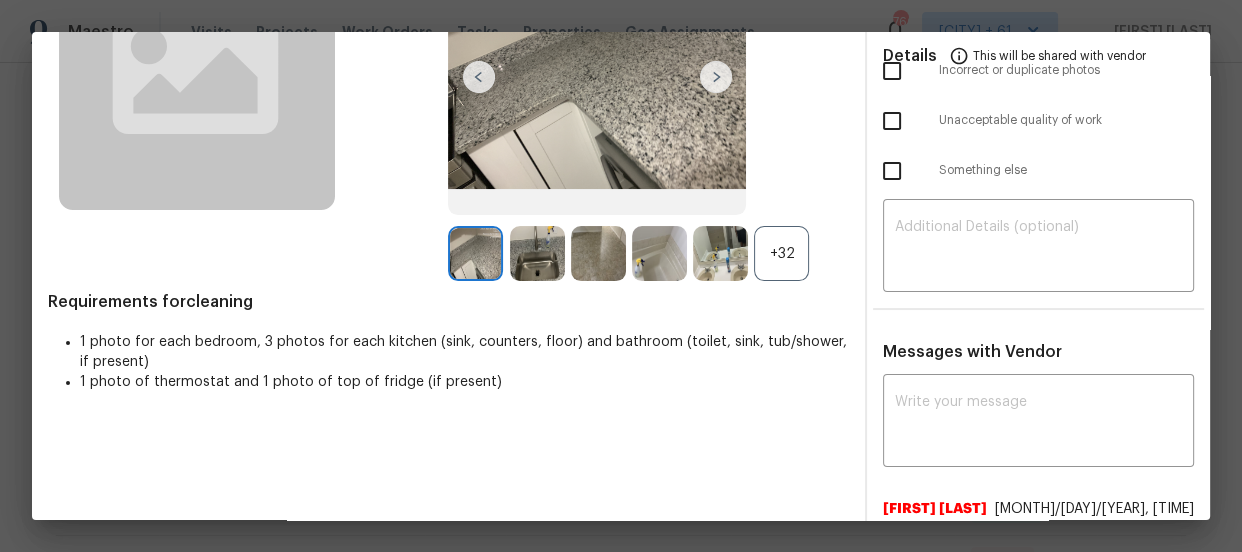 scroll, scrollTop: 263, scrollLeft: 0, axis: vertical 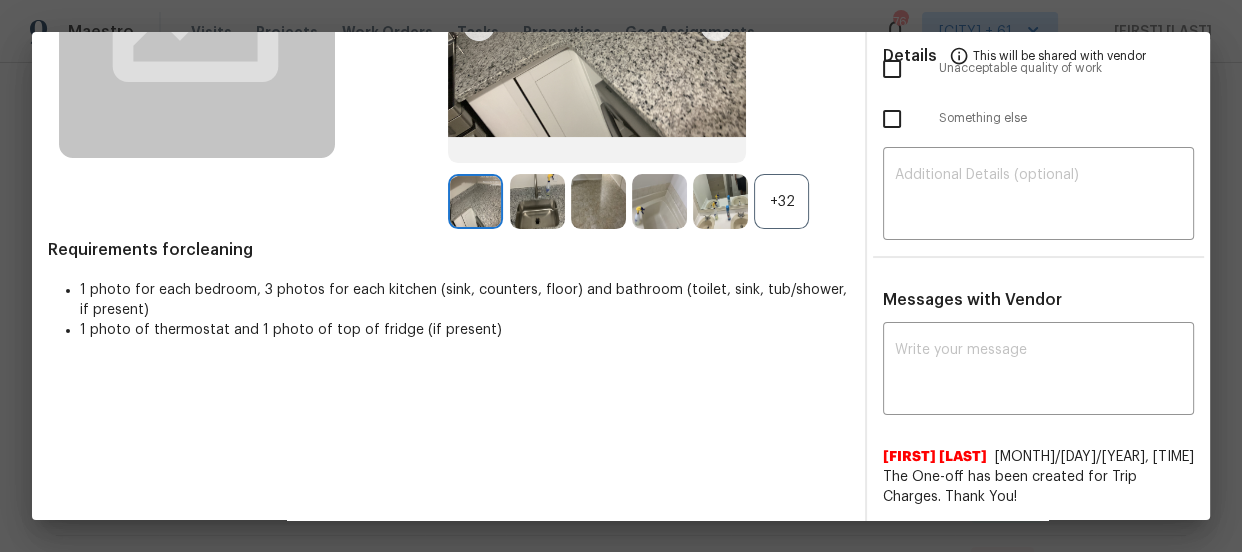 click on "+32" at bounding box center (781, 201) 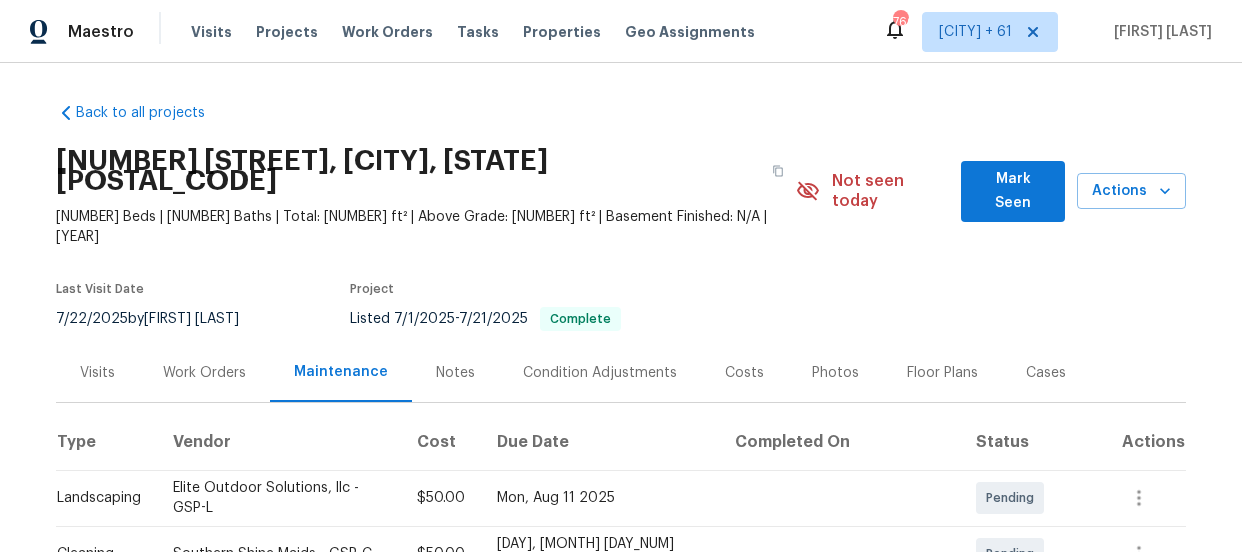 scroll, scrollTop: 0, scrollLeft: 0, axis: both 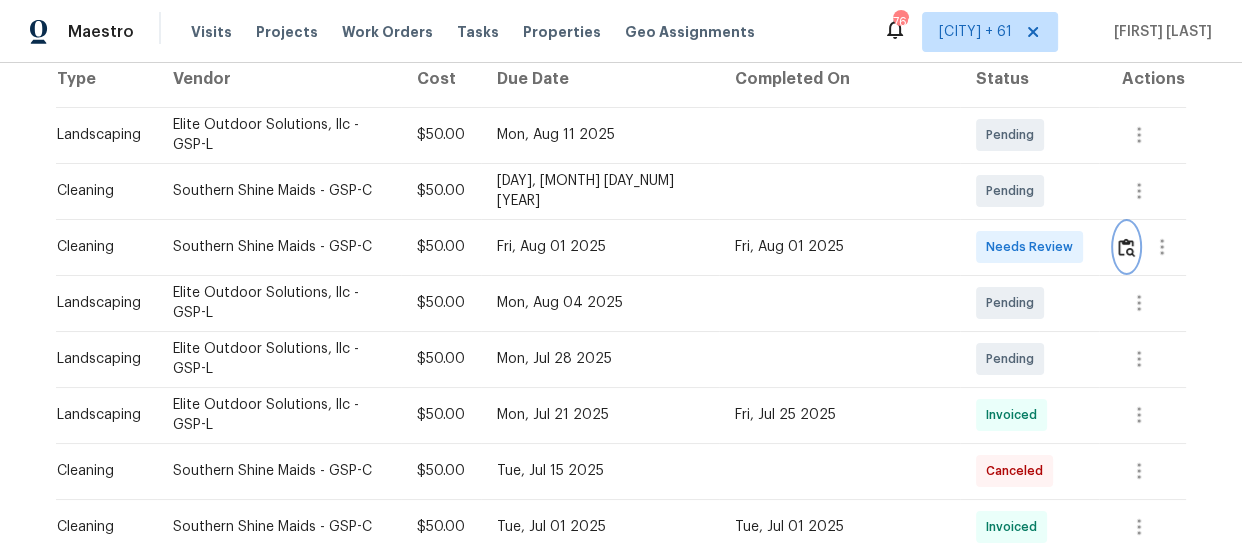 click at bounding box center [1126, 247] 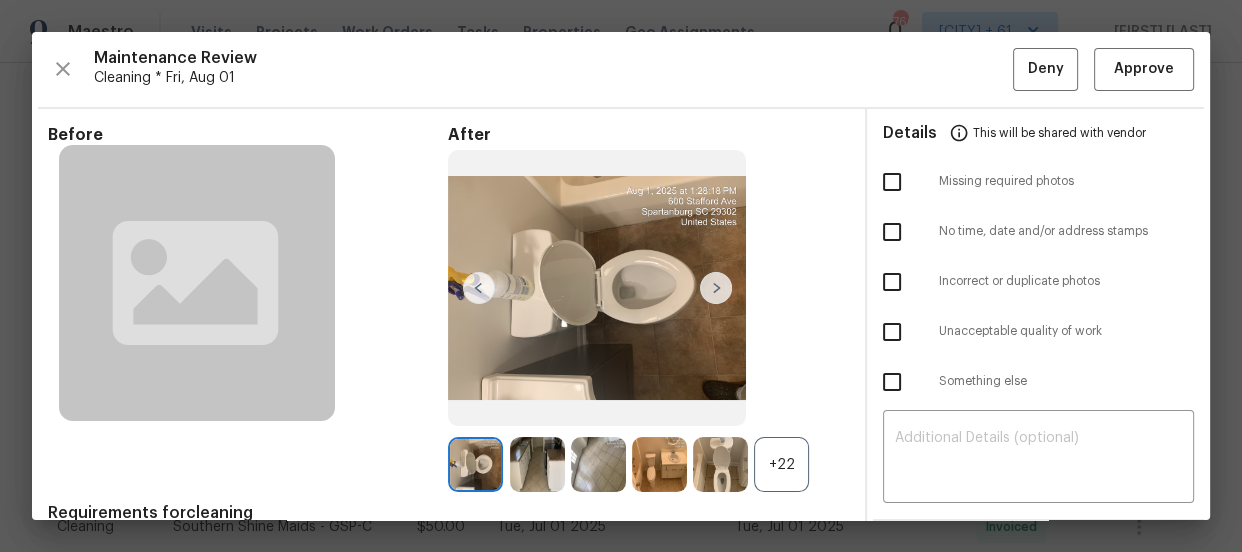 click on "+22" at bounding box center [781, 464] 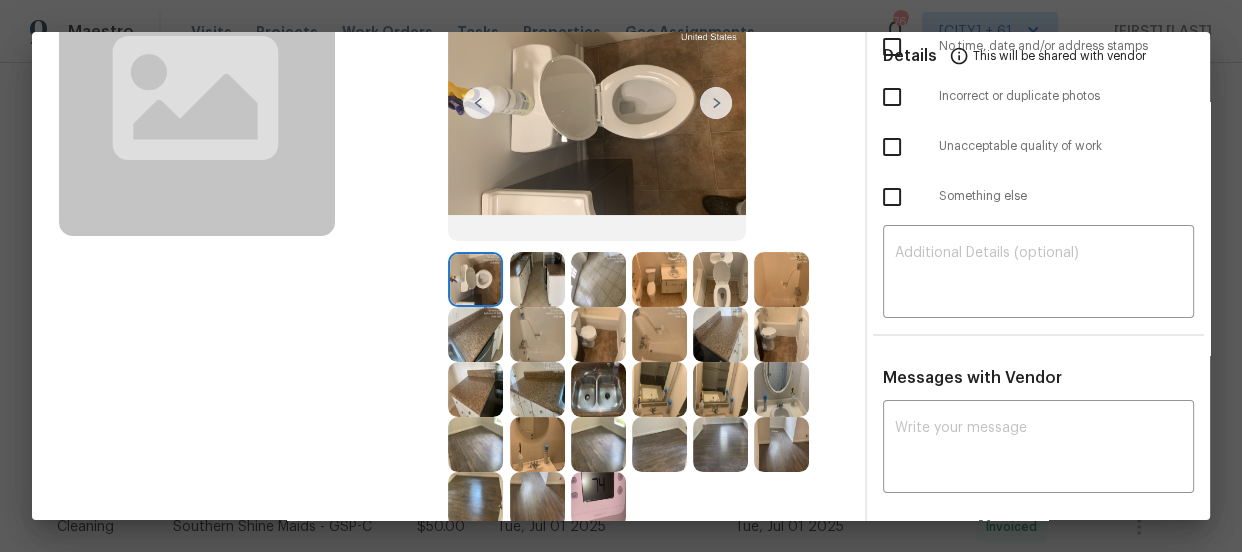 scroll, scrollTop: 0, scrollLeft: 0, axis: both 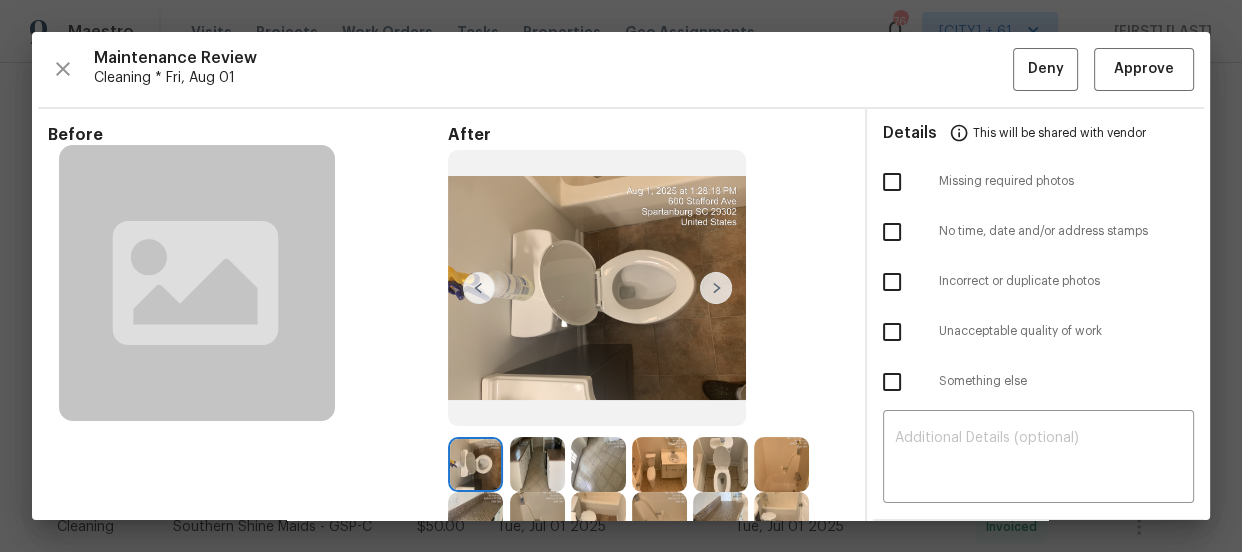 click at bounding box center (716, 288) 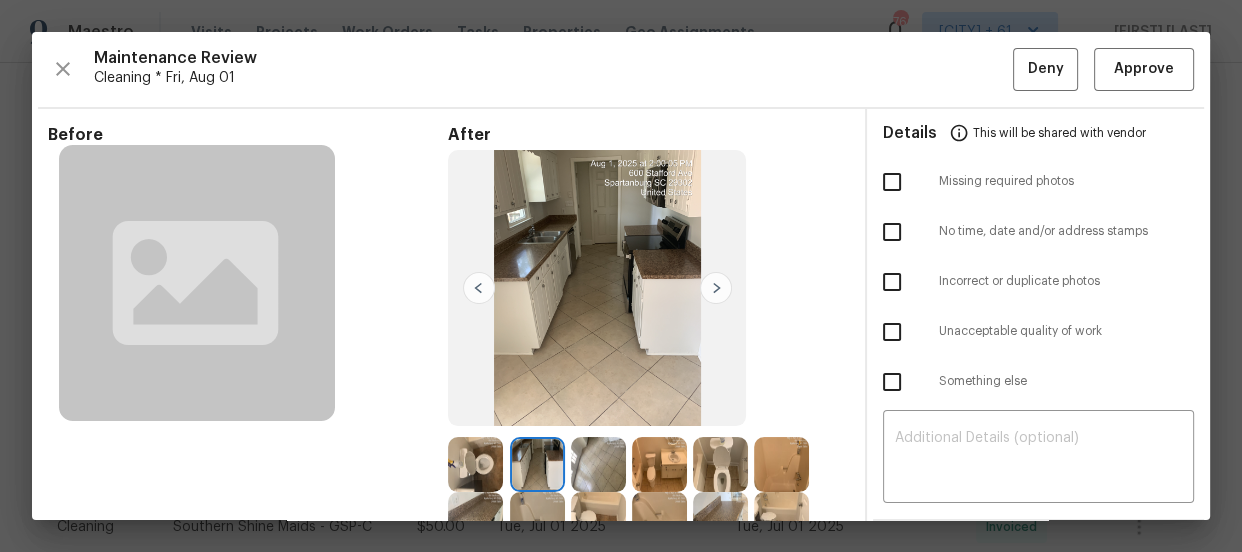 scroll, scrollTop: 181, scrollLeft: 0, axis: vertical 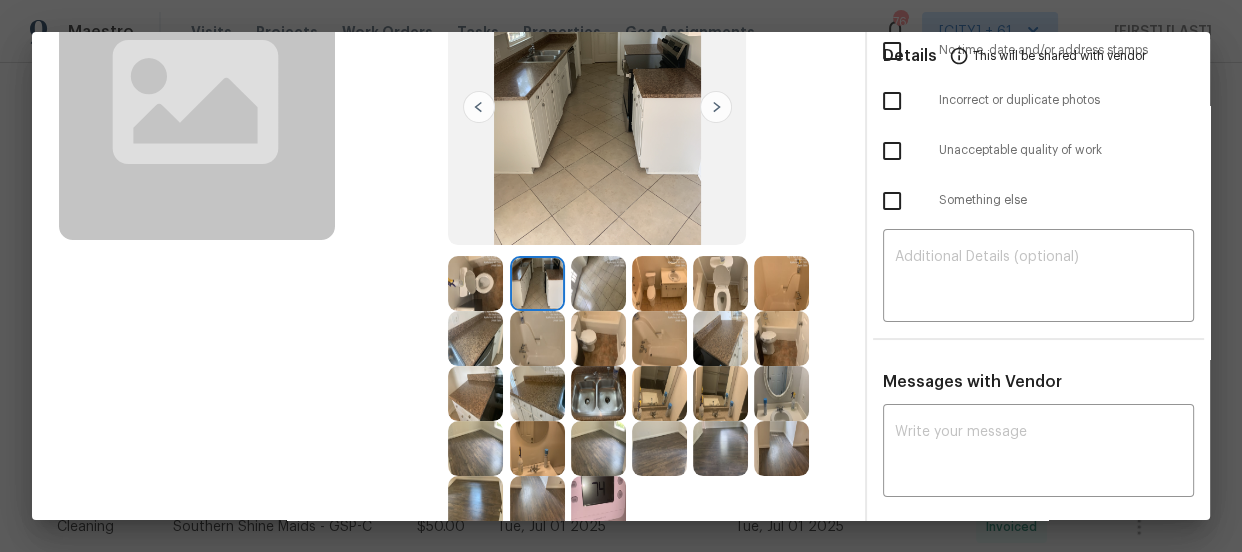 click at bounding box center (781, 283) 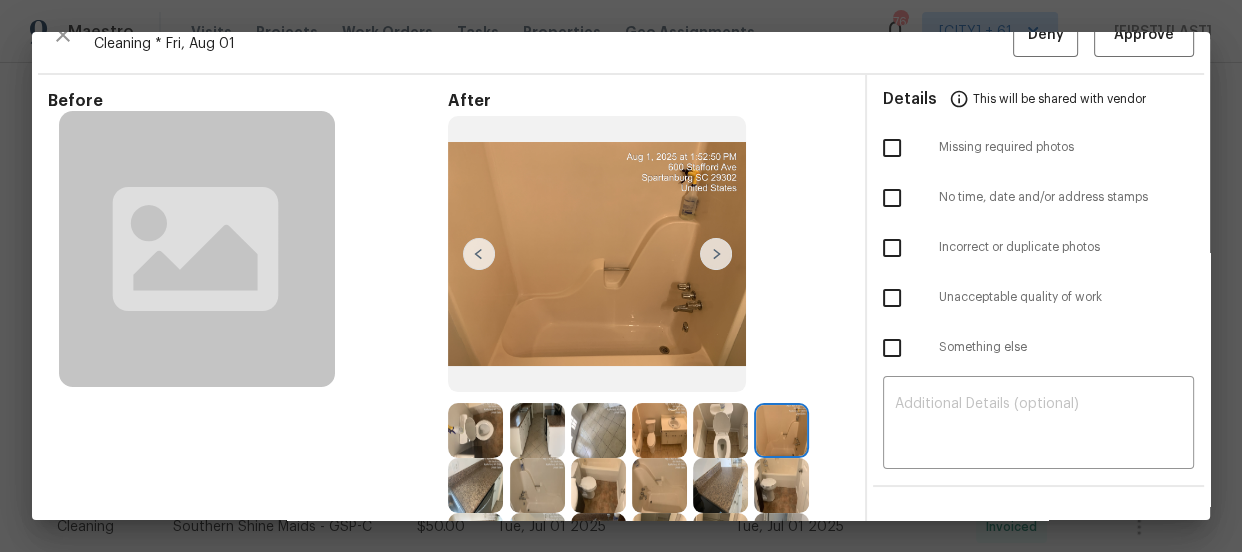 scroll, scrollTop: 0, scrollLeft: 0, axis: both 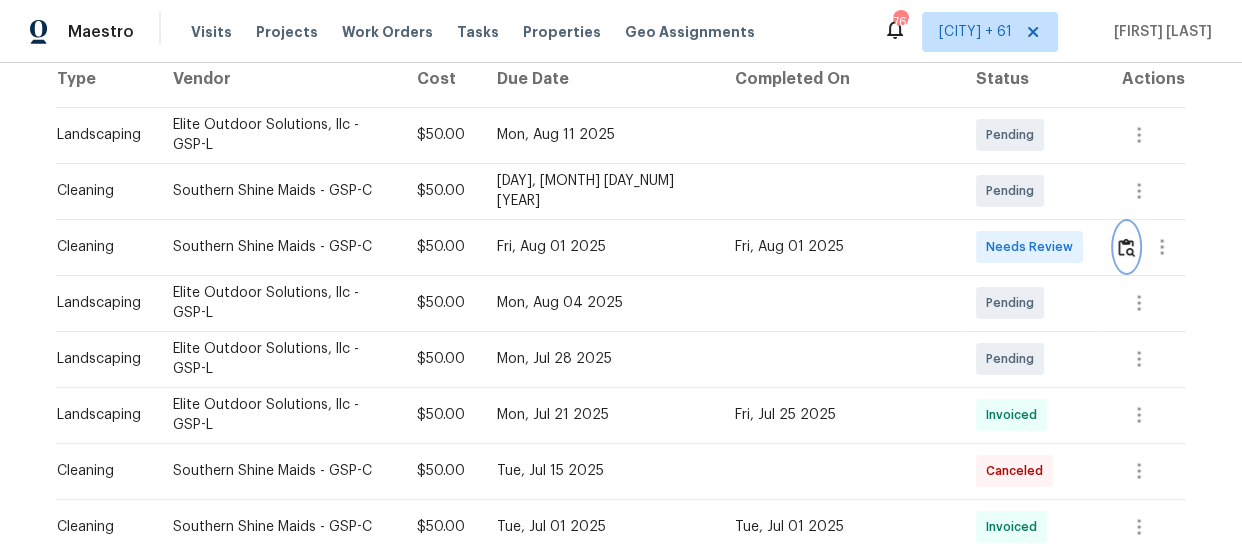 click at bounding box center [1126, 247] 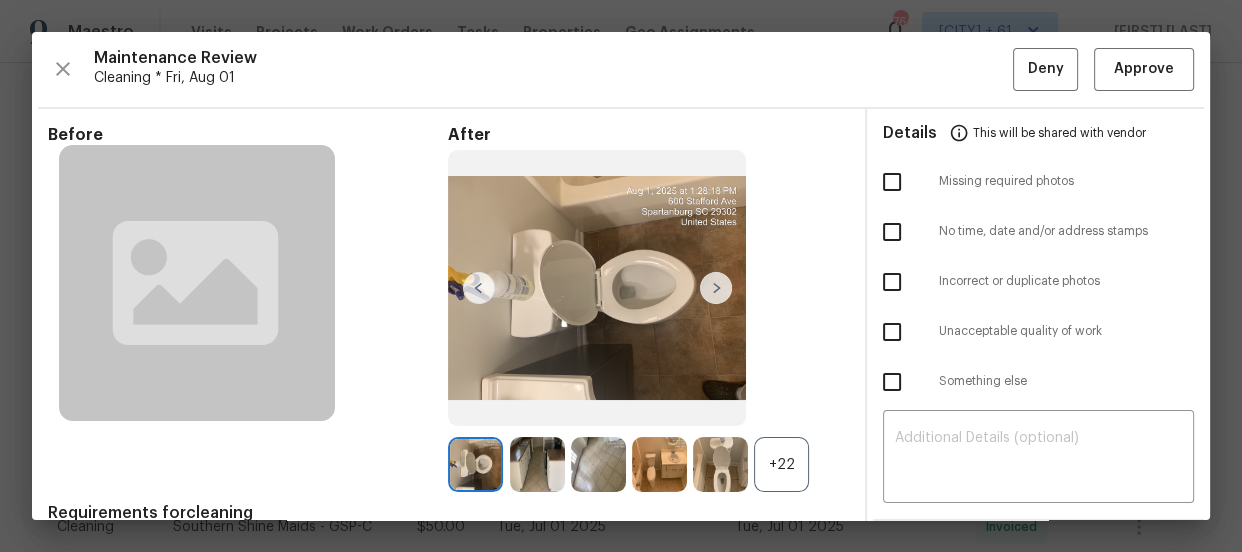 click on "+22" at bounding box center [781, 464] 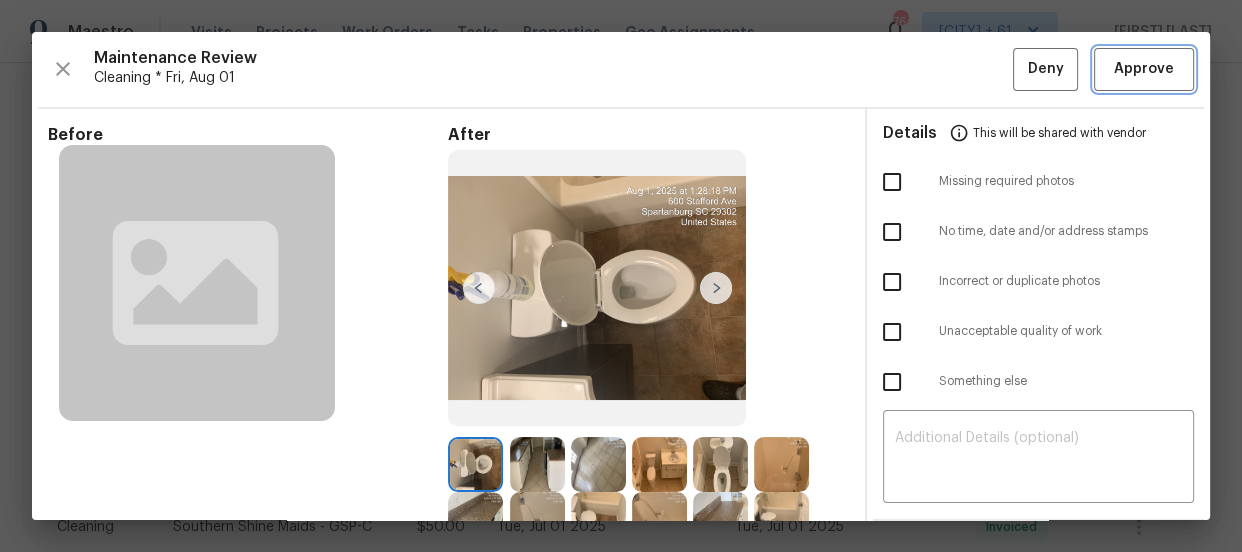 click on "Approve" at bounding box center (1144, 69) 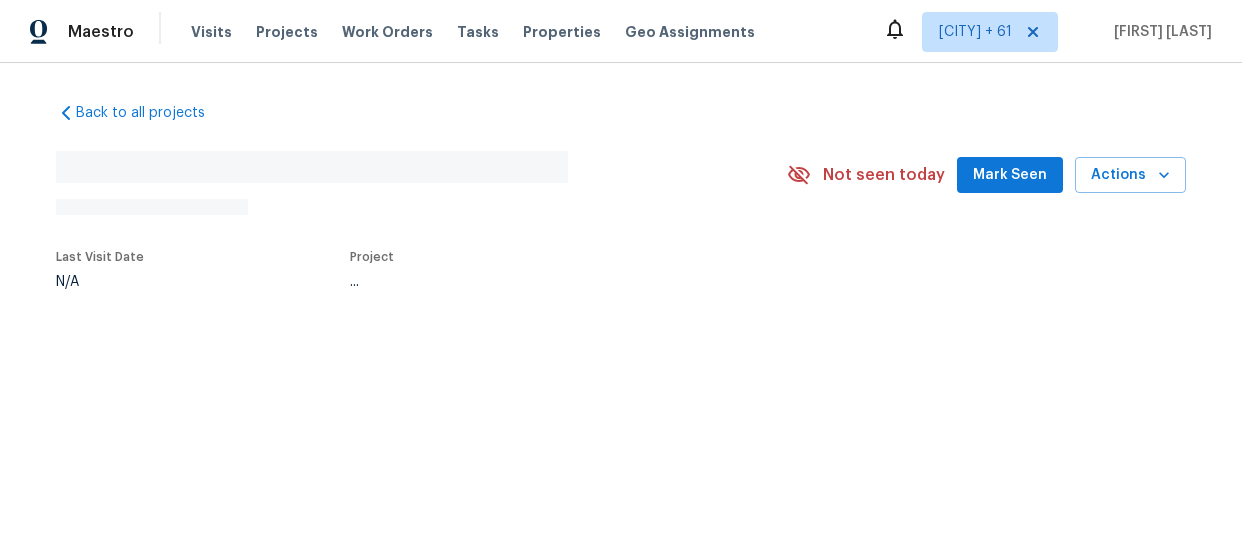 scroll, scrollTop: 0, scrollLeft: 0, axis: both 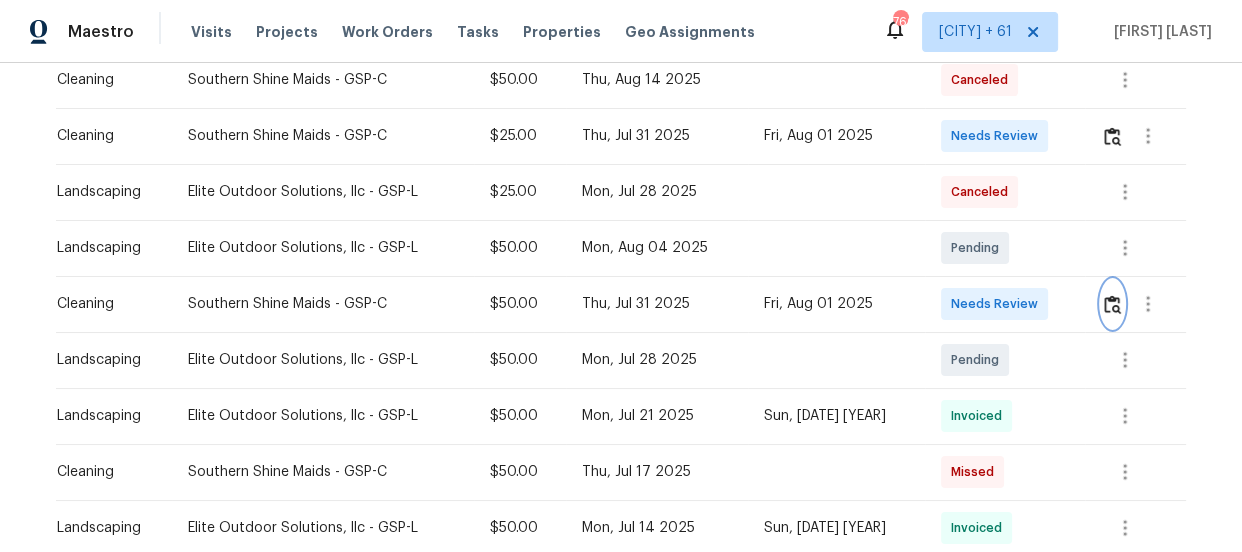 click at bounding box center [1112, 304] 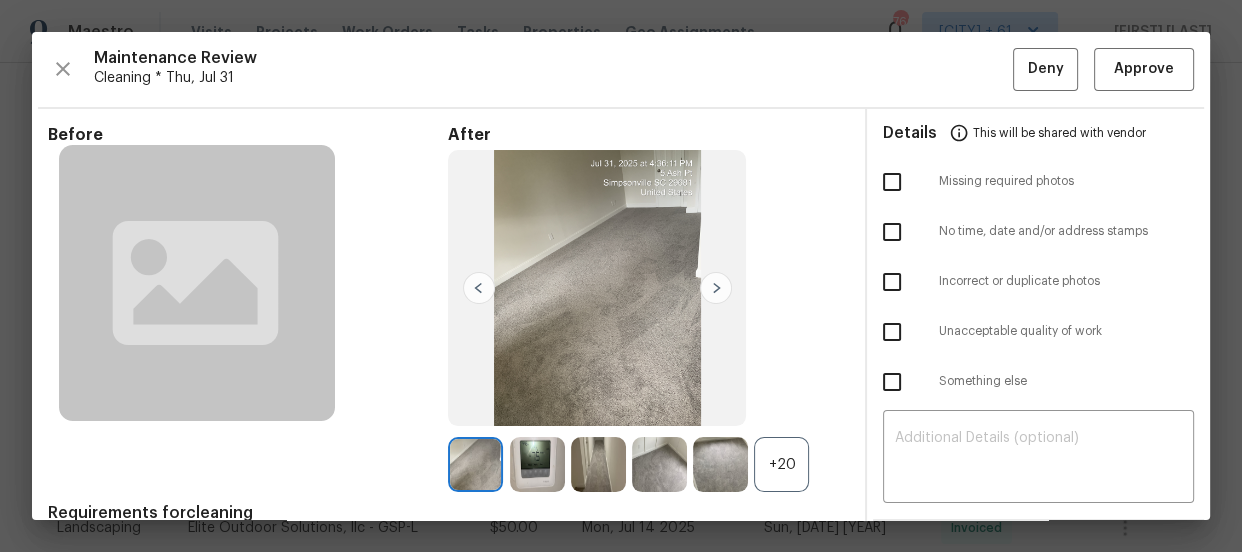 click on "+20" at bounding box center [781, 464] 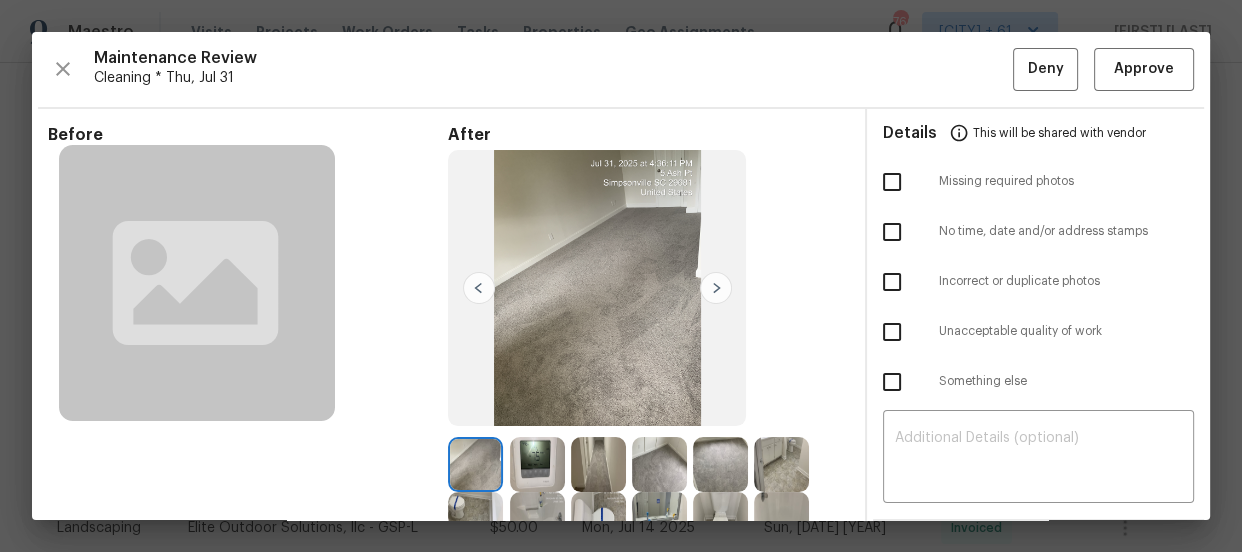 scroll, scrollTop: 181, scrollLeft: 0, axis: vertical 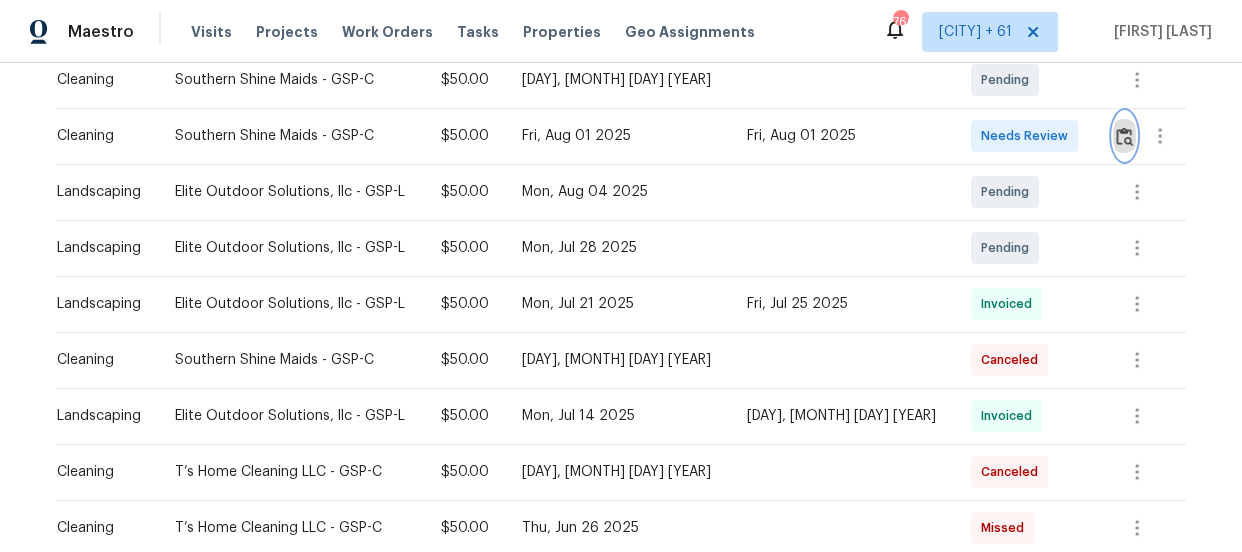 click at bounding box center [1124, 136] 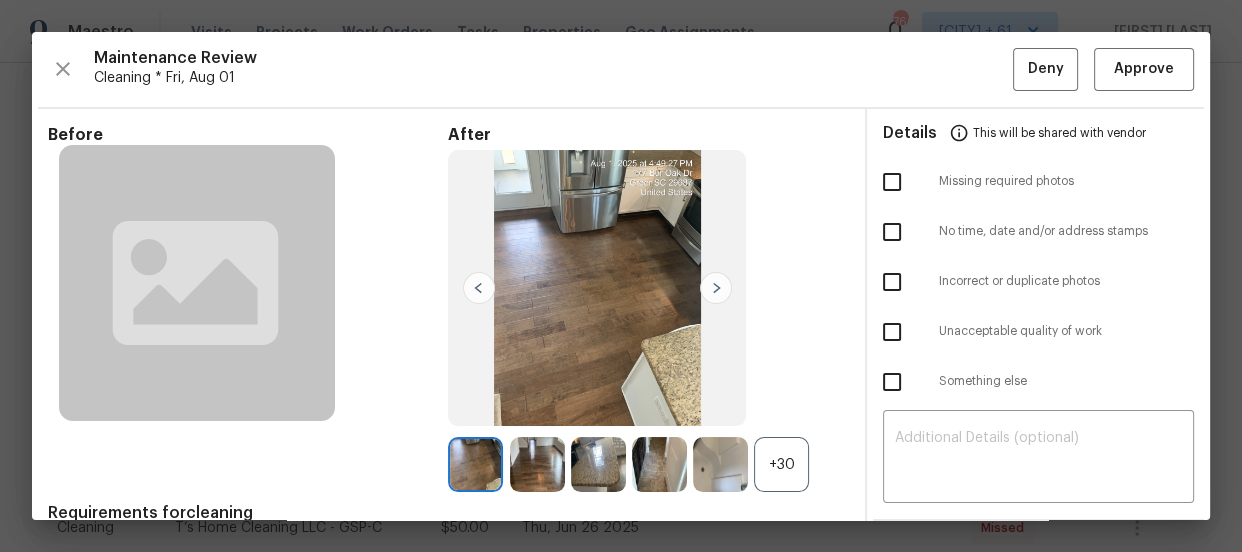 click on "+30" at bounding box center [781, 464] 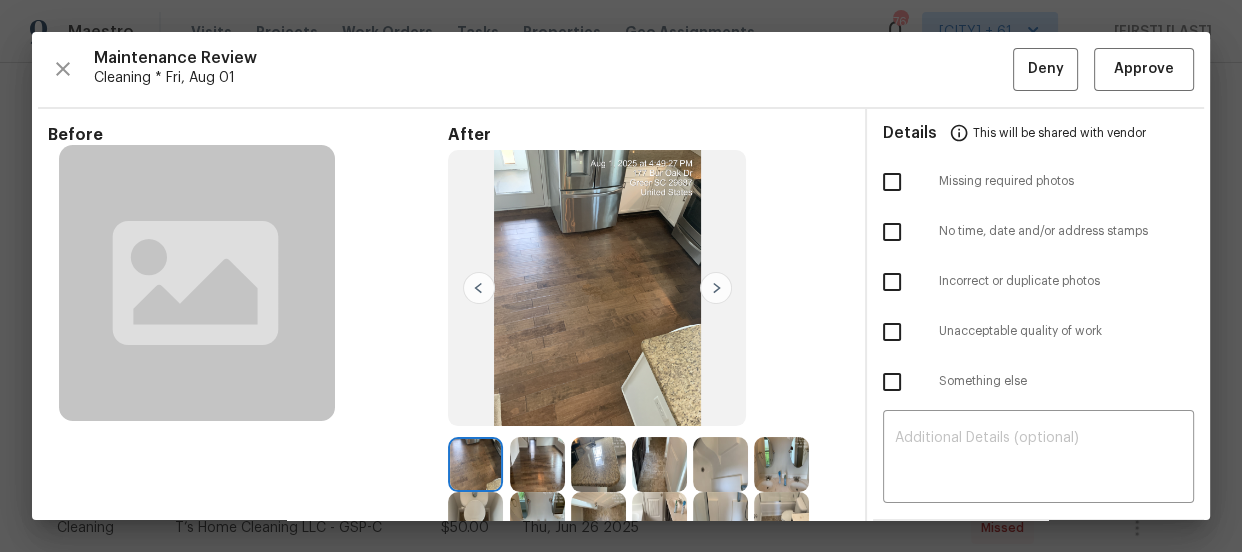 scroll, scrollTop: 46, scrollLeft: 0, axis: vertical 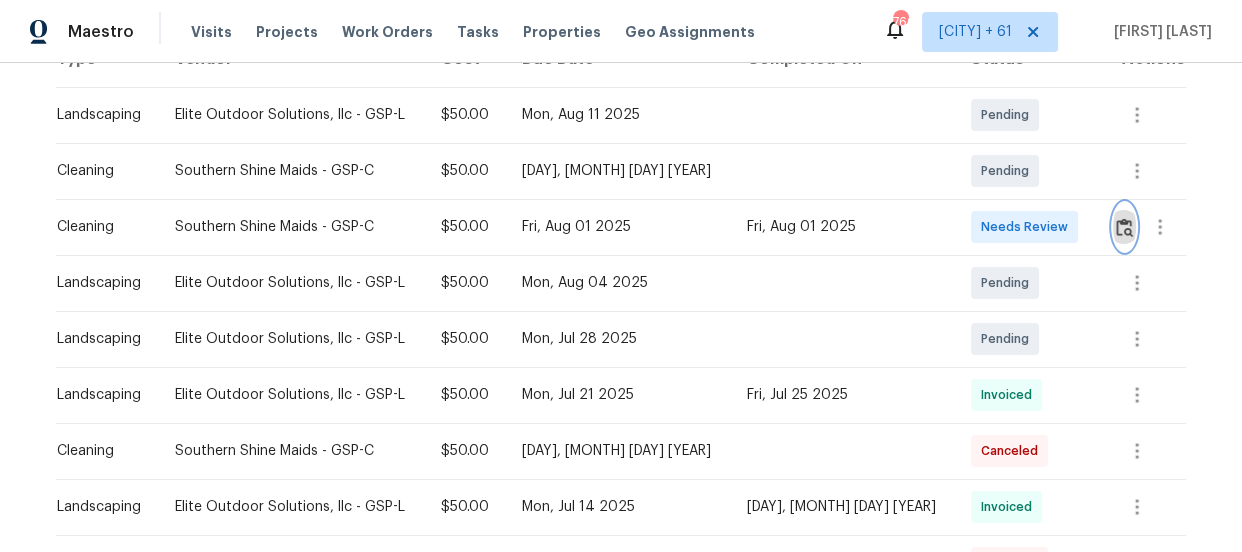 click at bounding box center [1124, 227] 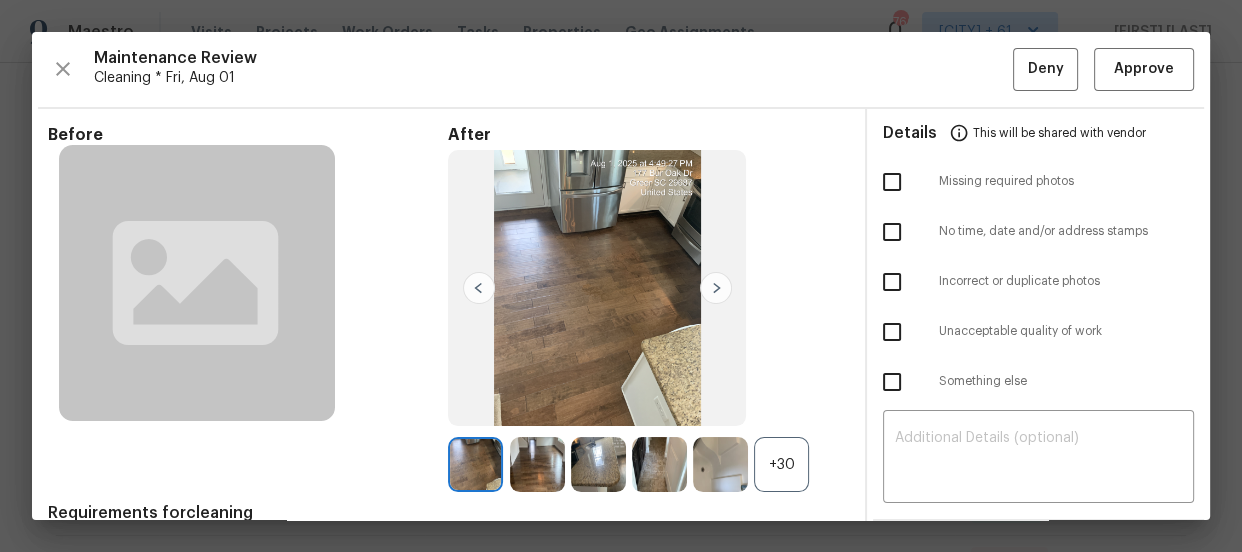 click on "+30" at bounding box center (781, 464) 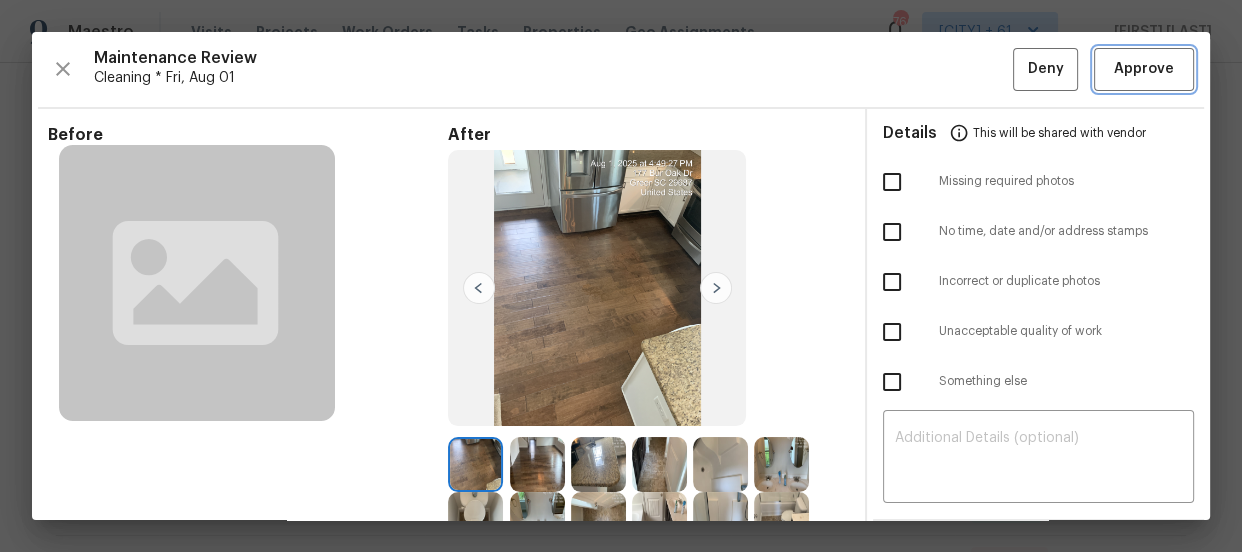 click on "Approve" at bounding box center [1144, 69] 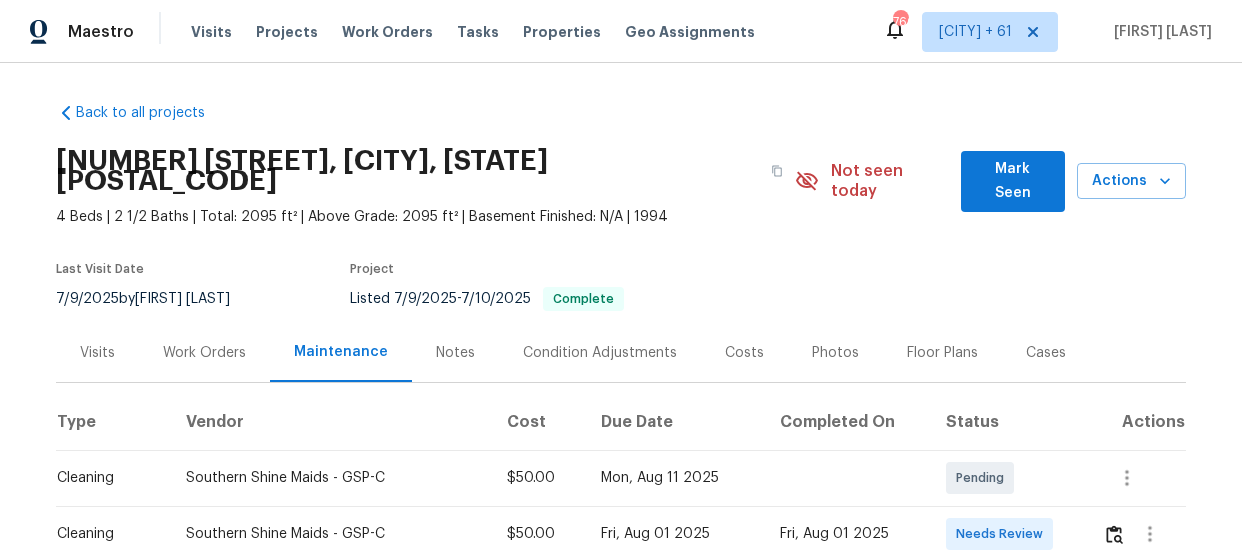 scroll, scrollTop: 0, scrollLeft: 0, axis: both 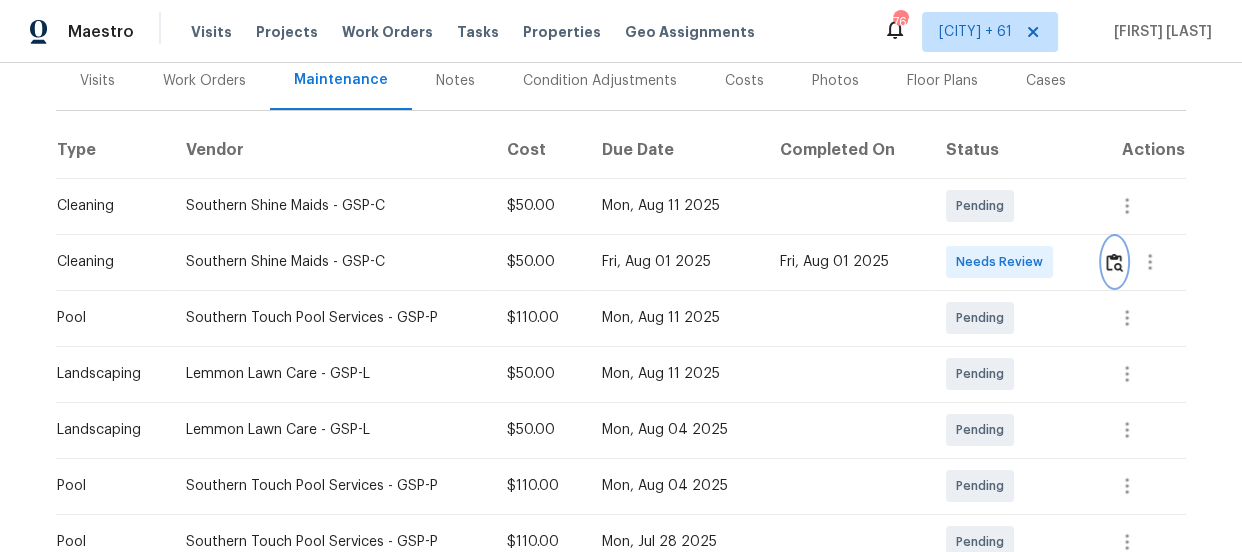 click at bounding box center (1114, 262) 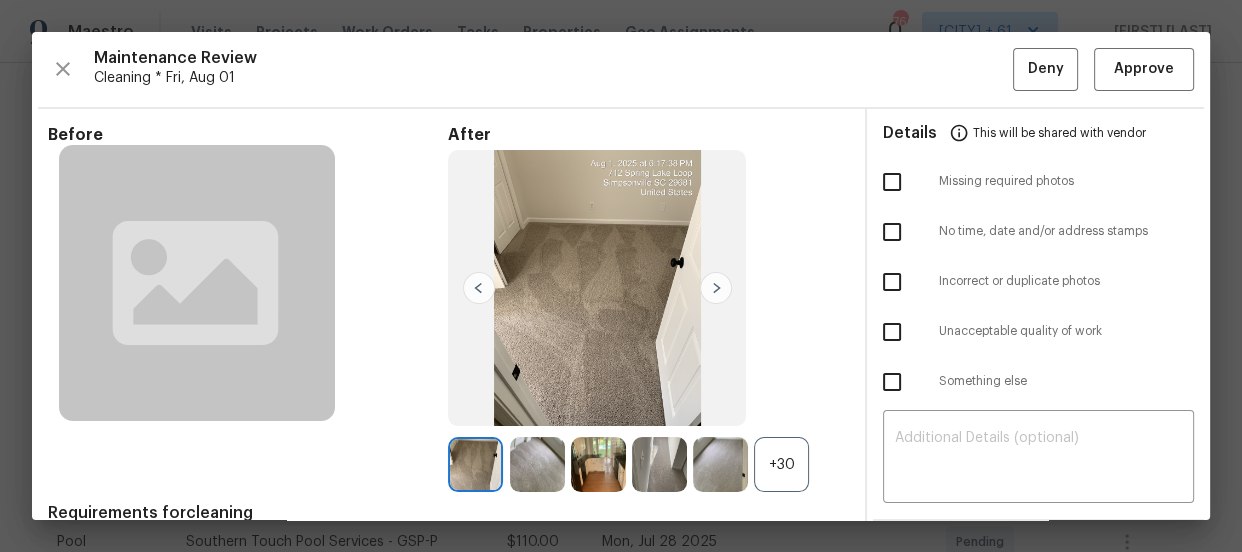 click on "+30" at bounding box center (781, 464) 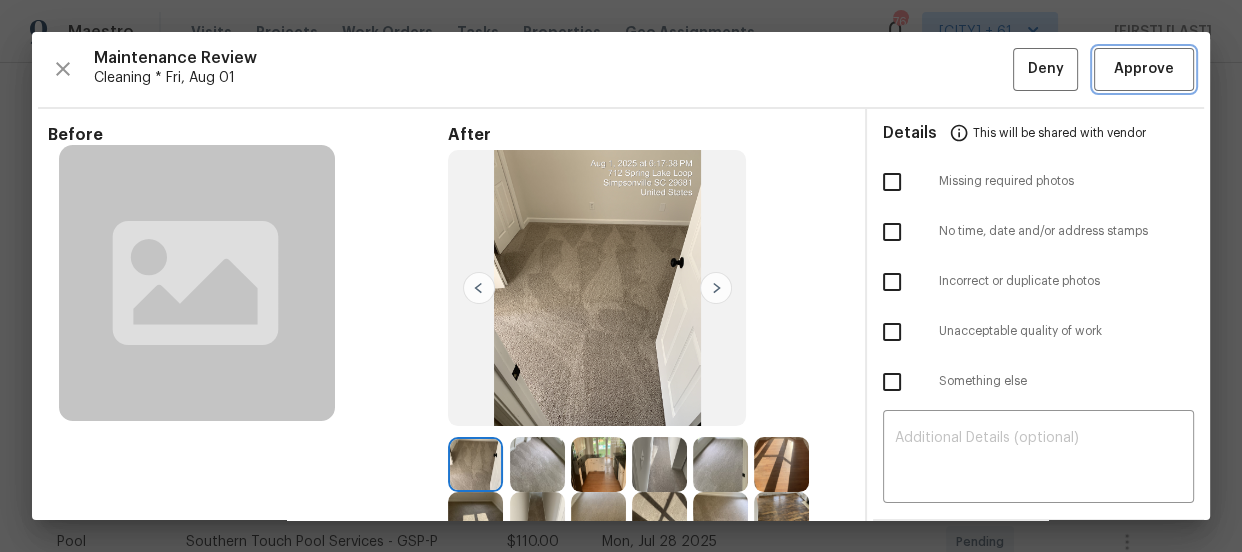 click on "Approve" at bounding box center (1144, 69) 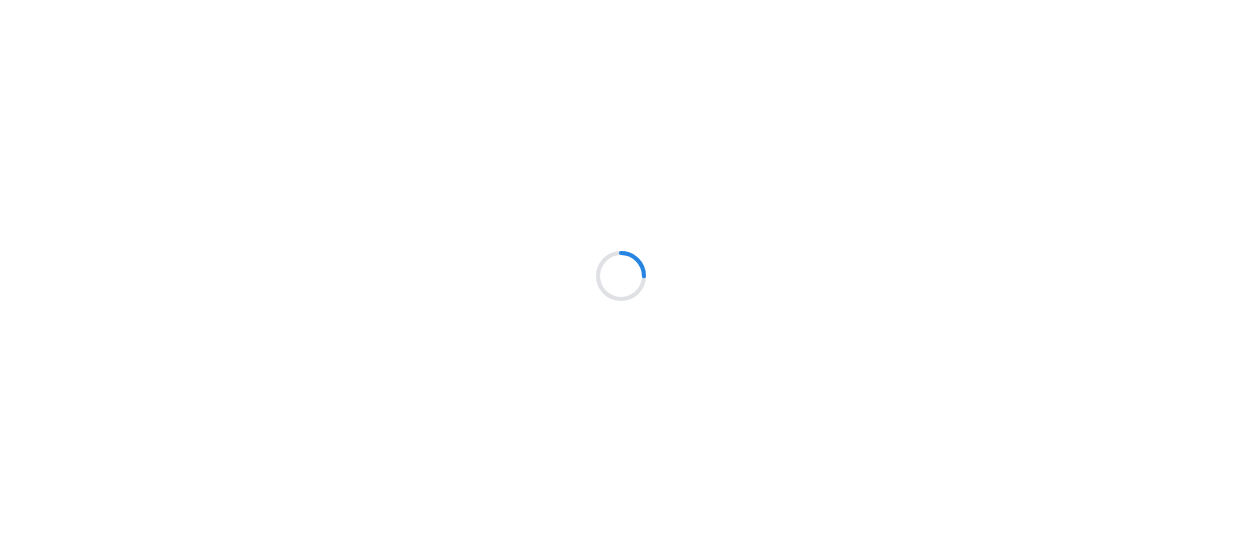 scroll, scrollTop: 0, scrollLeft: 0, axis: both 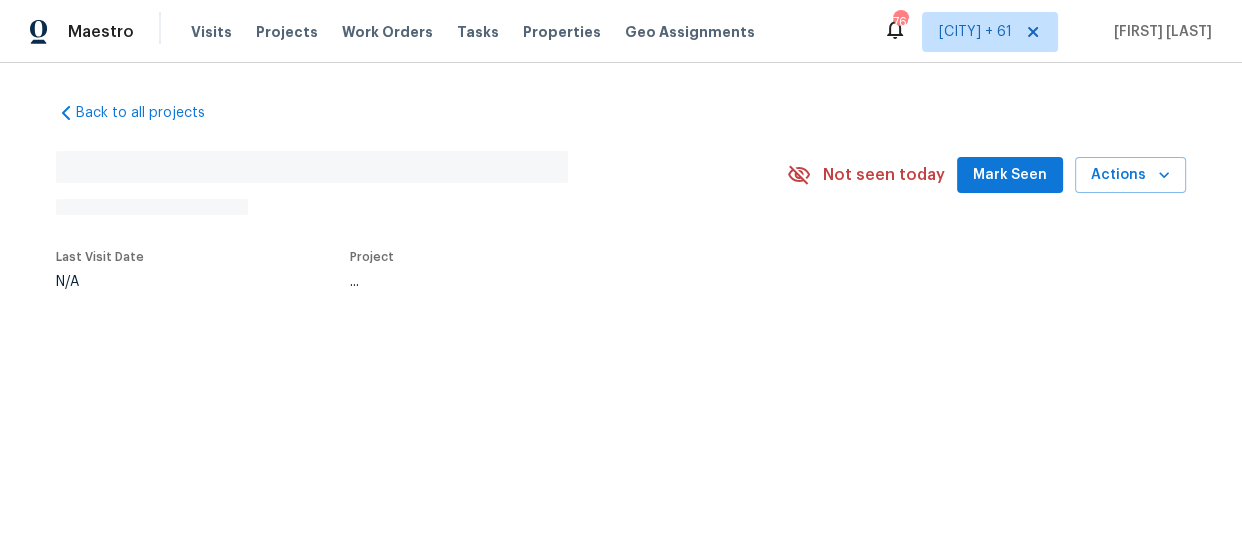 click on "No address found N/A Not seen today Mark Seen Actions Last Visit Date N/A Project ..." at bounding box center [621, 218] 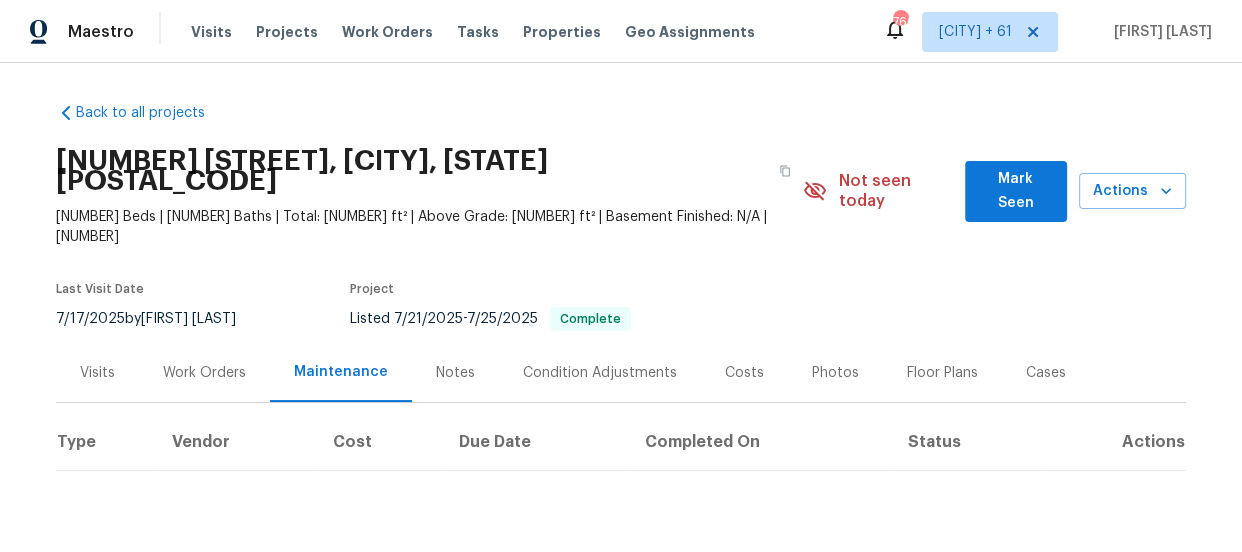 scroll, scrollTop: 13, scrollLeft: 0, axis: vertical 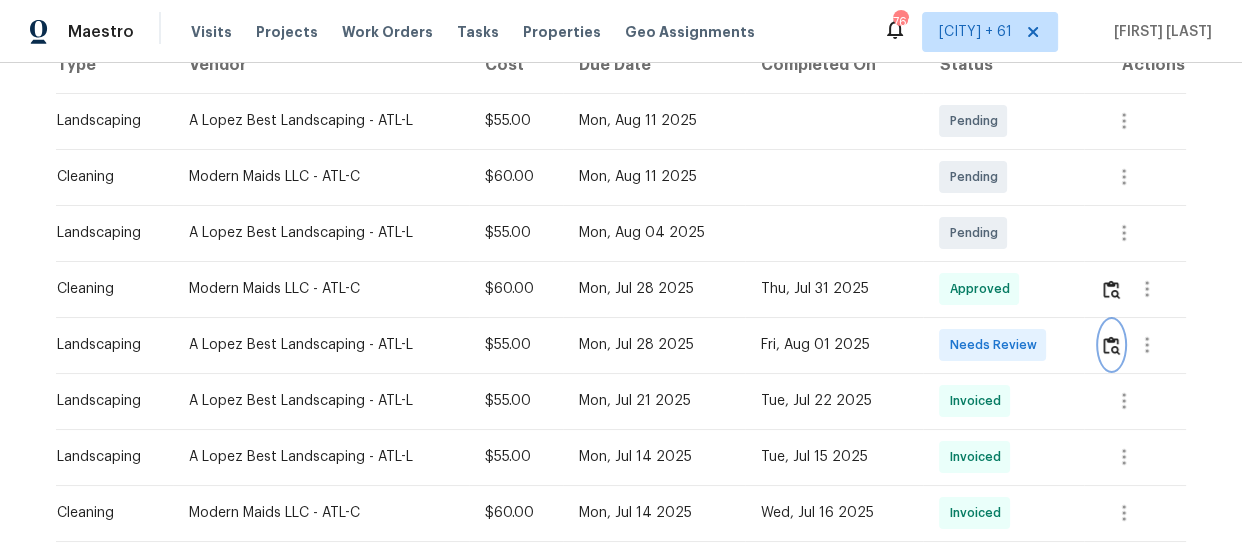 click at bounding box center [1111, 345] 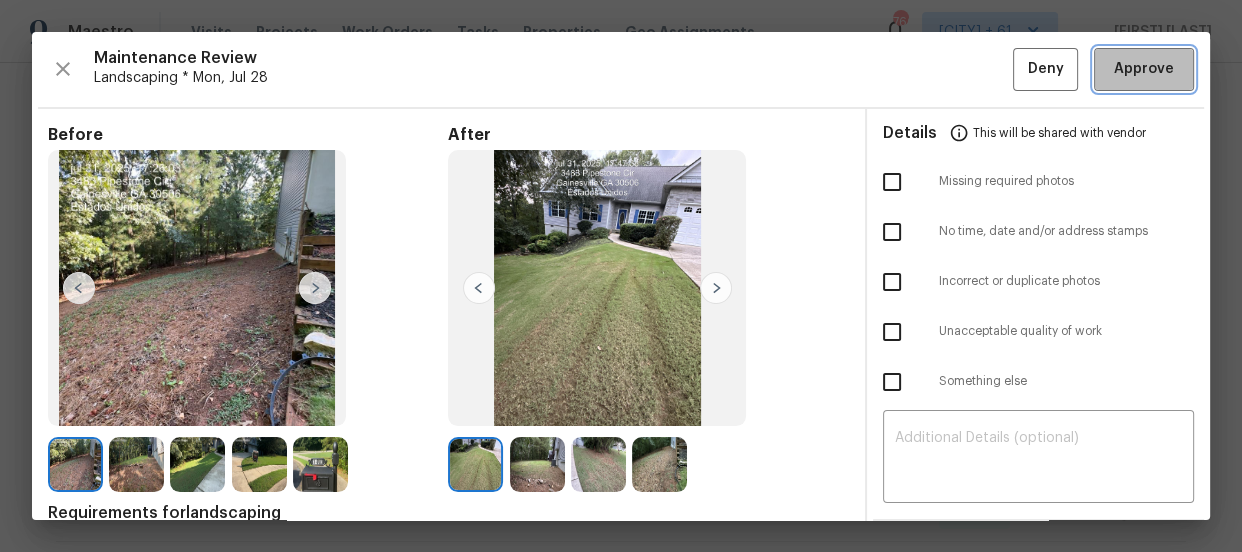 click on "Approve" at bounding box center [1144, 69] 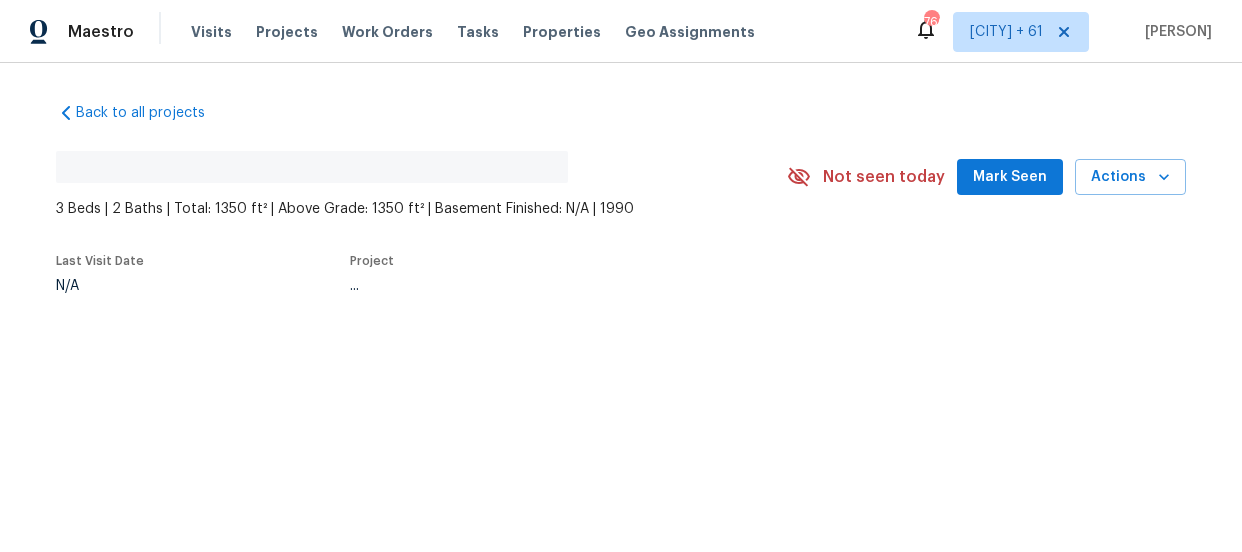 scroll, scrollTop: 0, scrollLeft: 0, axis: both 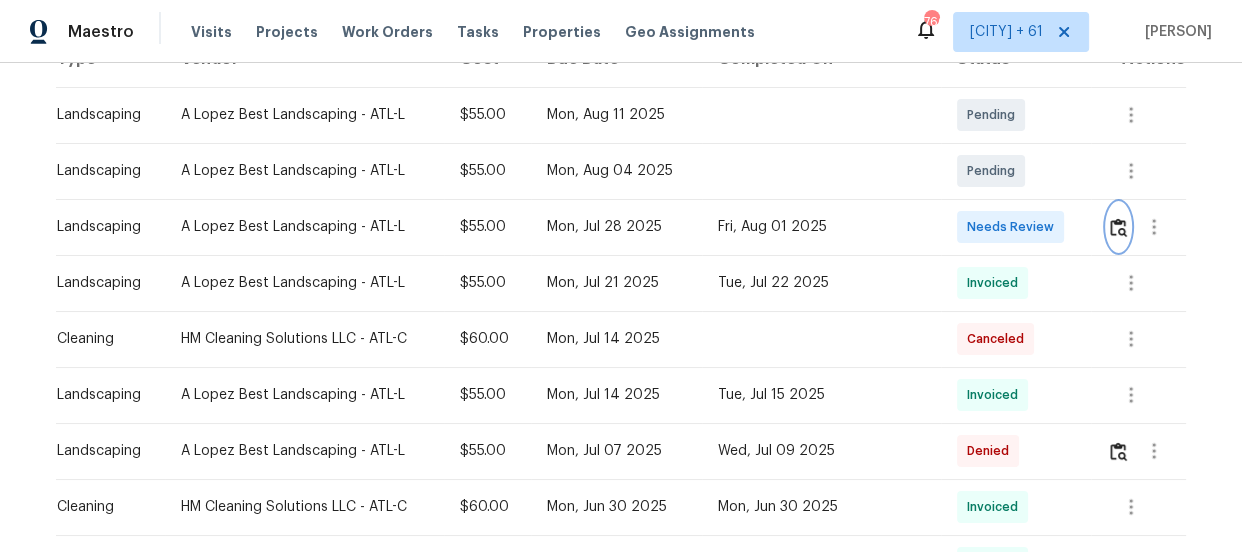 click at bounding box center (1118, 227) 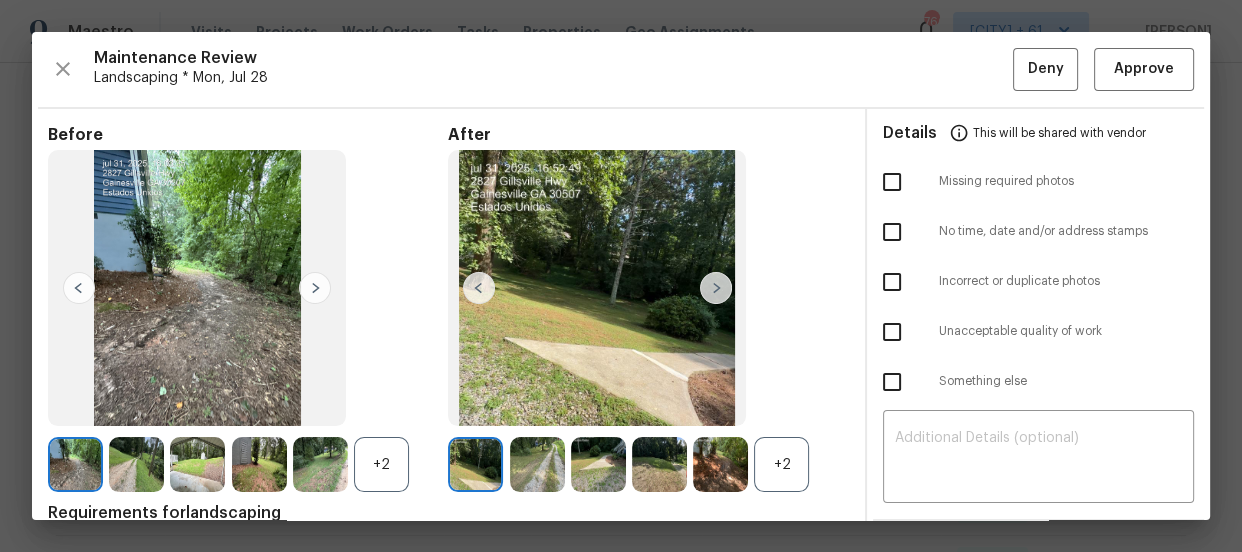 click on "+2" at bounding box center (781, 464) 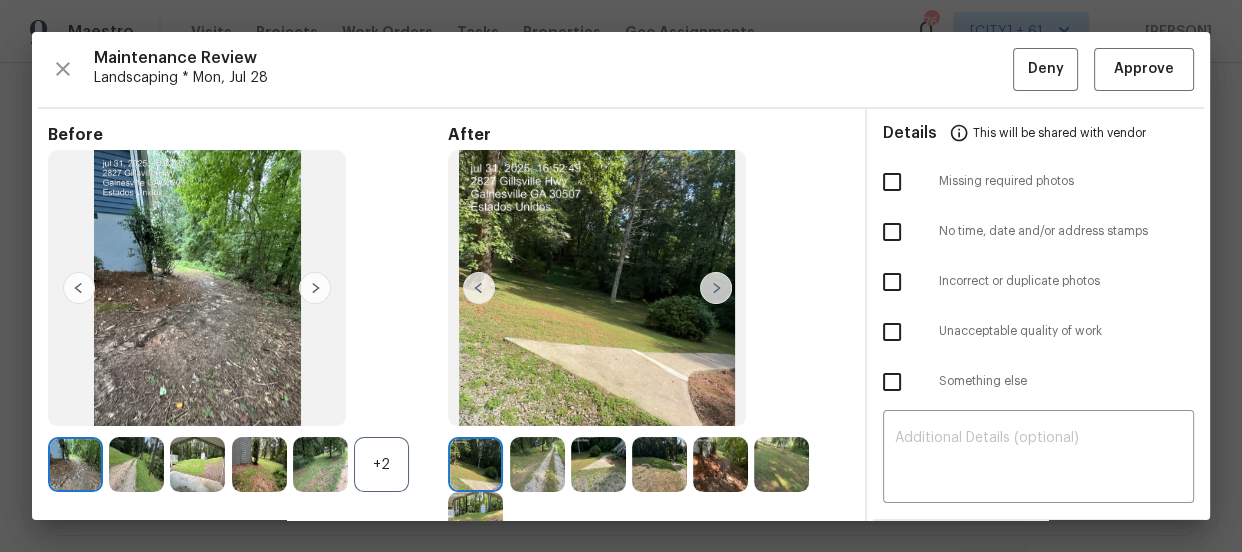 click on "+2" at bounding box center [381, 464] 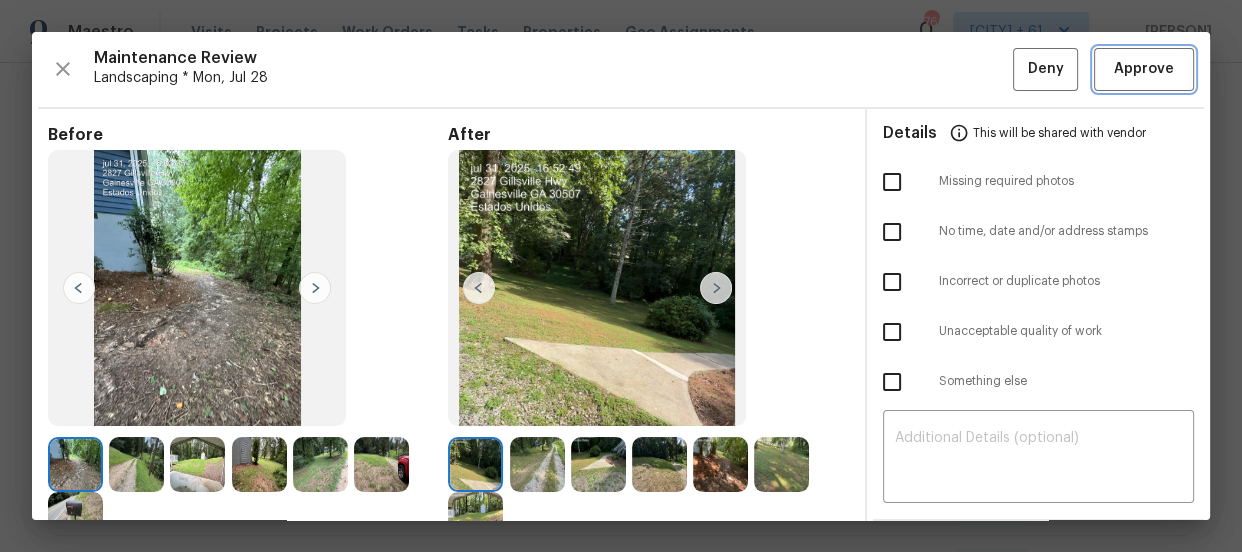 click on "Approve" at bounding box center [1144, 69] 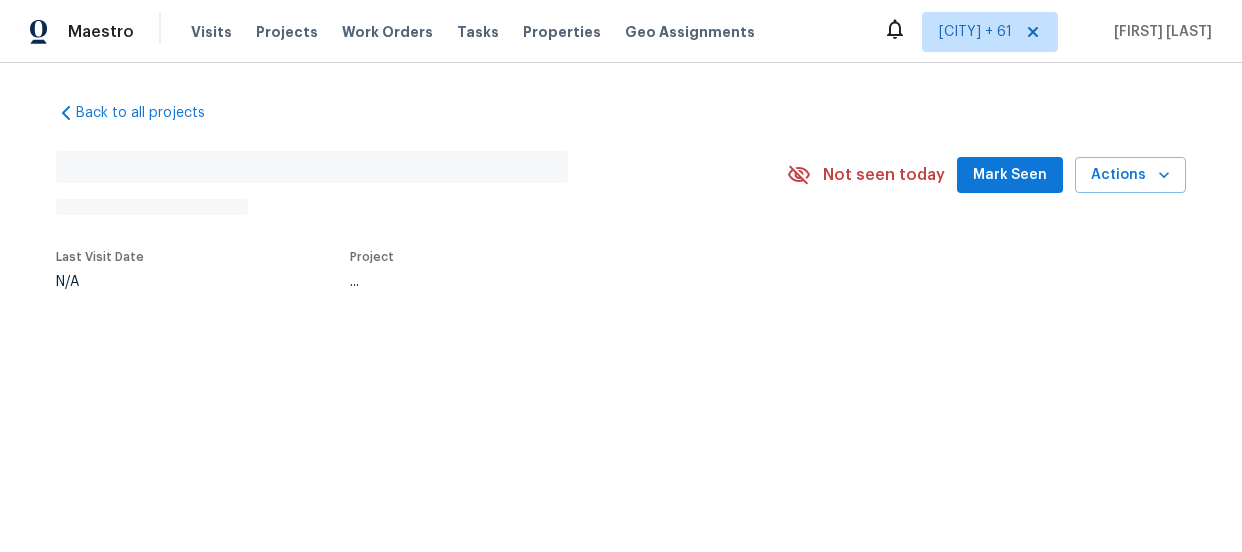 scroll, scrollTop: 0, scrollLeft: 0, axis: both 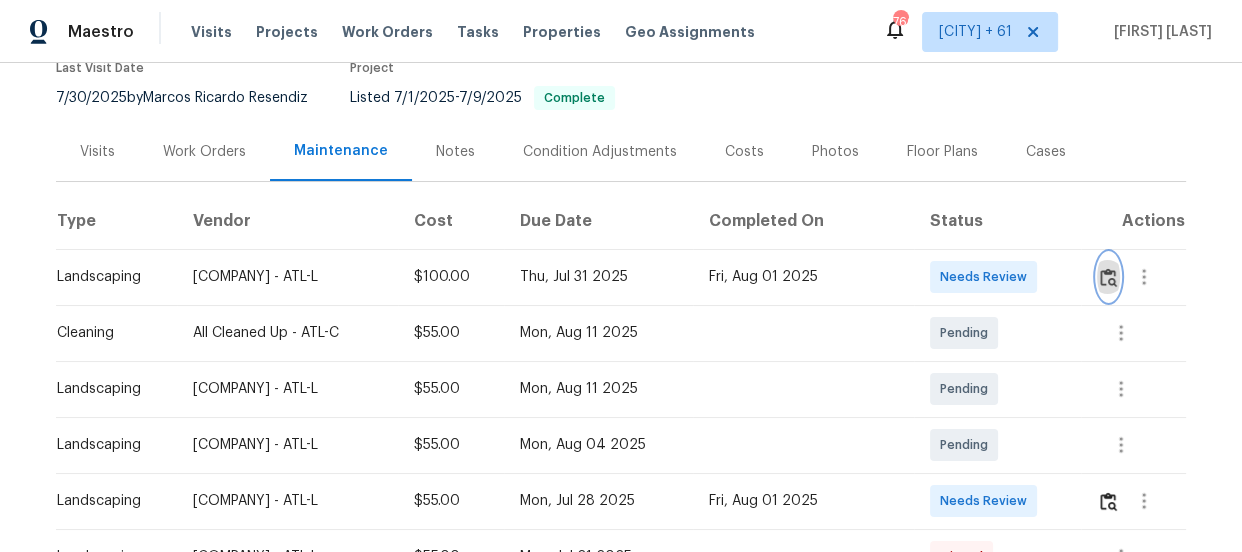 click at bounding box center [1108, 277] 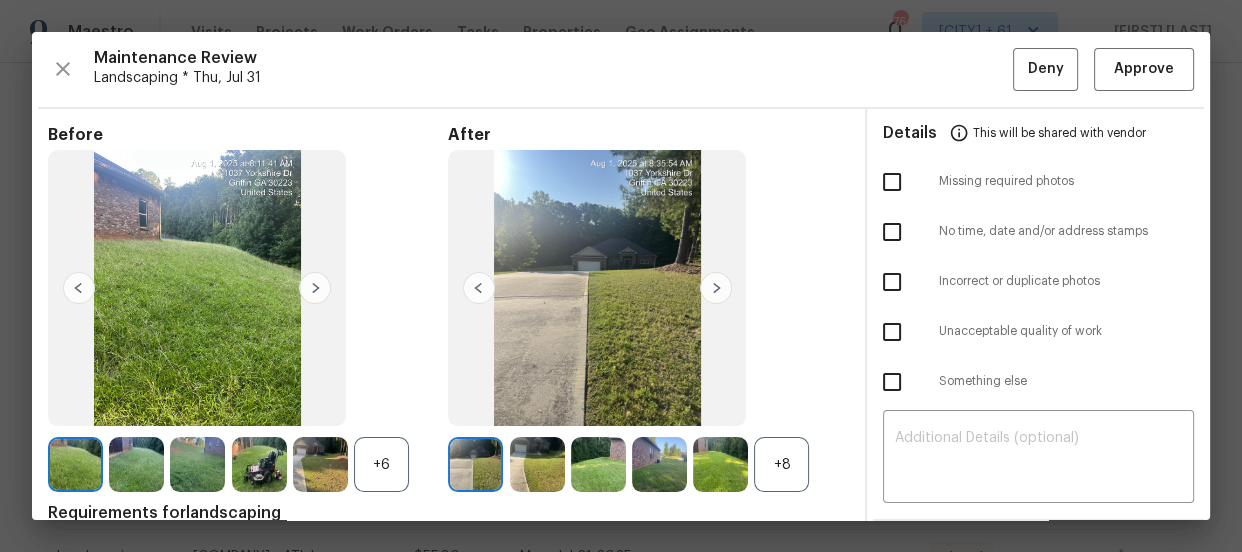 click on "+8" at bounding box center (781, 464) 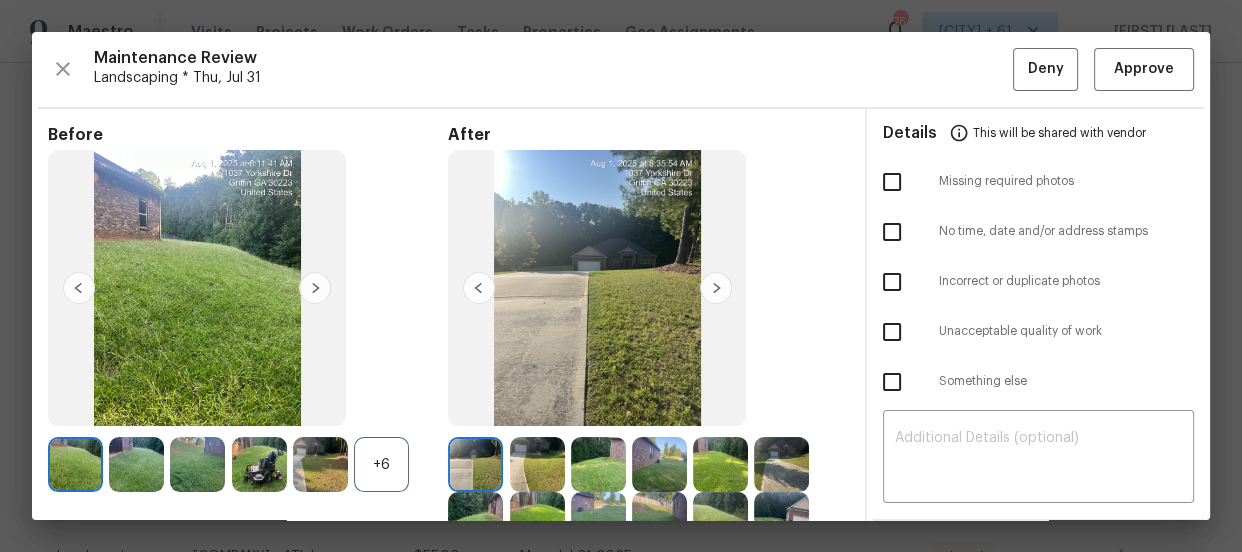 click on "+6" at bounding box center [381, 464] 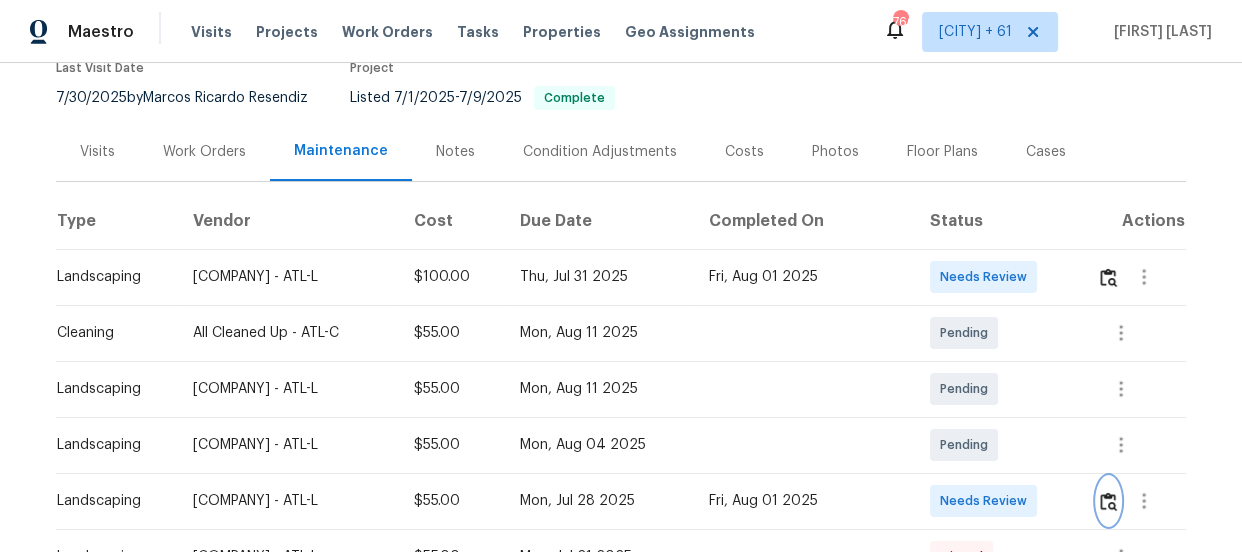 click at bounding box center (1108, 501) 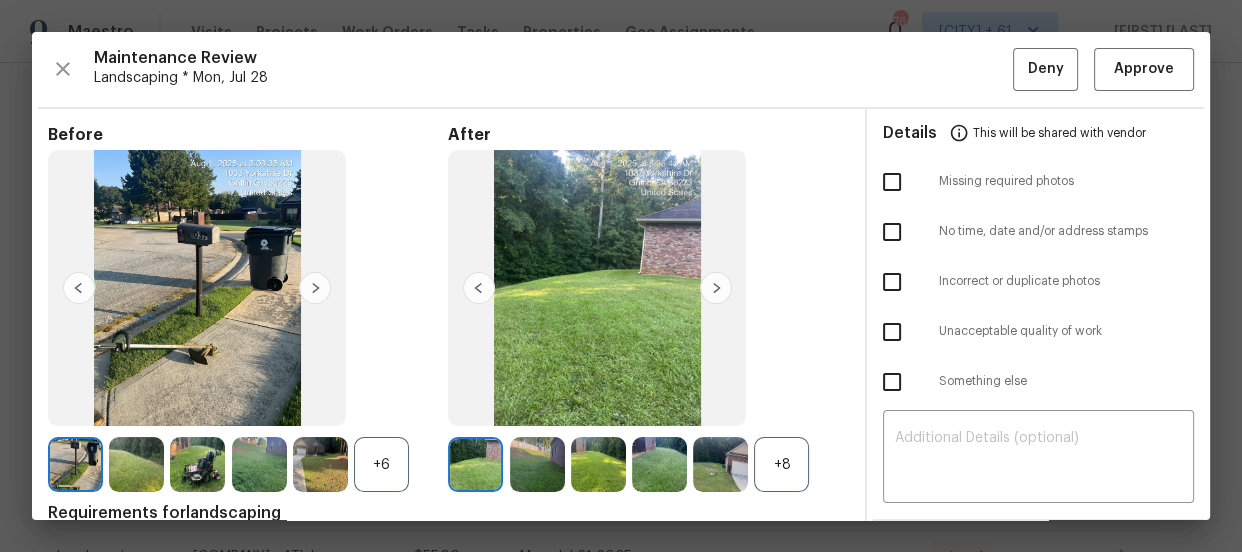 click on "+8" at bounding box center (781, 464) 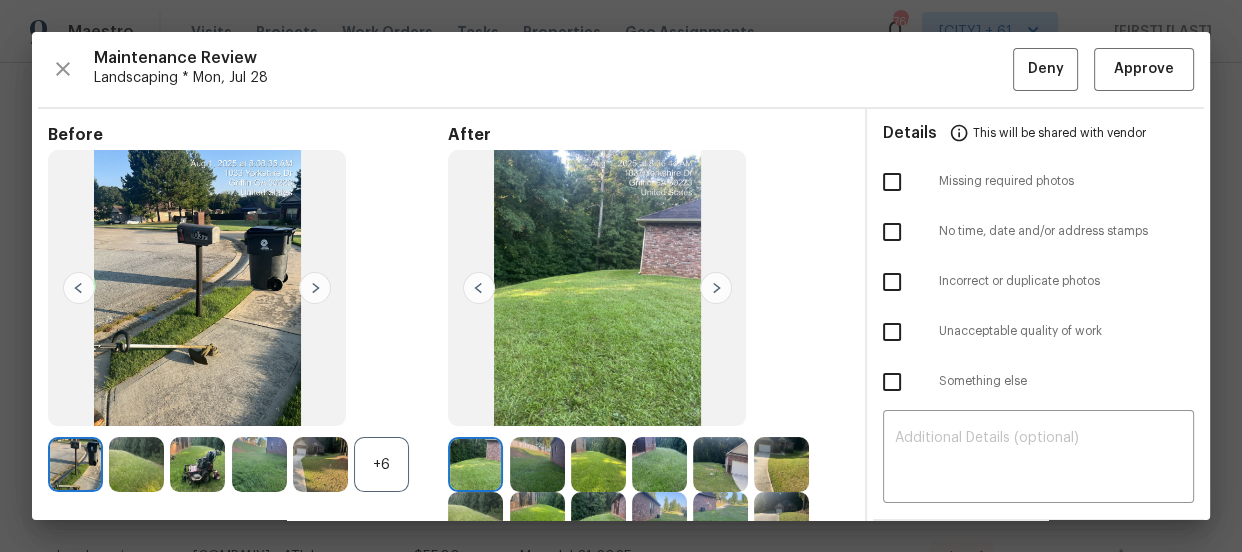 click at bounding box center [716, 288] 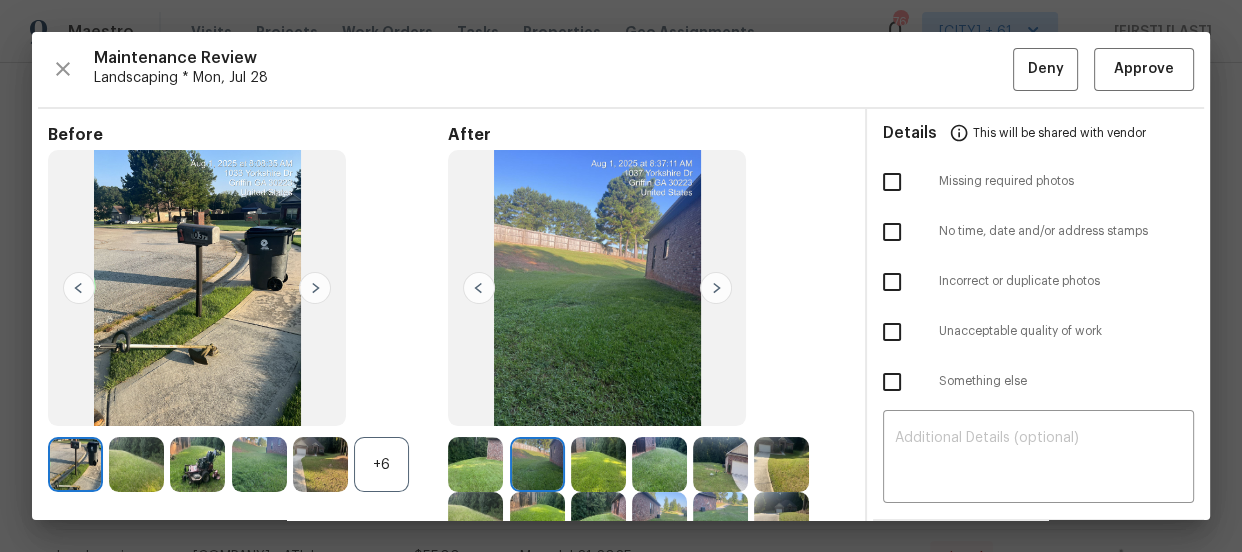 click at bounding box center [716, 288] 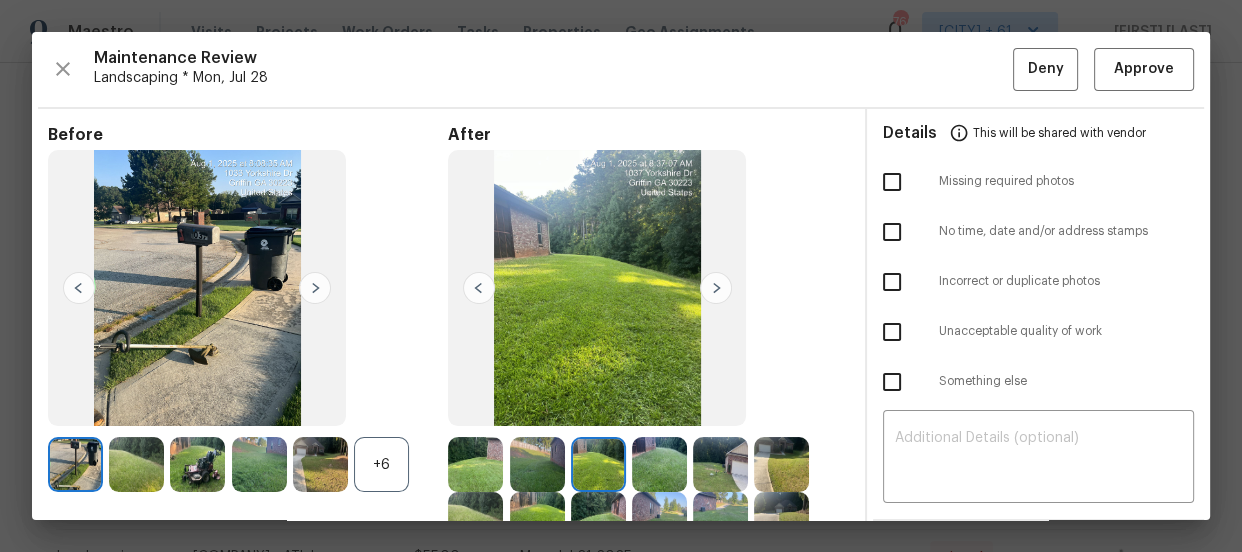 click at bounding box center (716, 288) 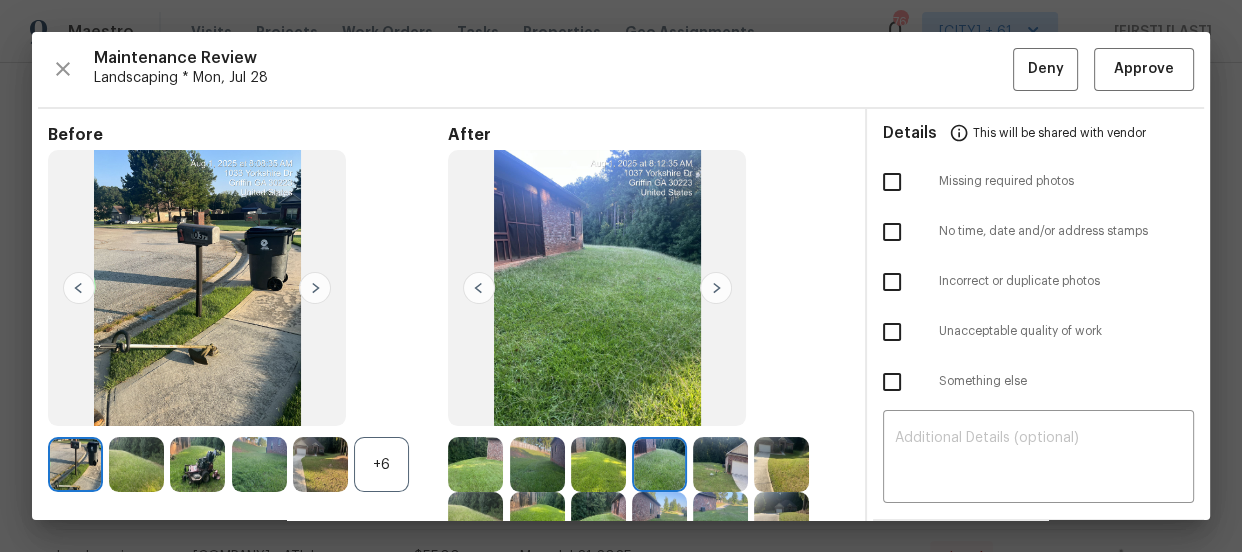 click at bounding box center (716, 288) 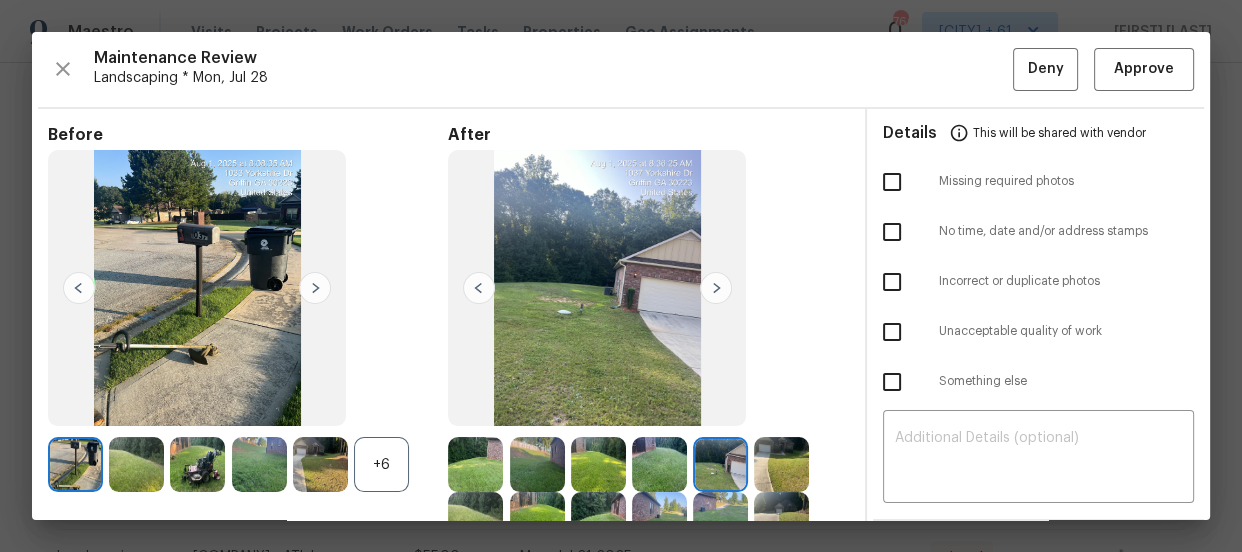 click at bounding box center (716, 288) 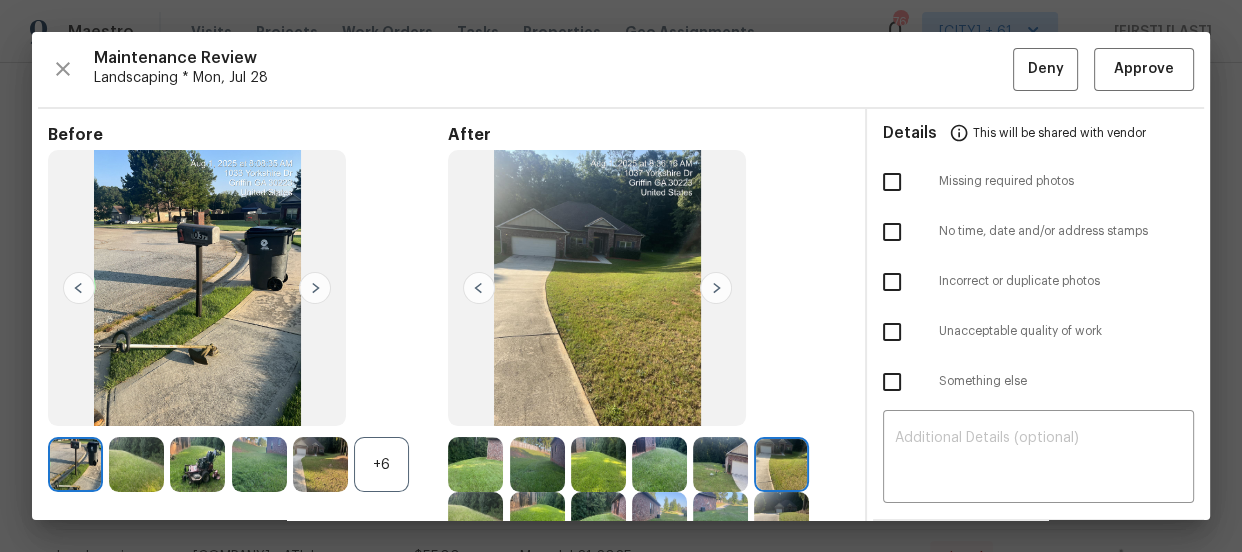 click at bounding box center (716, 288) 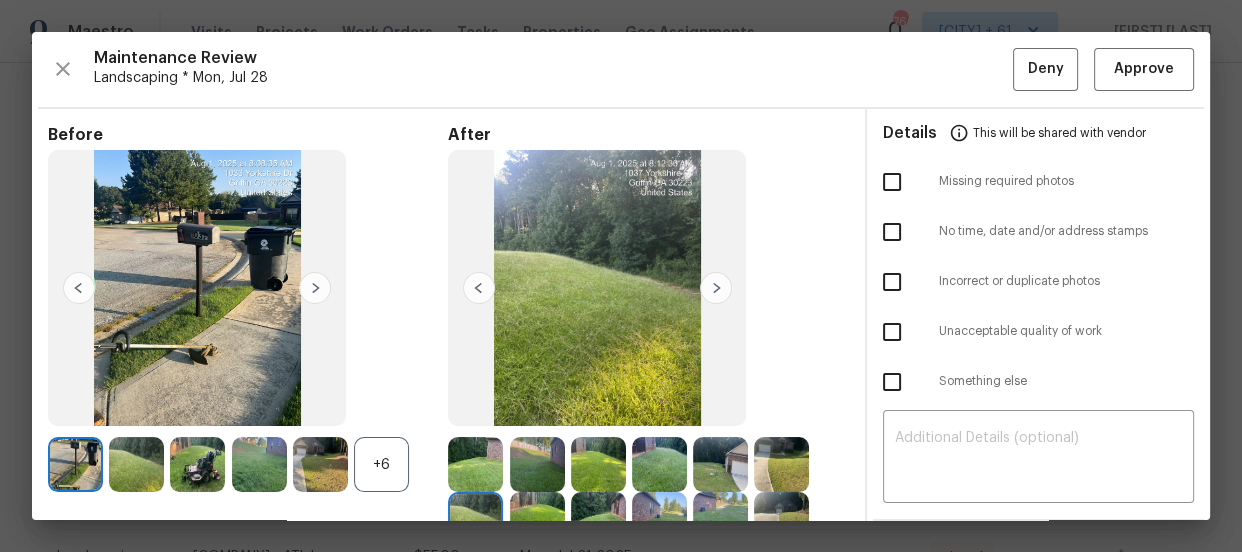 click at bounding box center (716, 288) 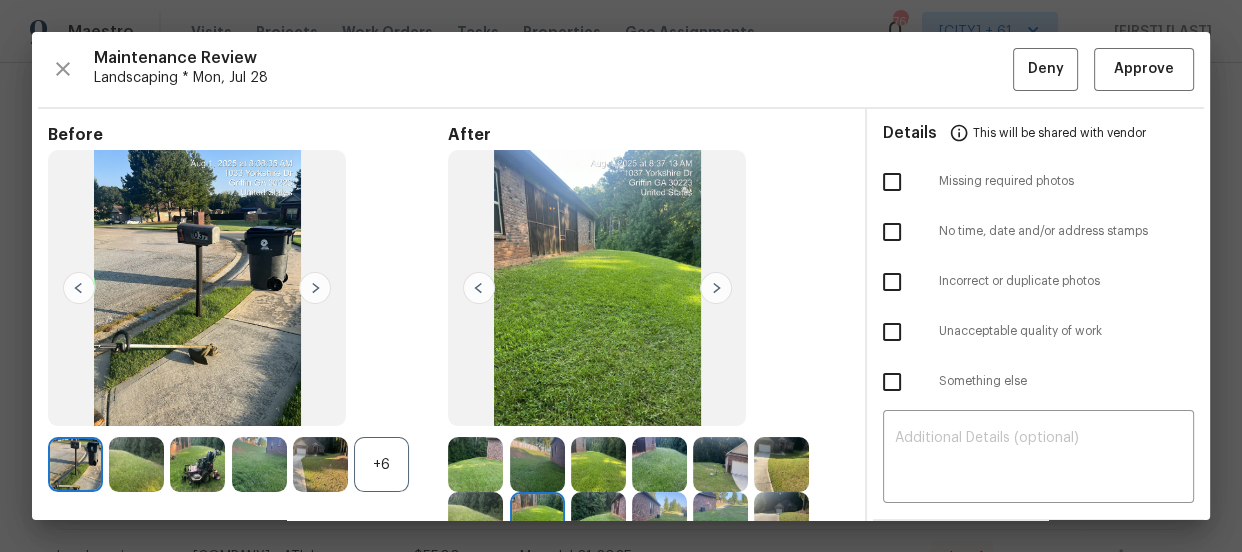 click at bounding box center (479, 288) 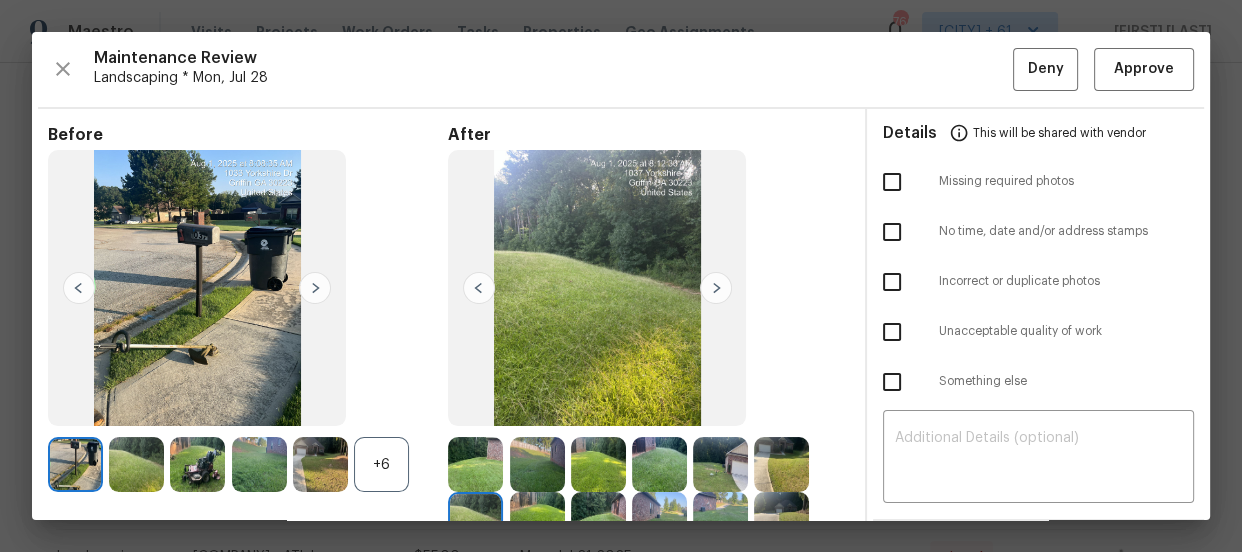 click at bounding box center (479, 288) 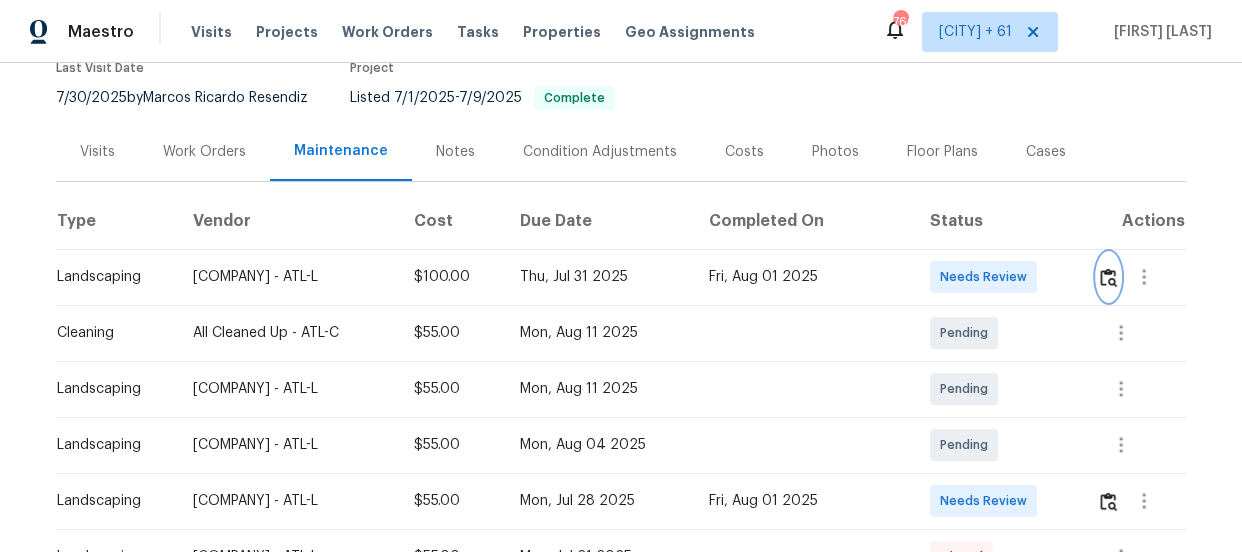 click at bounding box center [1108, 277] 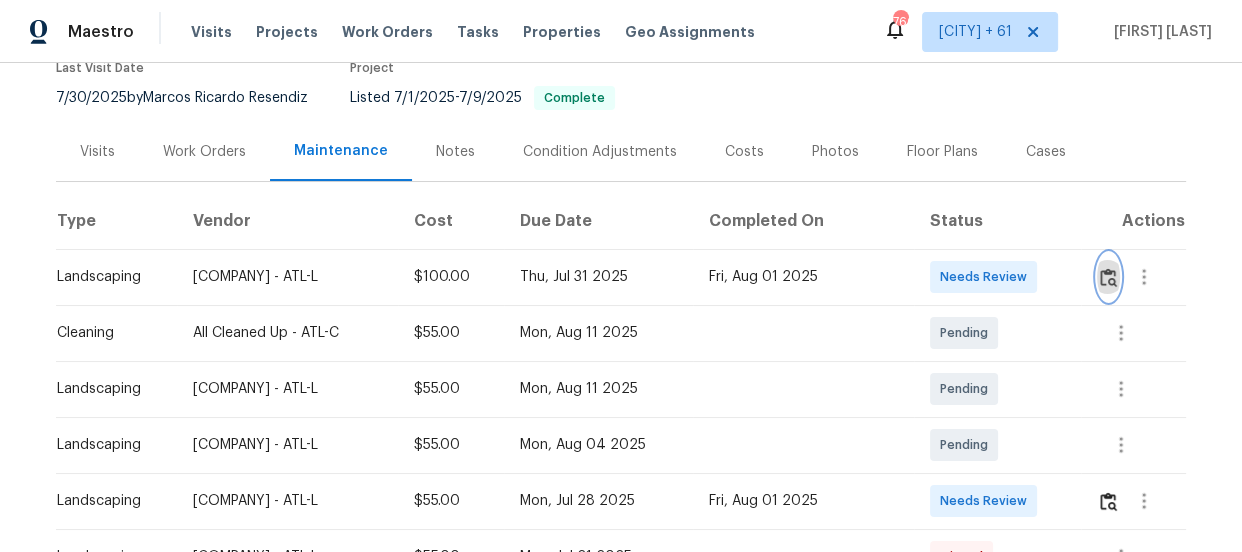 click at bounding box center (1108, 277) 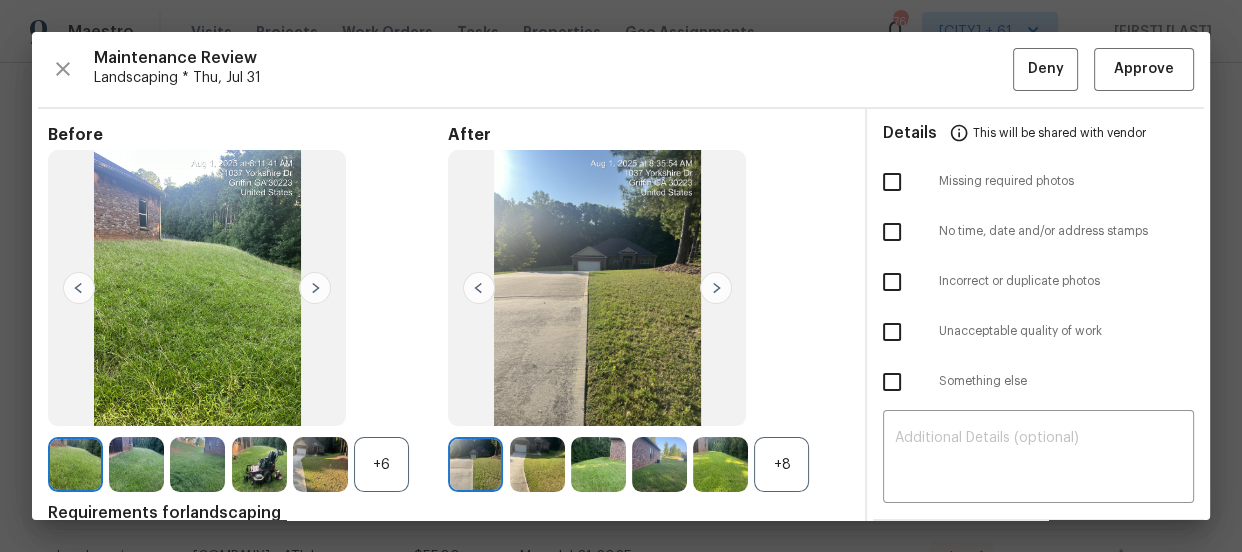 click on "+8" at bounding box center [781, 464] 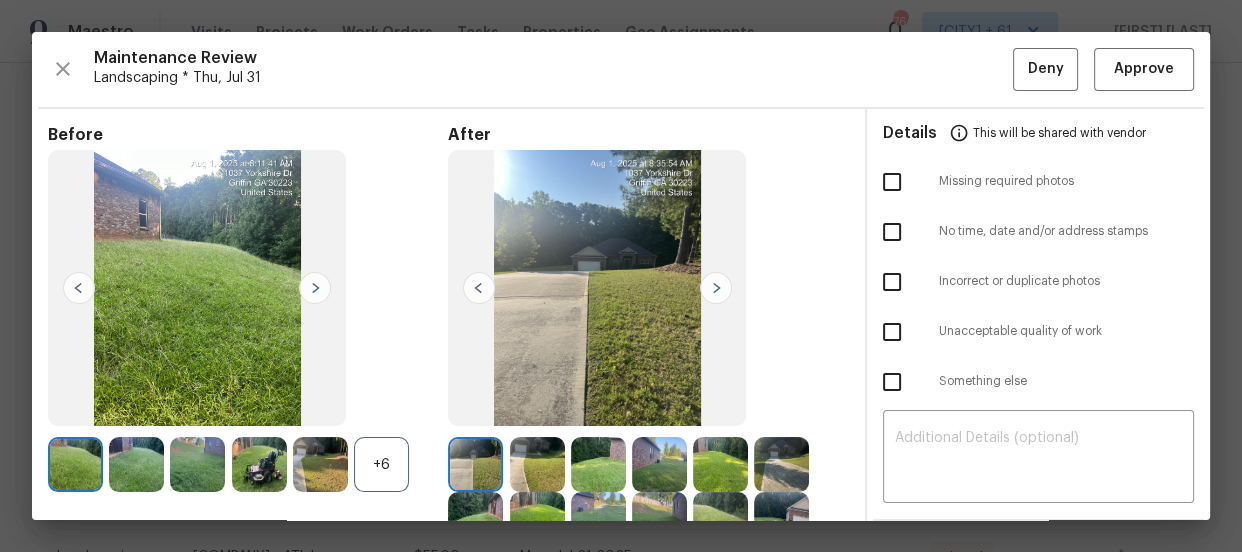 click on "+6" at bounding box center (381, 464) 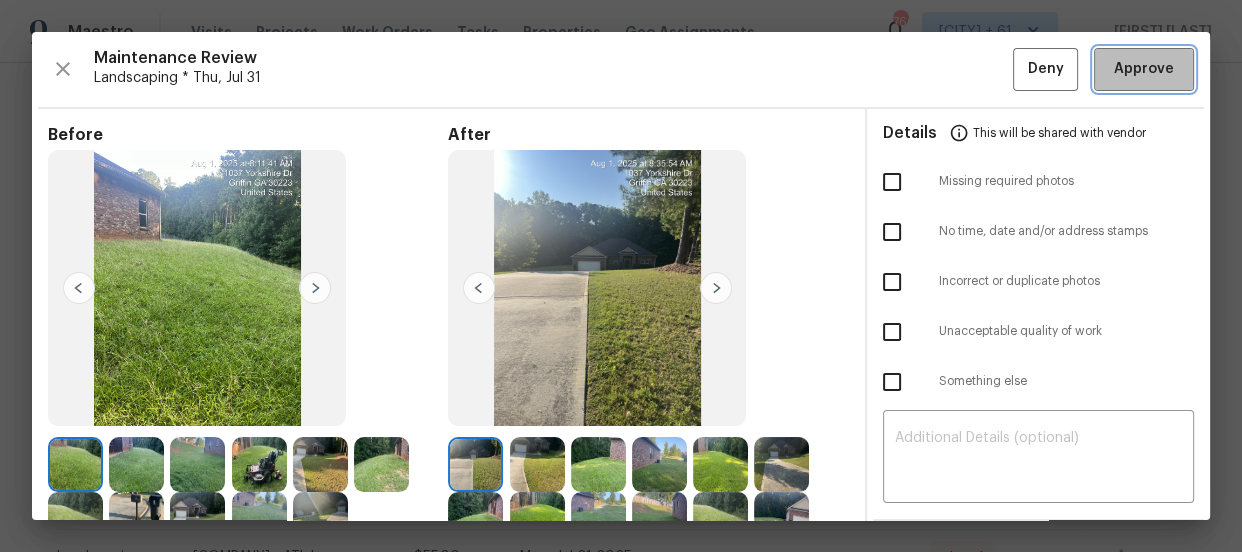 click on "Approve" at bounding box center [1144, 69] 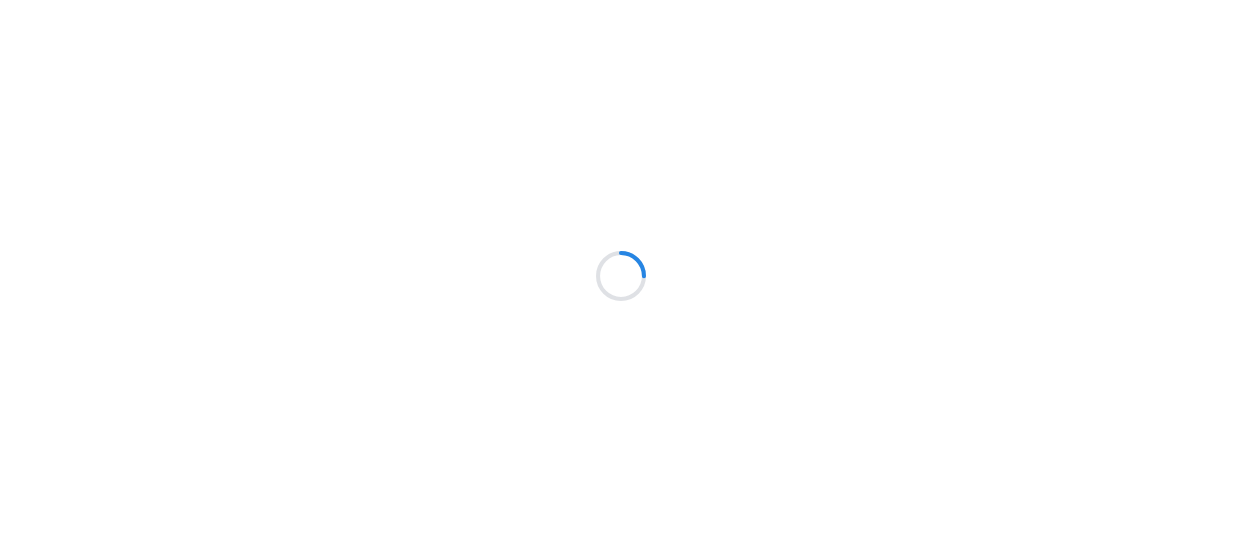scroll, scrollTop: 0, scrollLeft: 0, axis: both 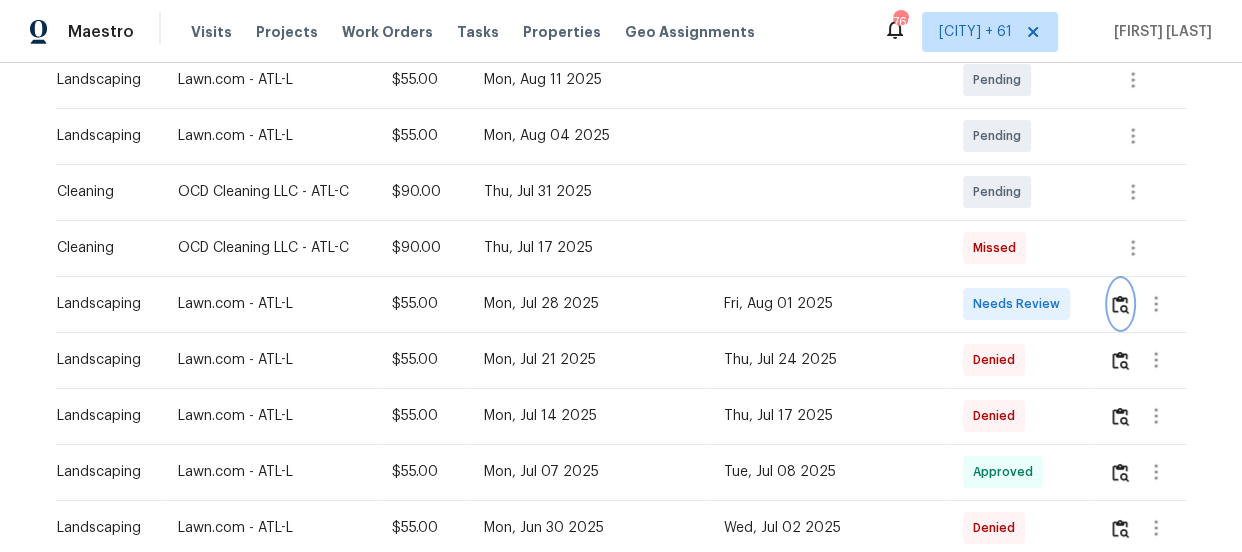 click at bounding box center [1120, 304] 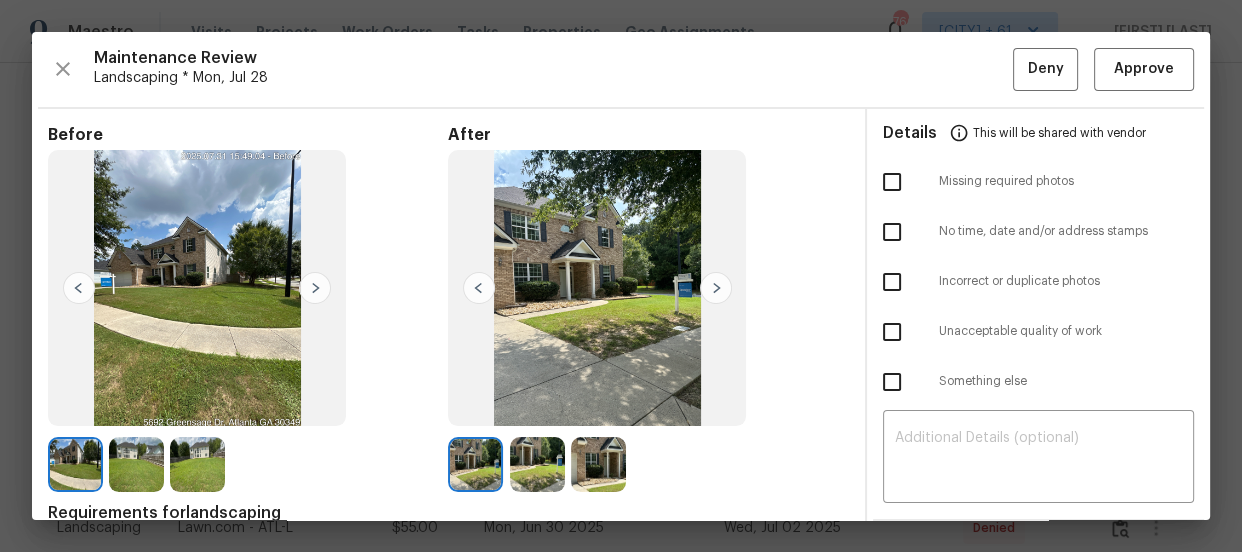 click at bounding box center [716, 288] 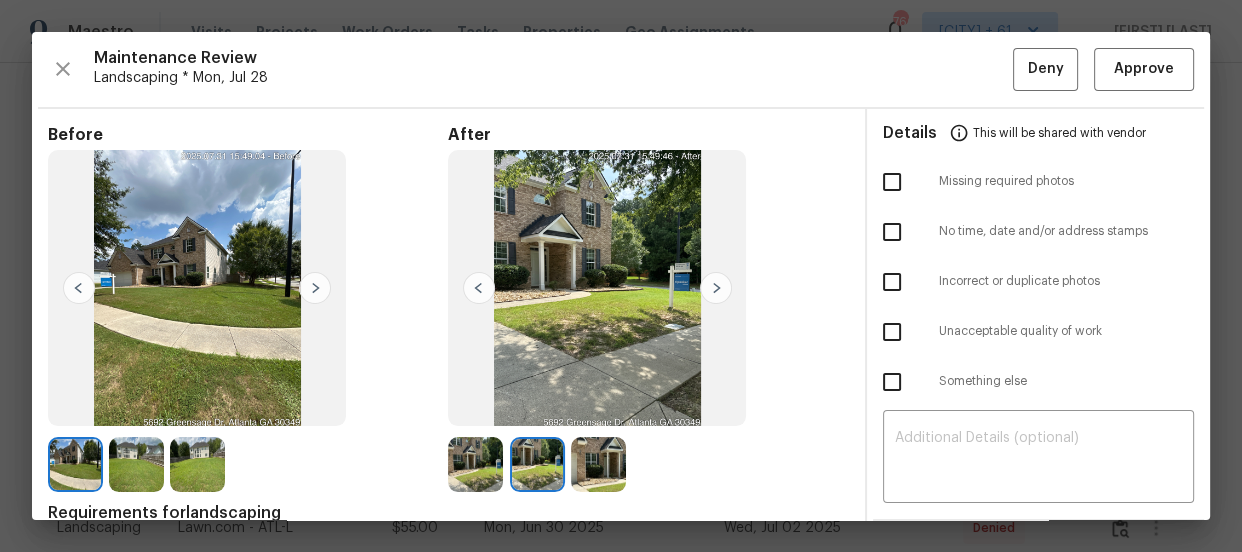 click at bounding box center [716, 288] 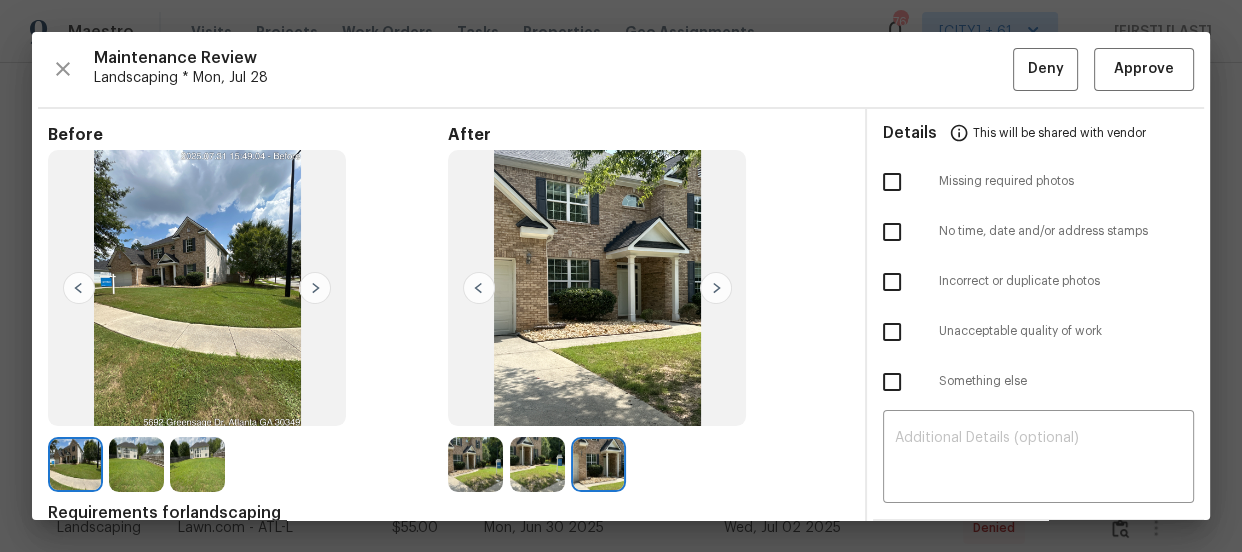 click at bounding box center (479, 288) 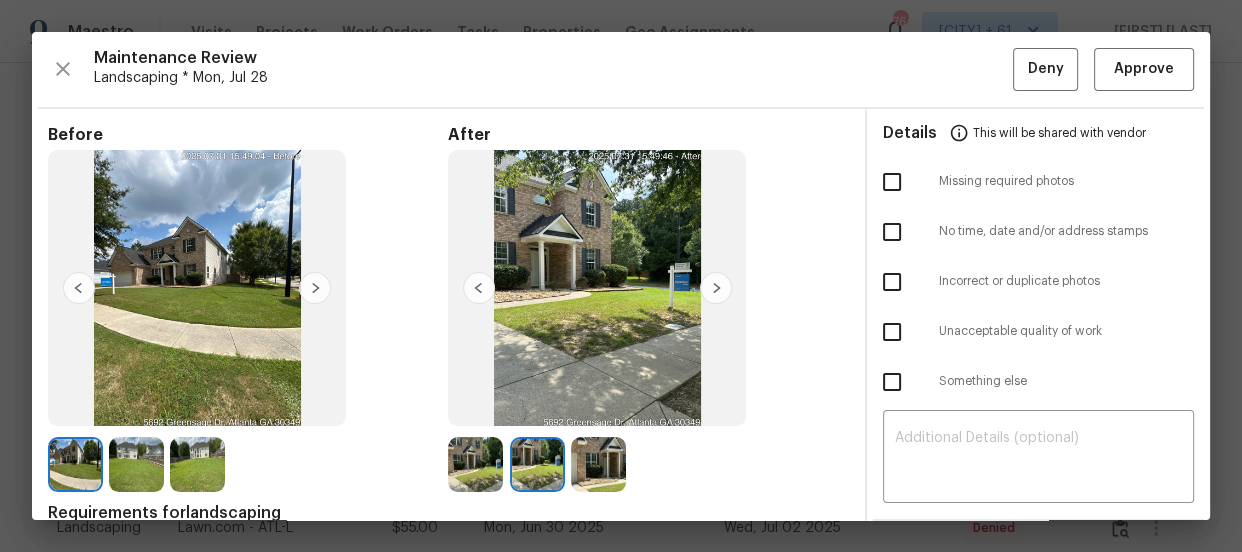 click at bounding box center [479, 288] 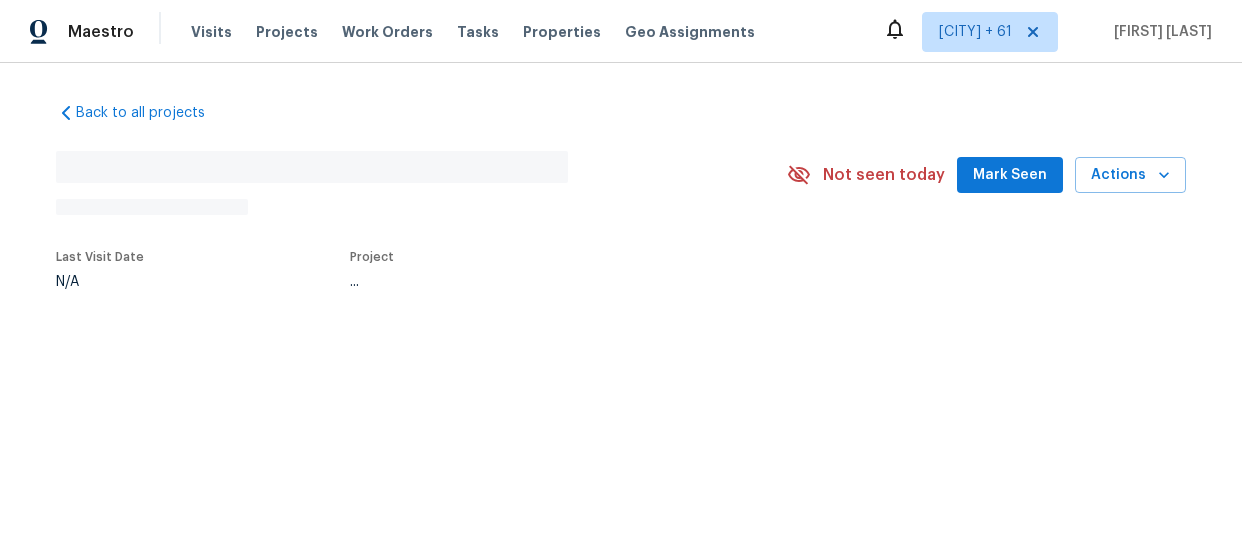 scroll, scrollTop: 0, scrollLeft: 0, axis: both 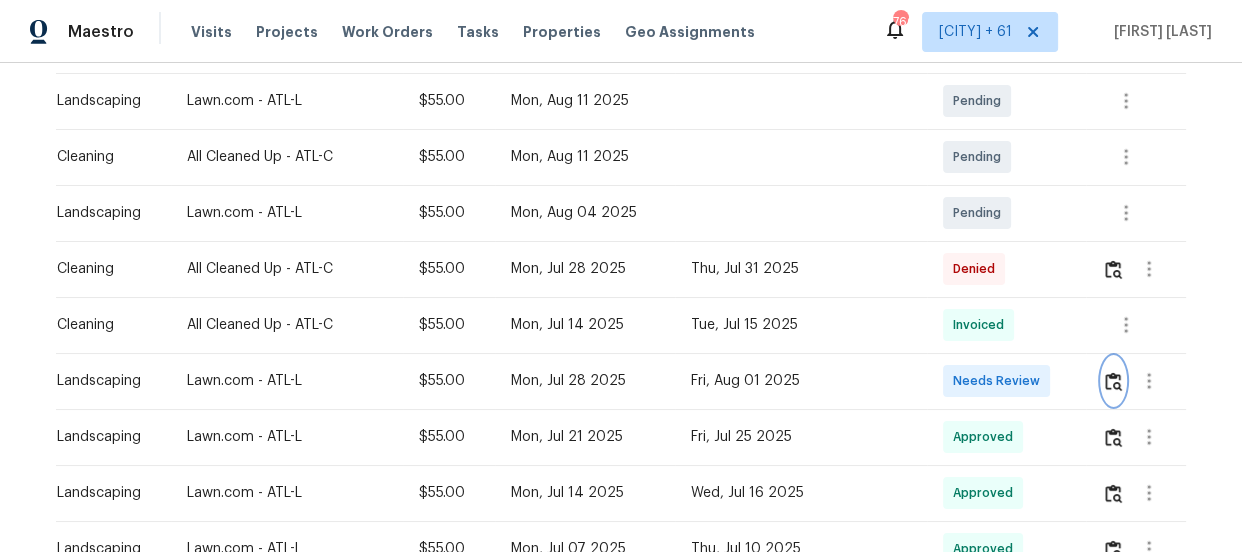 click at bounding box center [1113, 381] 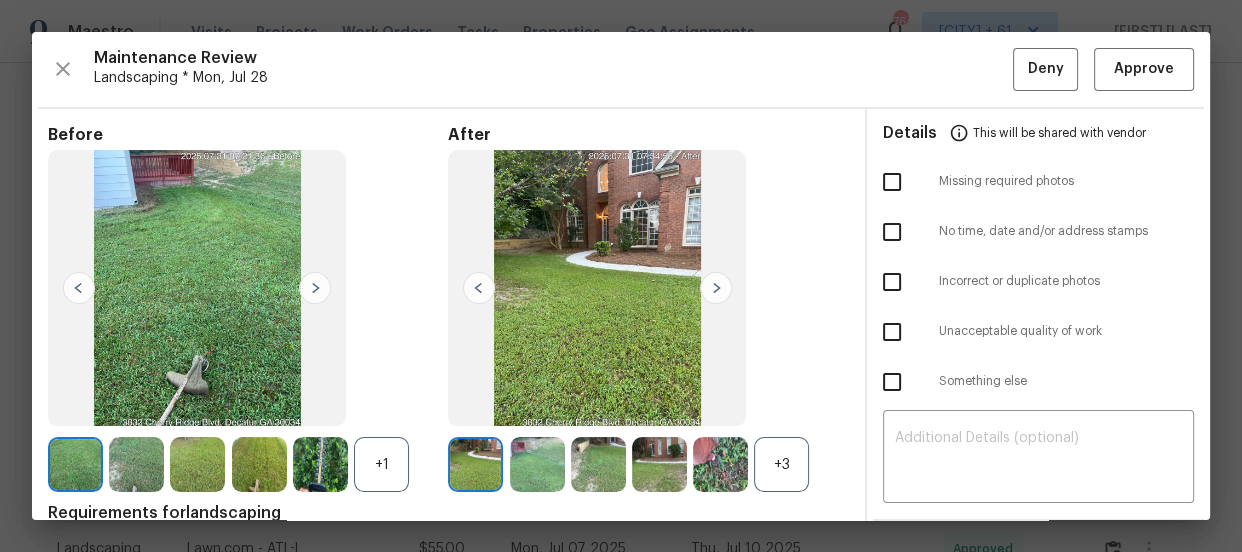 click on "+3" at bounding box center [781, 464] 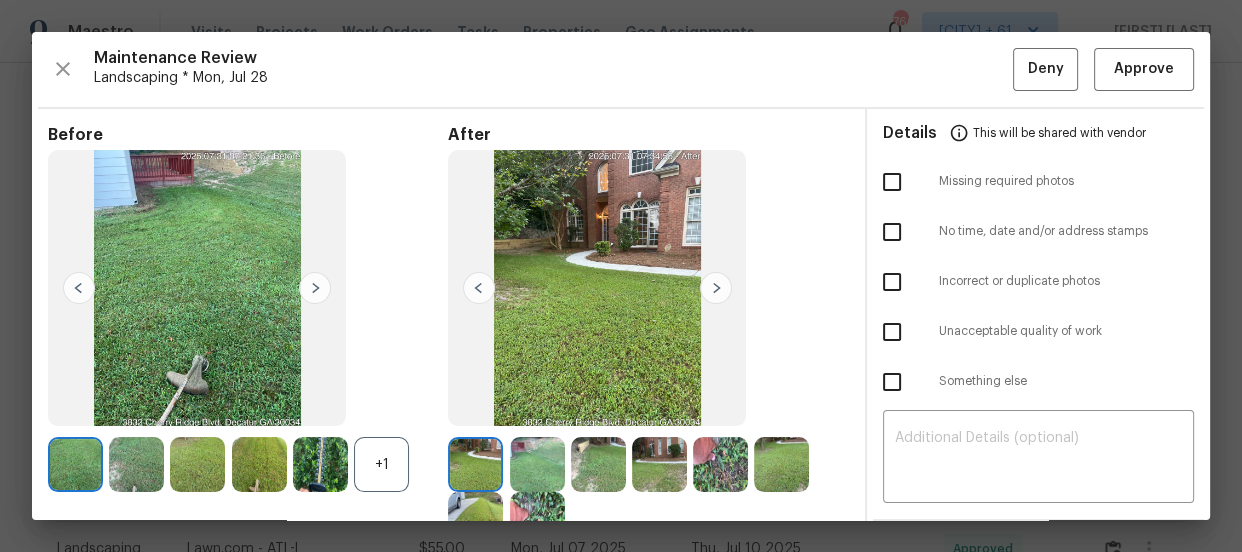 click on "+1" at bounding box center [381, 464] 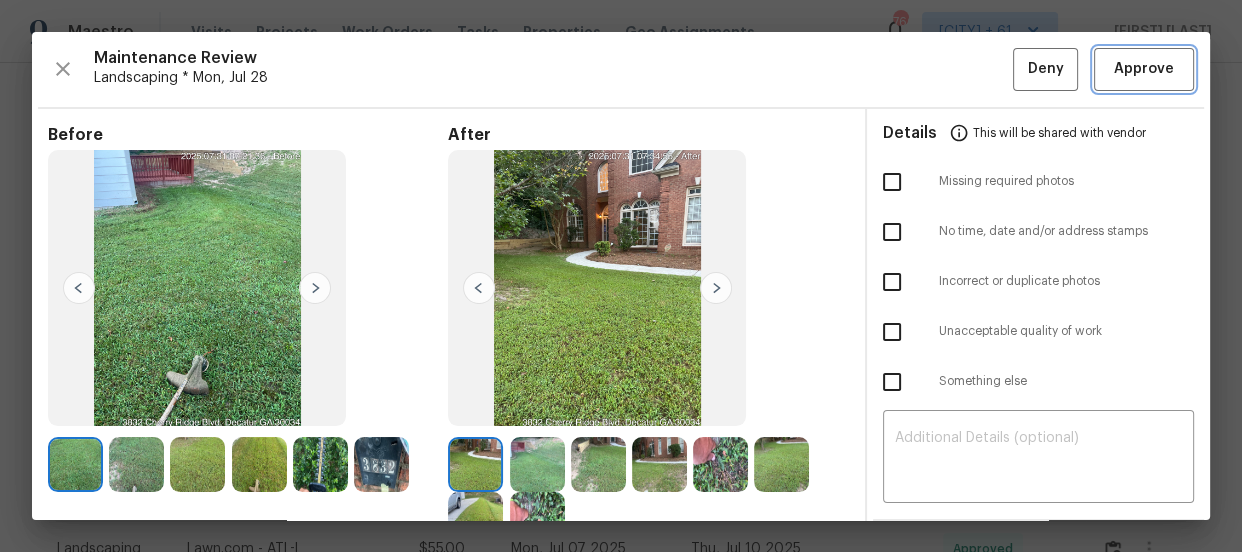 click on "Approve" at bounding box center (1144, 69) 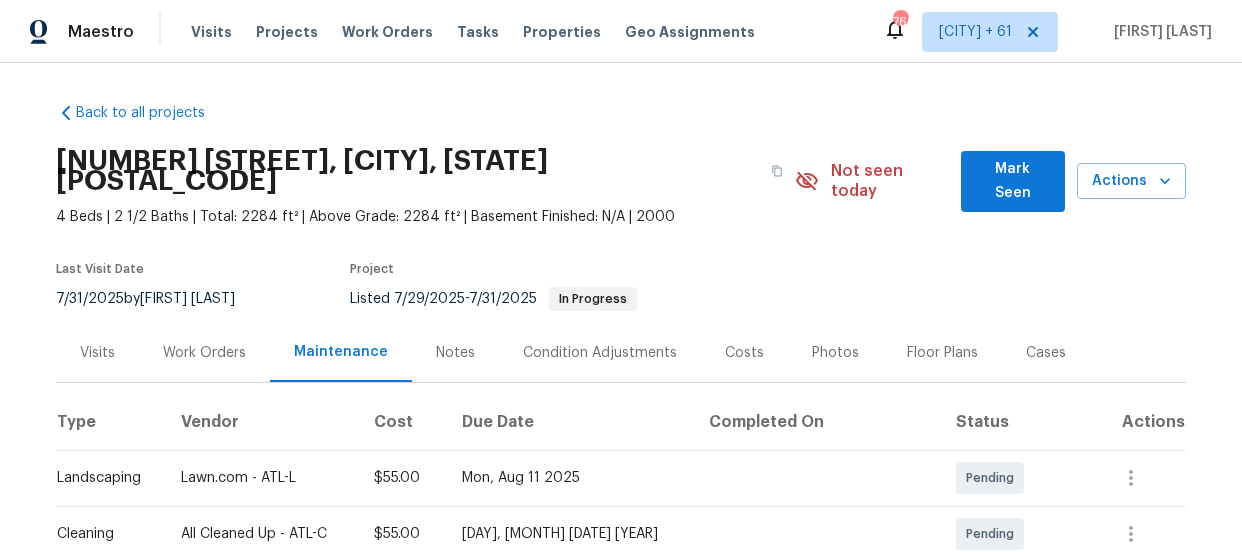 scroll, scrollTop: 0, scrollLeft: 0, axis: both 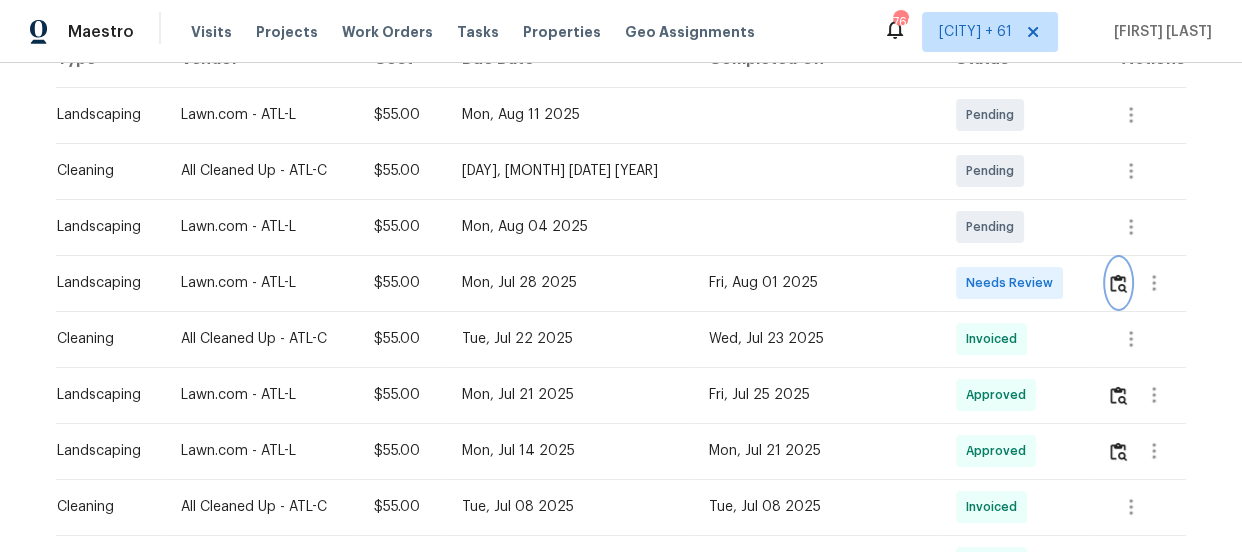 click at bounding box center (1118, 283) 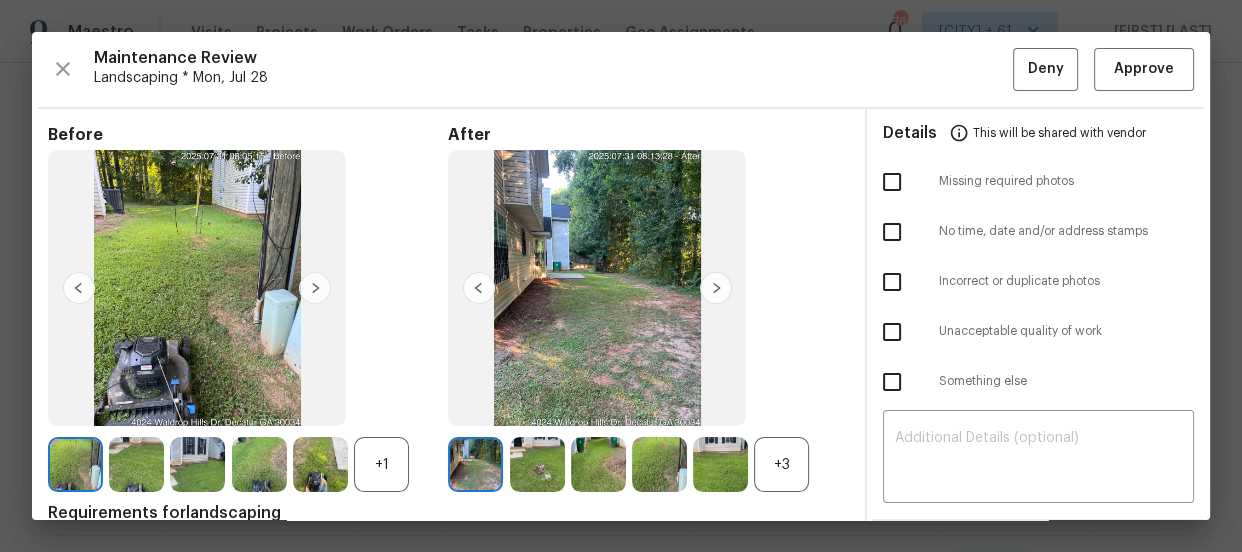 scroll, scrollTop: 0, scrollLeft: 0, axis: both 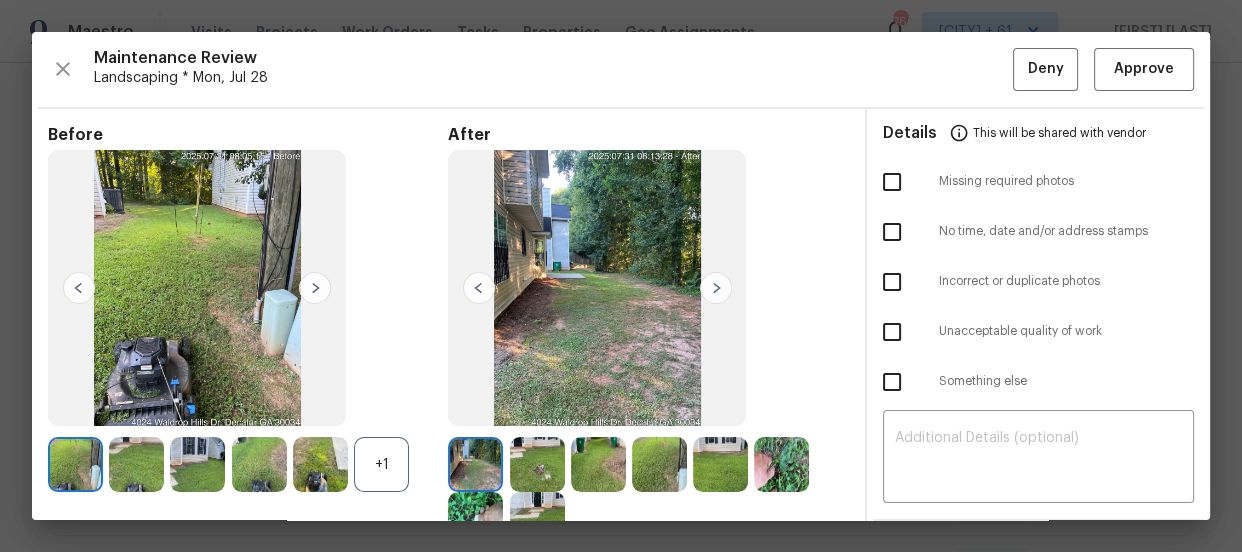 click on "Before  +1" at bounding box center [248, 336] 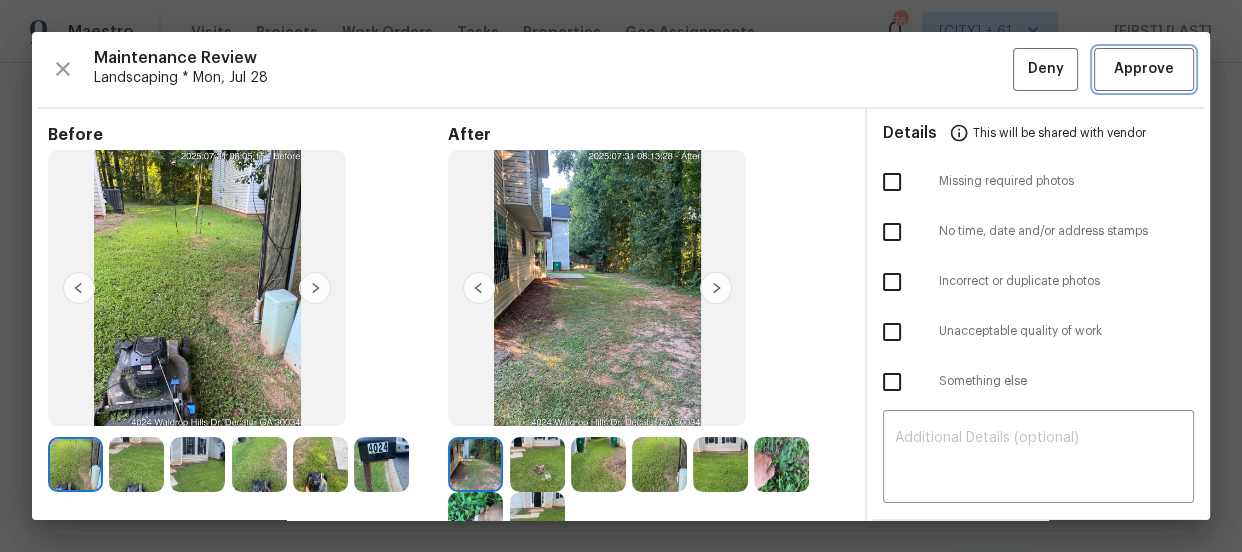 click on "Approve" at bounding box center [1144, 69] 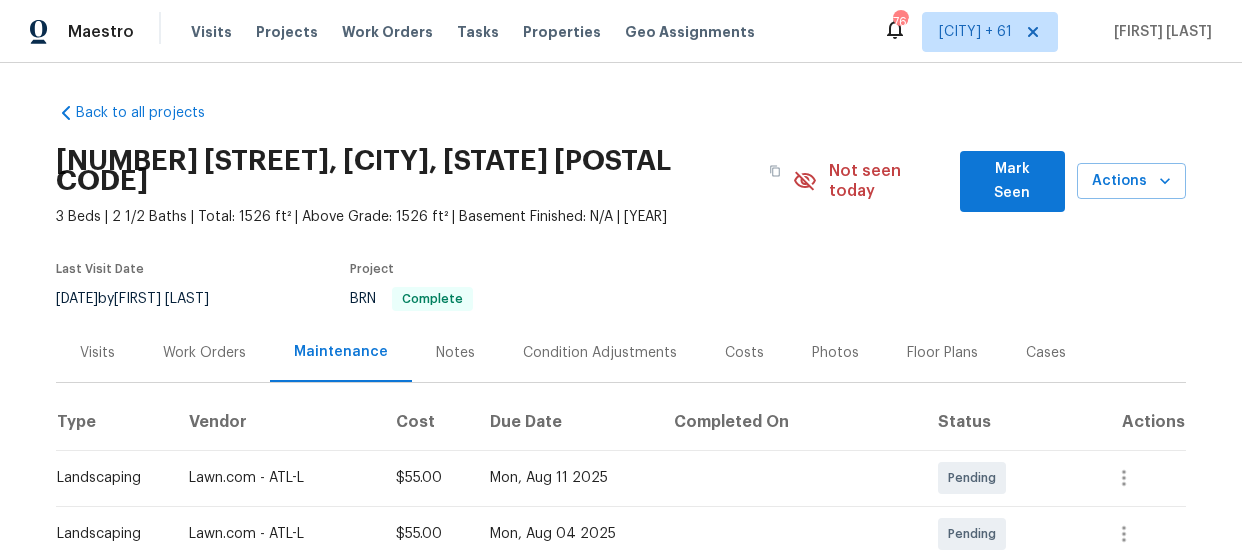 scroll, scrollTop: 0, scrollLeft: 0, axis: both 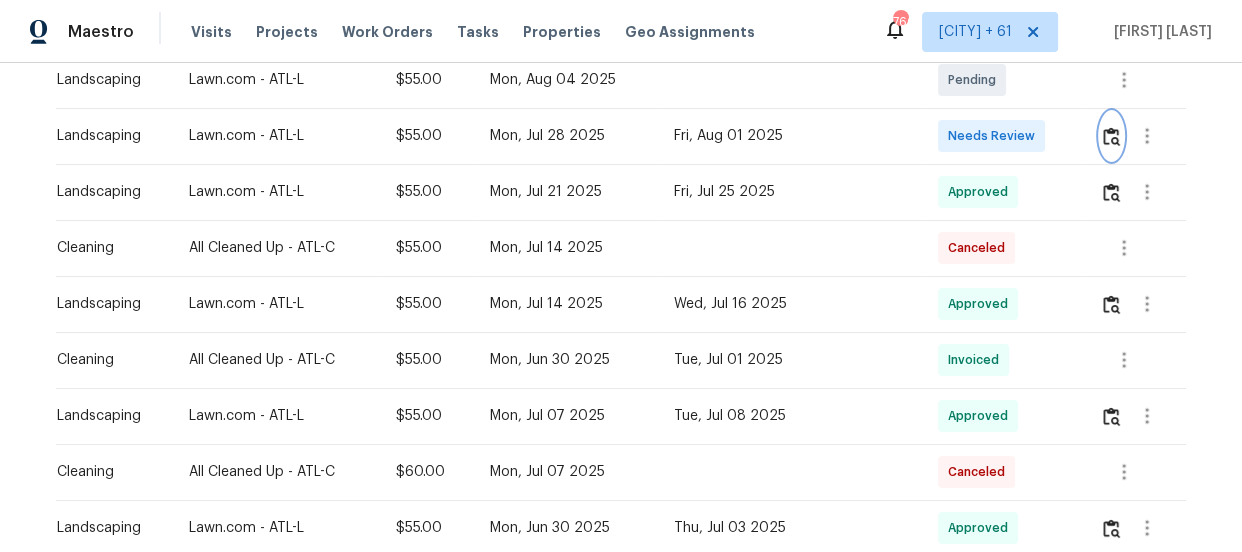 click at bounding box center [1111, 136] 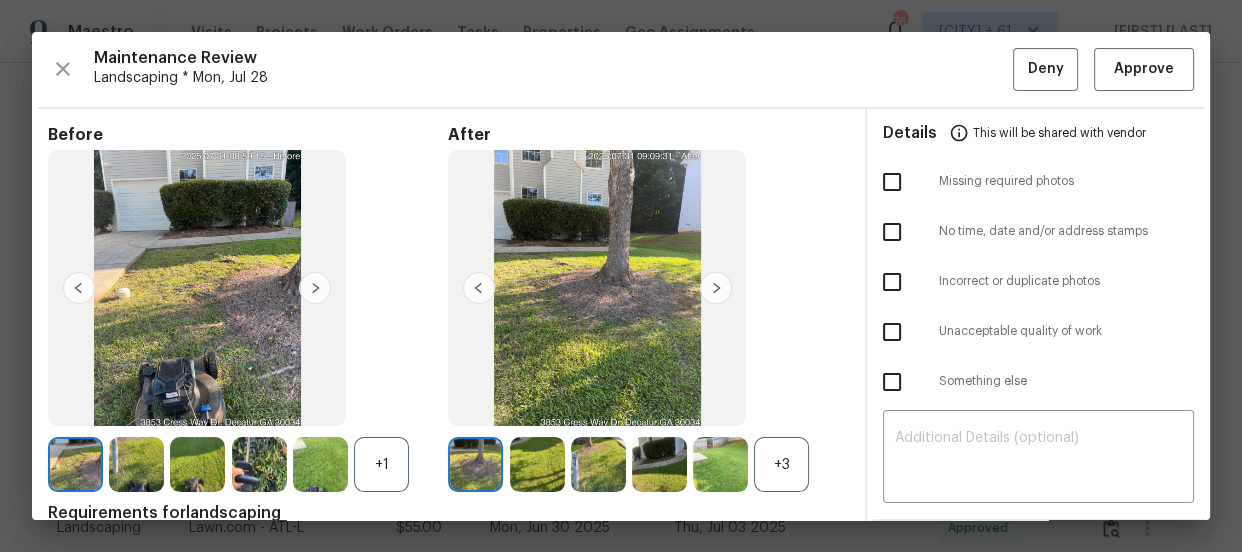 click on "+3" at bounding box center [781, 464] 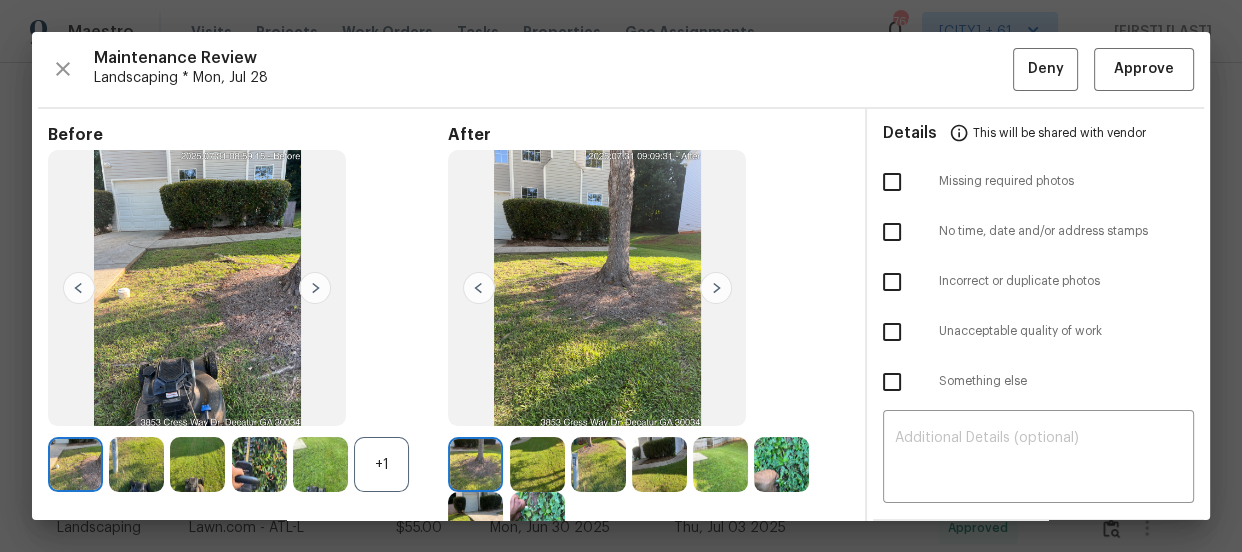 click on "+1" at bounding box center [381, 464] 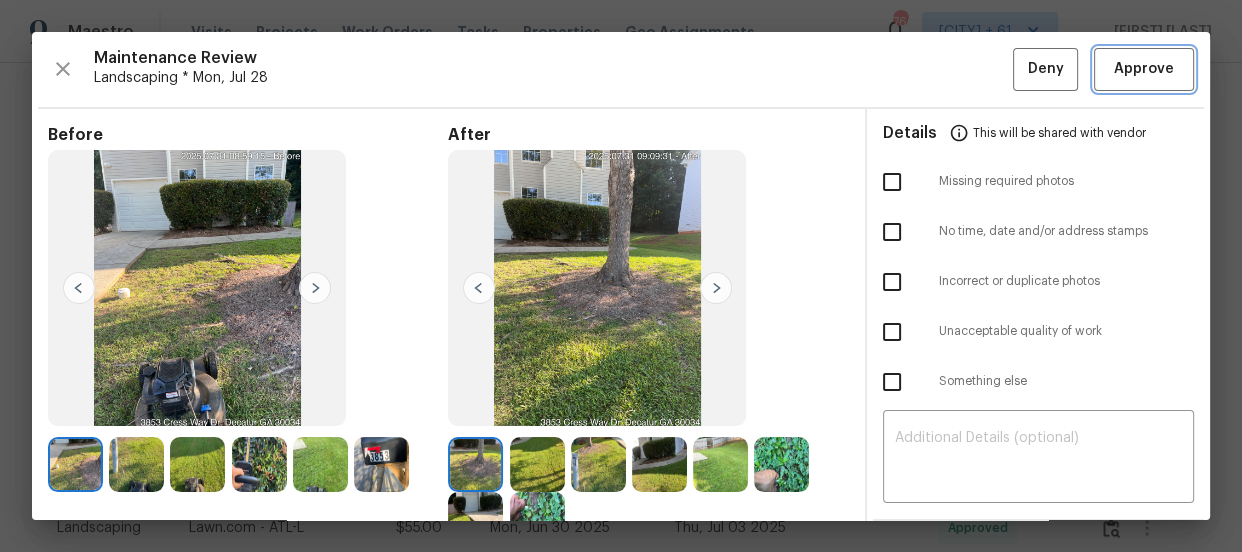 click on "Approve" at bounding box center [1144, 69] 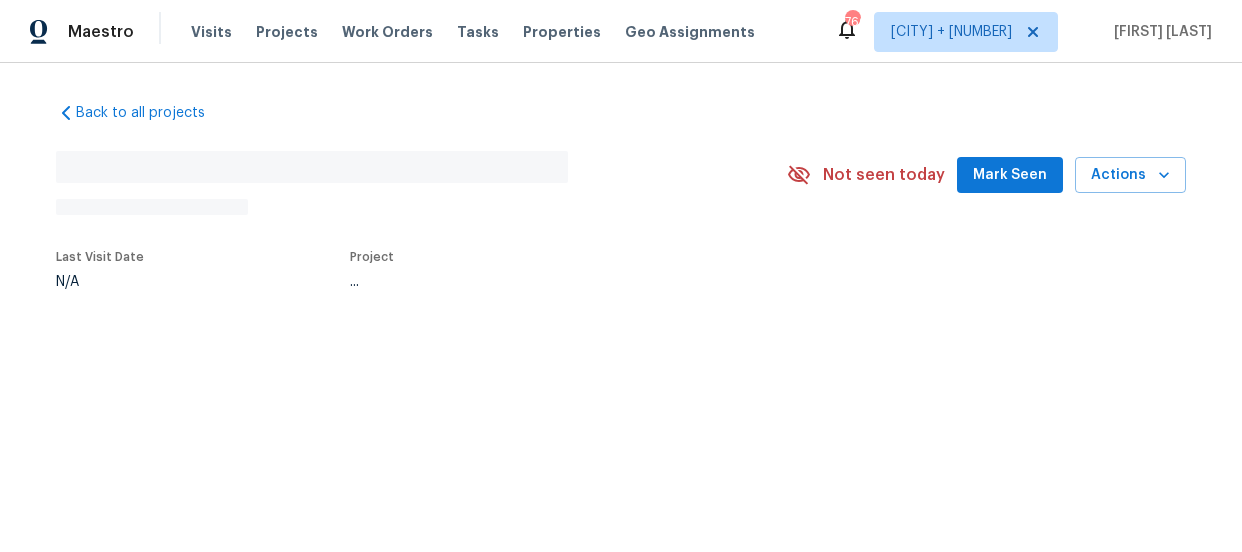 scroll, scrollTop: 0, scrollLeft: 0, axis: both 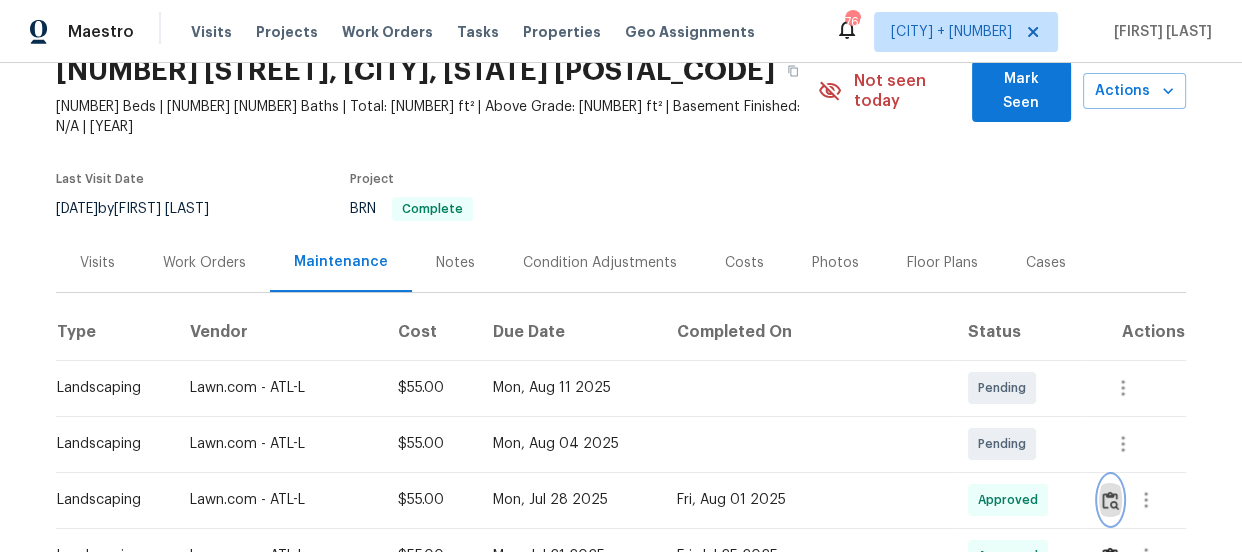 click at bounding box center (1110, 500) 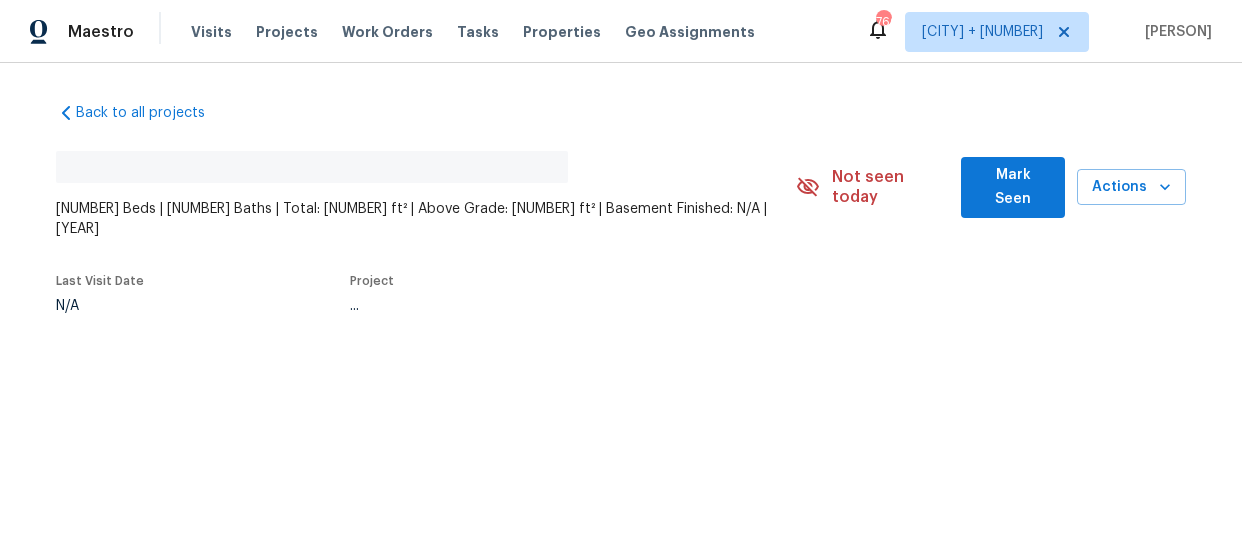 scroll, scrollTop: 0, scrollLeft: 0, axis: both 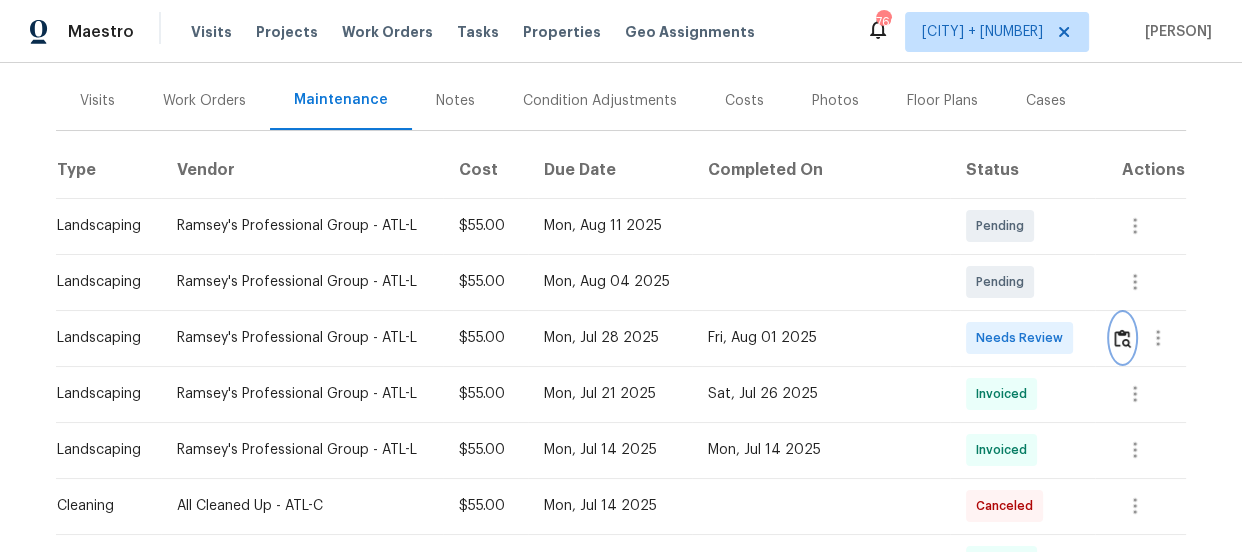 click at bounding box center (1122, 338) 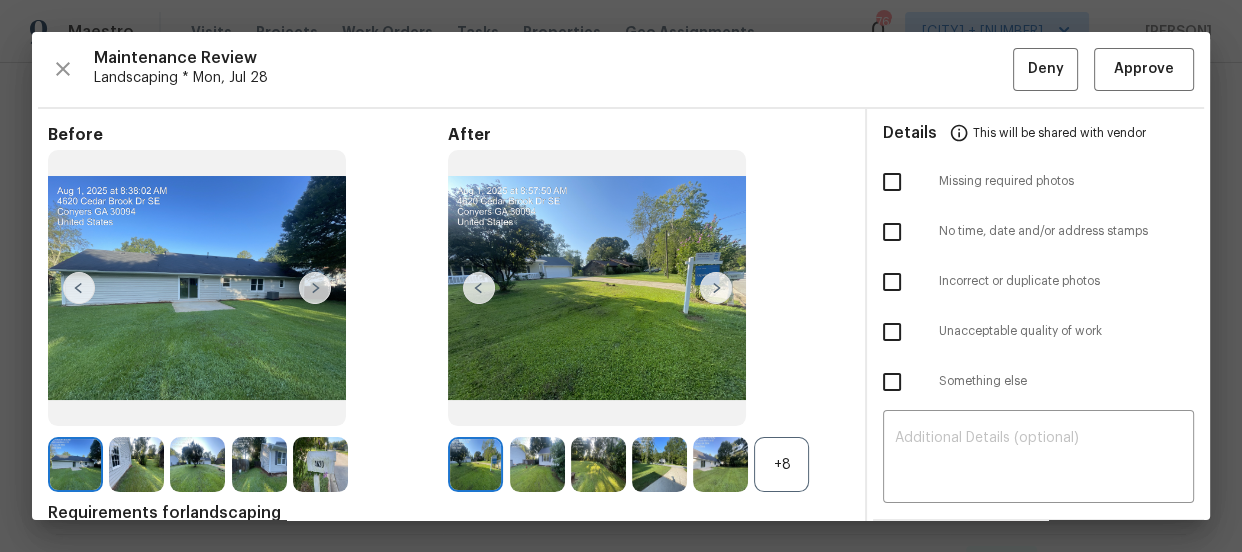 click on "+8" at bounding box center (781, 464) 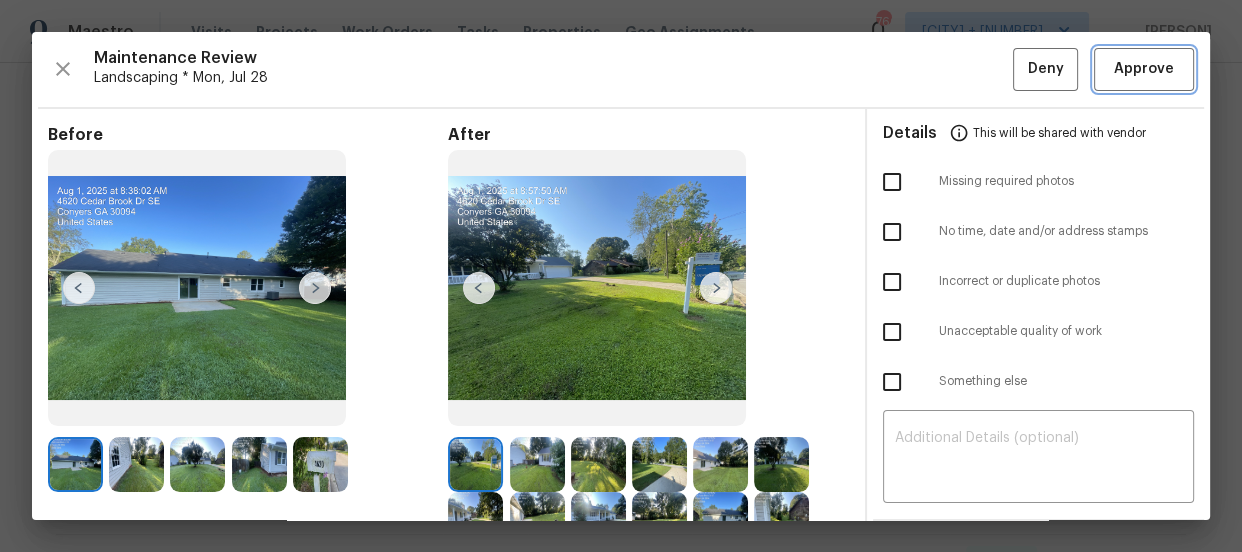 click on "Approve" at bounding box center [1144, 69] 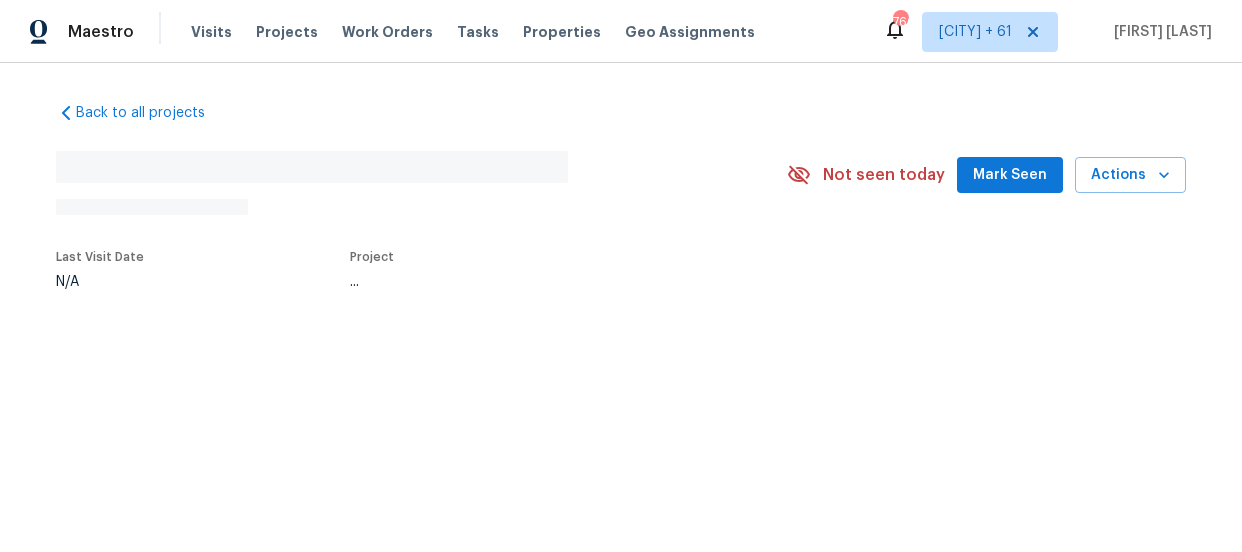 scroll, scrollTop: 0, scrollLeft: 0, axis: both 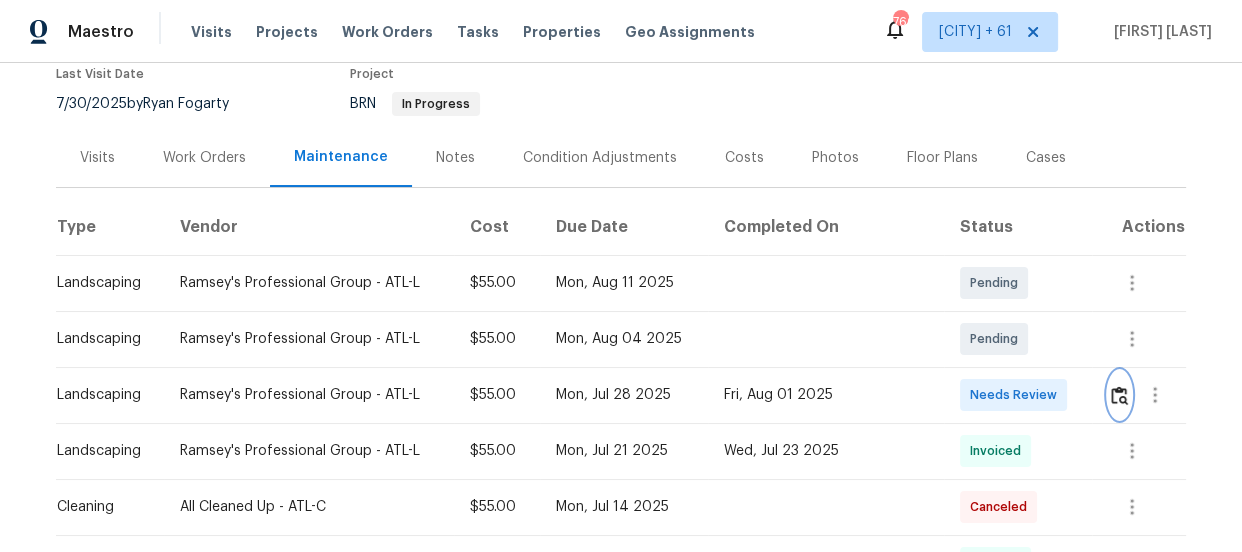 click at bounding box center [1119, 395] 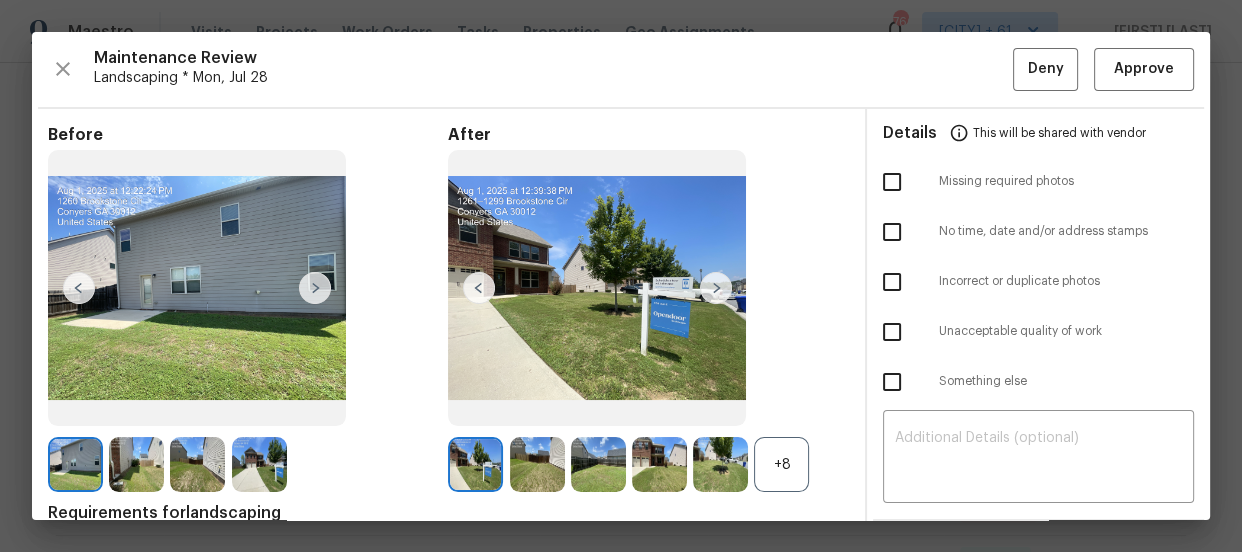 click on "+8" at bounding box center [781, 464] 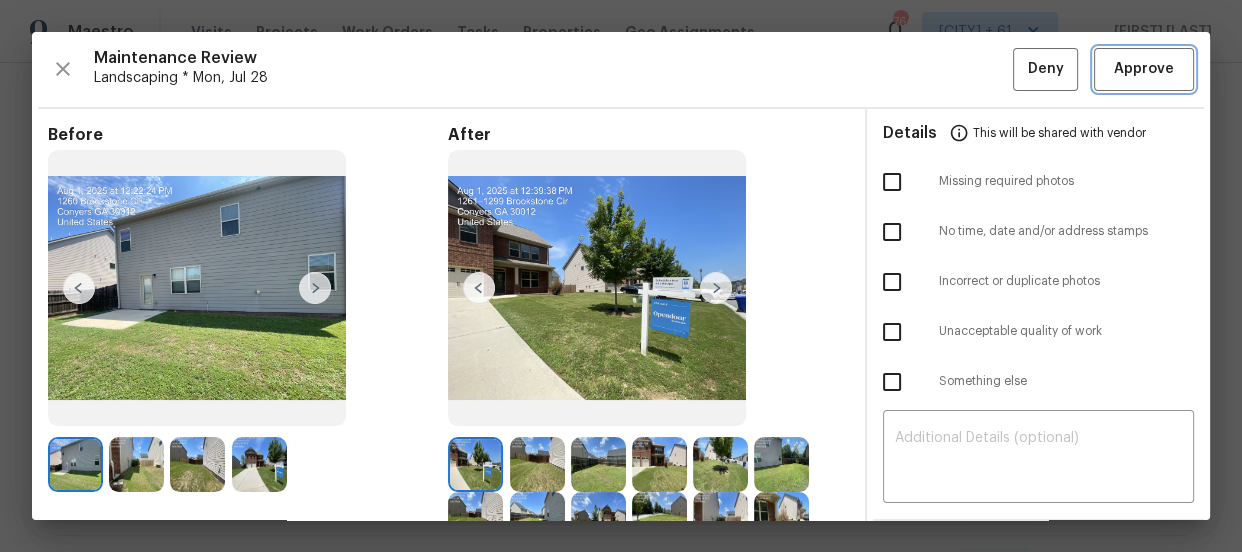 click on "Approve" at bounding box center [1144, 69] 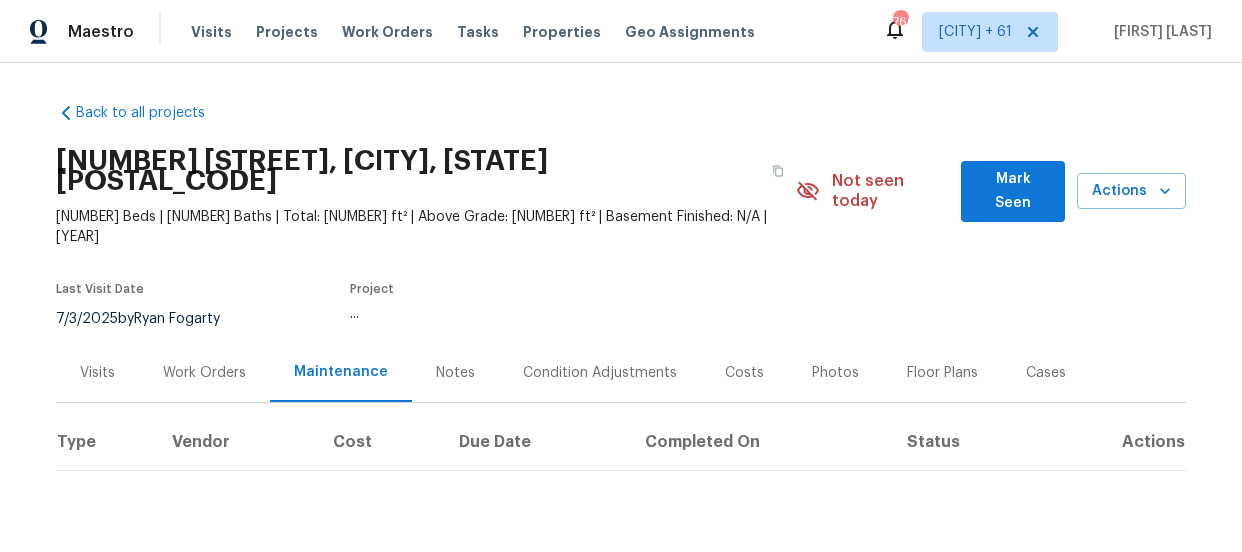 scroll, scrollTop: 0, scrollLeft: 0, axis: both 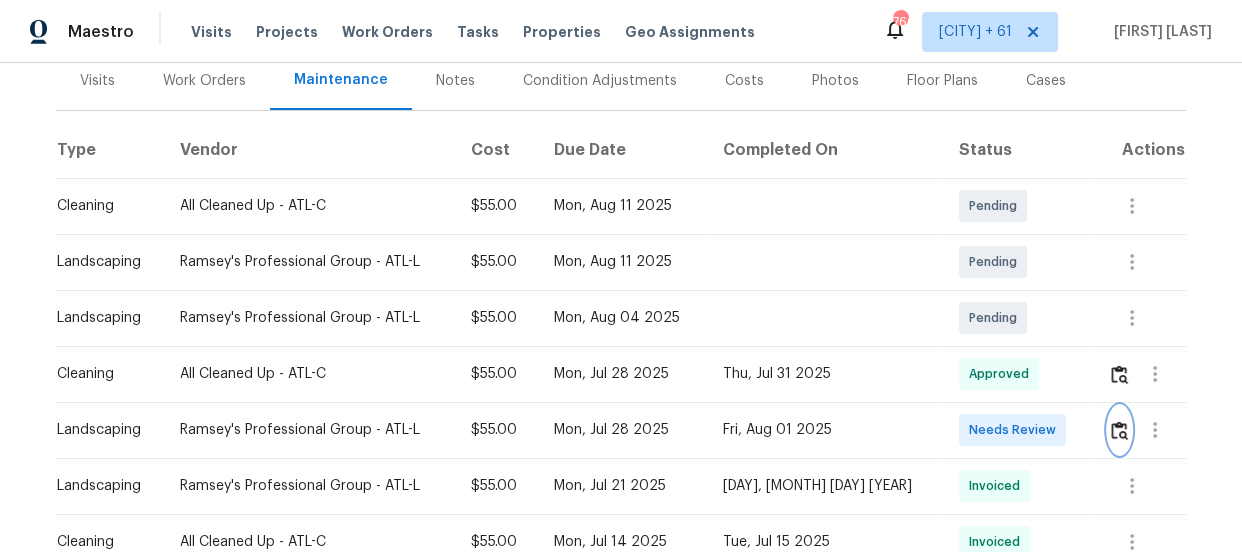 click at bounding box center (1119, 430) 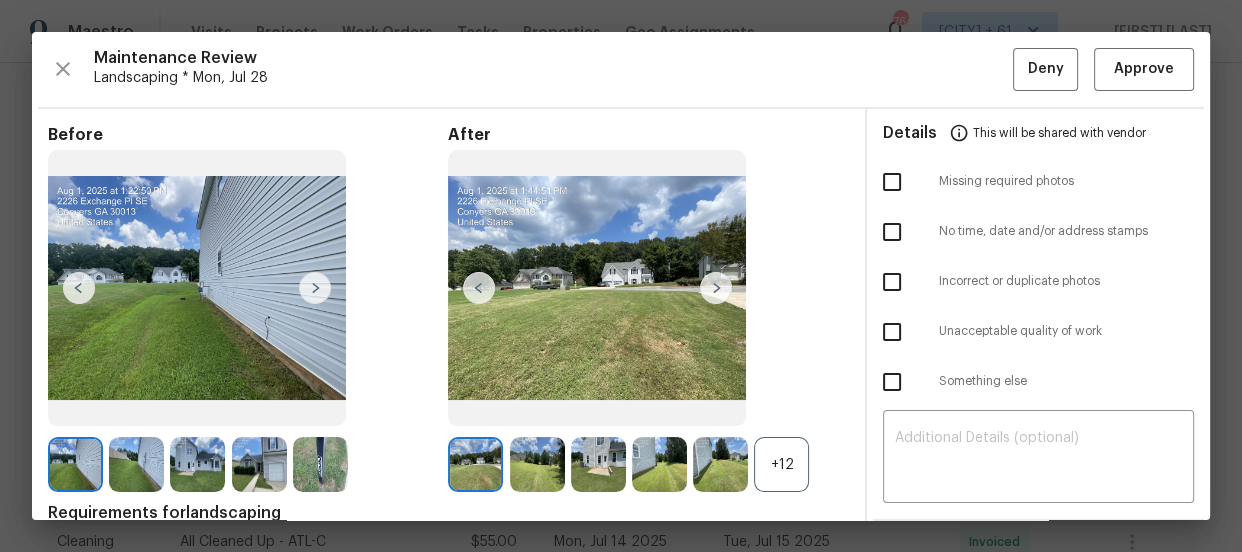 click on "+12" at bounding box center (781, 464) 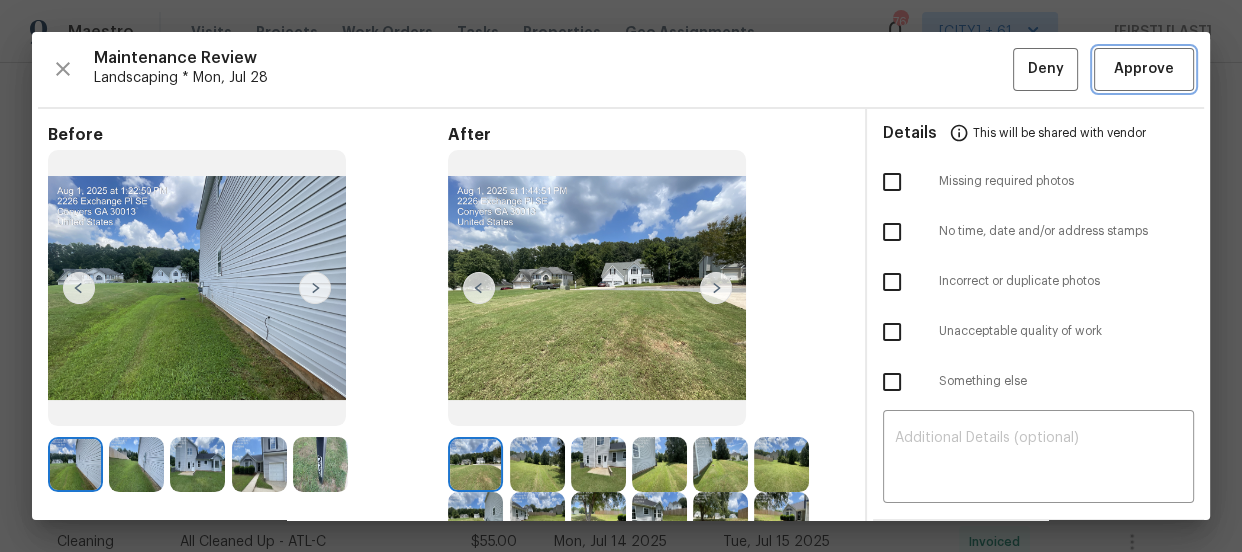 click on "Approve" at bounding box center [1144, 69] 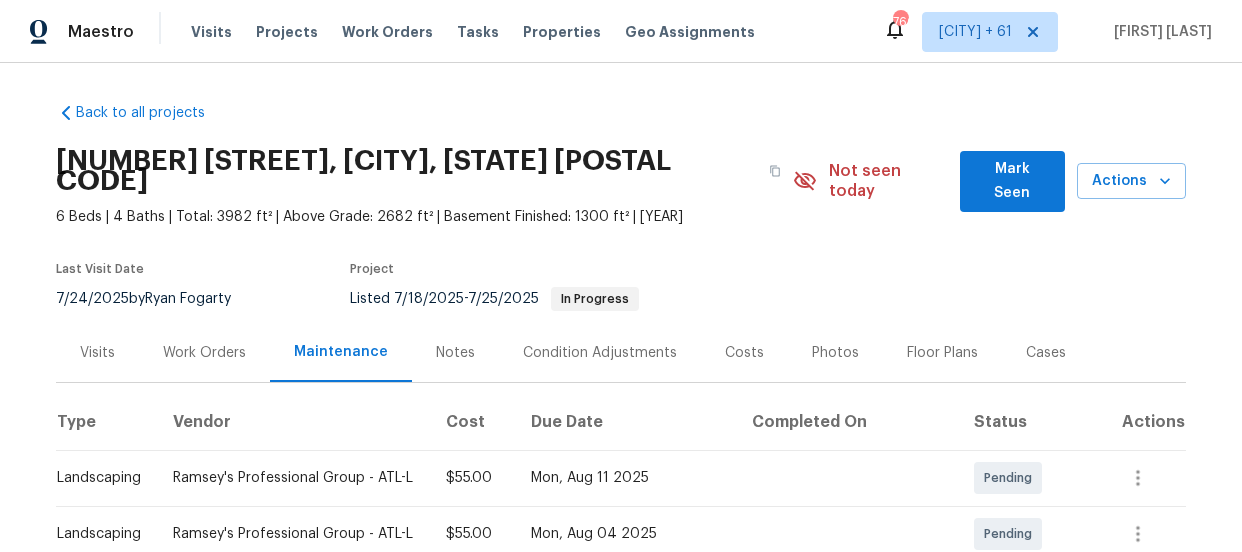 scroll, scrollTop: 0, scrollLeft: 0, axis: both 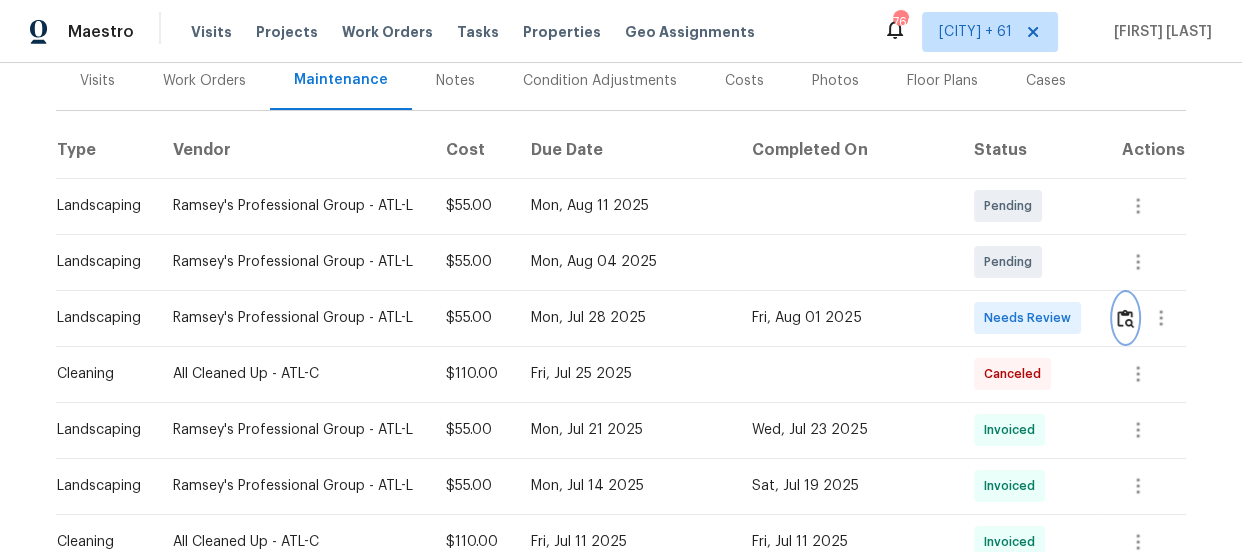 click at bounding box center [1125, 318] 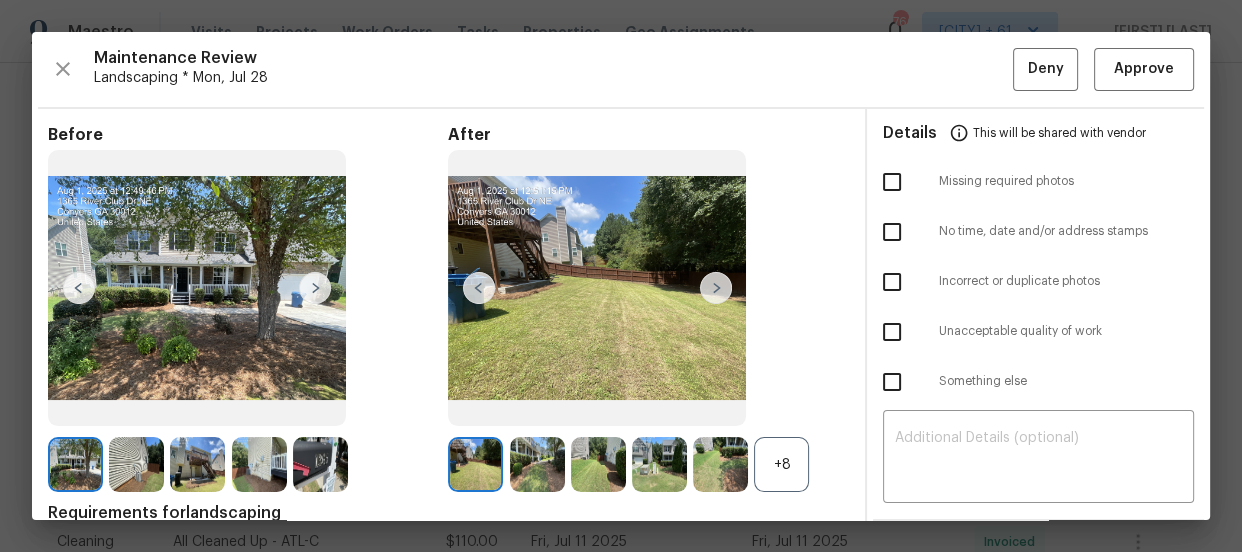 click on "+8" at bounding box center (781, 464) 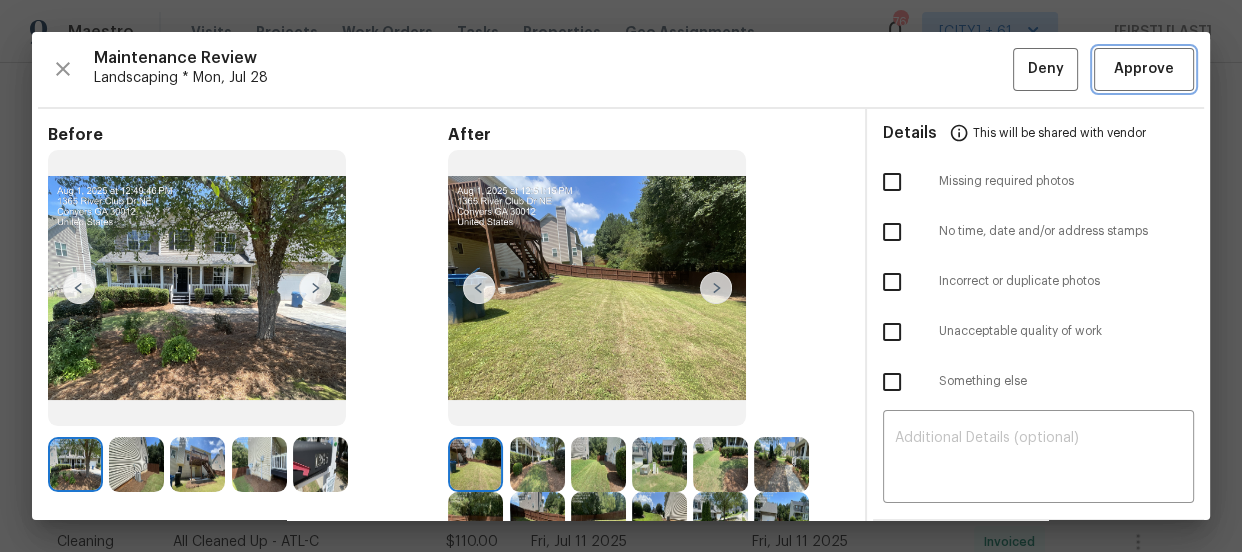 click on "Approve" at bounding box center [1144, 69] 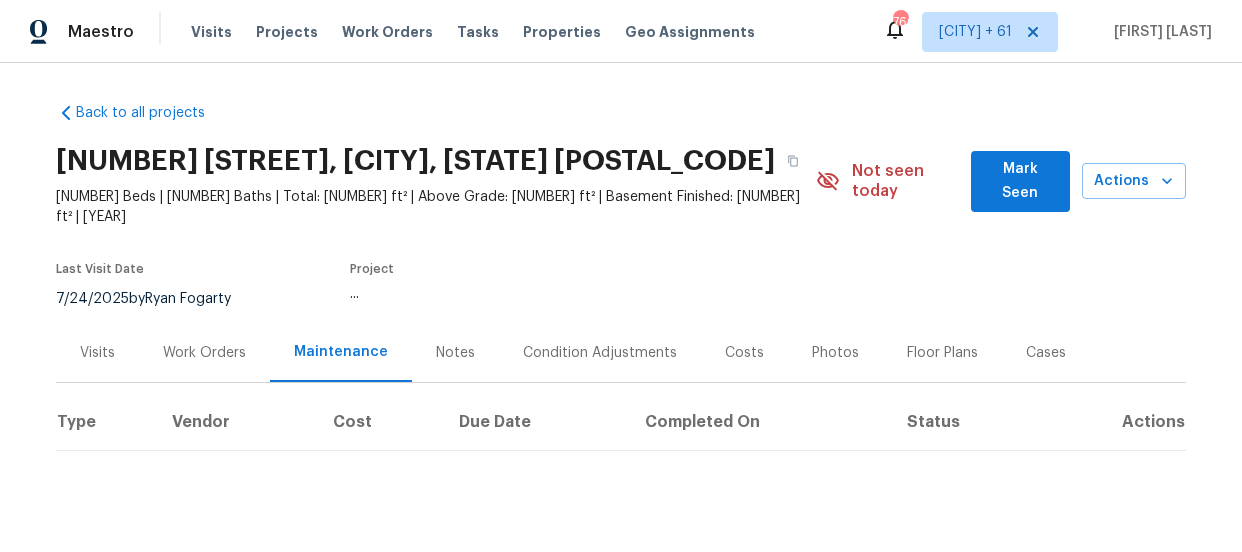 scroll, scrollTop: 0, scrollLeft: 0, axis: both 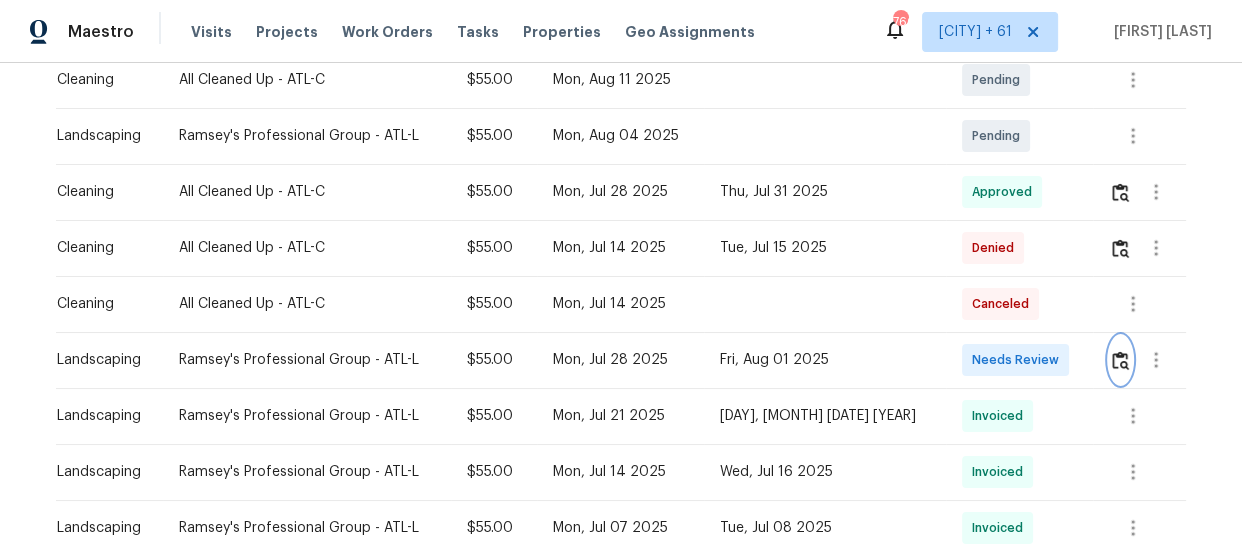 click at bounding box center (1120, 360) 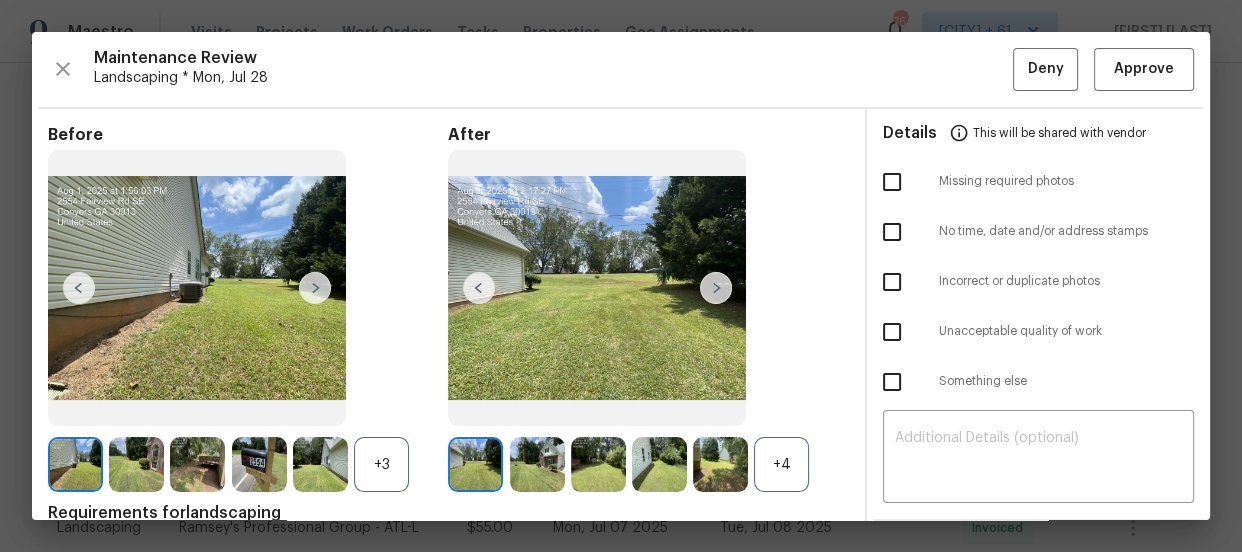 click on "+4" at bounding box center (781, 464) 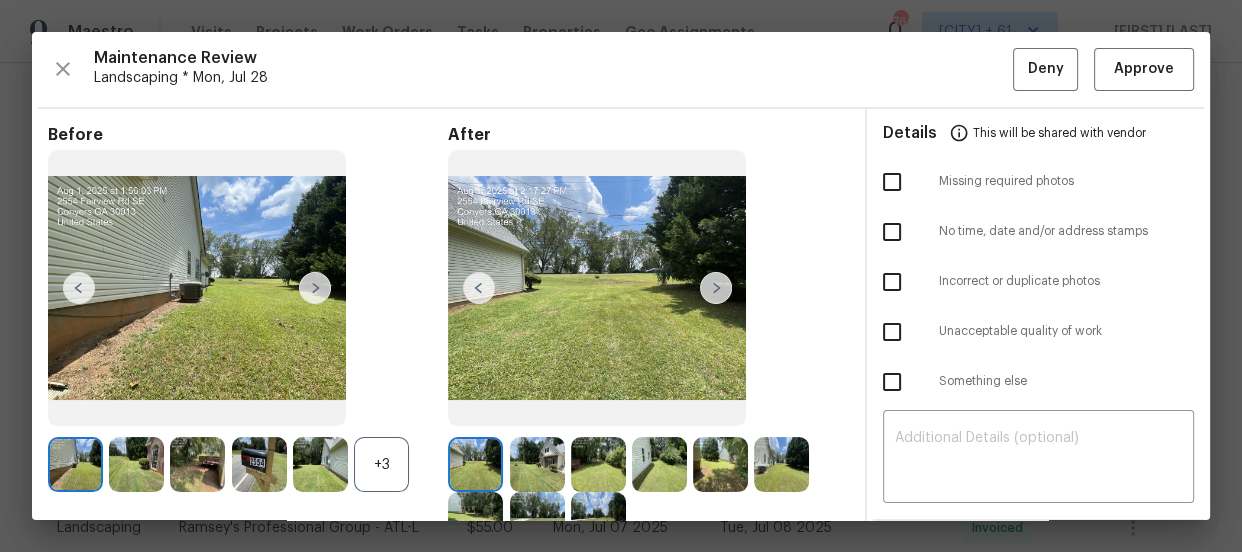 click at bounding box center (320, 464) 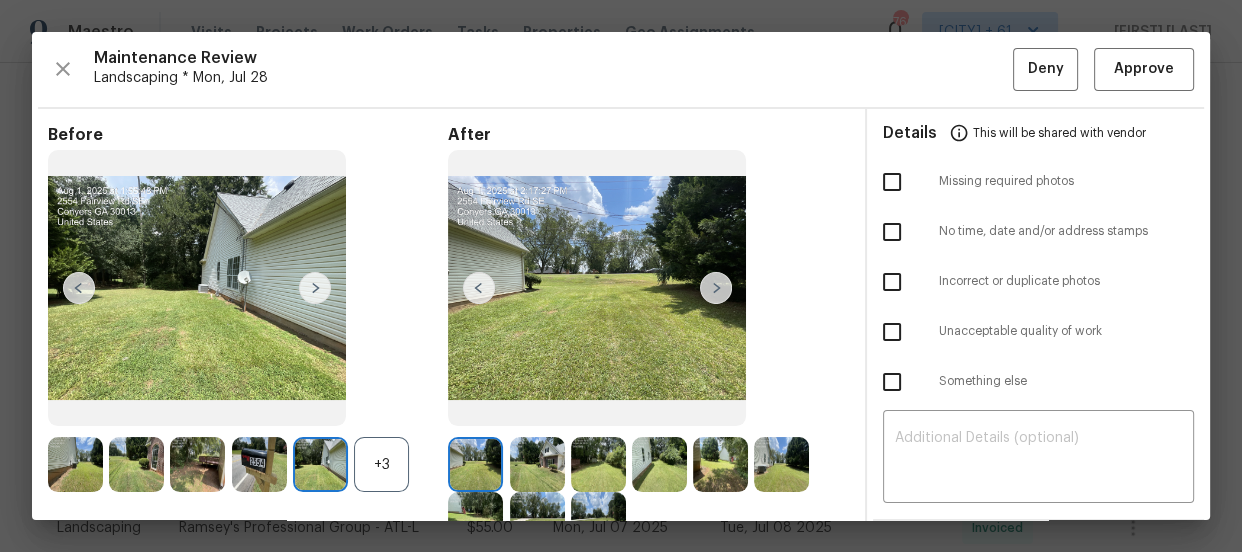 click on "+3" at bounding box center [381, 464] 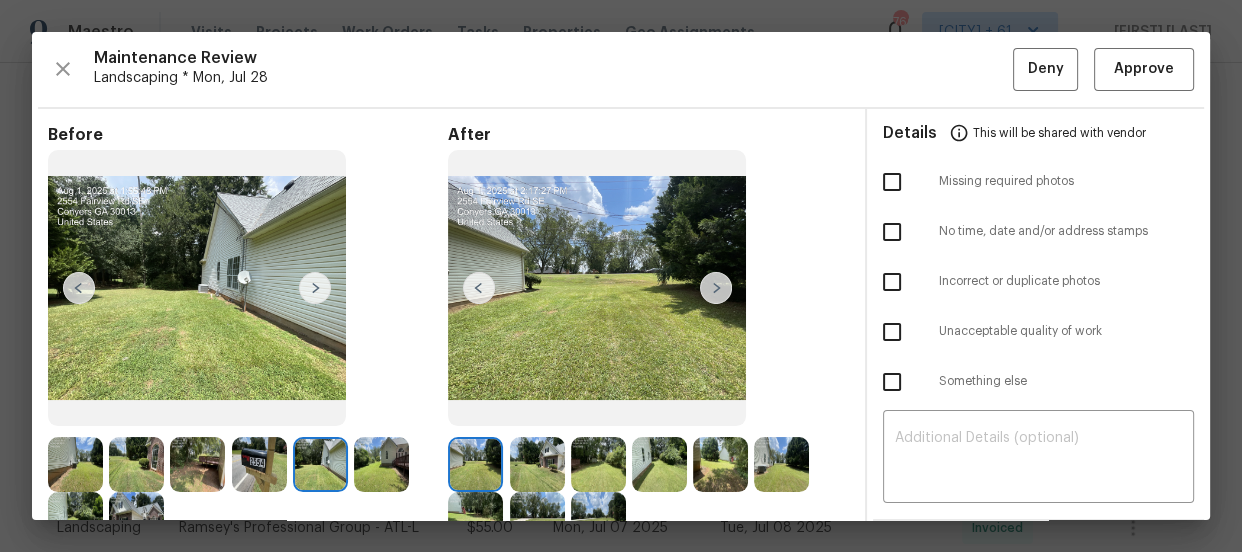click at bounding box center (75, 464) 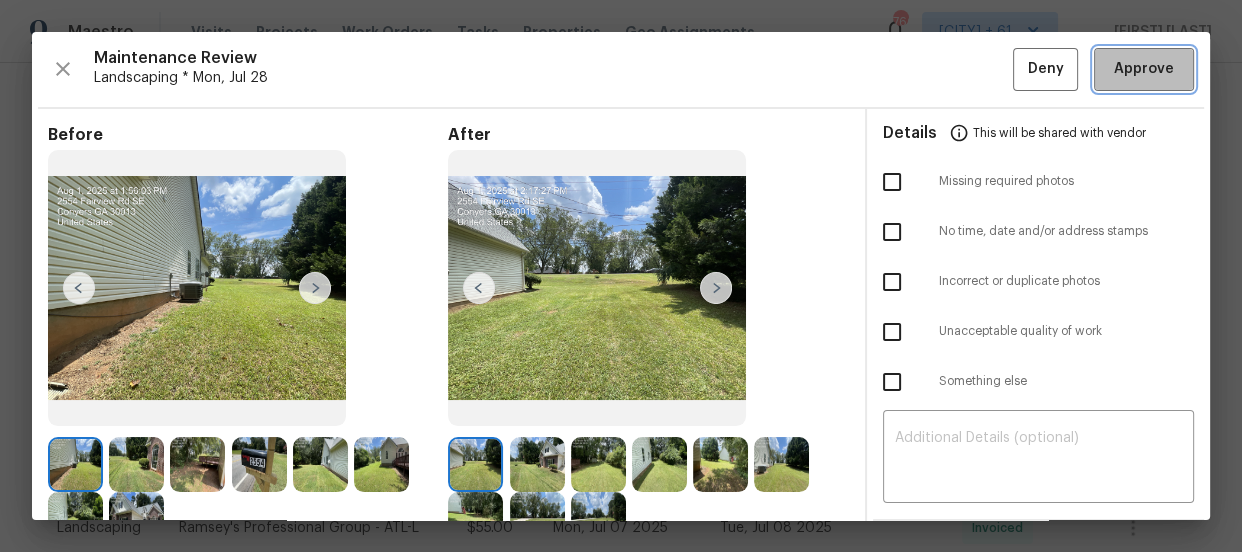 click on "Approve" at bounding box center [1144, 69] 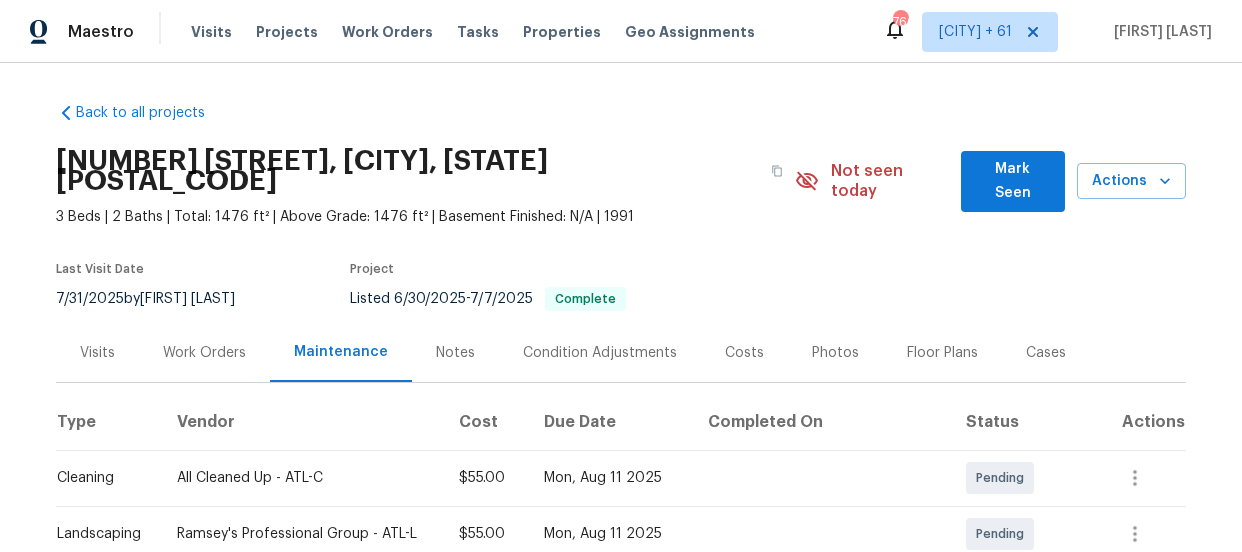 scroll, scrollTop: 0, scrollLeft: 0, axis: both 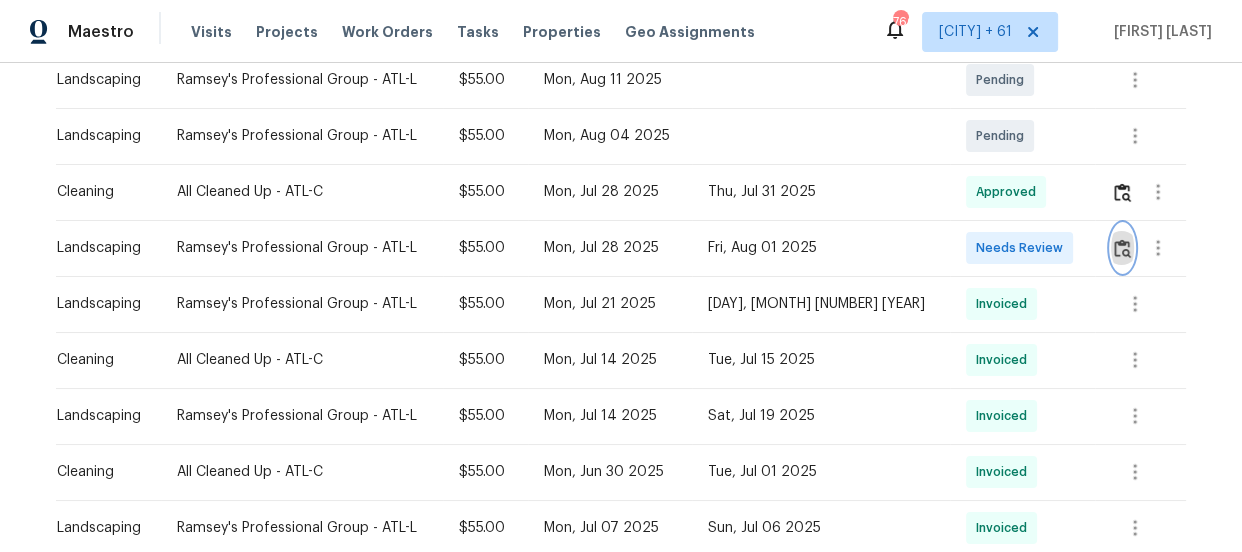 click at bounding box center (1122, 248) 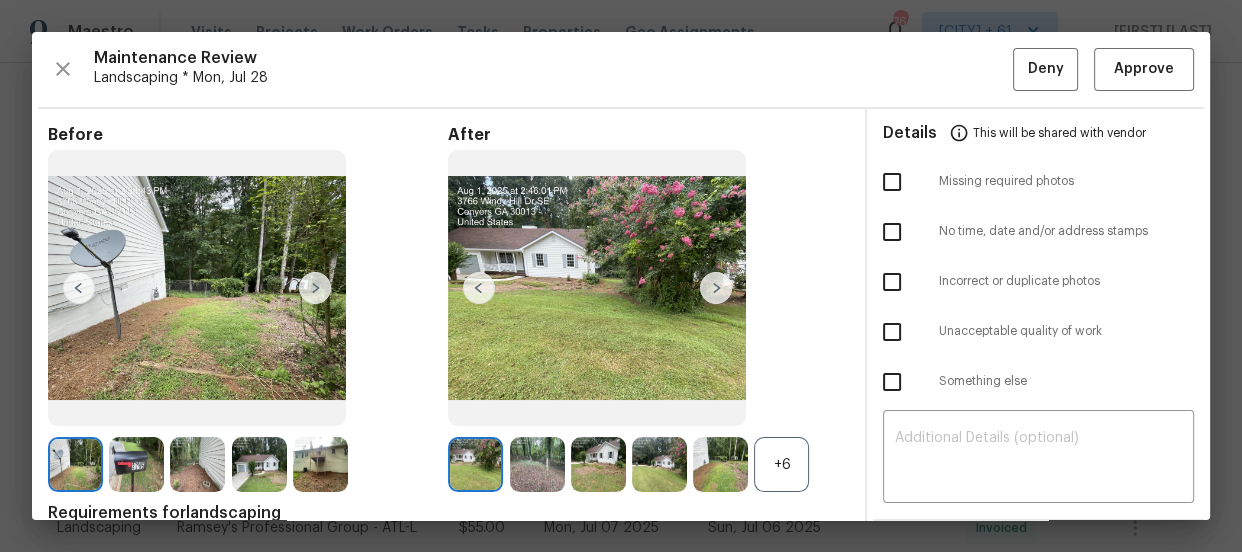 click on "+6" at bounding box center [781, 464] 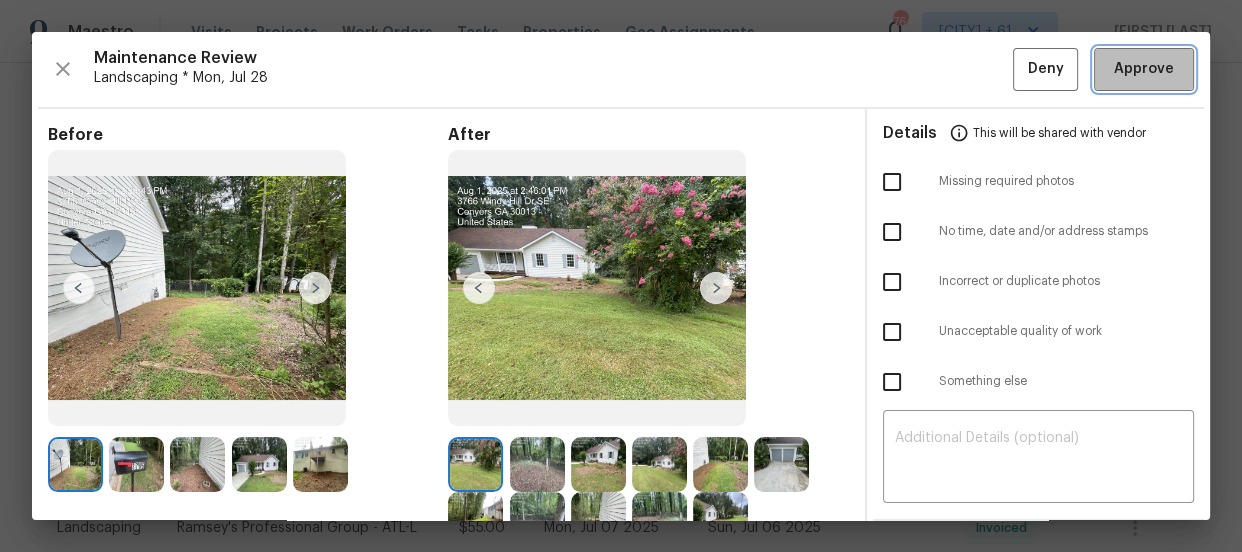 click on "Approve" at bounding box center (1144, 69) 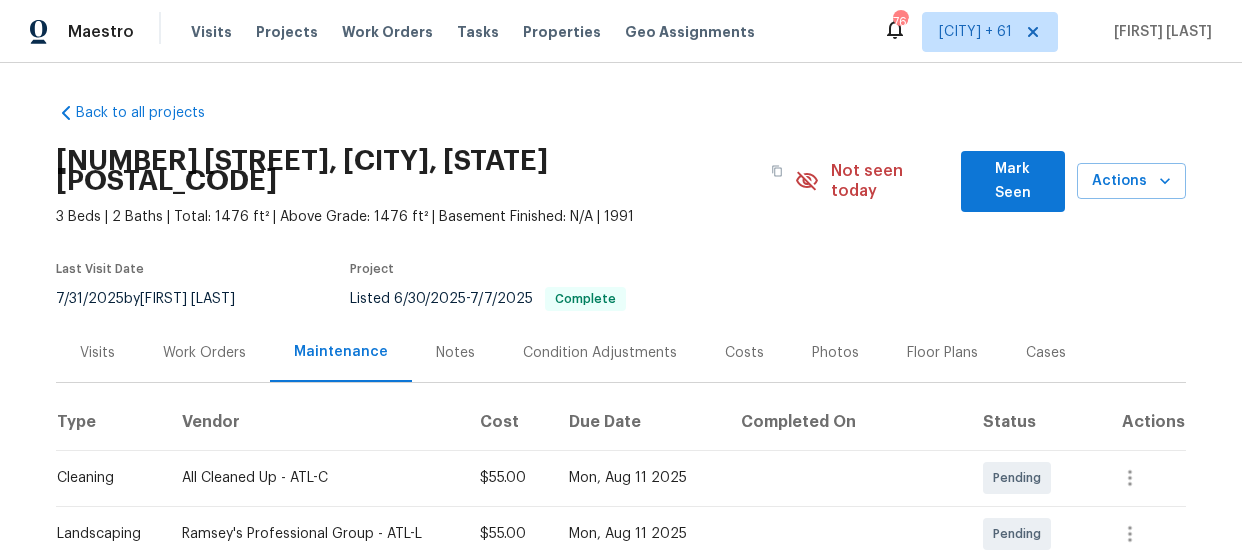 scroll, scrollTop: 0, scrollLeft: 0, axis: both 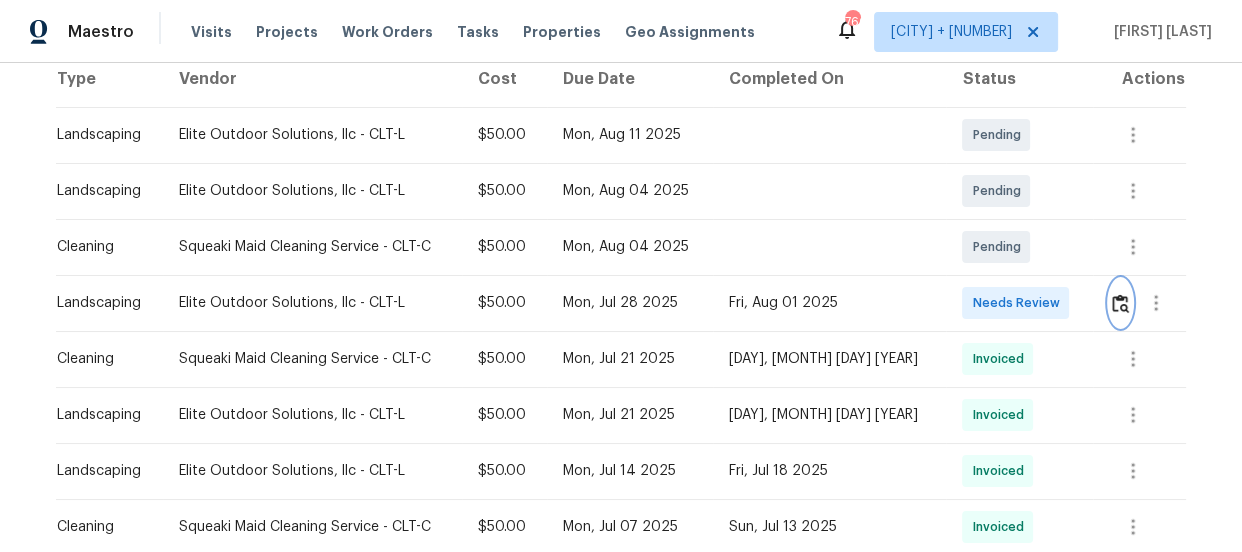 click at bounding box center [1120, 303] 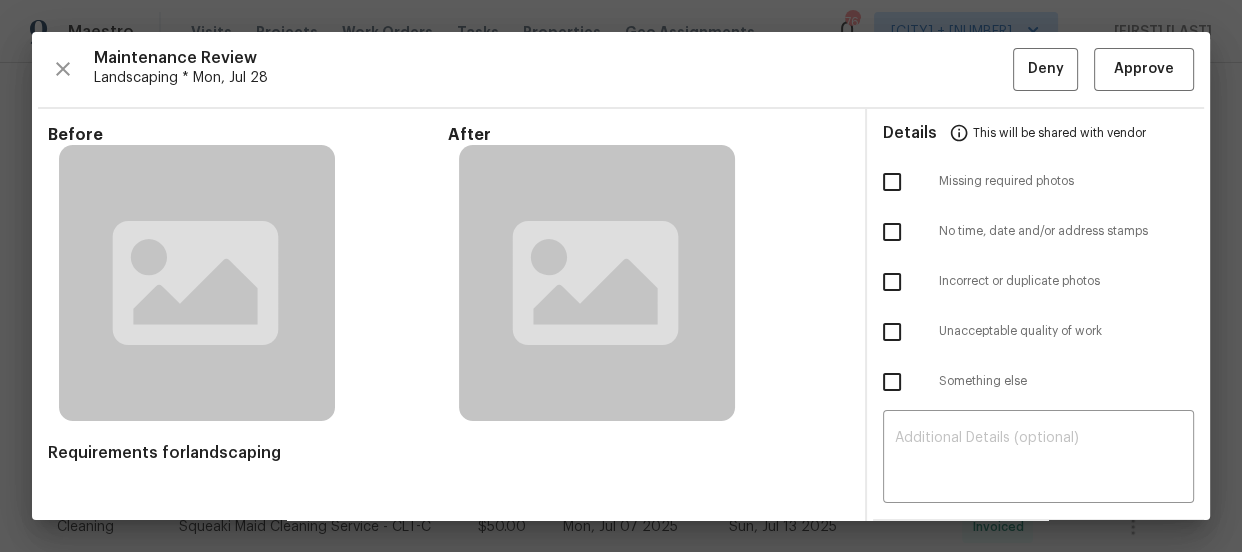 click on "Landscaping * Mon, Jul 28" at bounding box center [553, 78] 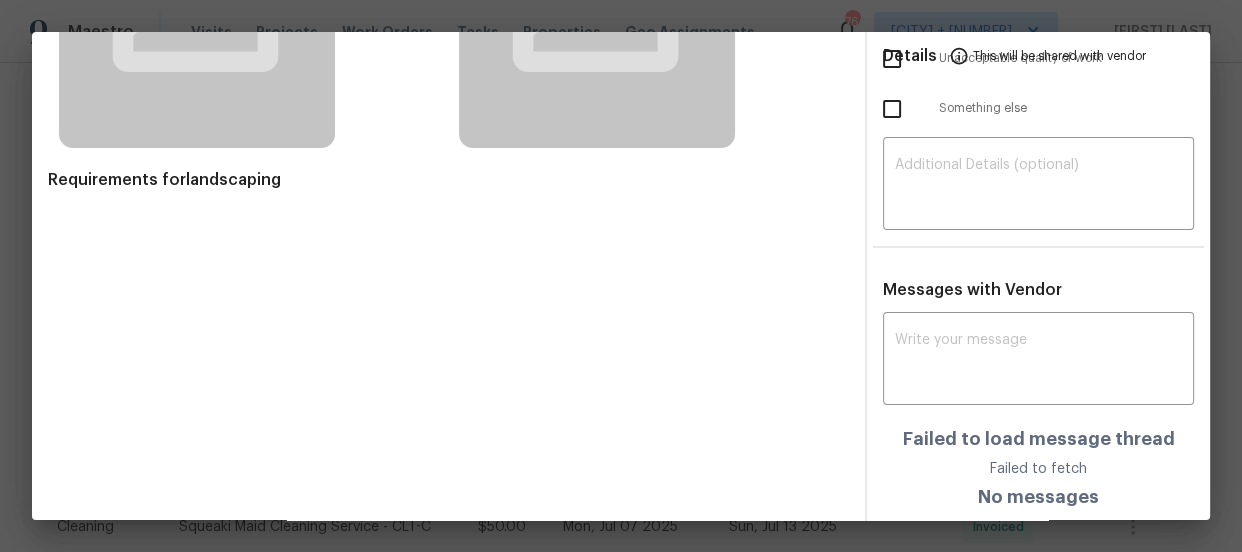 scroll, scrollTop: 0, scrollLeft: 0, axis: both 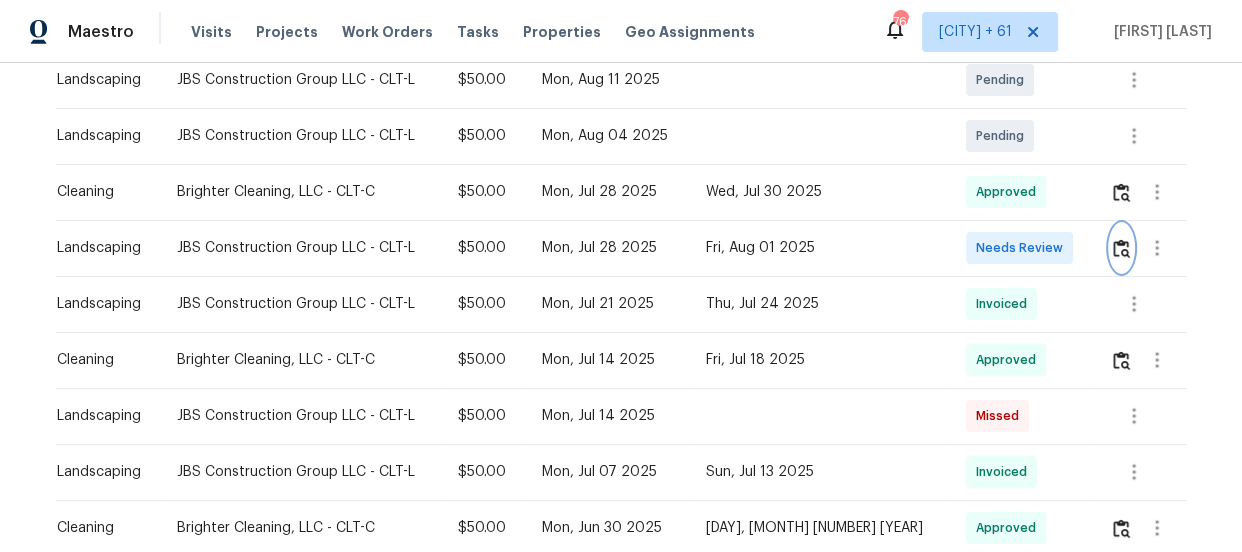 click at bounding box center [1121, 248] 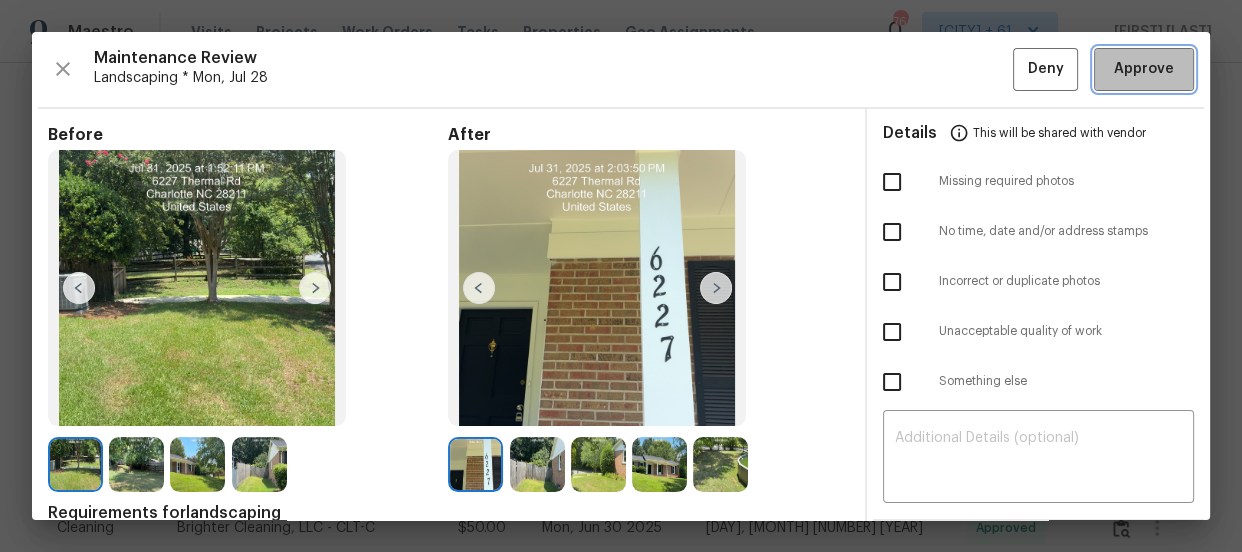click on "Approve" at bounding box center (1144, 69) 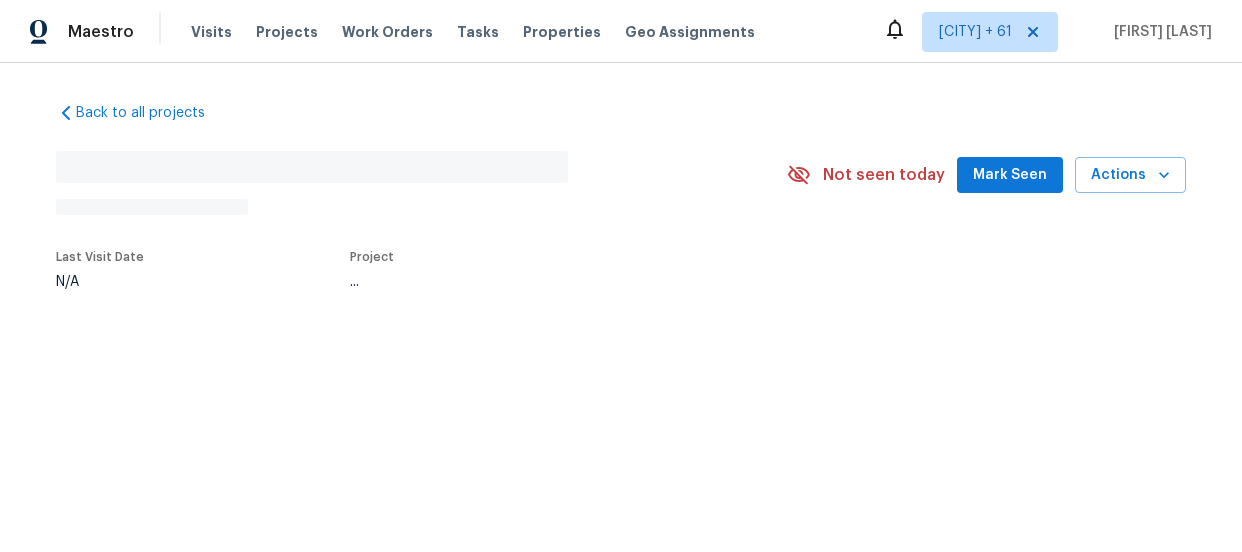 scroll, scrollTop: 0, scrollLeft: 0, axis: both 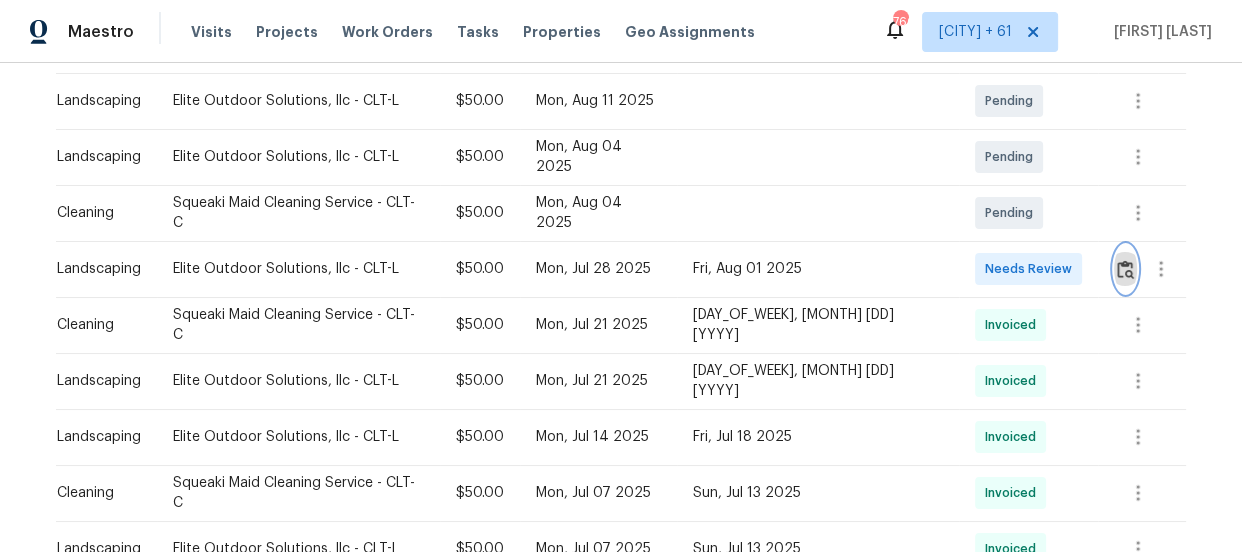 click at bounding box center (1125, 269) 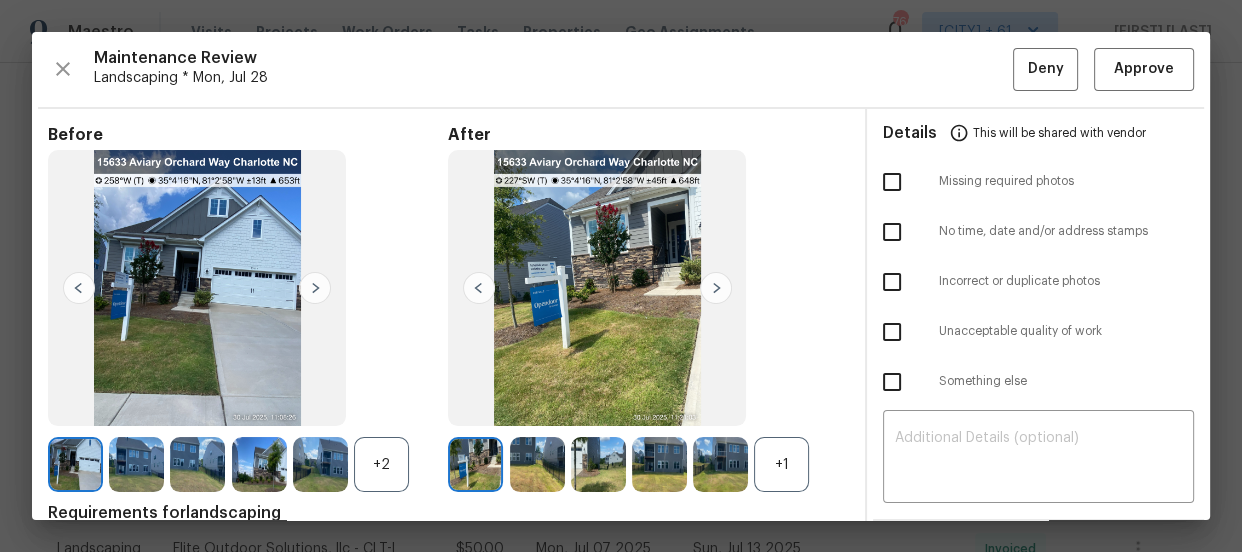 click on "+1" at bounding box center (781, 464) 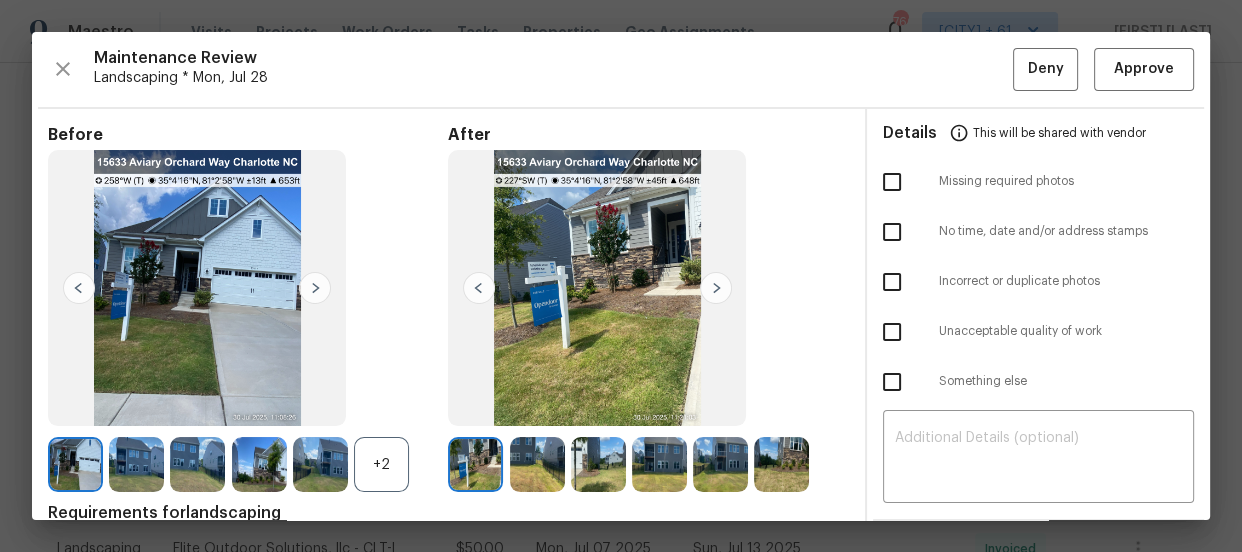 click on "+2" at bounding box center [381, 464] 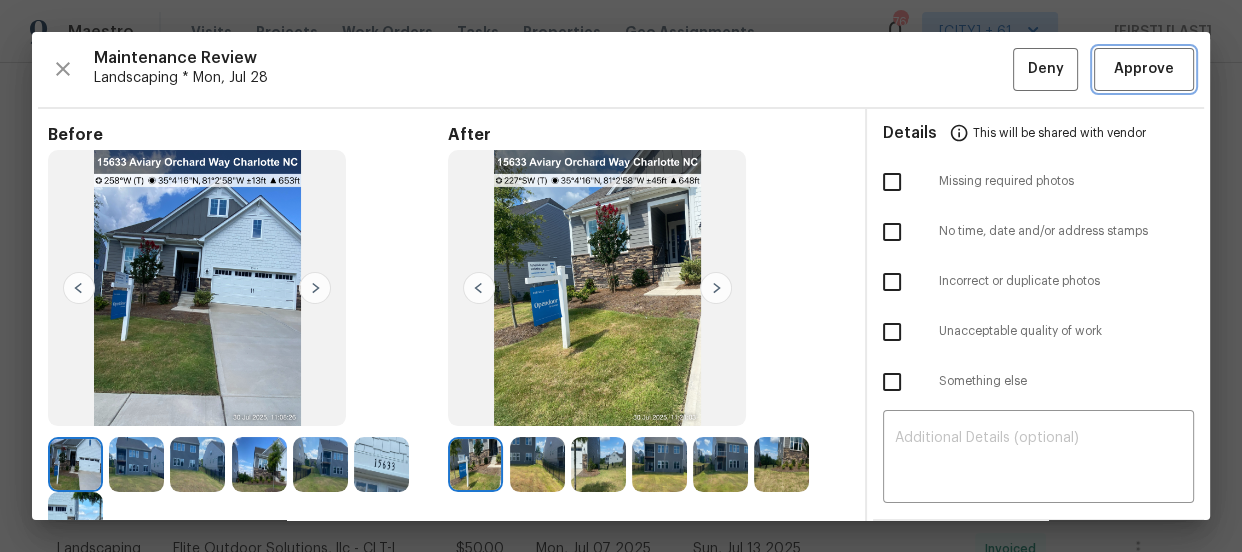 click on "Approve" at bounding box center [1144, 69] 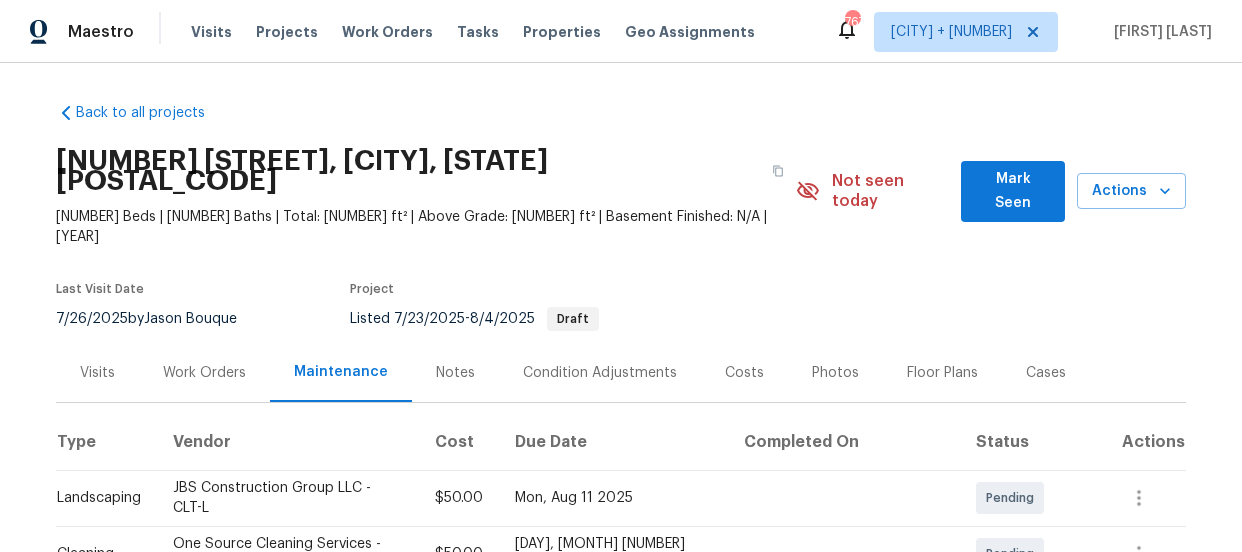 scroll, scrollTop: 0, scrollLeft: 0, axis: both 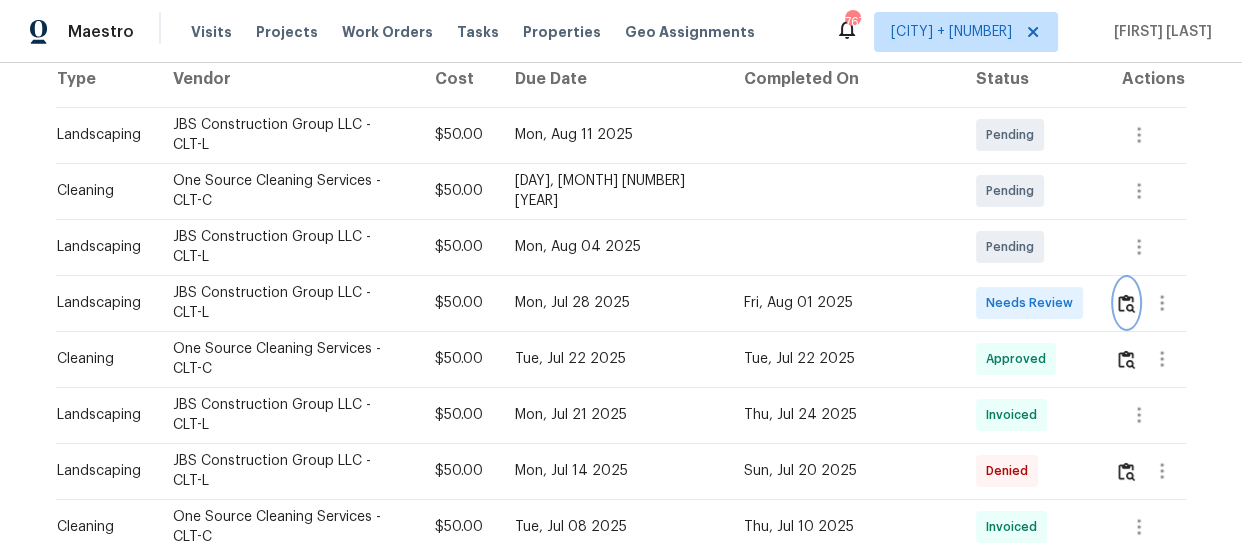 click at bounding box center [1126, 303] 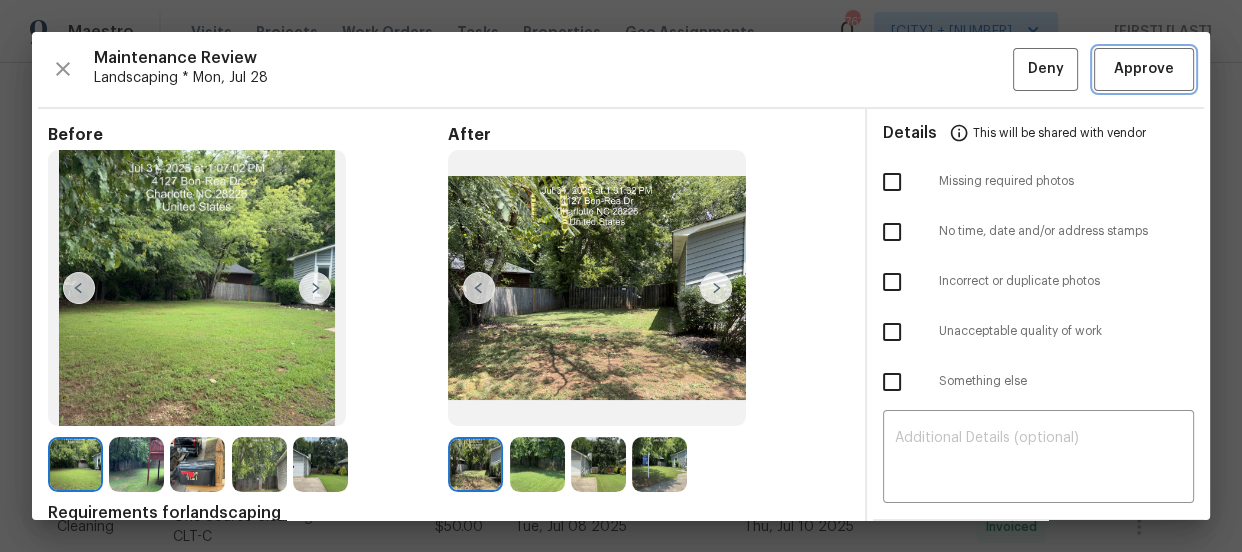 click on "Approve" at bounding box center [1144, 69] 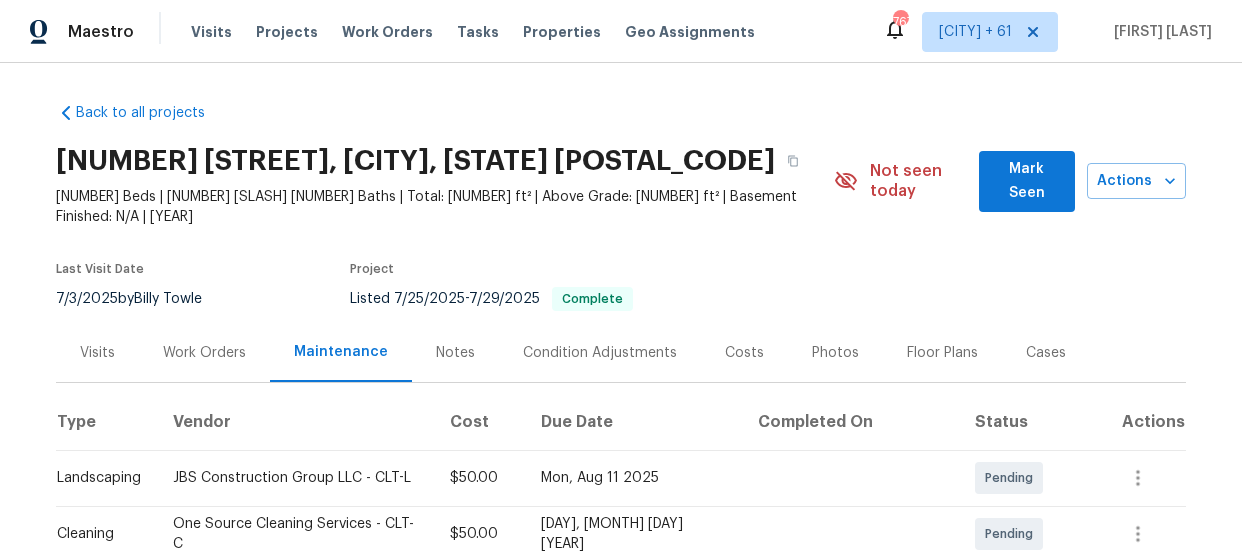 scroll, scrollTop: 0, scrollLeft: 0, axis: both 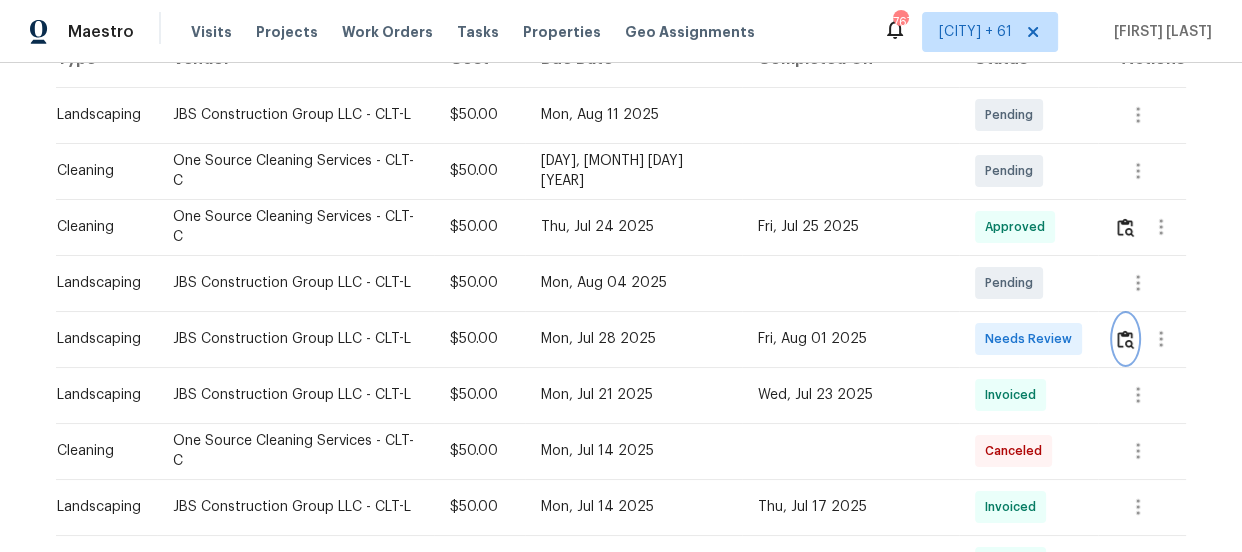 click at bounding box center [1125, 339] 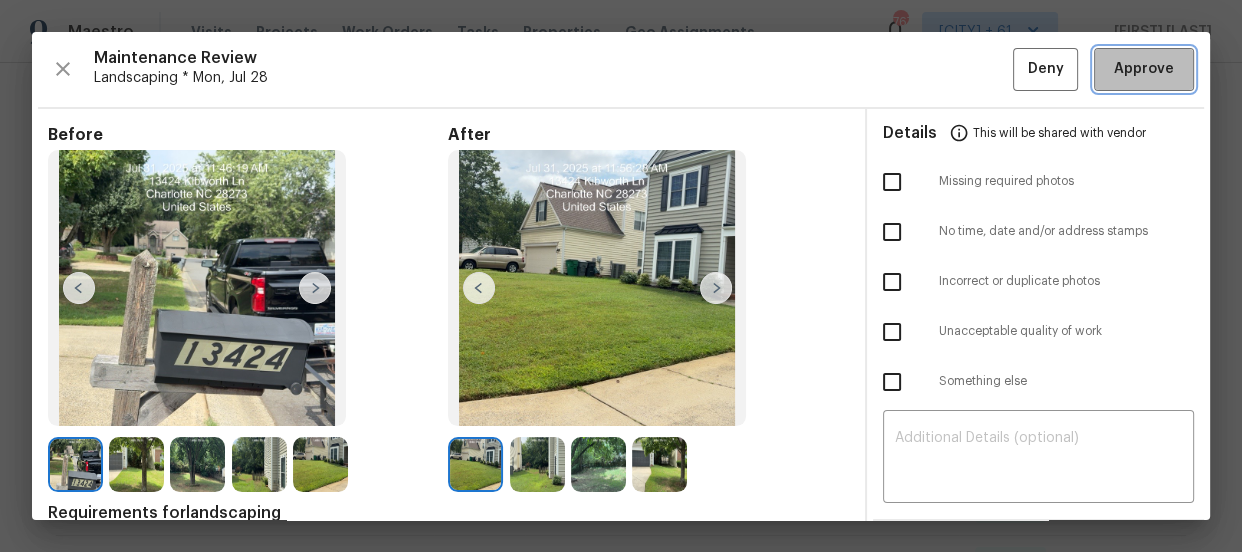 click on "Approve" at bounding box center [1144, 69] 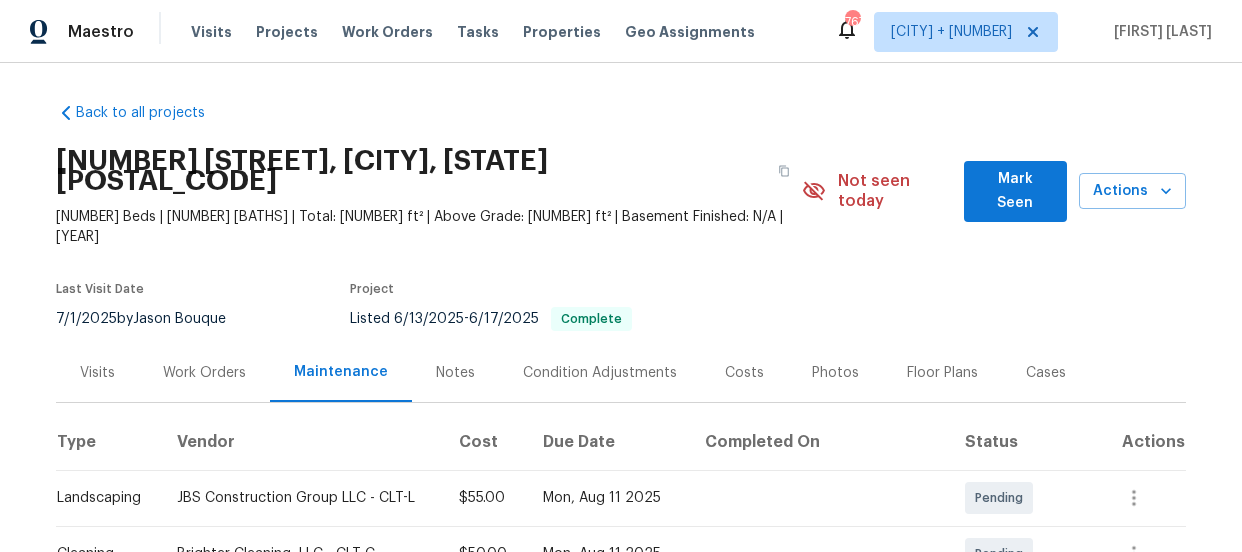 scroll, scrollTop: 0, scrollLeft: 0, axis: both 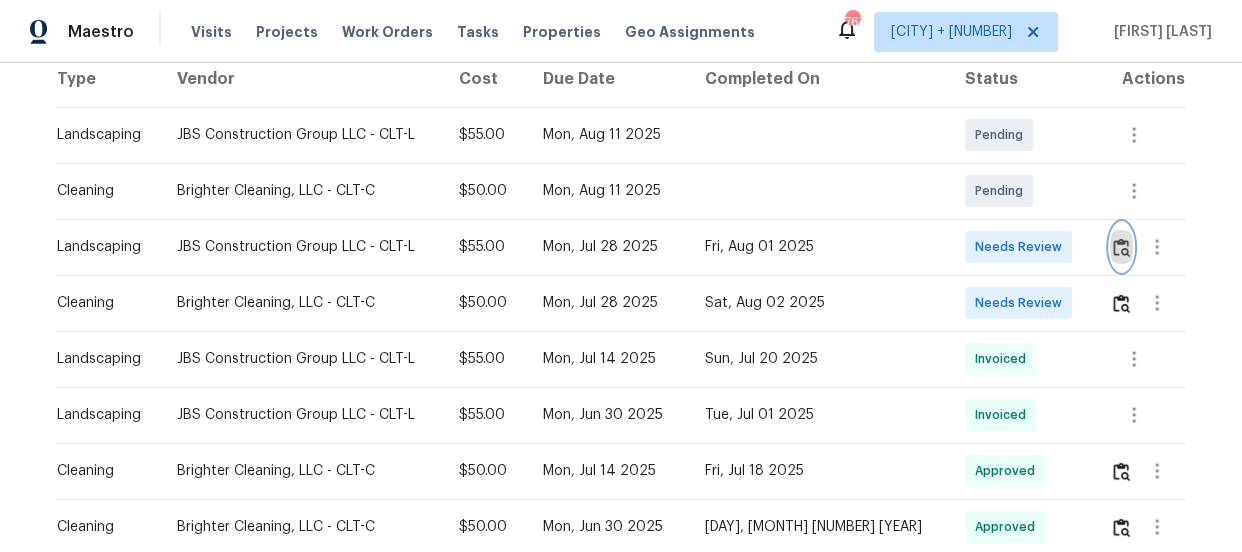 click at bounding box center [1121, 247] 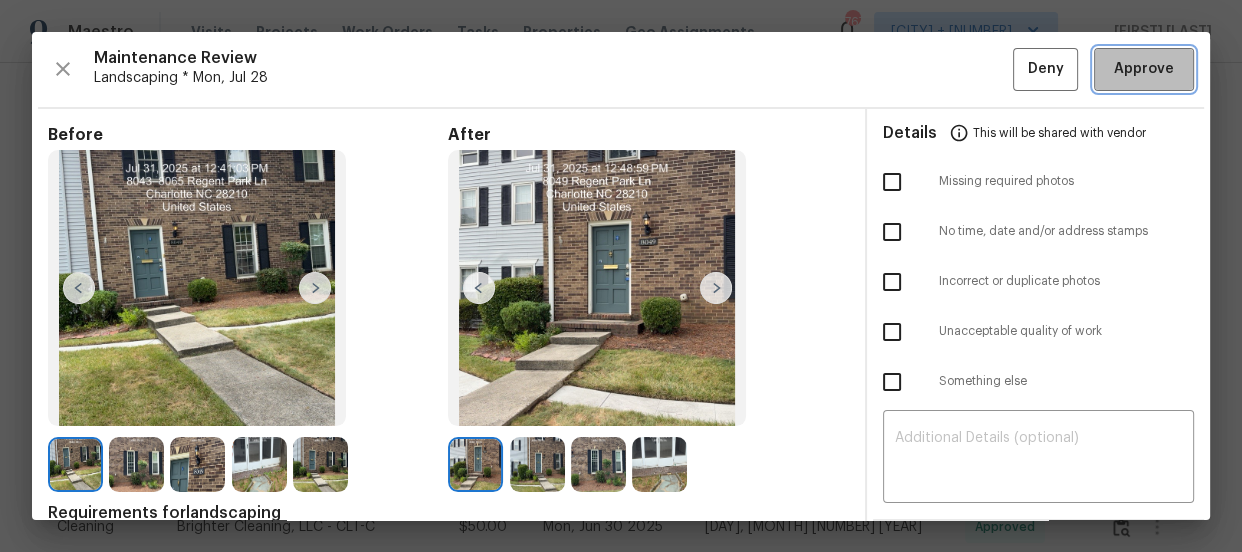 click on "Approve" at bounding box center [1144, 69] 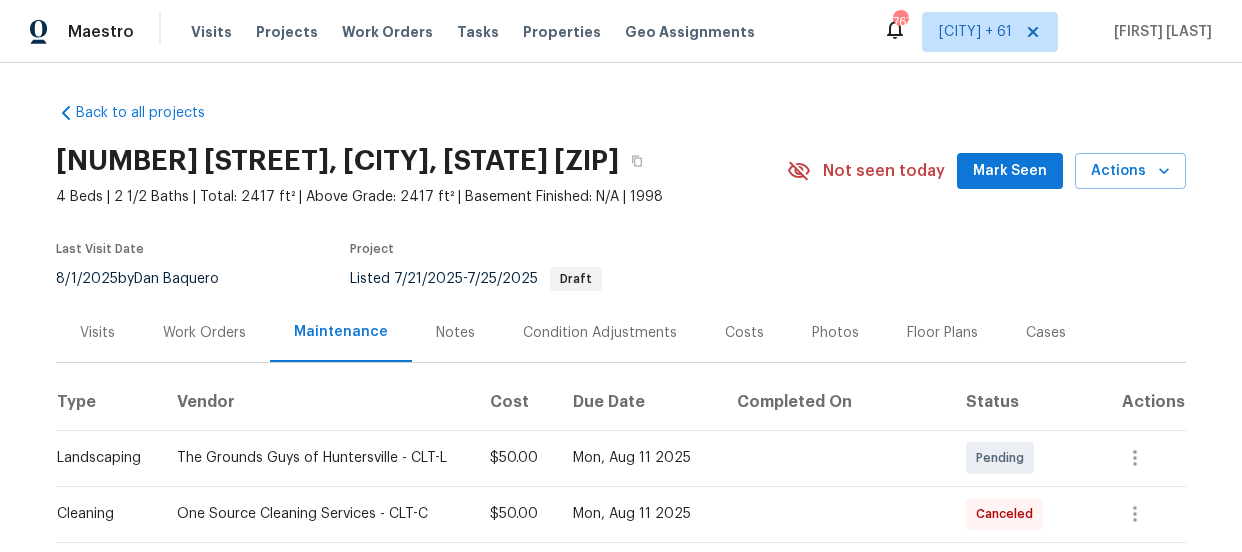 scroll, scrollTop: 0, scrollLeft: 0, axis: both 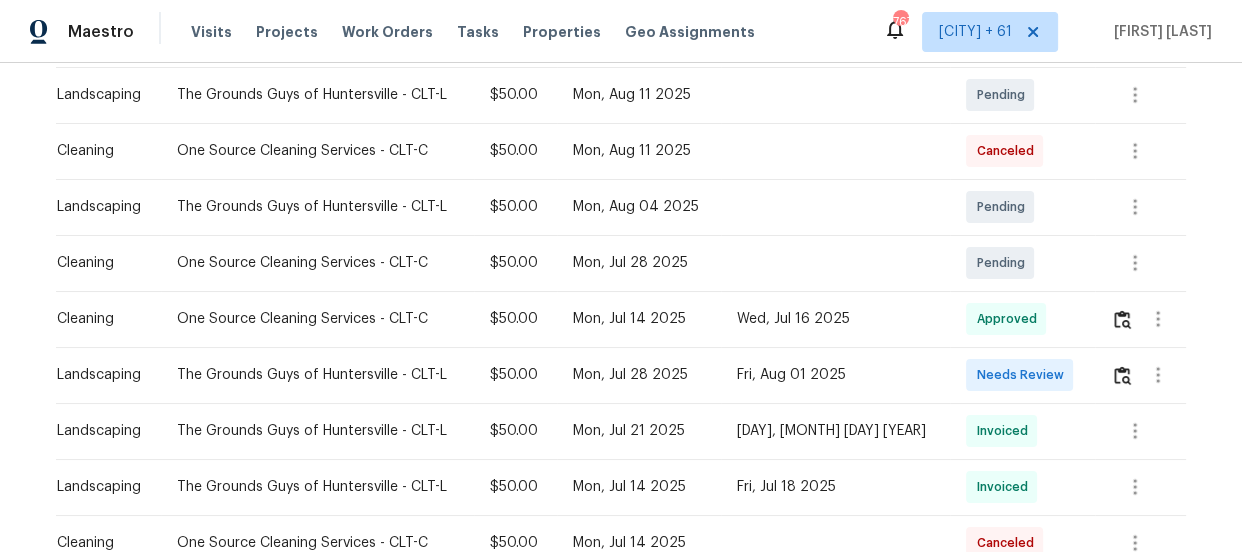 click at bounding box center [1148, 375] 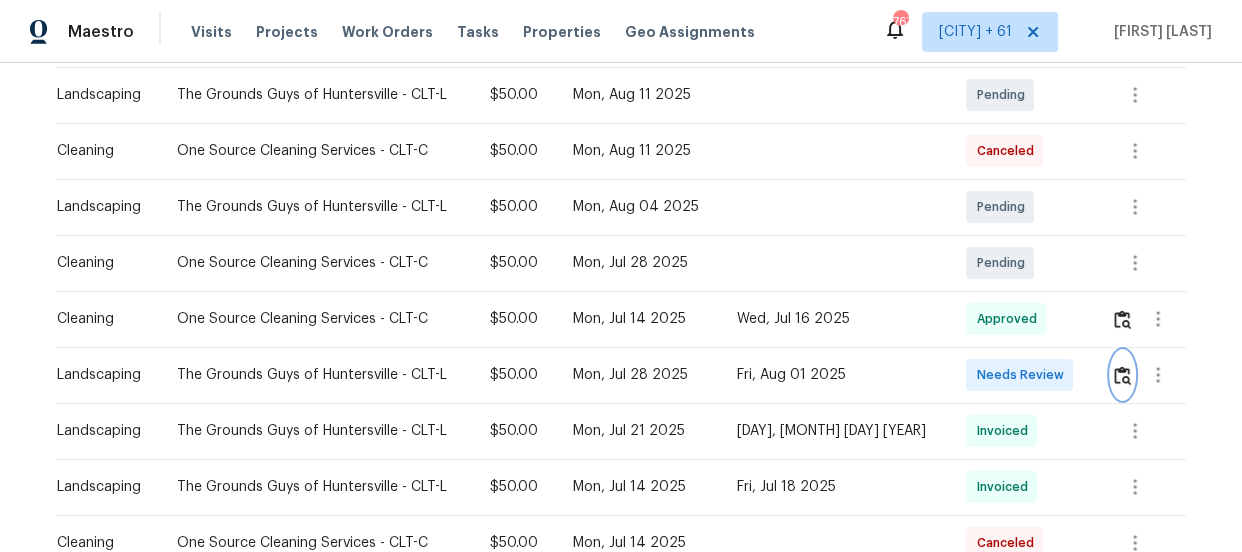 click at bounding box center (1122, 375) 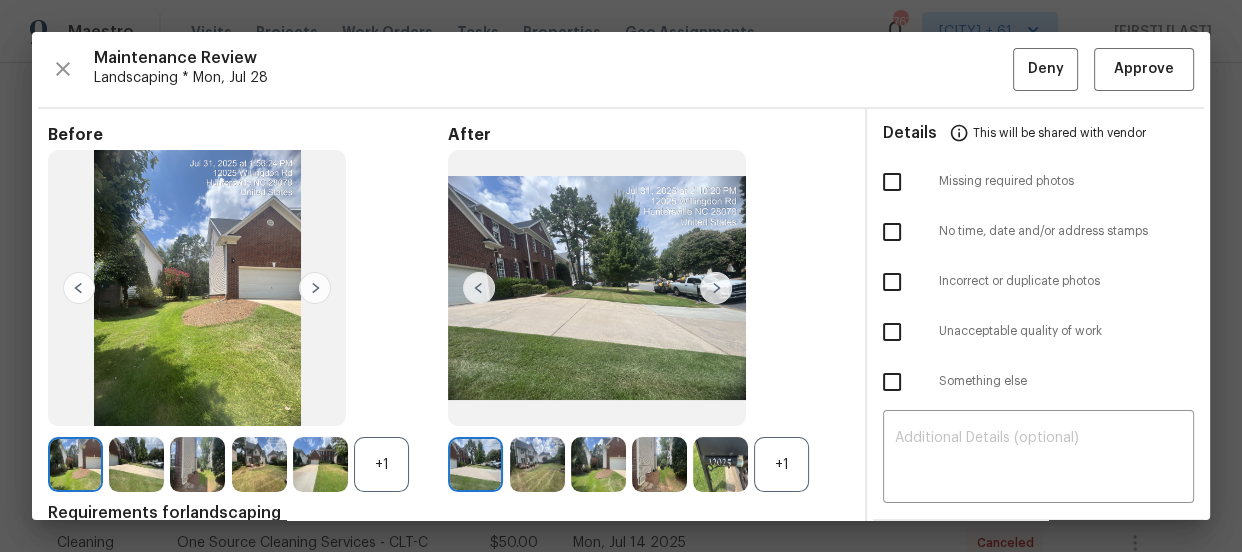 click on "+1" at bounding box center (781, 464) 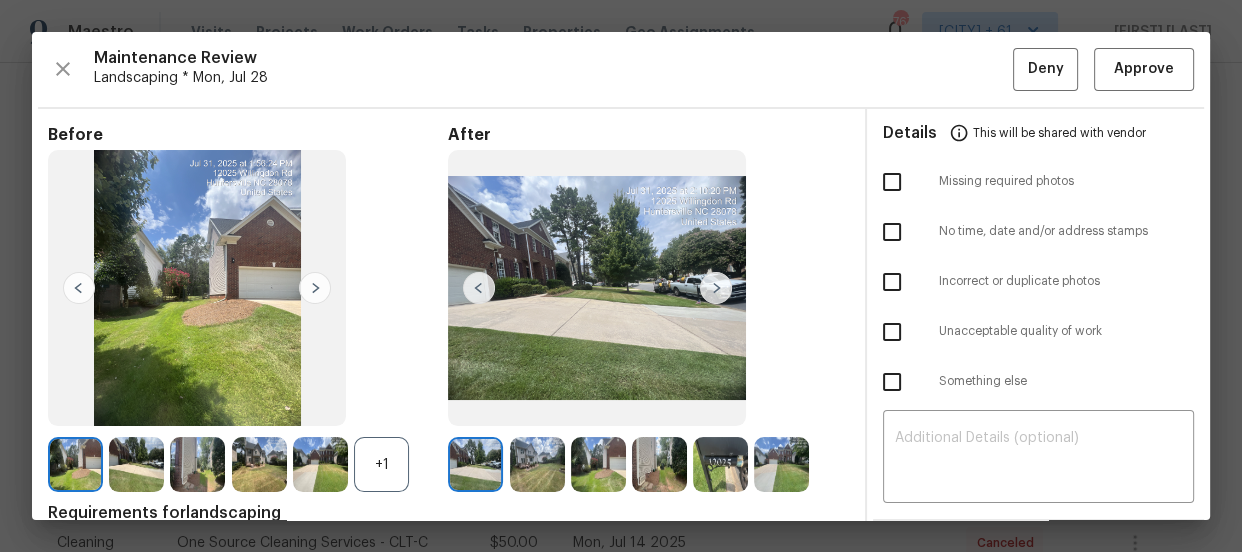 click on "+1" at bounding box center (381, 464) 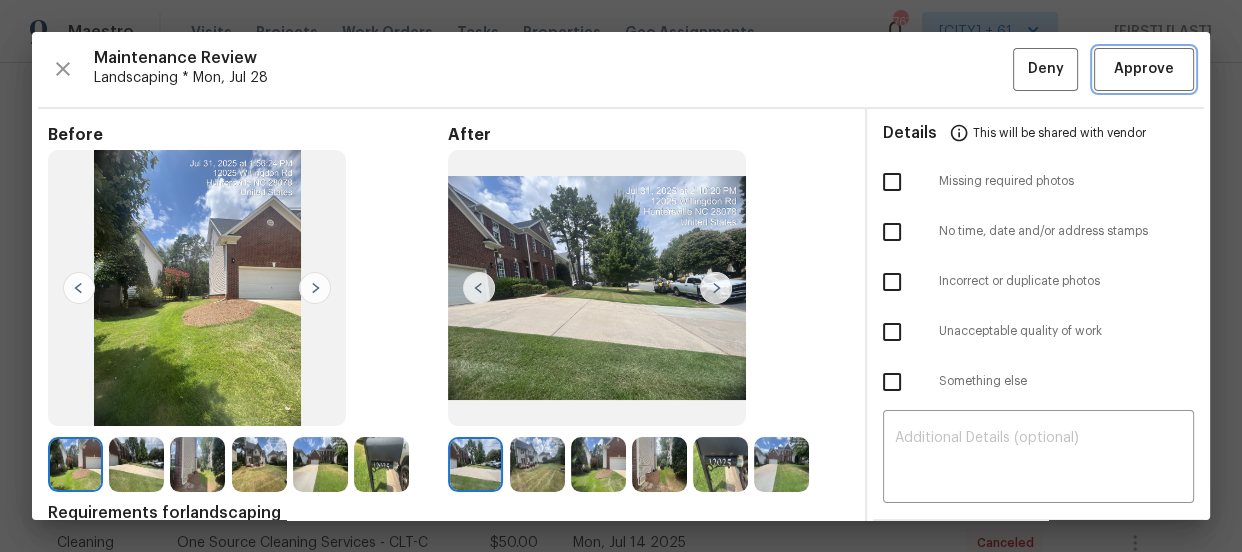 click on "Approve" at bounding box center [1144, 69] 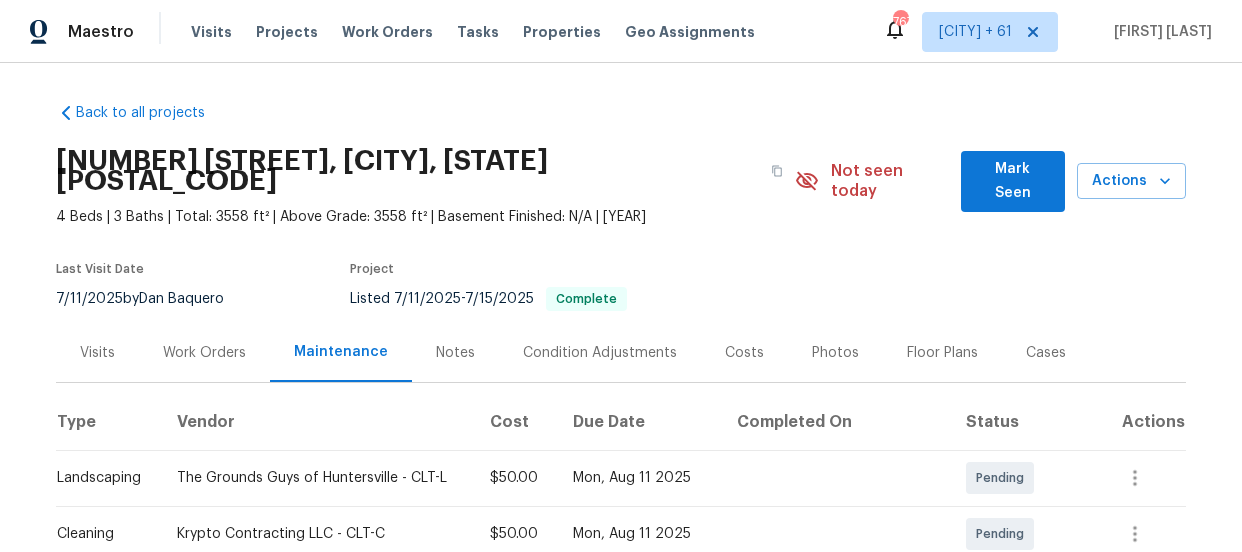 scroll, scrollTop: 0, scrollLeft: 0, axis: both 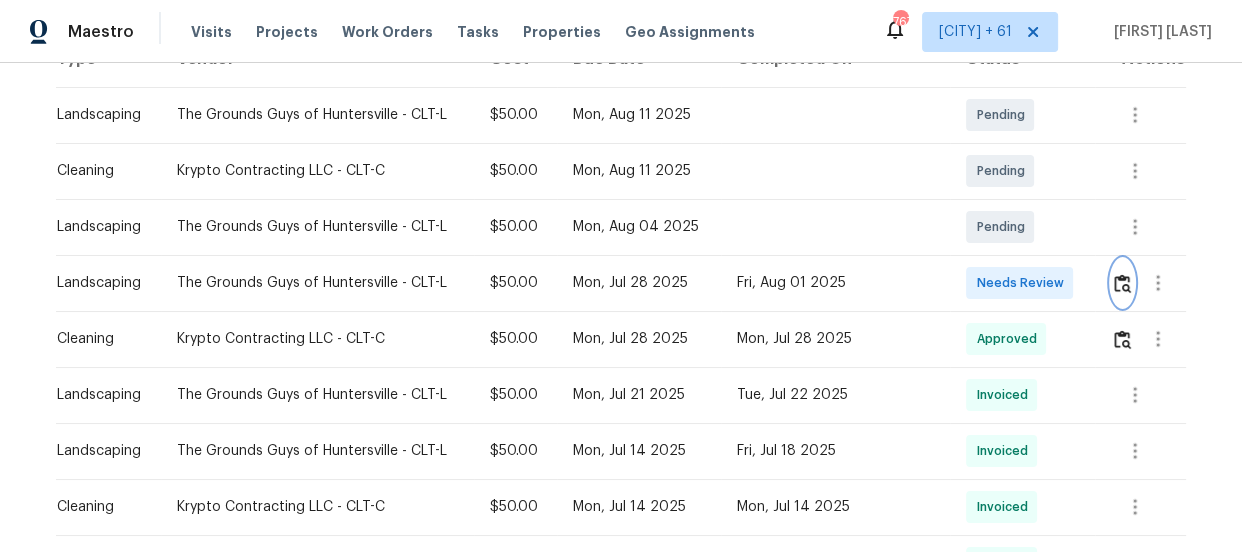 click at bounding box center [1122, 283] 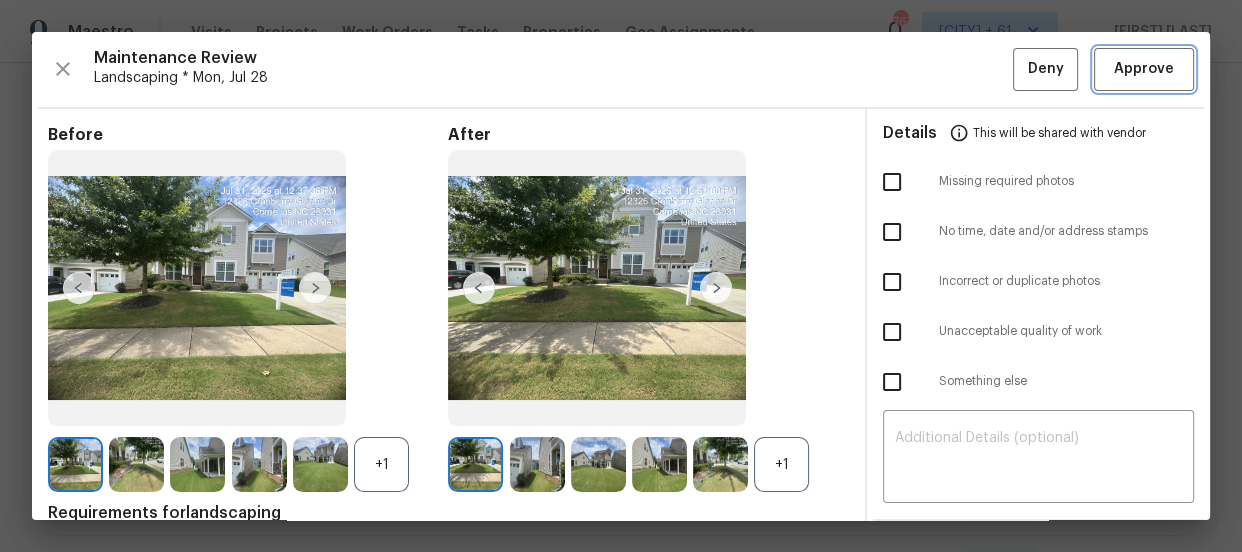 click on "Approve" at bounding box center (1144, 69) 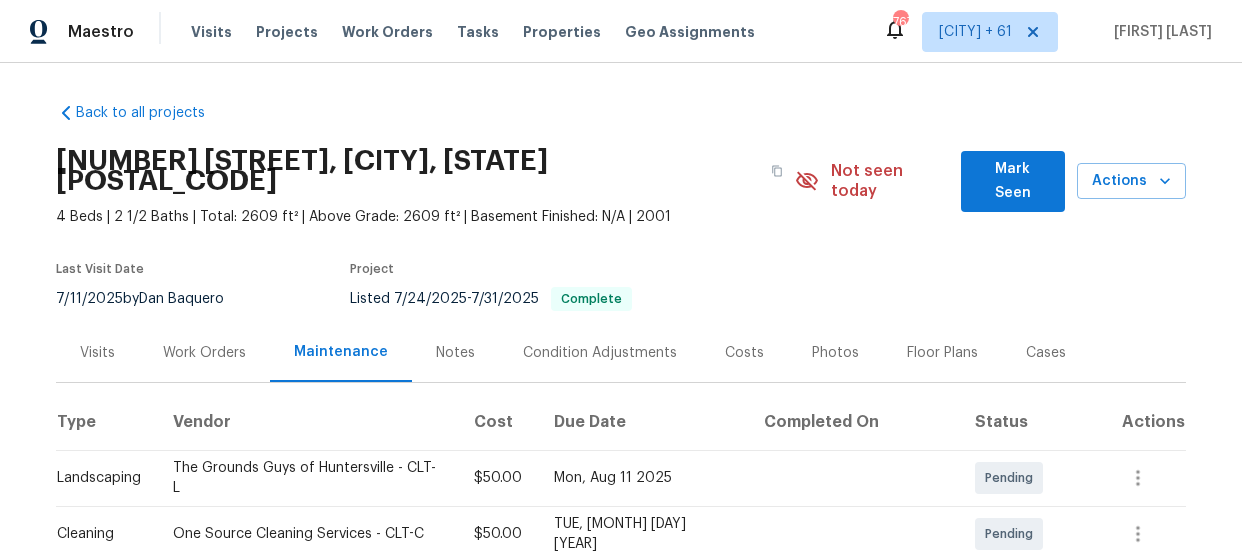 scroll, scrollTop: 0, scrollLeft: 0, axis: both 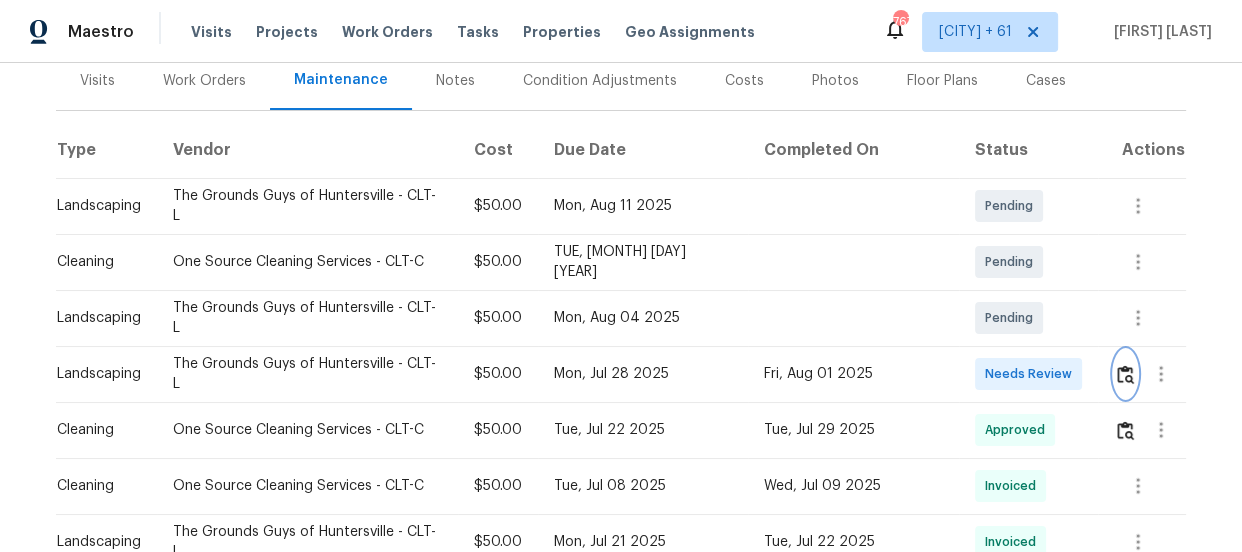 click at bounding box center [1125, 374] 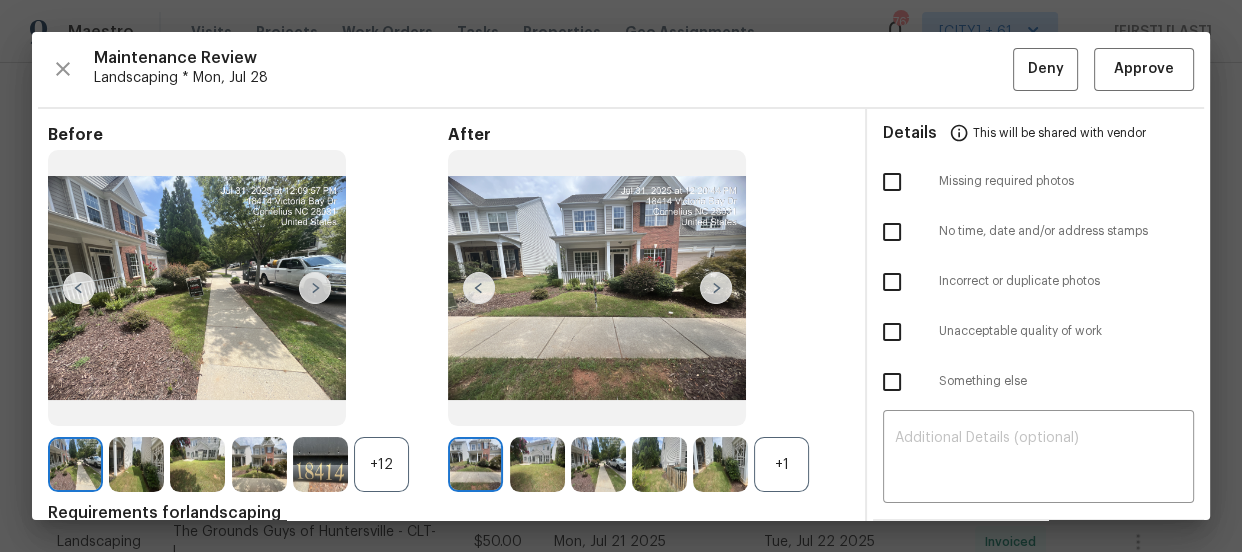 click on "+1" at bounding box center [781, 464] 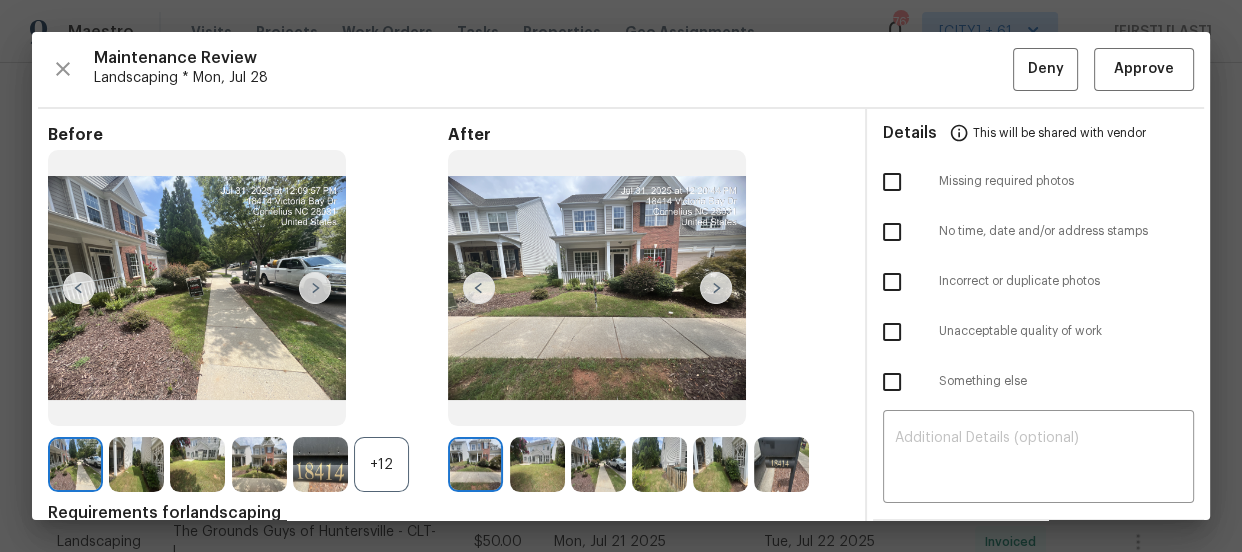 click on "+12" at bounding box center (381, 464) 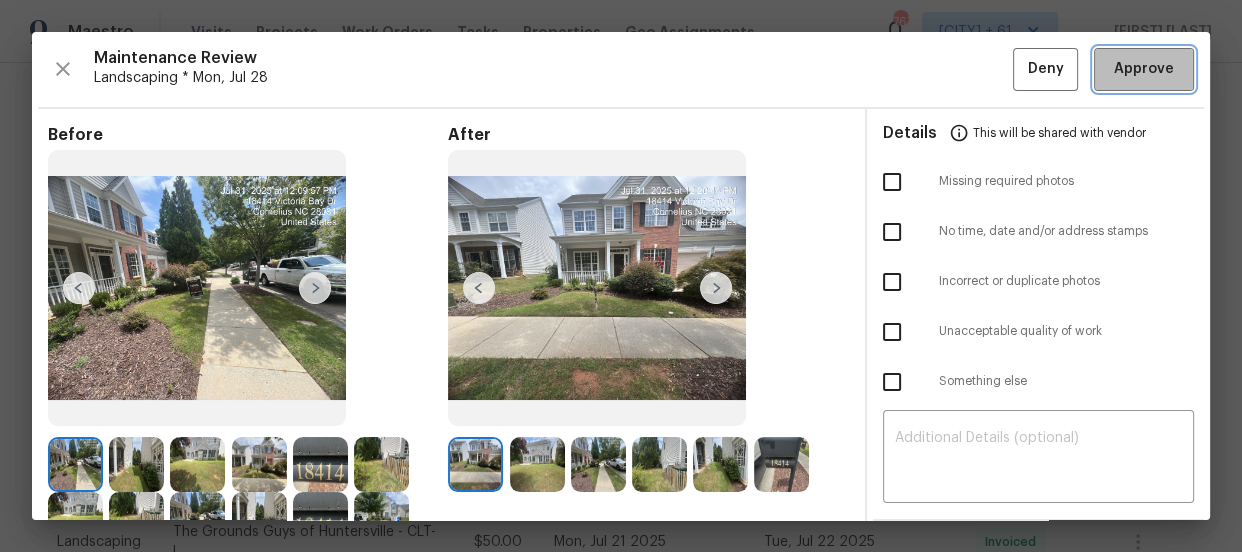 click on "Approve" at bounding box center [1144, 69] 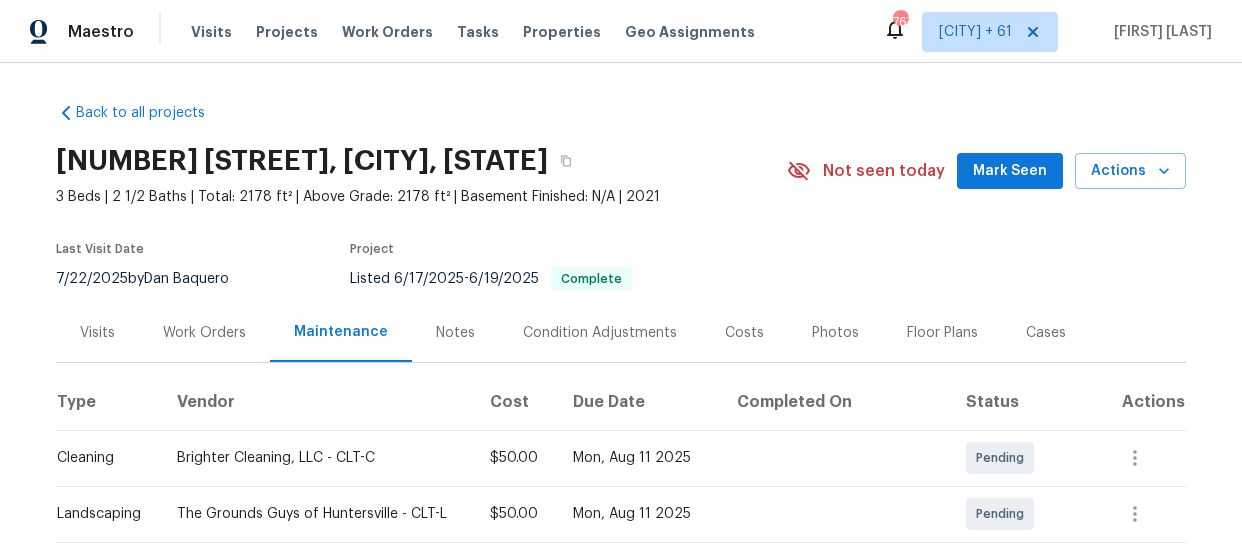 scroll, scrollTop: 0, scrollLeft: 0, axis: both 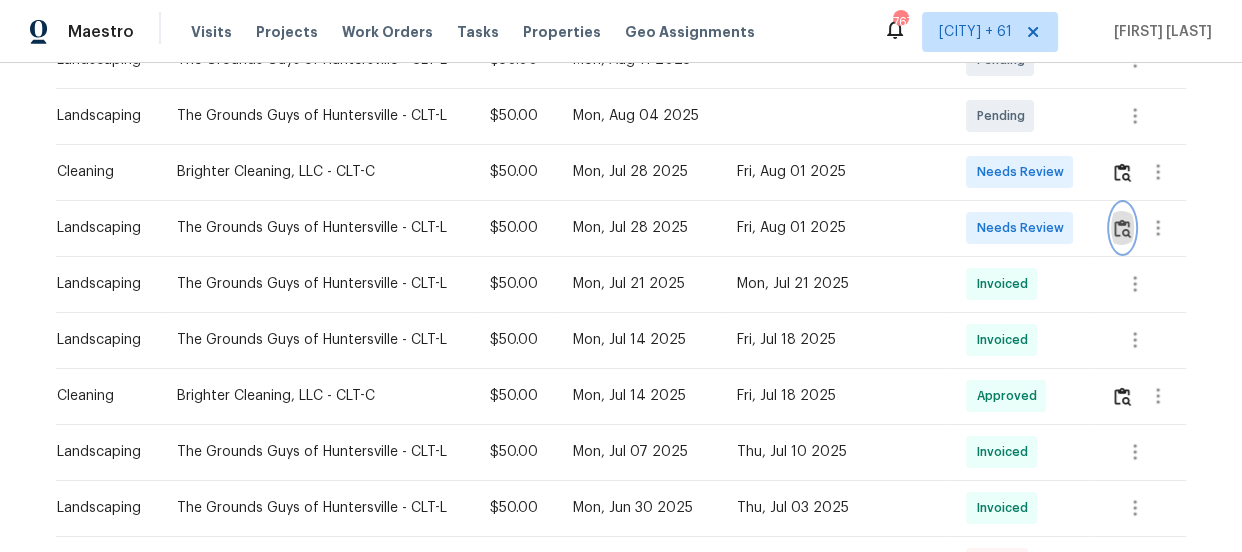 click at bounding box center [1122, 228] 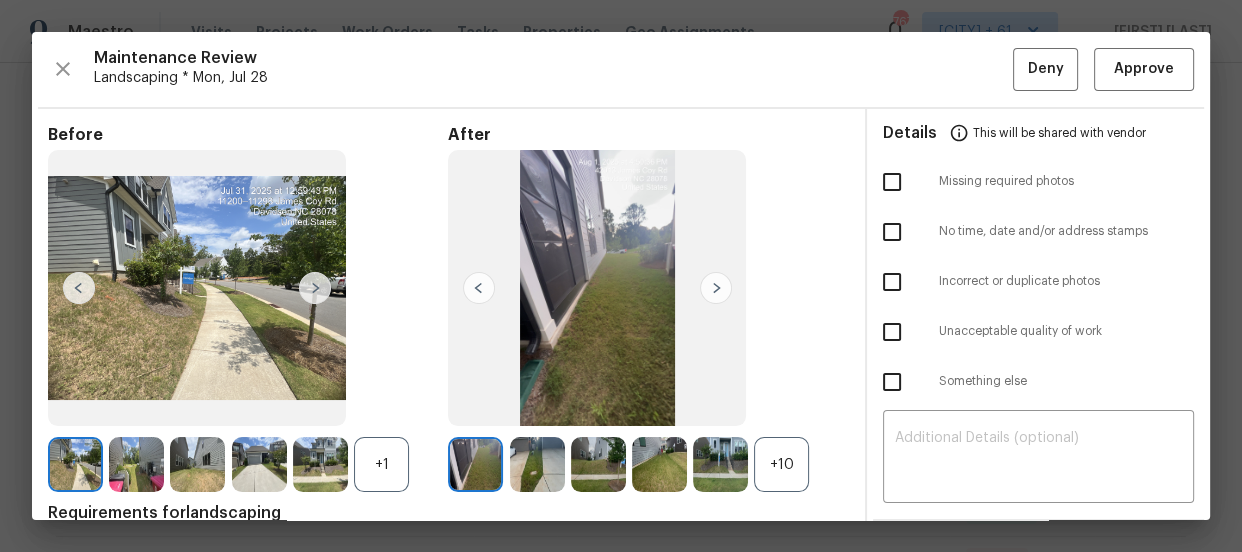click on "Before  +1 After  +10 Requirements for  landscaping One photo of the front of the house One photo of the back of the house One photo for each side of the house (even if it has no side yards)" at bounding box center [448, 803] 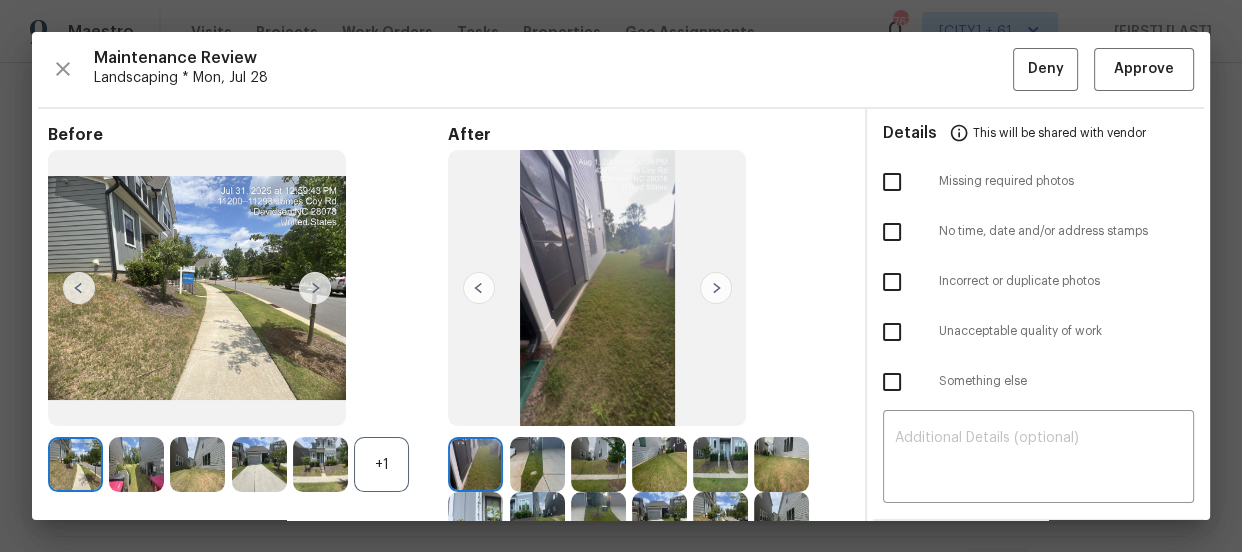 click on "+1" at bounding box center (381, 464) 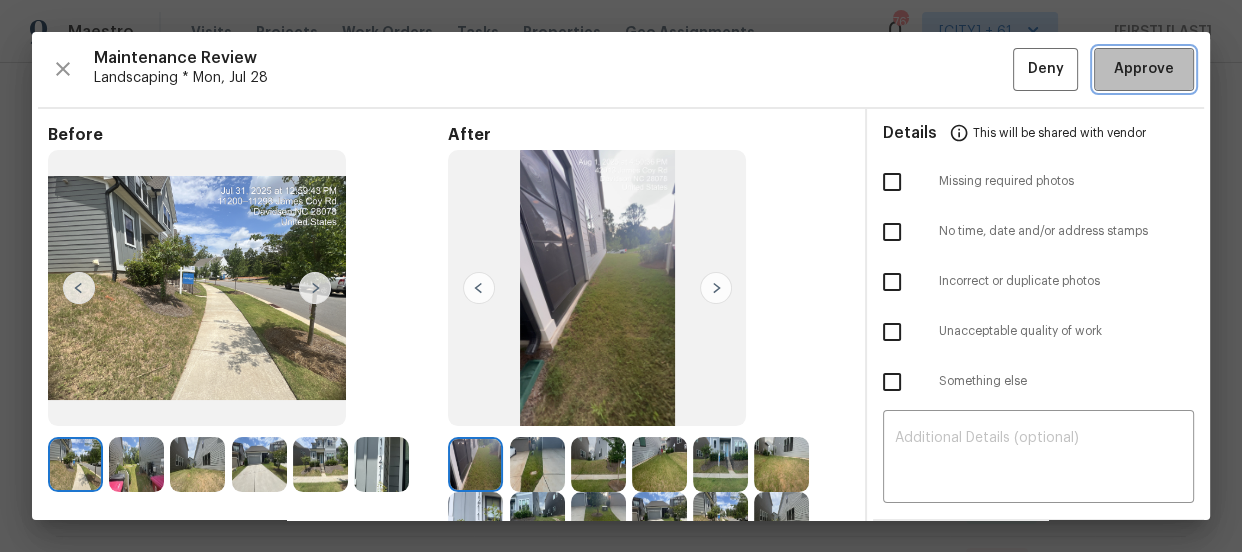 click on "Approve" at bounding box center [1144, 69] 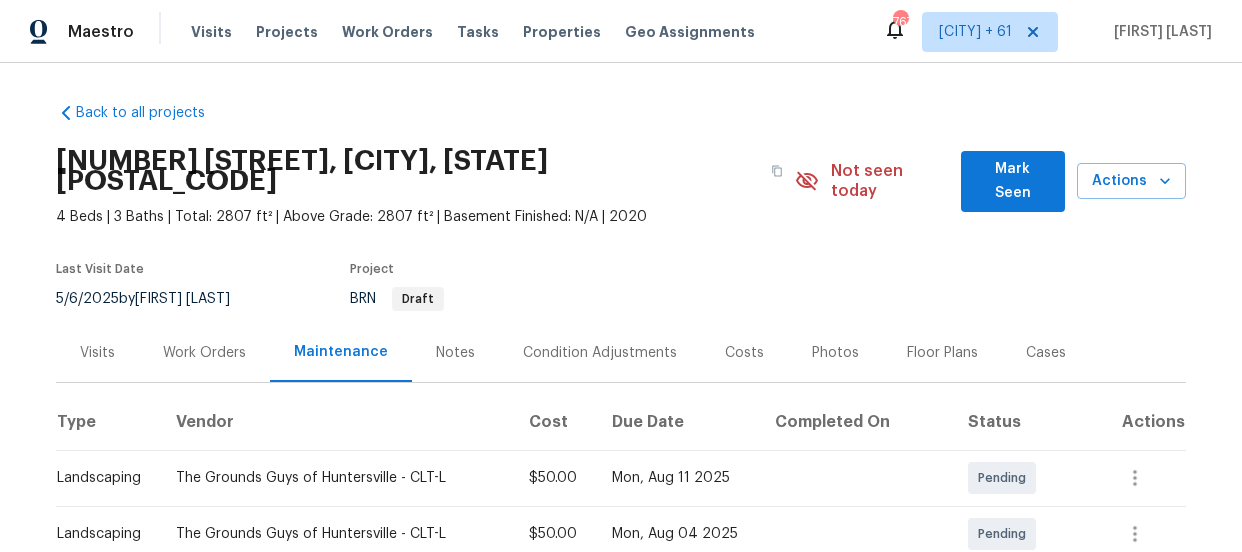 scroll, scrollTop: 0, scrollLeft: 0, axis: both 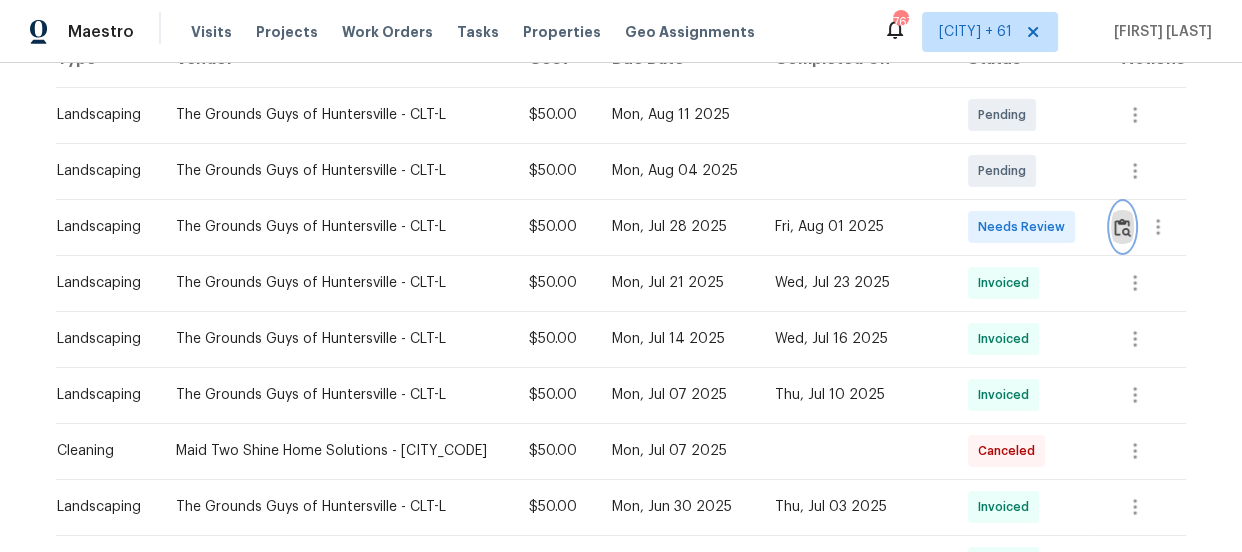 click at bounding box center (1122, 227) 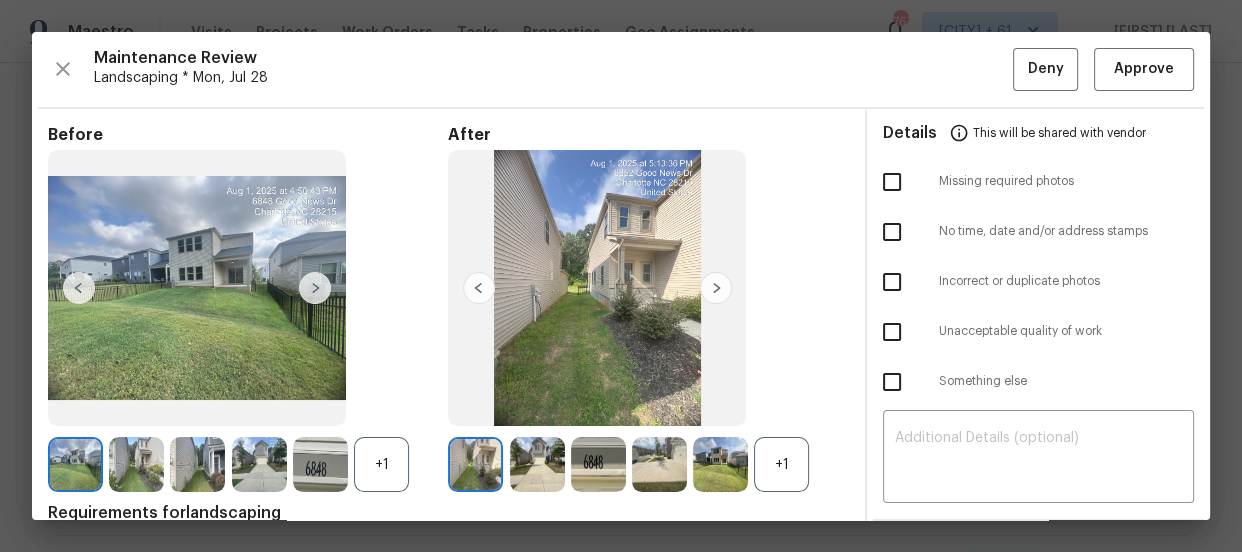 click on "+1" at bounding box center [781, 464] 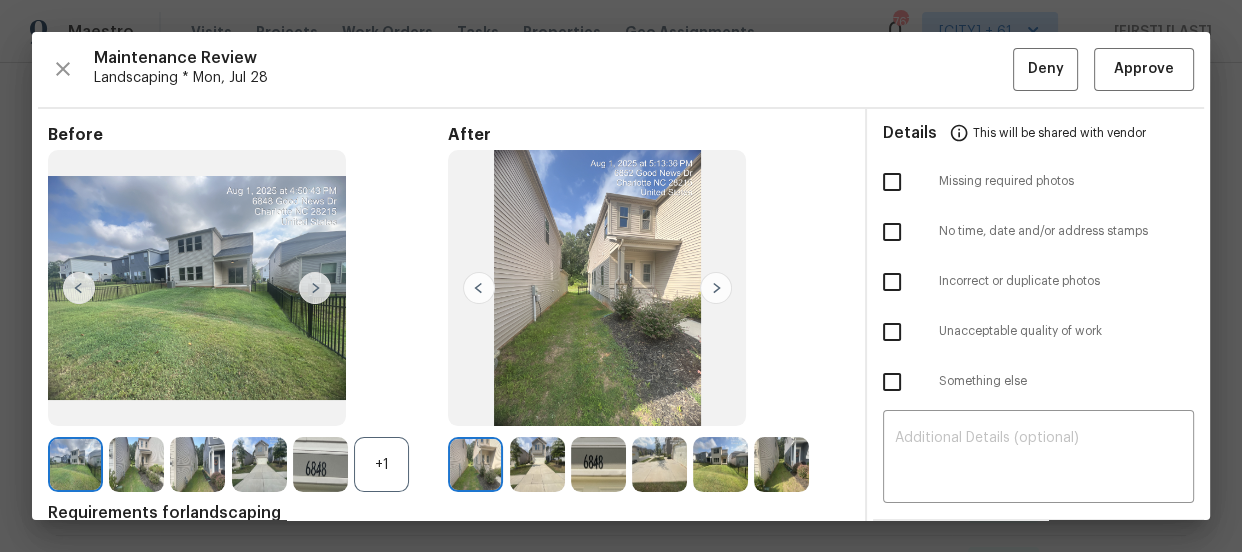 click on "+1" at bounding box center [381, 464] 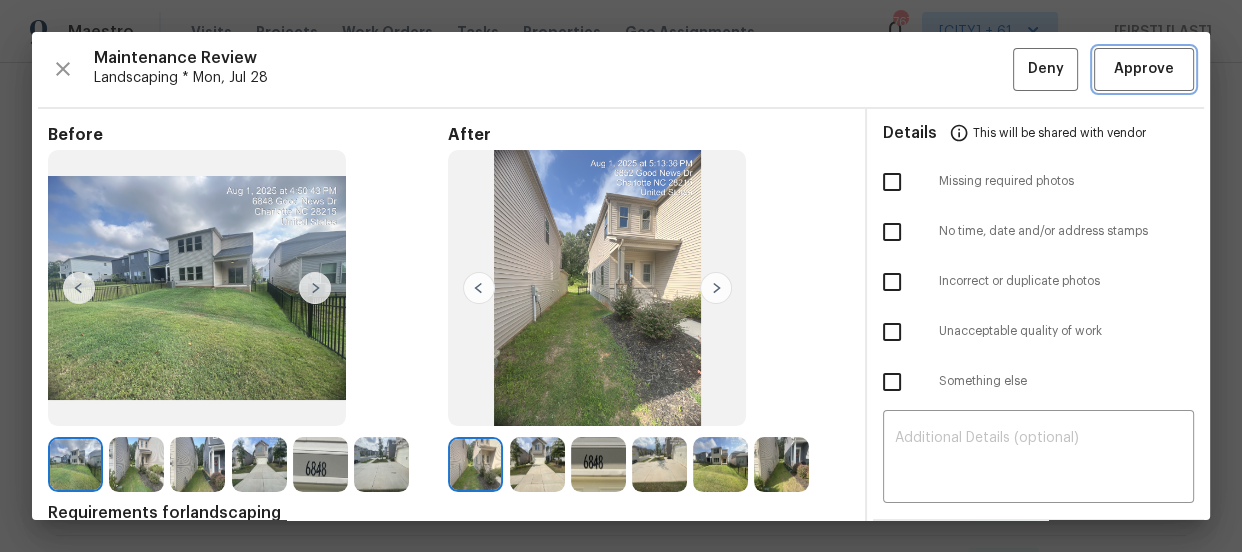 click on "Approve" at bounding box center [1144, 69] 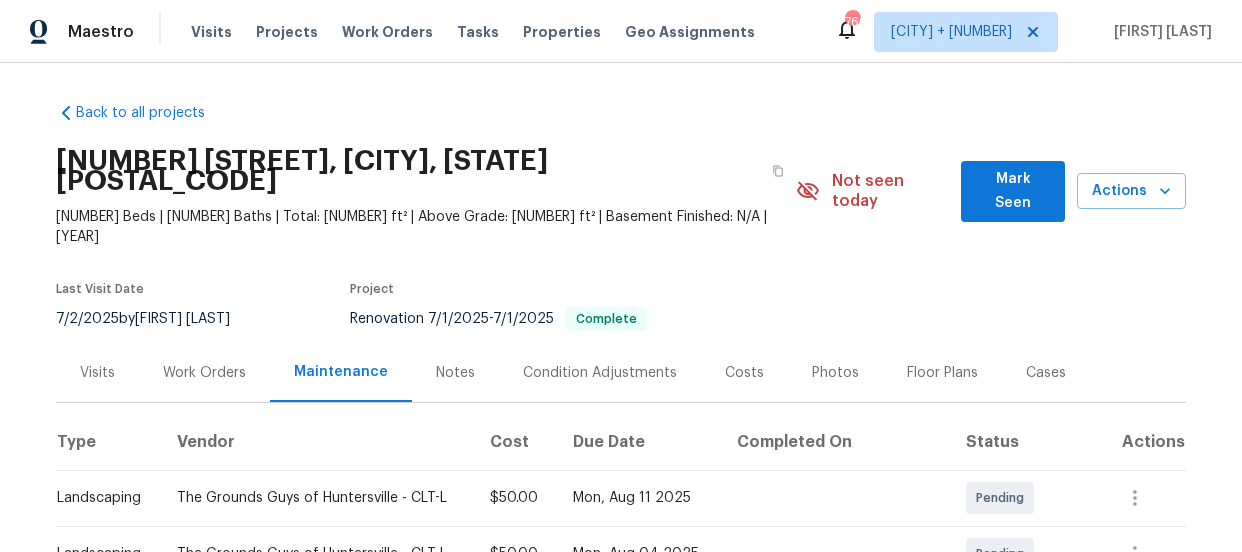 scroll, scrollTop: 0, scrollLeft: 0, axis: both 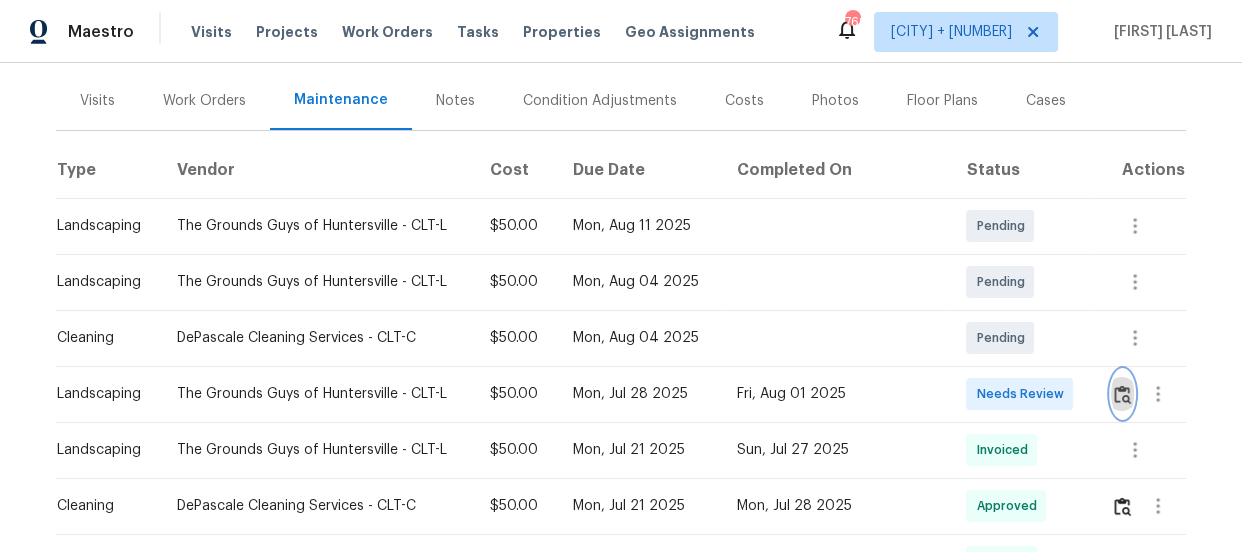 click at bounding box center (1122, 394) 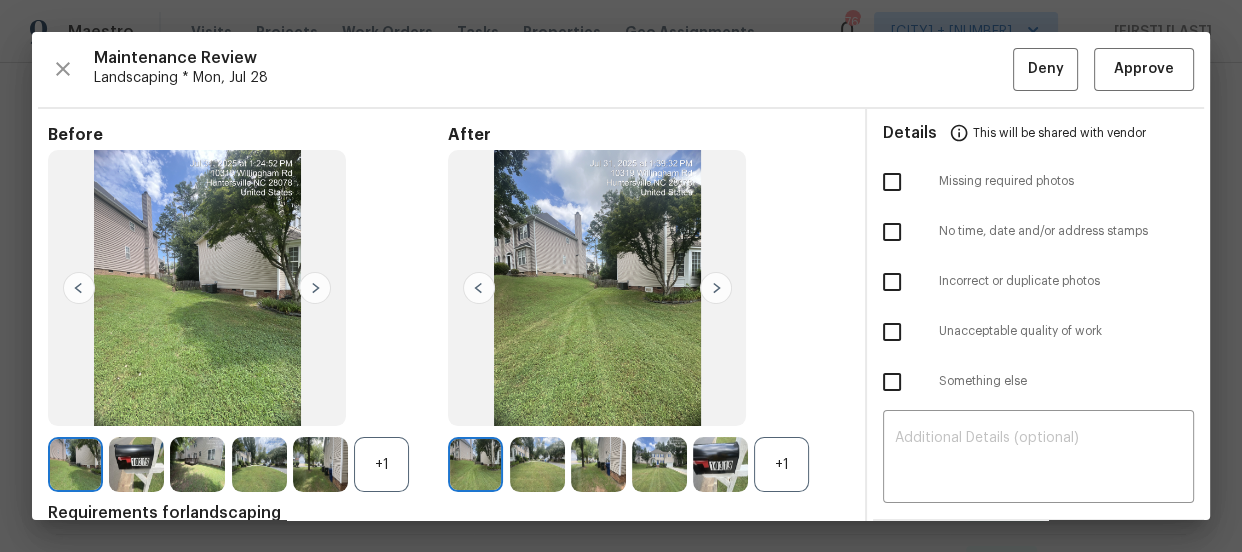 click on "+1" at bounding box center (781, 464) 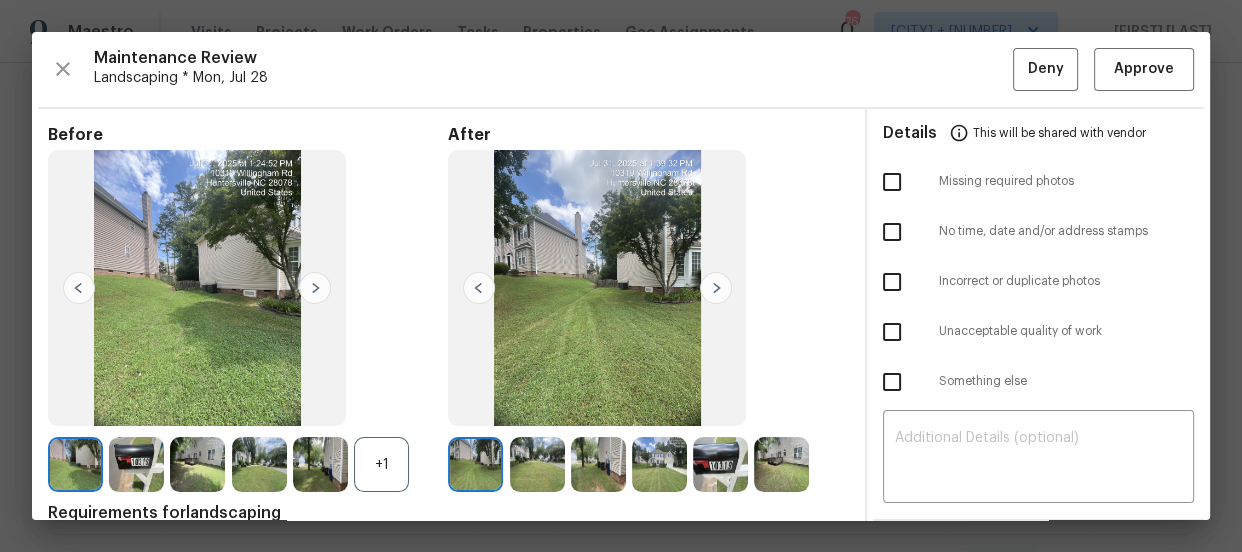click on "+1" at bounding box center [381, 464] 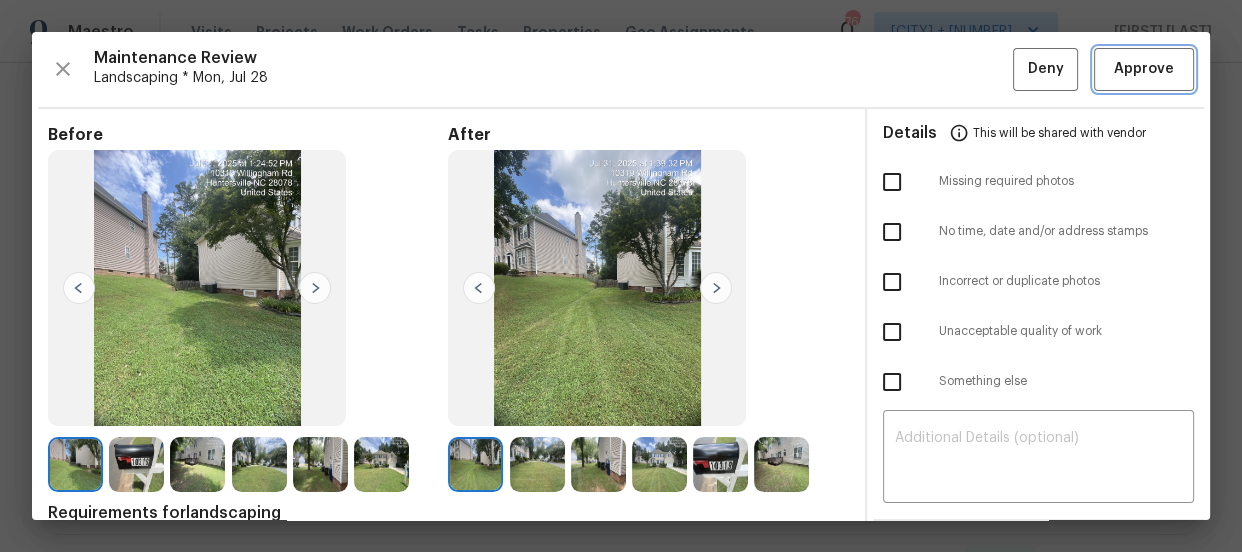 click on "Approve" at bounding box center (1144, 69) 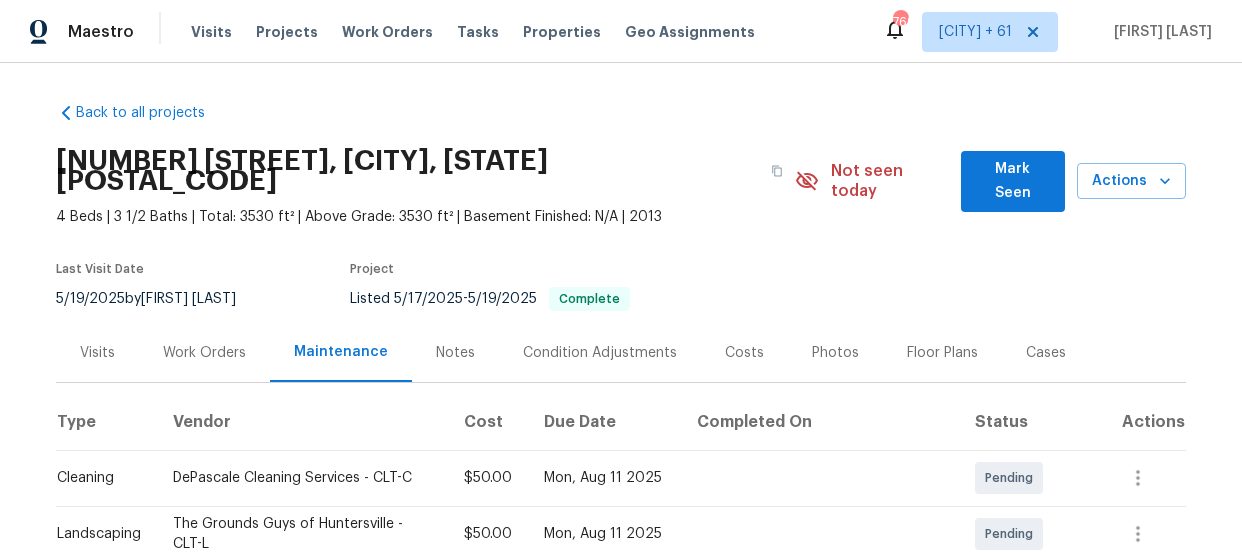 scroll, scrollTop: 0, scrollLeft: 0, axis: both 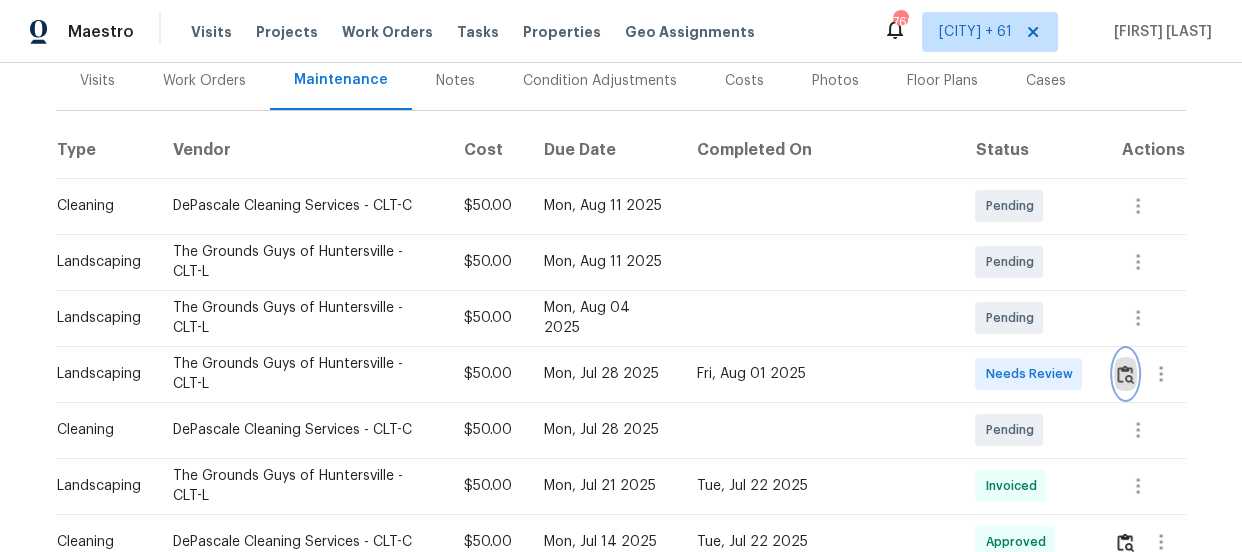 click at bounding box center (1125, 374) 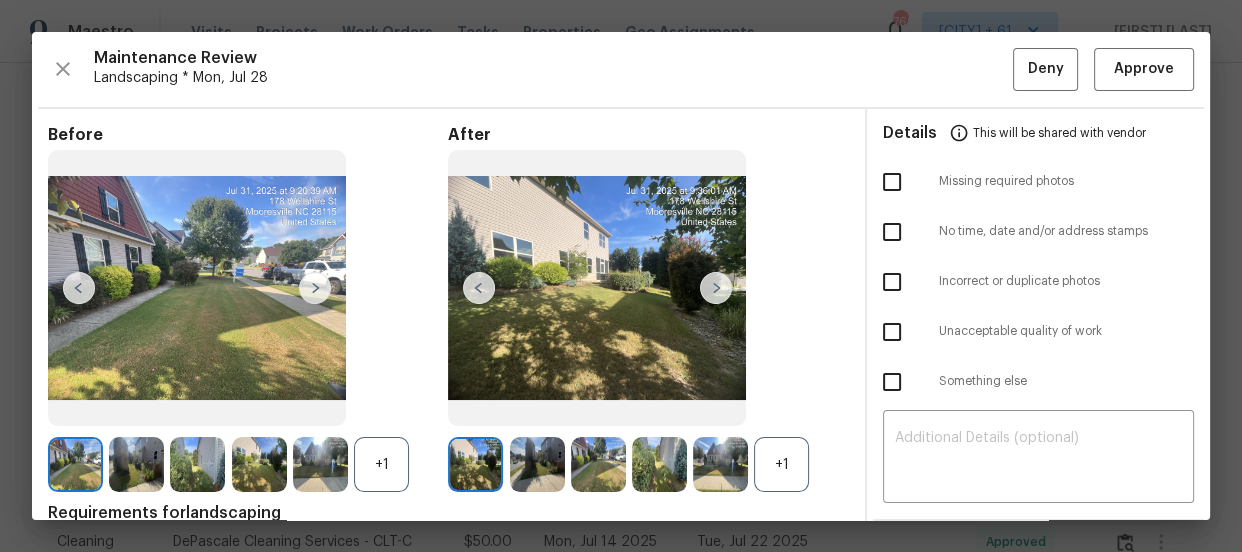 click on "+1" at bounding box center (781, 464) 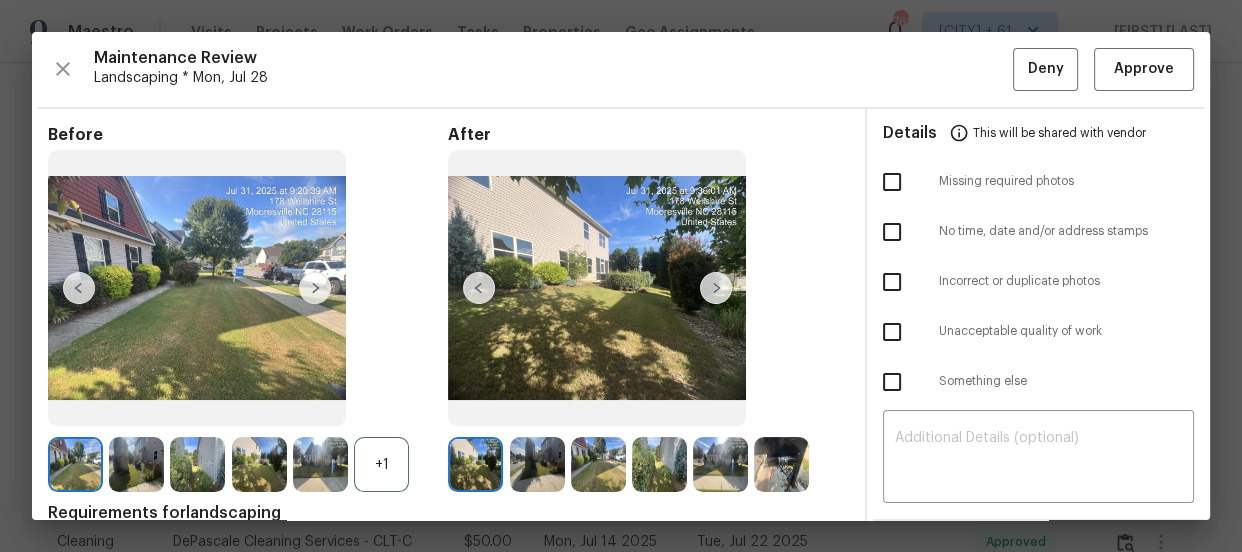 click on "+1" at bounding box center [381, 464] 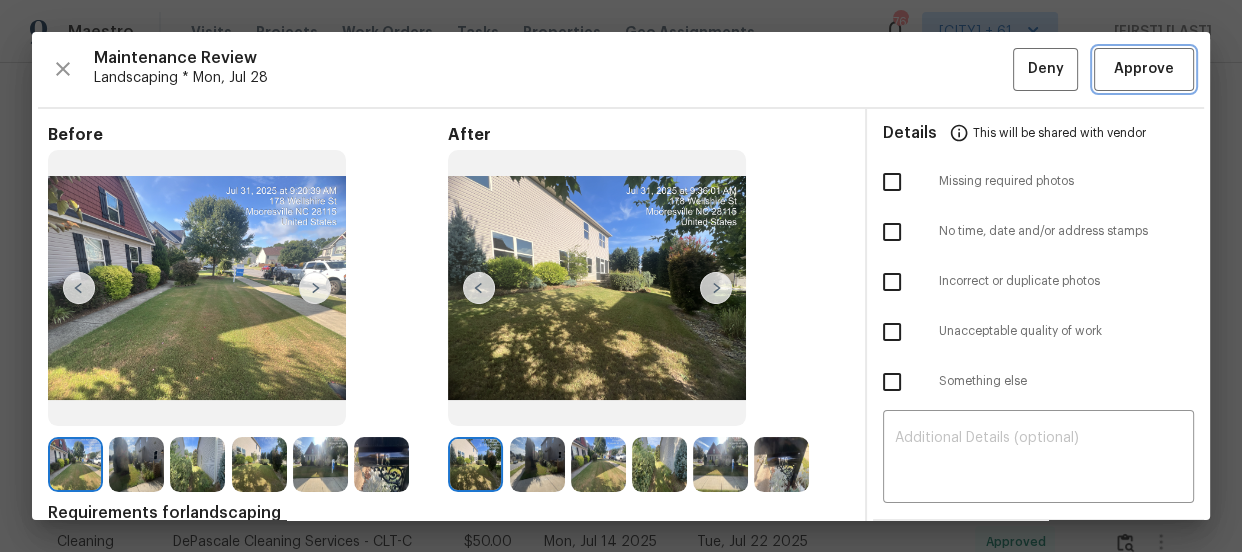 click on "Approve" at bounding box center (1144, 69) 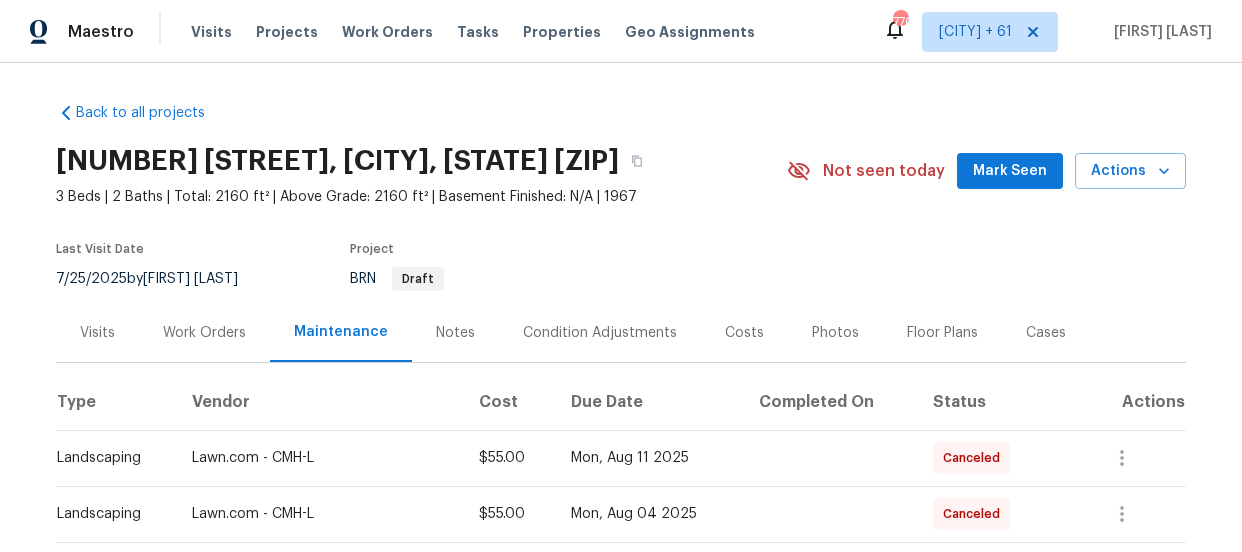 scroll, scrollTop: 0, scrollLeft: 0, axis: both 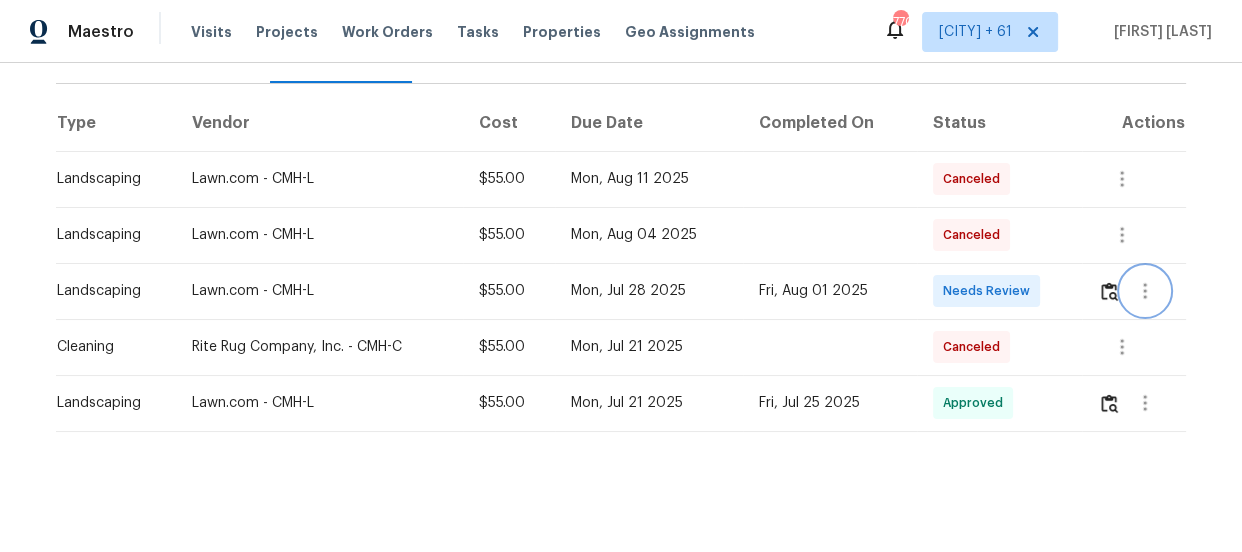click at bounding box center (1145, 291) 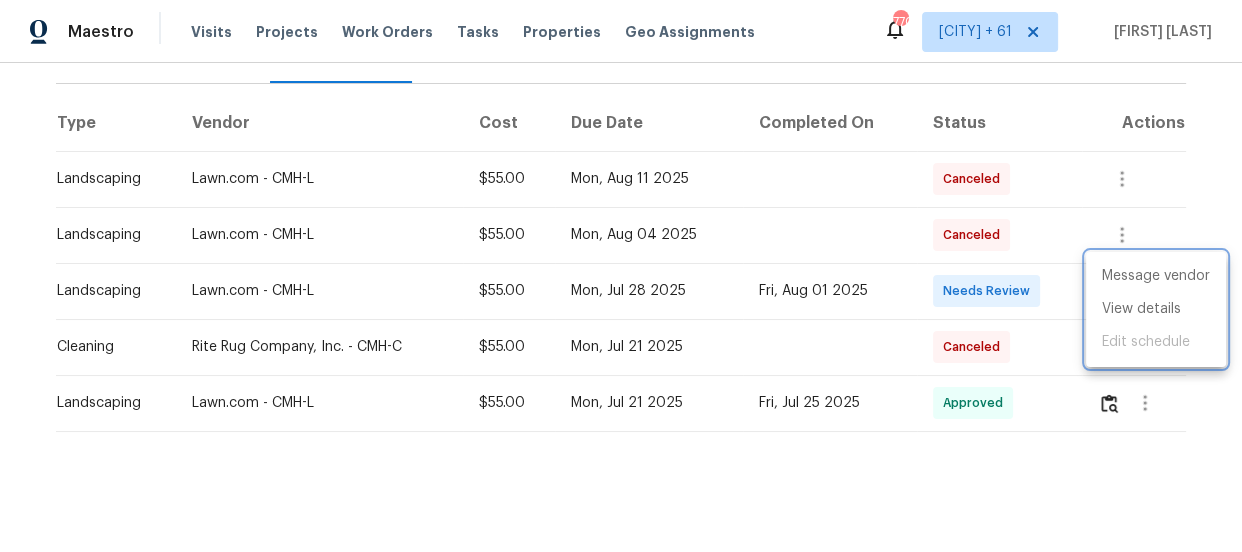 click at bounding box center [621, 276] 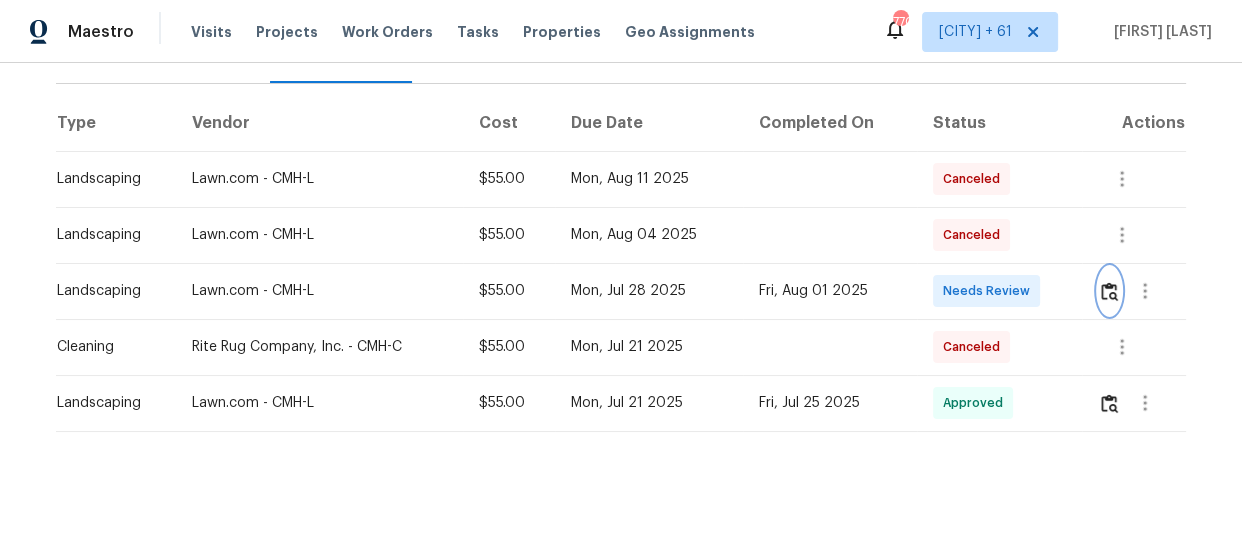 click at bounding box center [1109, 291] 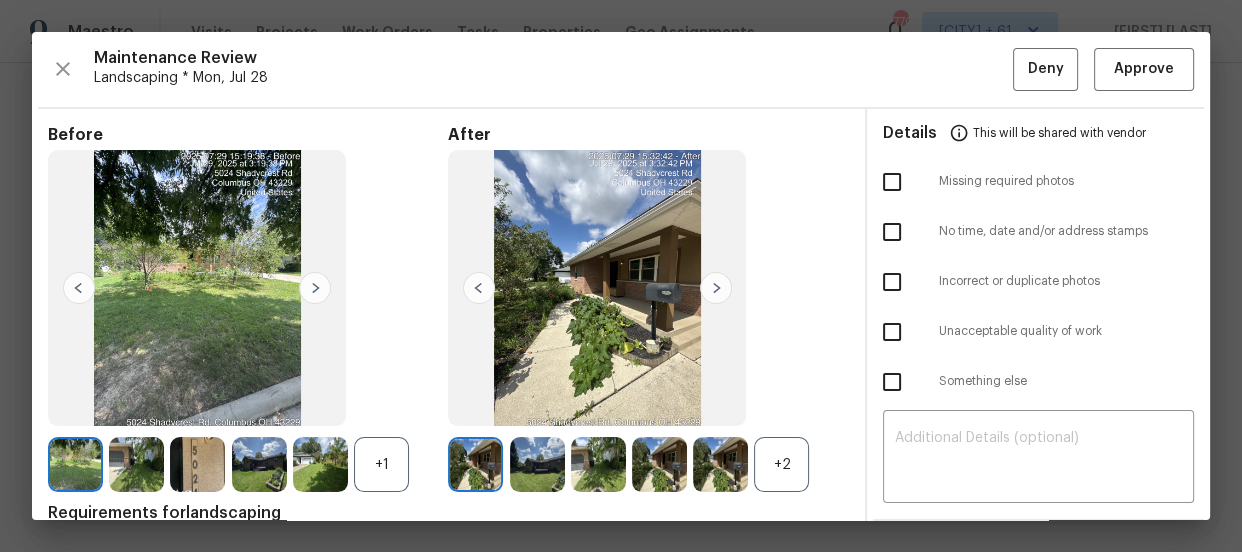 click on "+2" at bounding box center [781, 464] 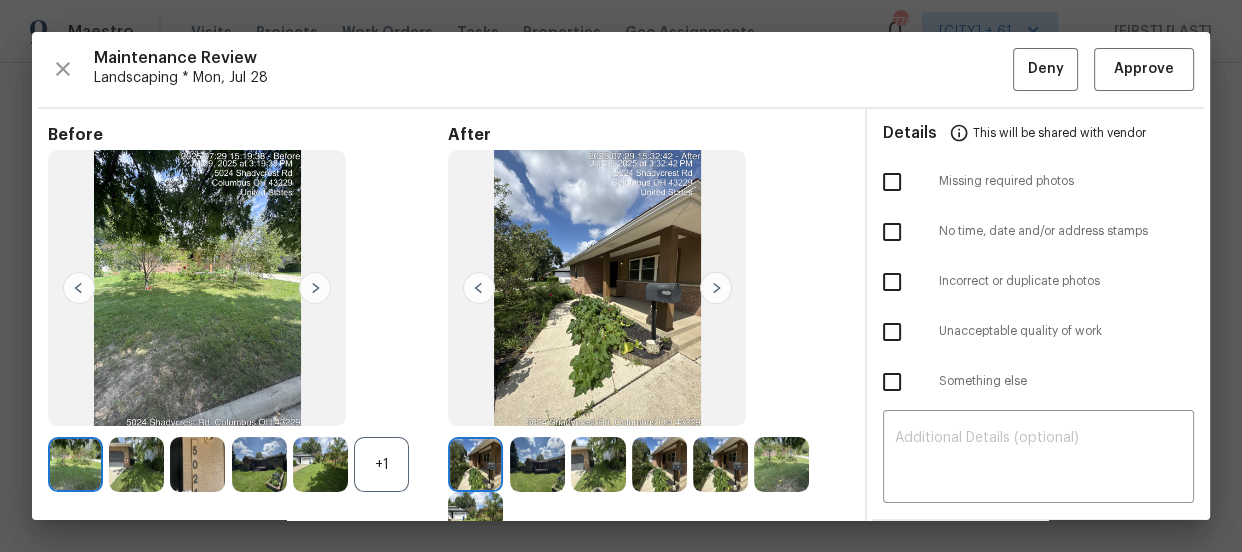 click on "+1" at bounding box center [381, 464] 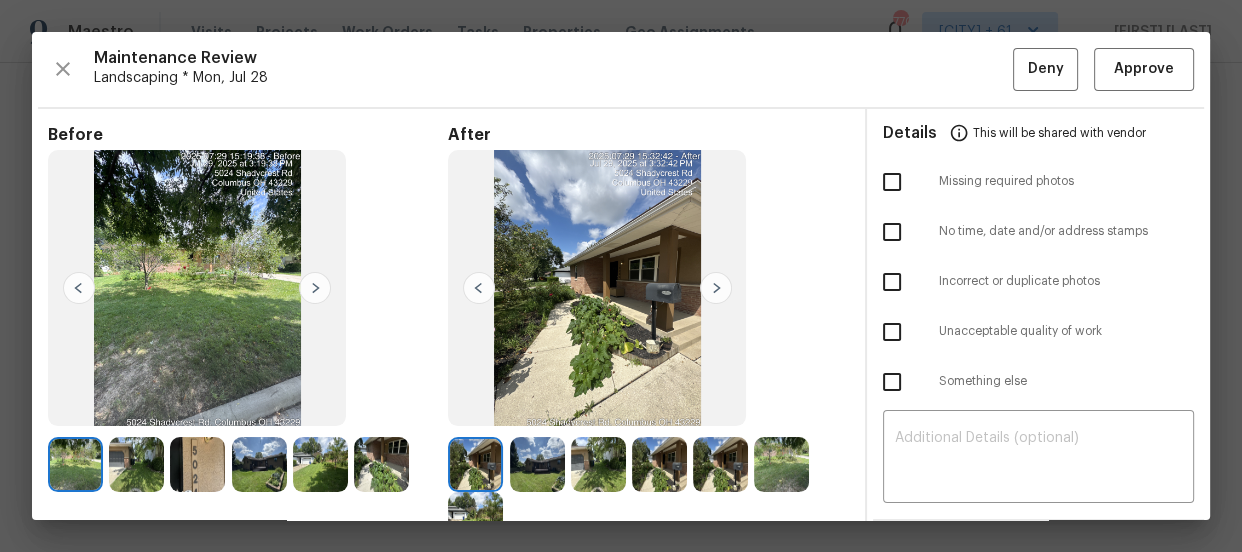 scroll, scrollTop: 0, scrollLeft: 0, axis: both 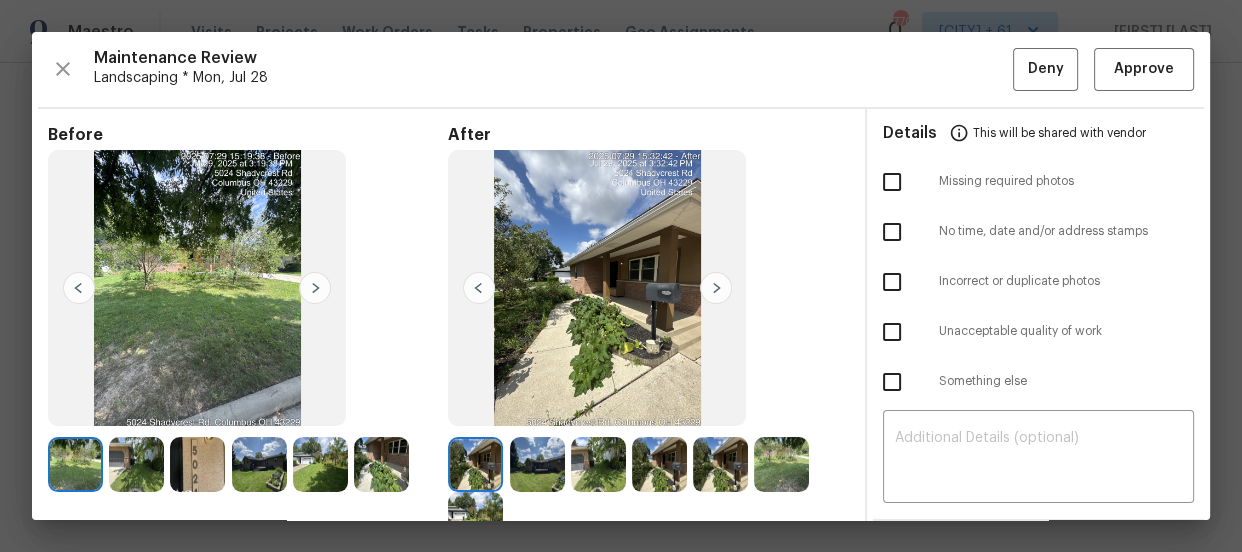 click on "Maintenance Review Landscaping * Mon, Jul 28 Deny Approve Before After Requirements for  landscaping One photo of the front of the house One photo of the back of the house One photo for each side of the house (even if it has no side yards) Details This will be shared with vendor Missing required photos No time, date and/or address stamps Incorrect or duplicate photos Unacceptable quality of work Something else ​   Messages with Vendor   x ​ No messages" at bounding box center (621, 276) 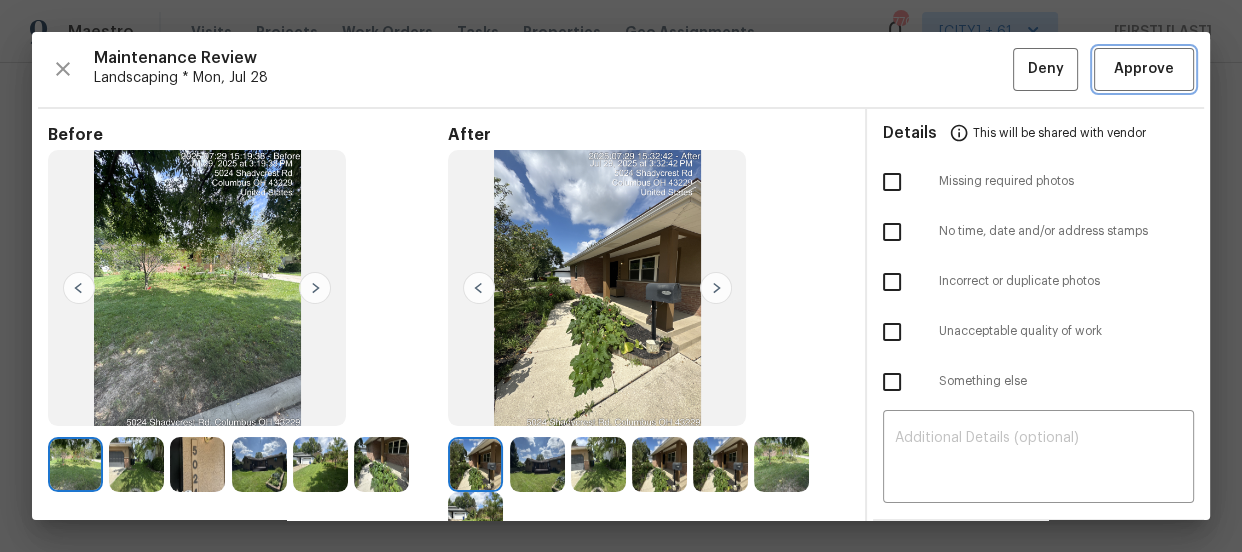 click on "Approve" at bounding box center [1144, 69] 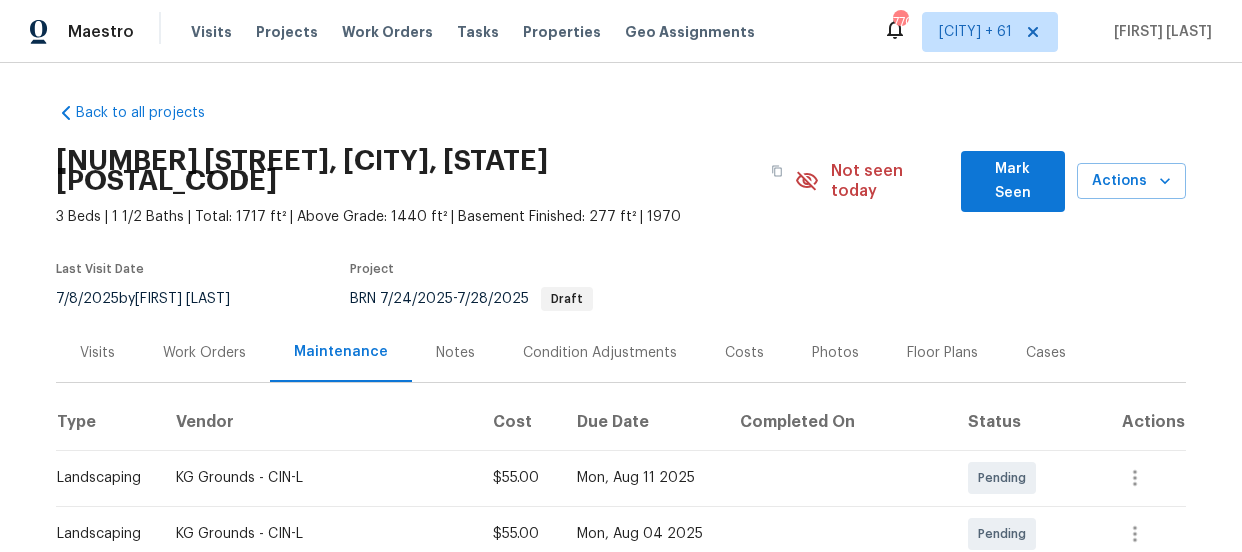 scroll, scrollTop: 0, scrollLeft: 0, axis: both 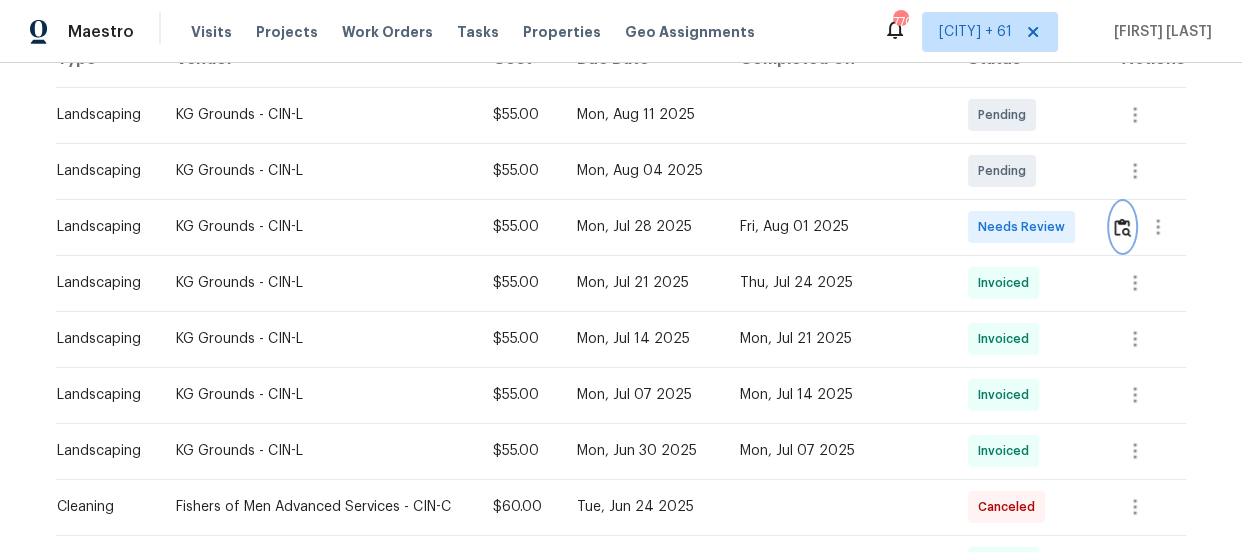 click at bounding box center [1122, 227] 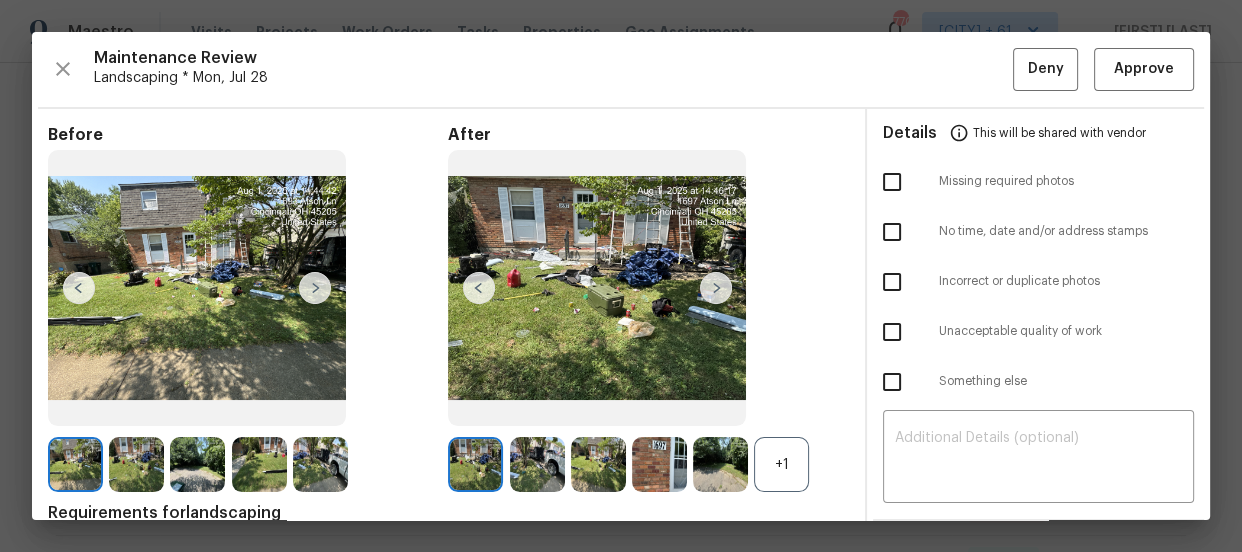 click on "+1" at bounding box center (781, 464) 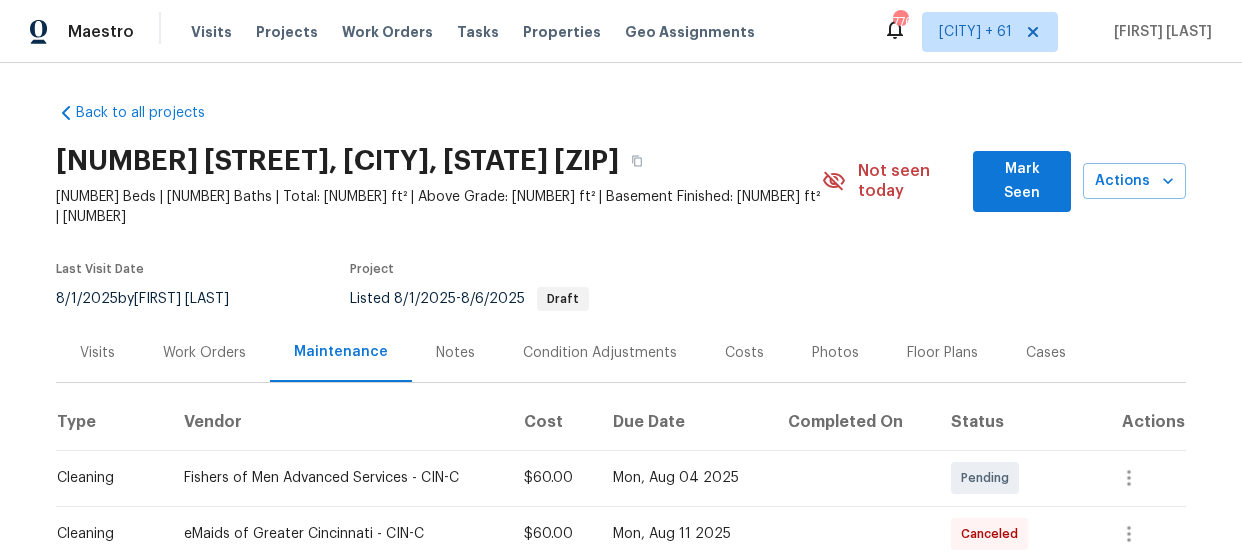 scroll, scrollTop: 0, scrollLeft: 0, axis: both 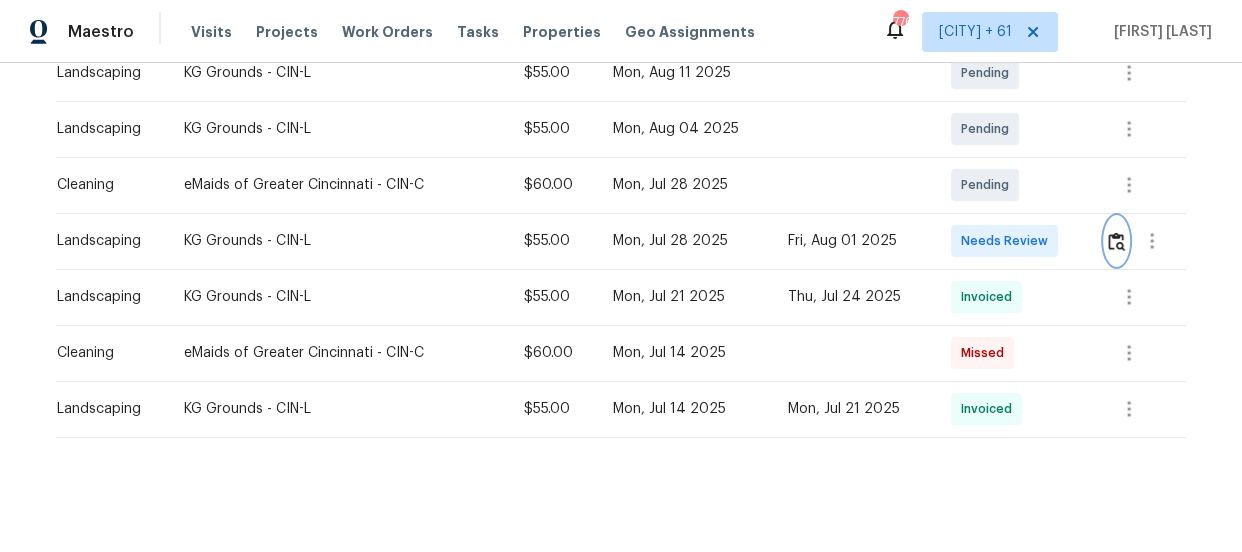 click at bounding box center (1116, 241) 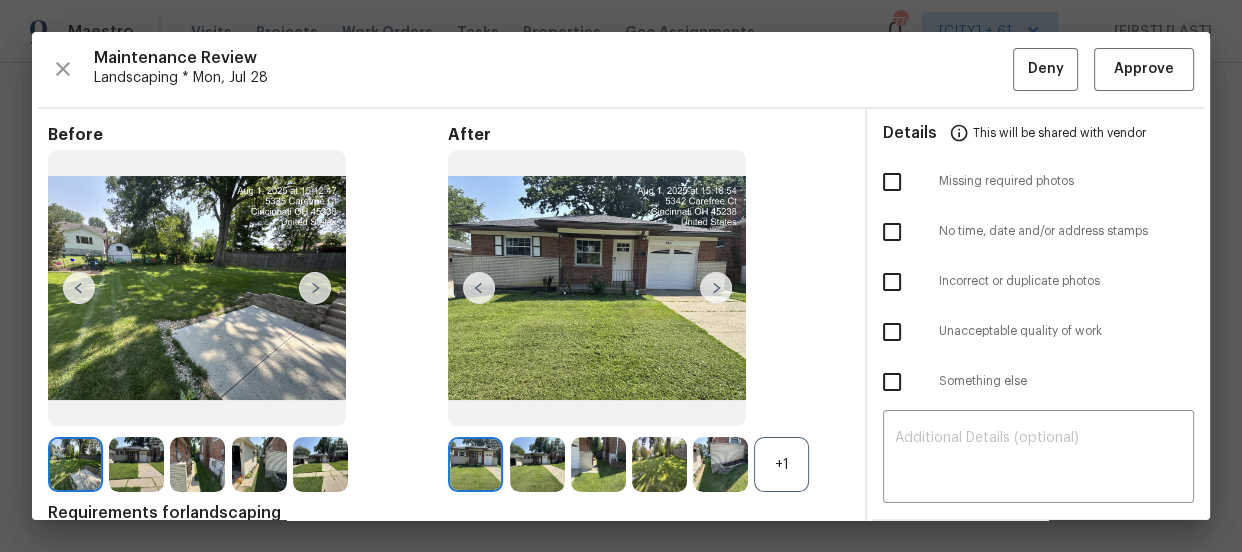 click on "+1" at bounding box center [781, 464] 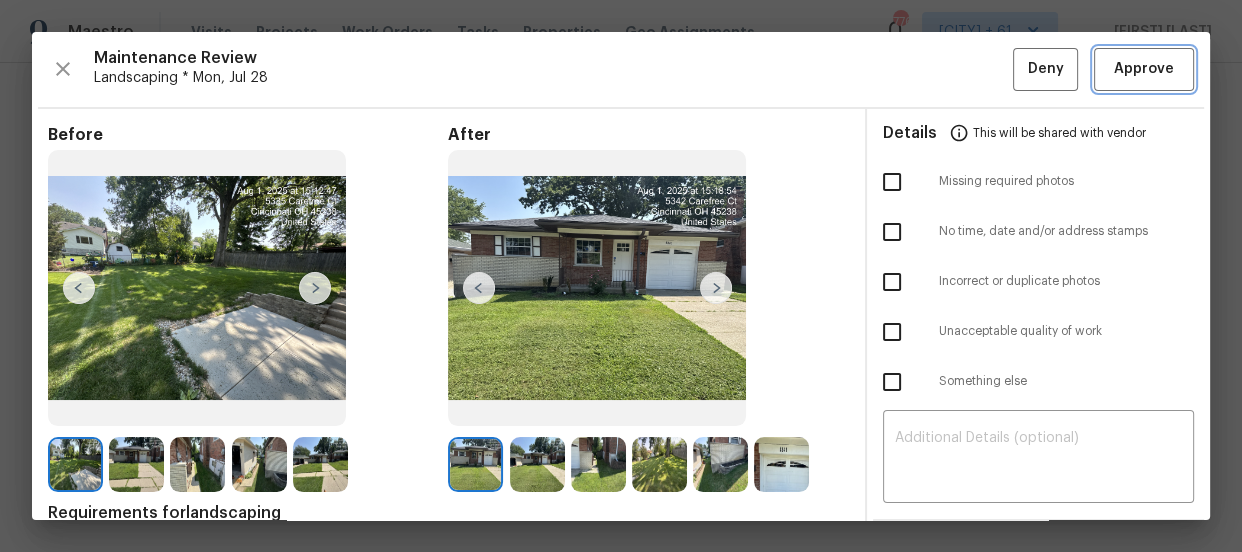 click on "Approve" at bounding box center [1144, 69] 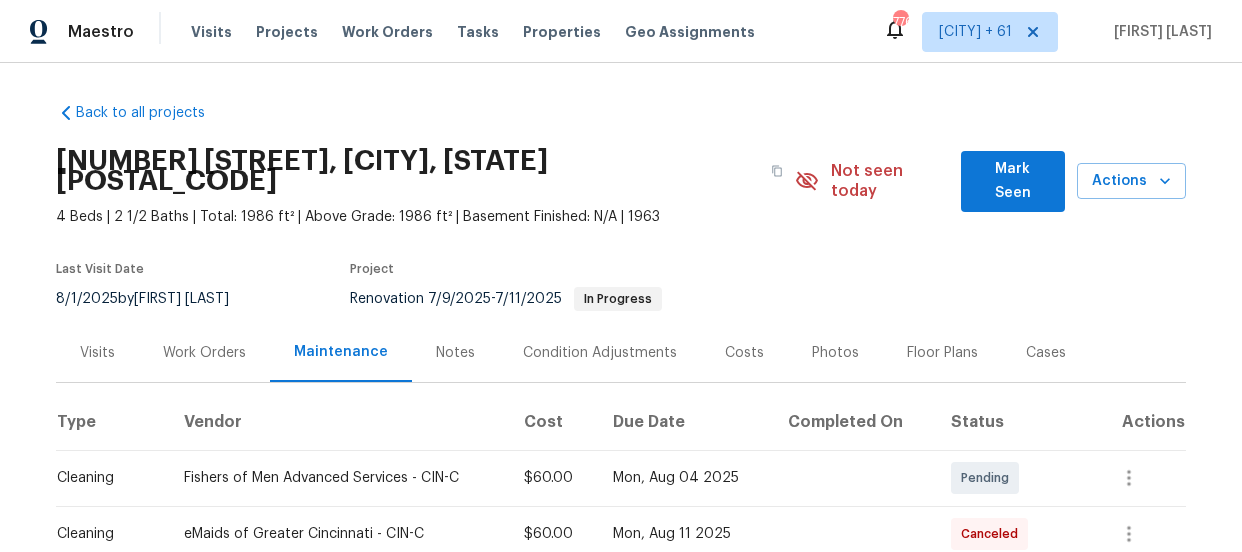 scroll, scrollTop: 0, scrollLeft: 0, axis: both 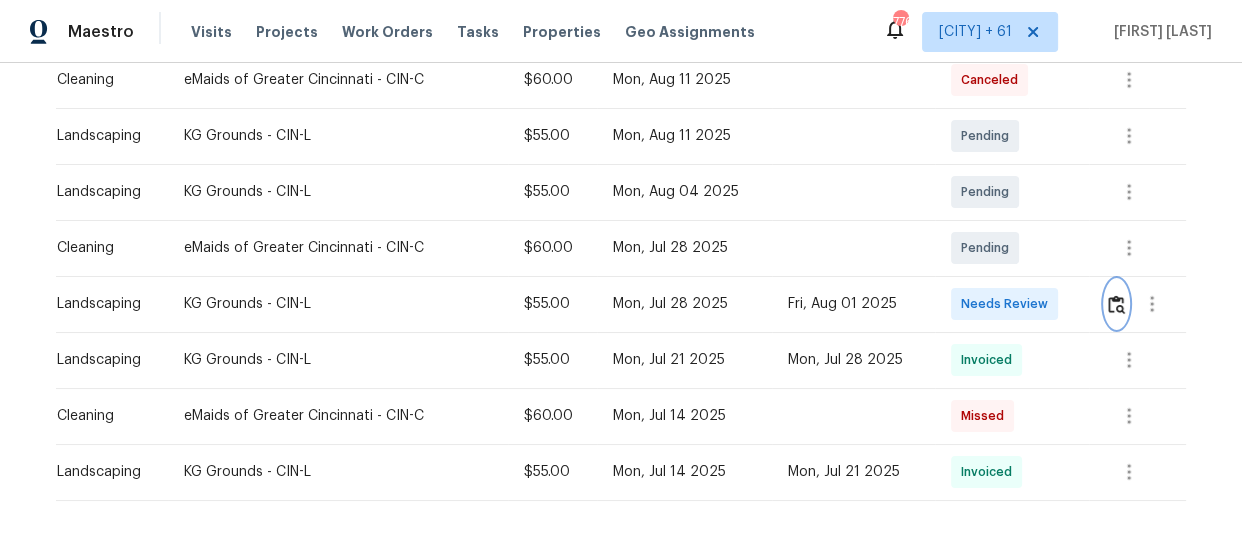 click at bounding box center [1116, 304] 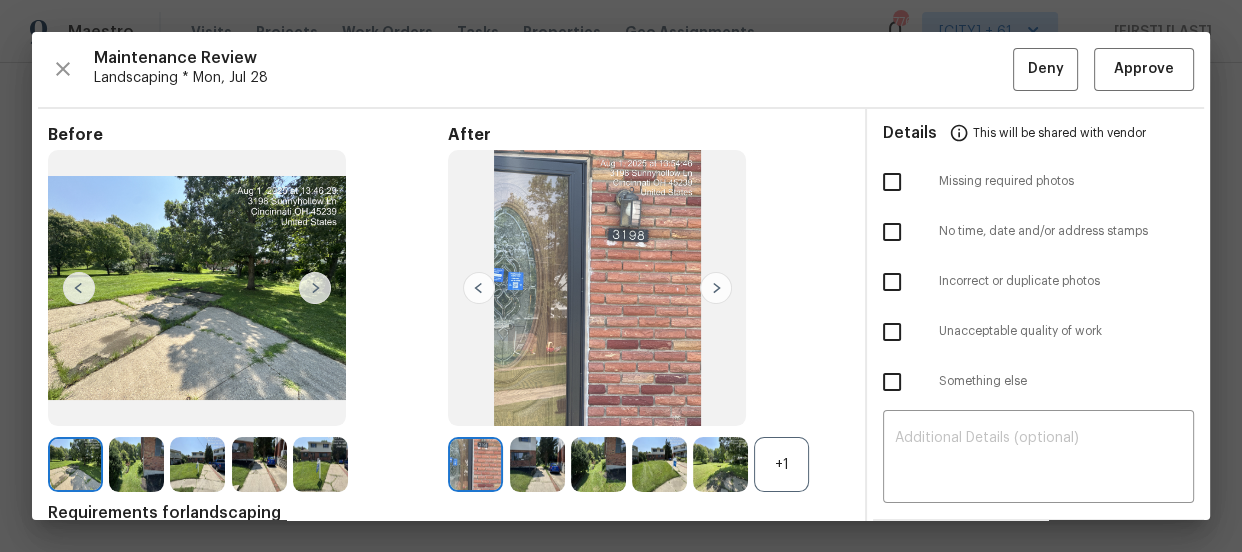 click on "+1" at bounding box center [781, 464] 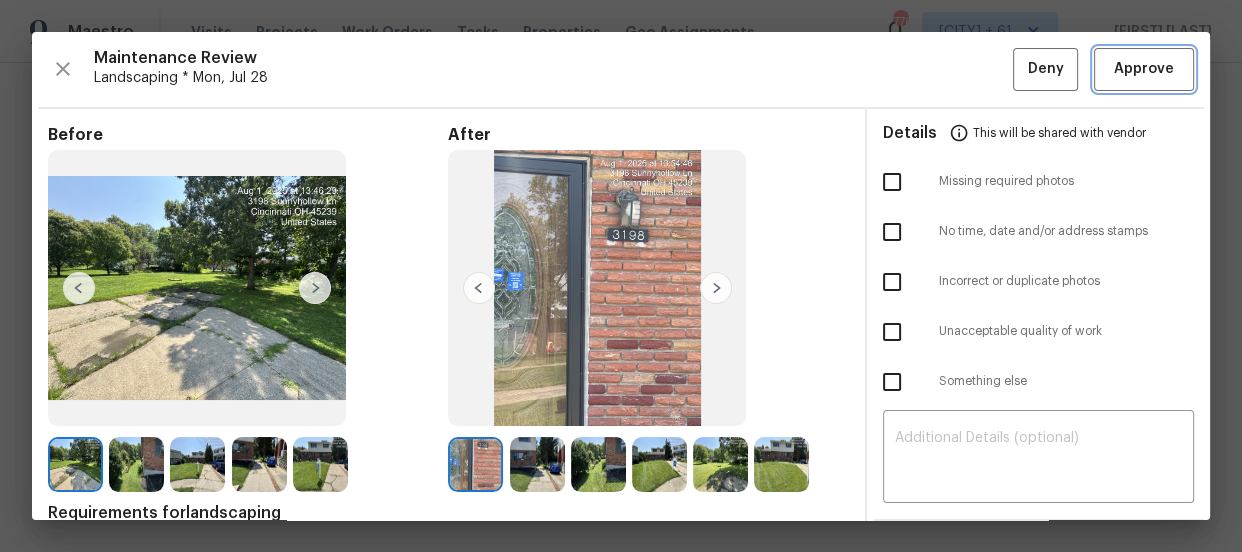 click on "Approve" at bounding box center (1144, 69) 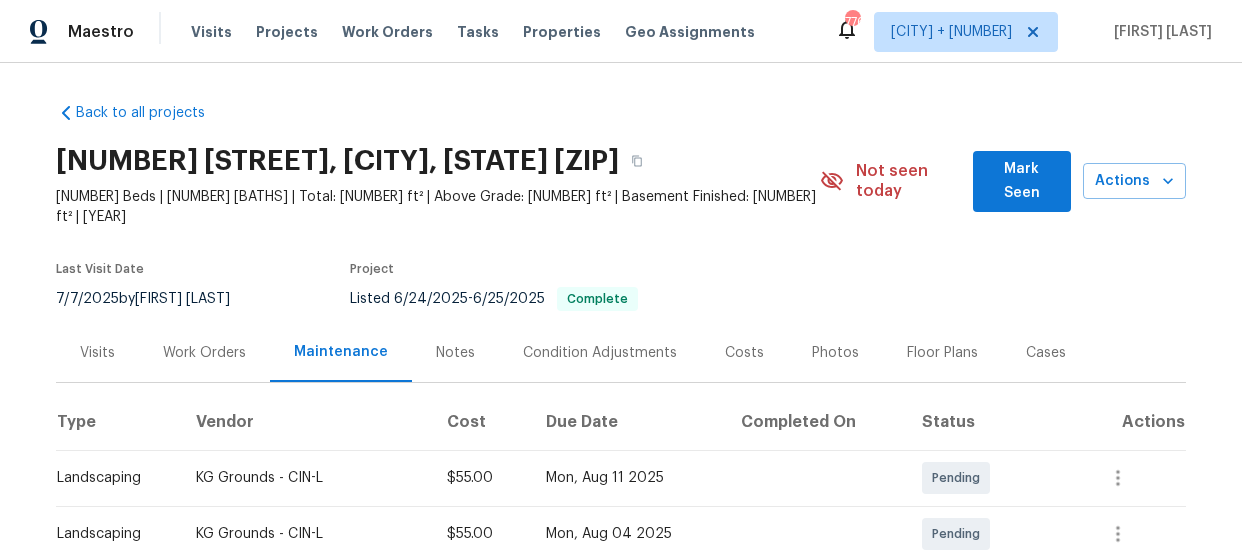 scroll, scrollTop: 0, scrollLeft: 0, axis: both 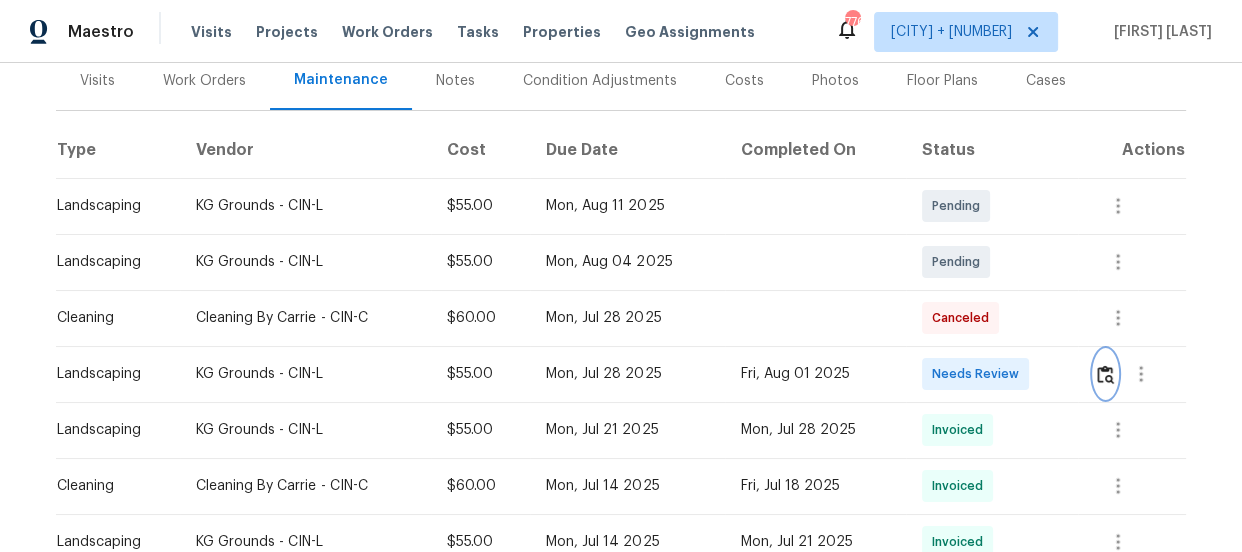 click at bounding box center [1105, 374] 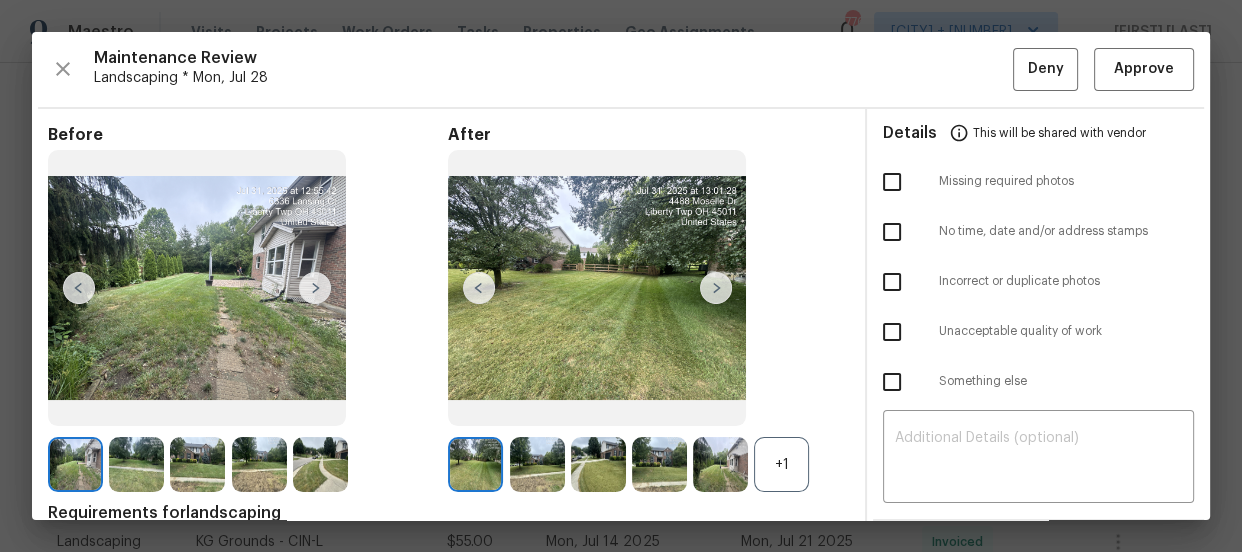 click on "+1" at bounding box center (781, 464) 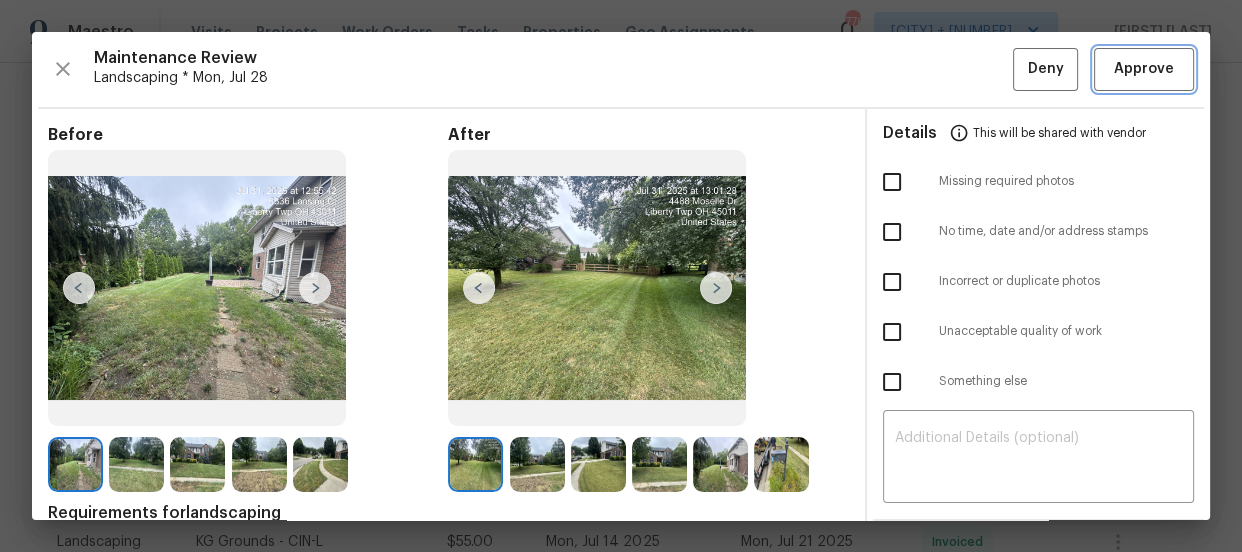 click on "Approve" at bounding box center (1144, 69) 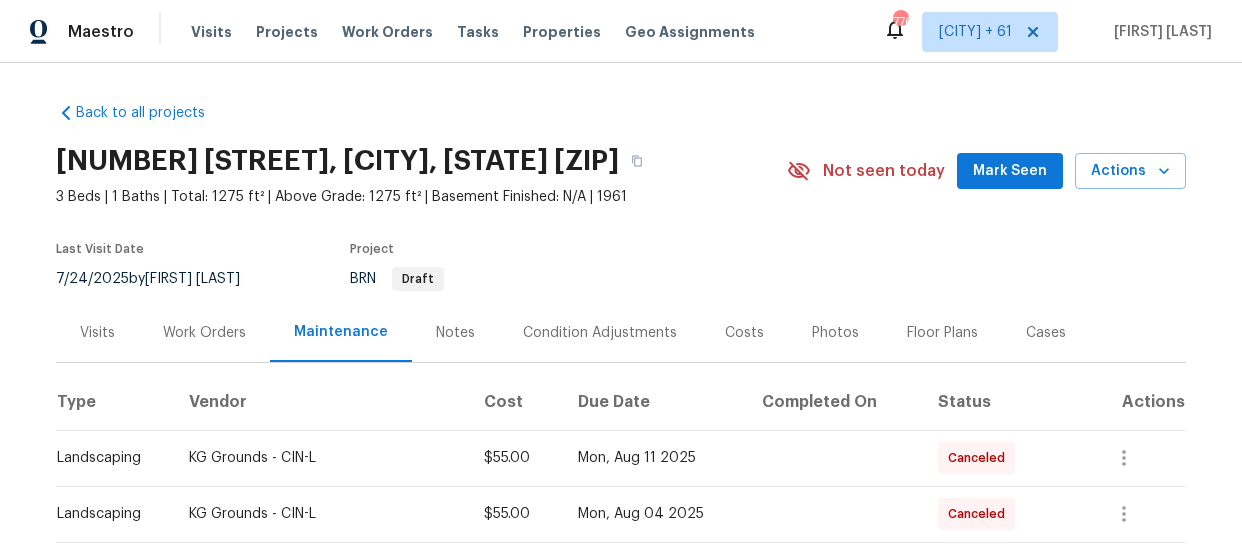 scroll, scrollTop: 0, scrollLeft: 0, axis: both 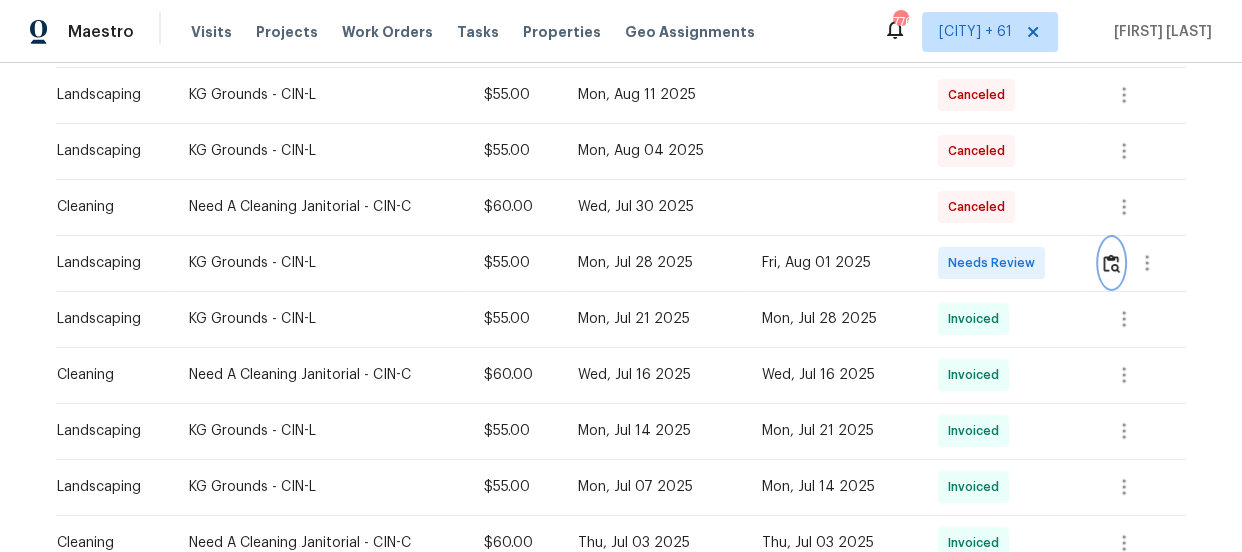 click at bounding box center [1111, 263] 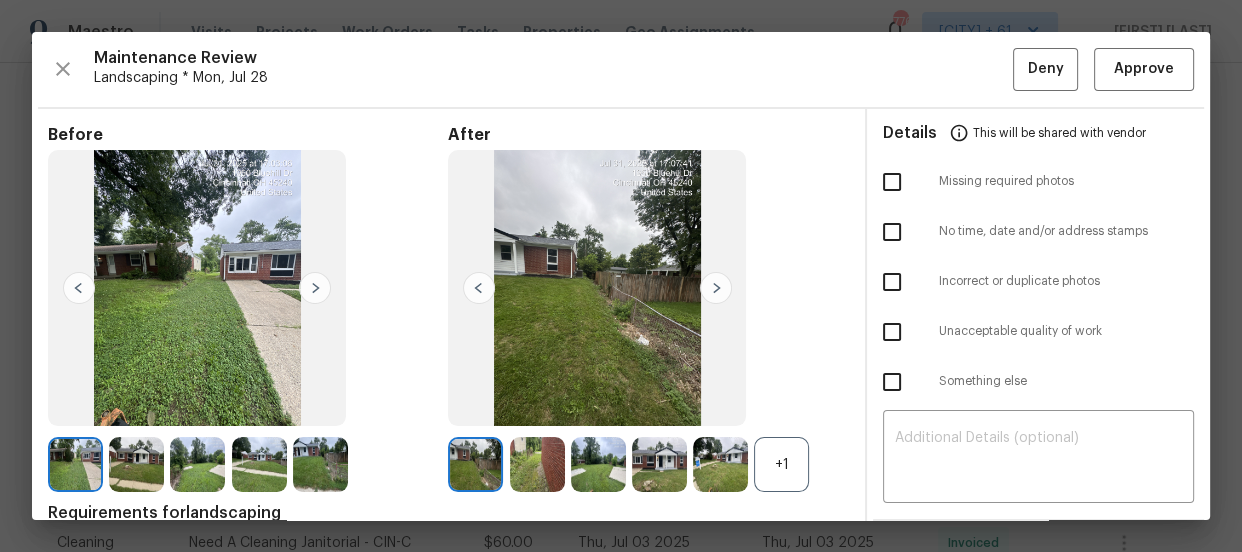 click on "+1" at bounding box center [781, 464] 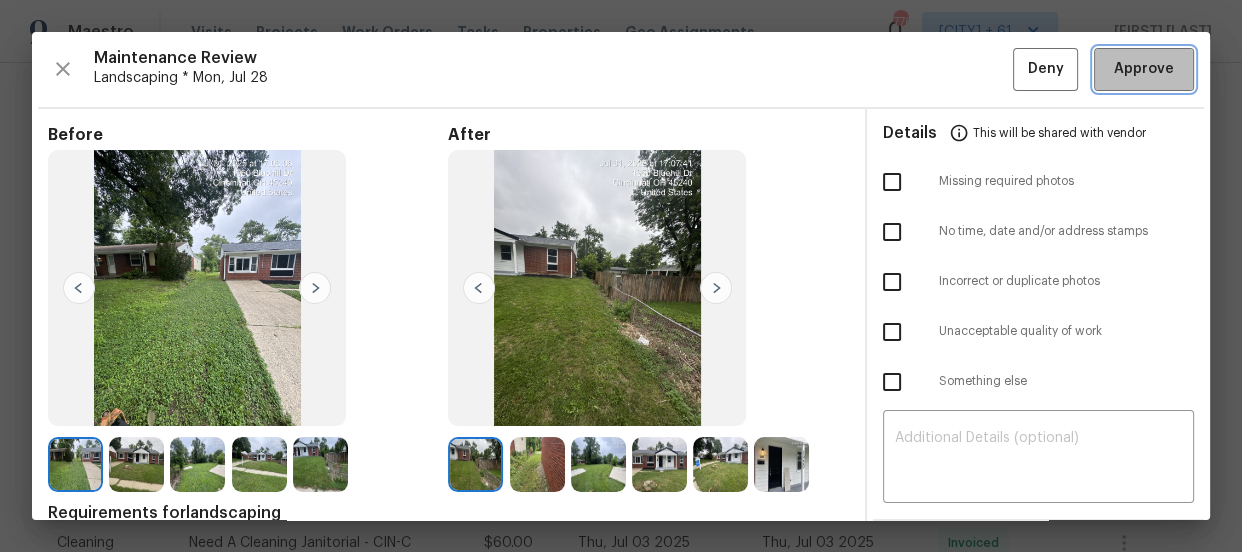 click on "Approve" at bounding box center (1144, 69) 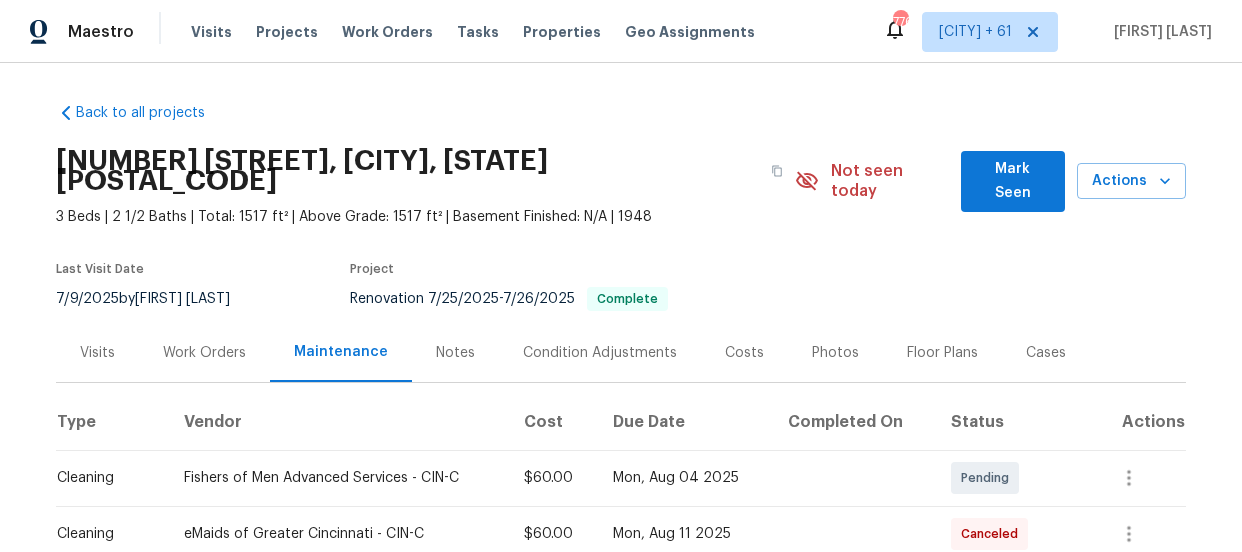 scroll, scrollTop: 0, scrollLeft: 0, axis: both 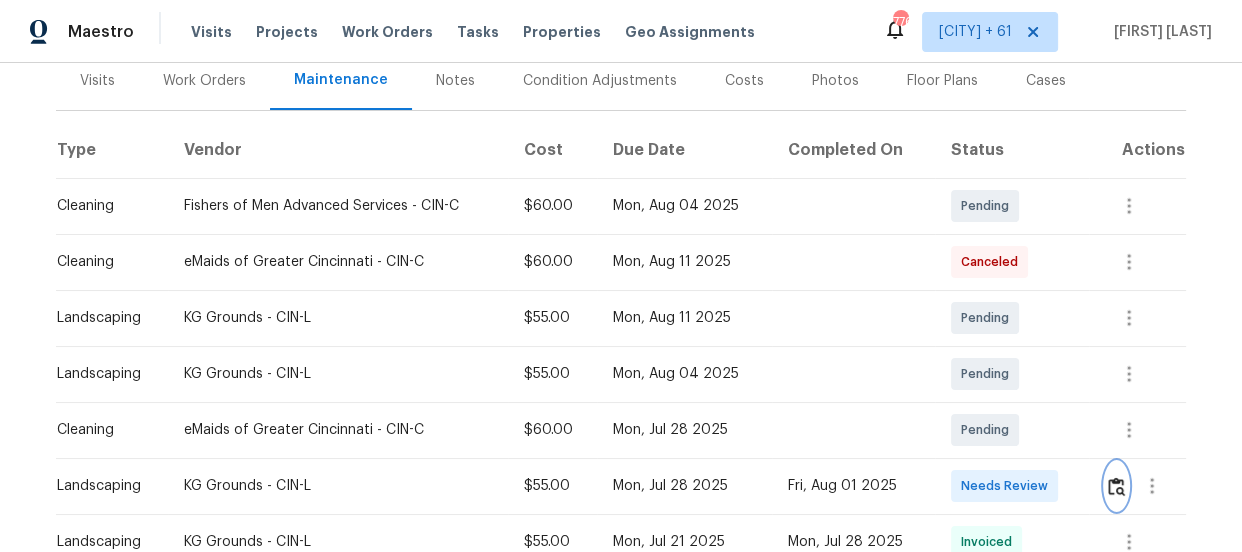 click at bounding box center [1116, 486] 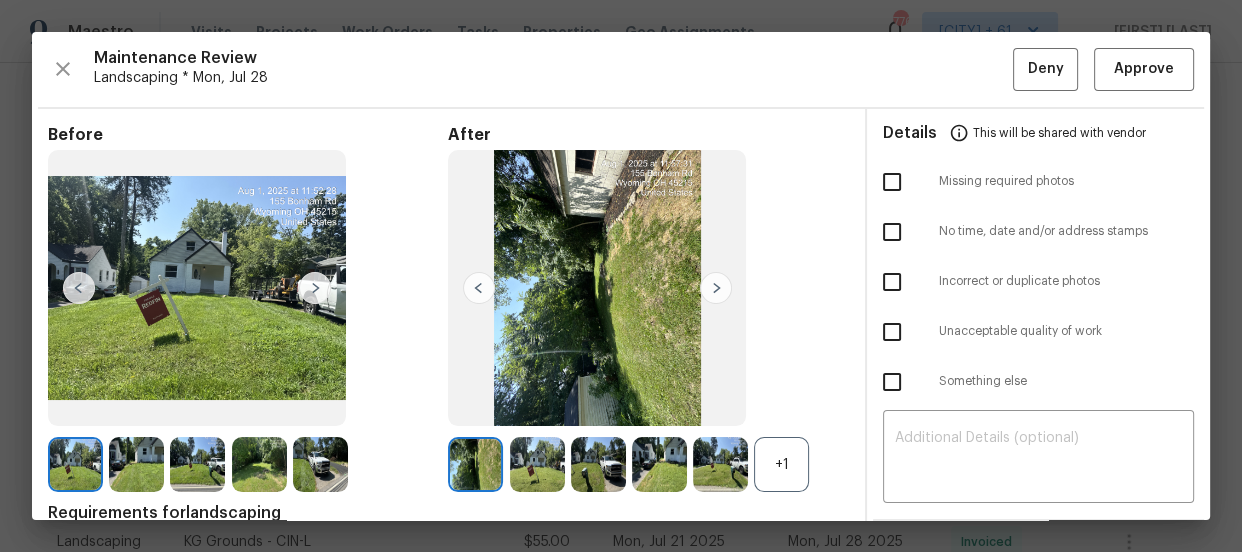 click at bounding box center [716, 288] 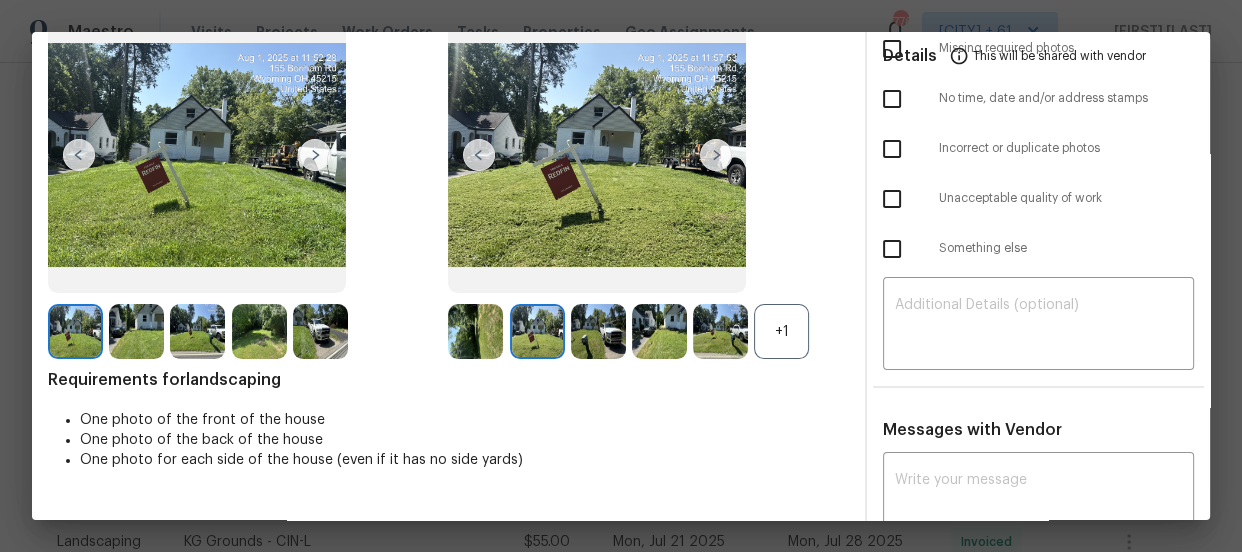scroll, scrollTop: 0, scrollLeft: 0, axis: both 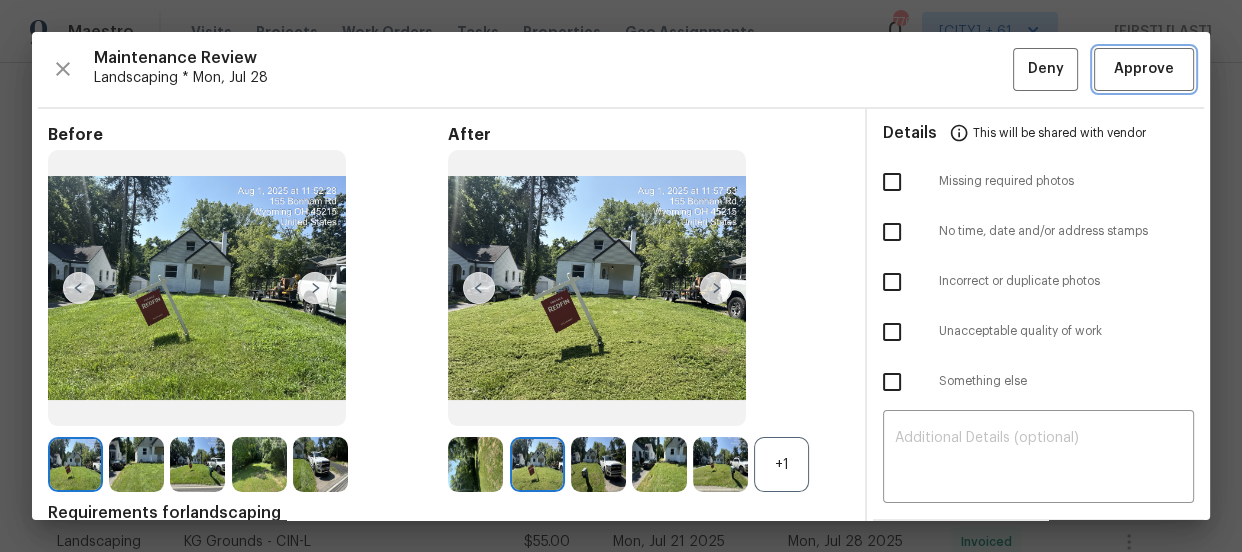 click on "Approve" at bounding box center [1144, 69] 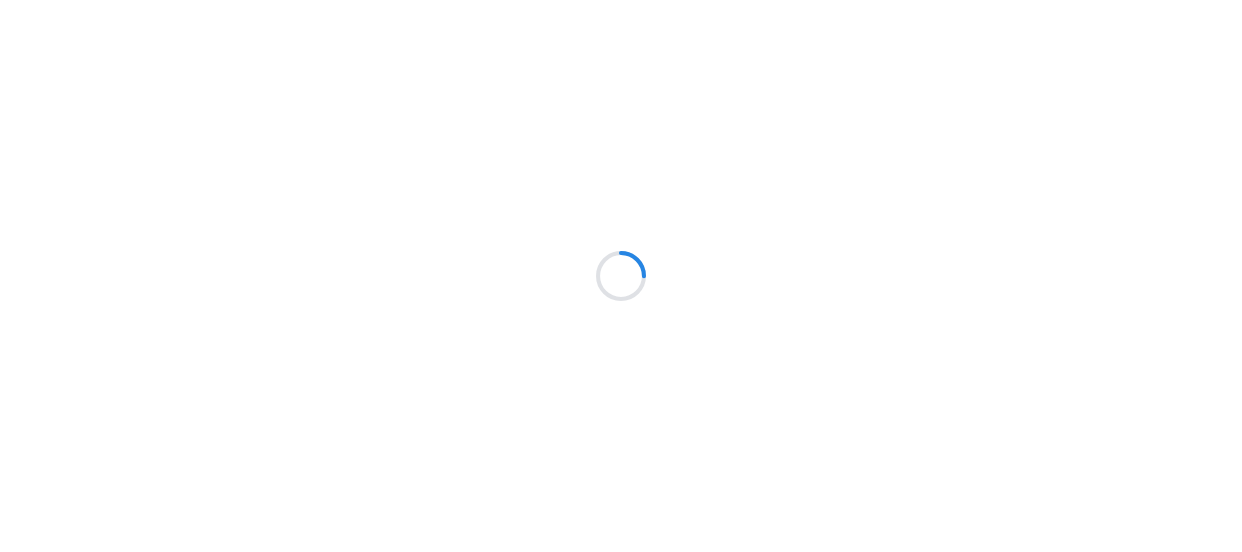 scroll, scrollTop: 0, scrollLeft: 0, axis: both 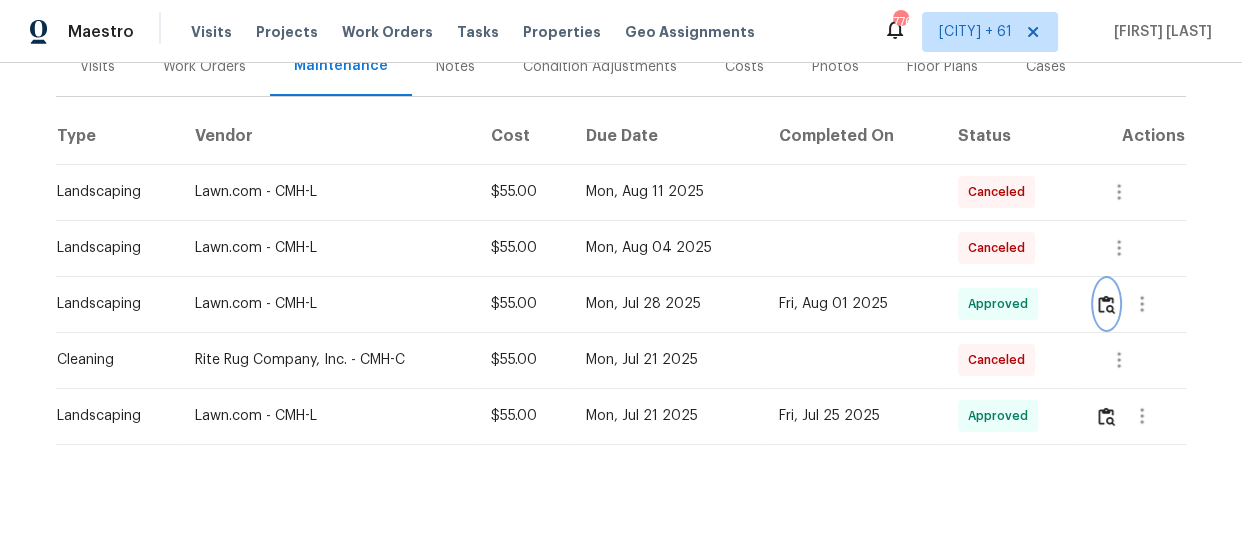 click at bounding box center [1106, 304] 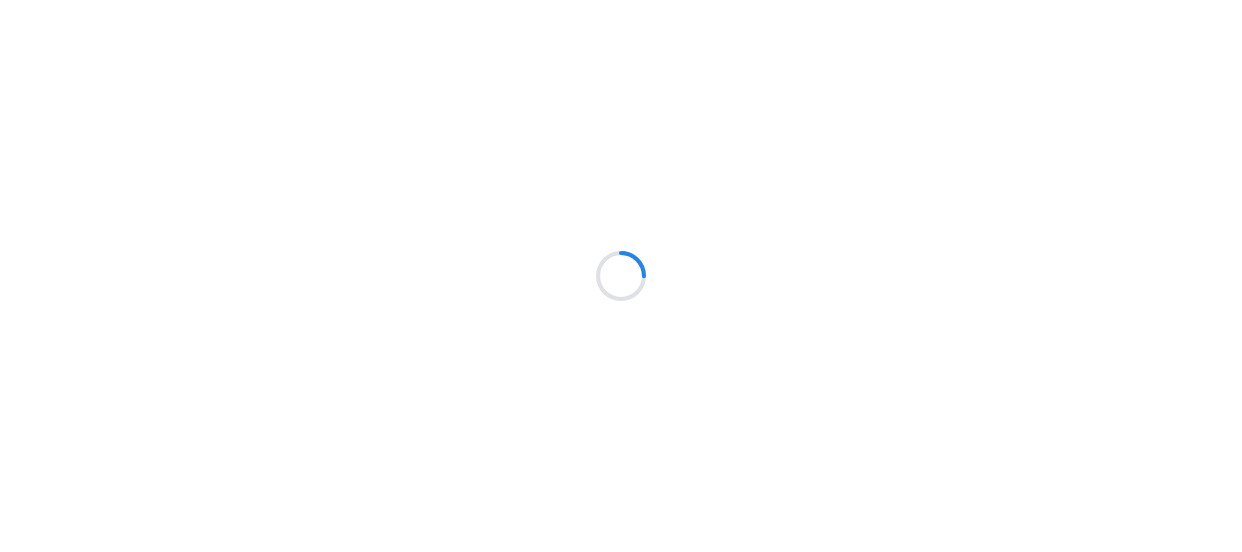 scroll, scrollTop: 0, scrollLeft: 0, axis: both 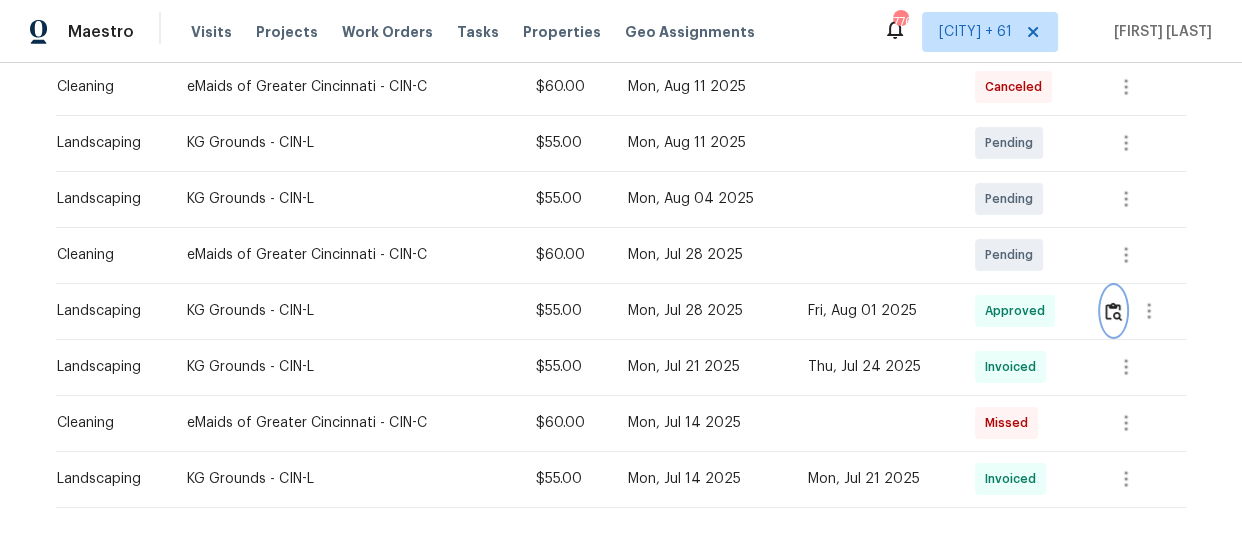 click at bounding box center (1113, 311) 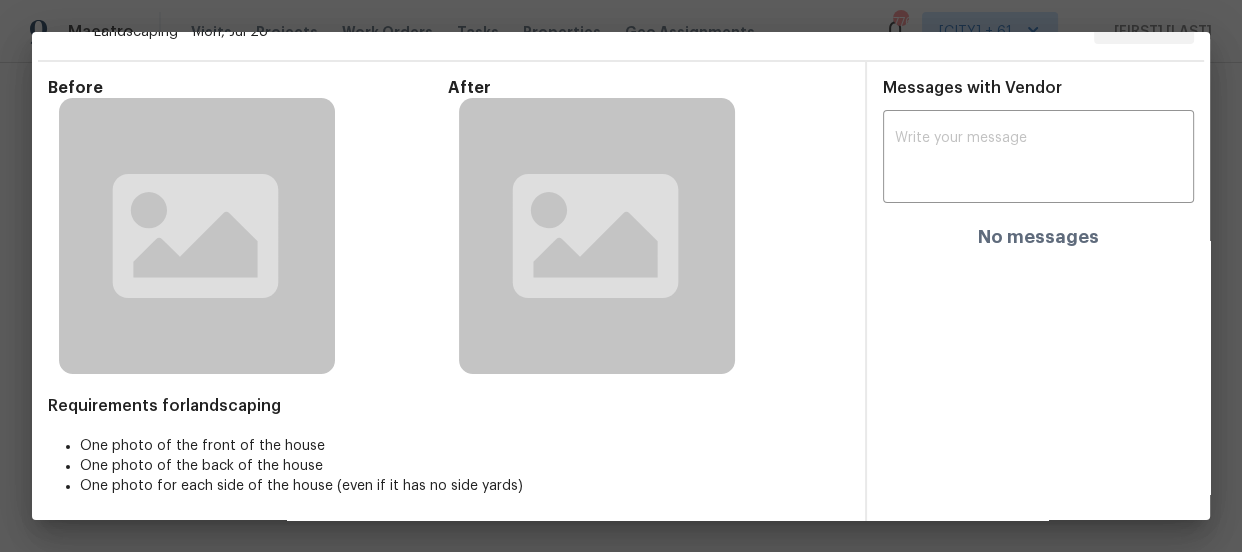 scroll, scrollTop: 0, scrollLeft: 0, axis: both 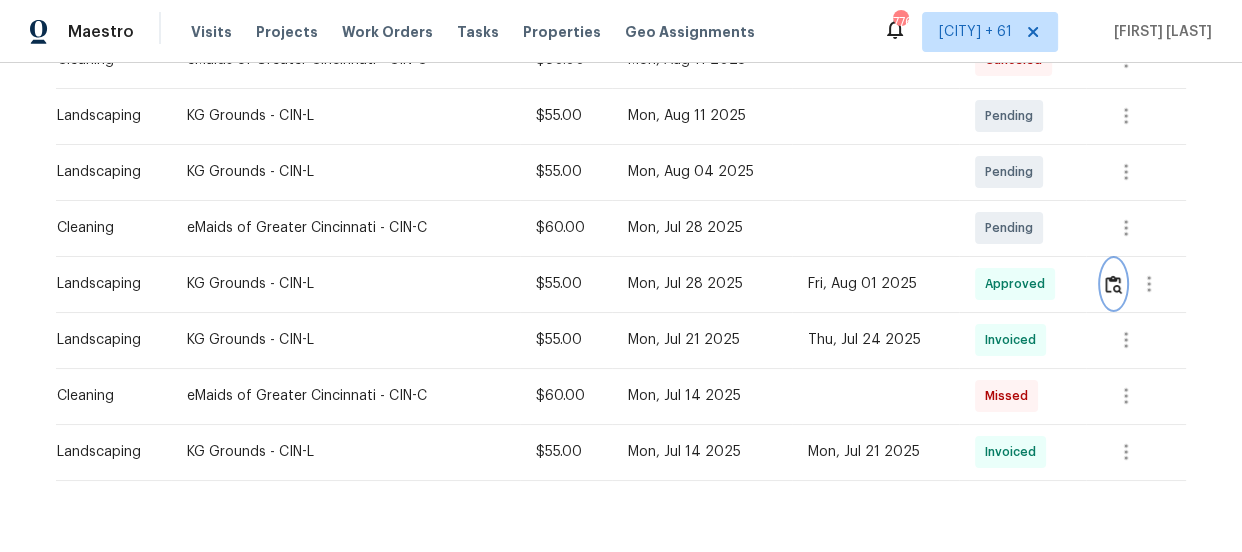 click at bounding box center [1113, 284] 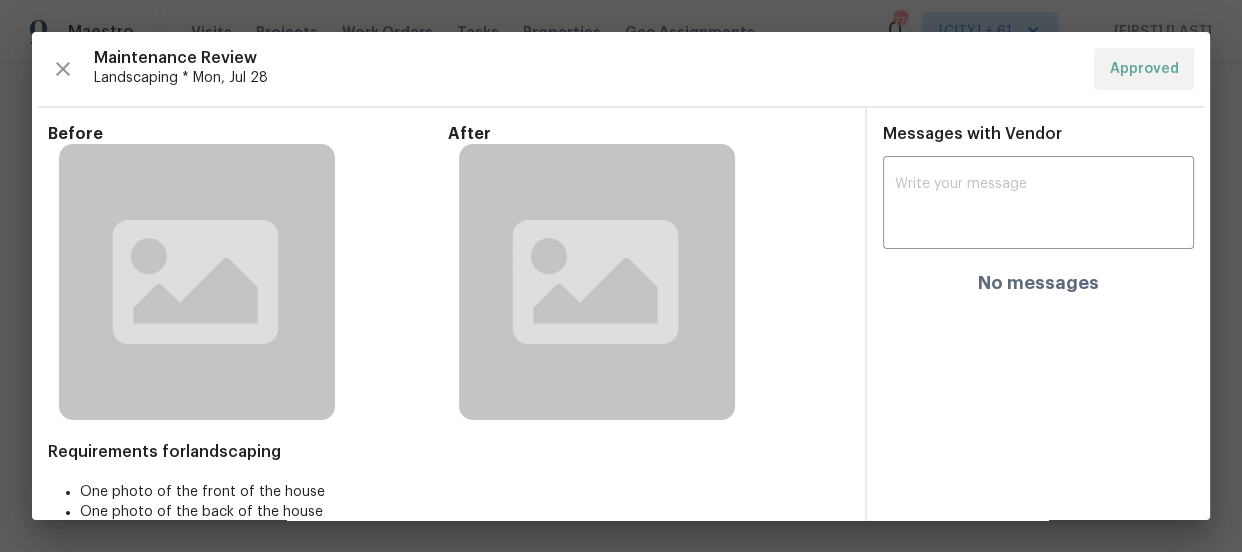 click 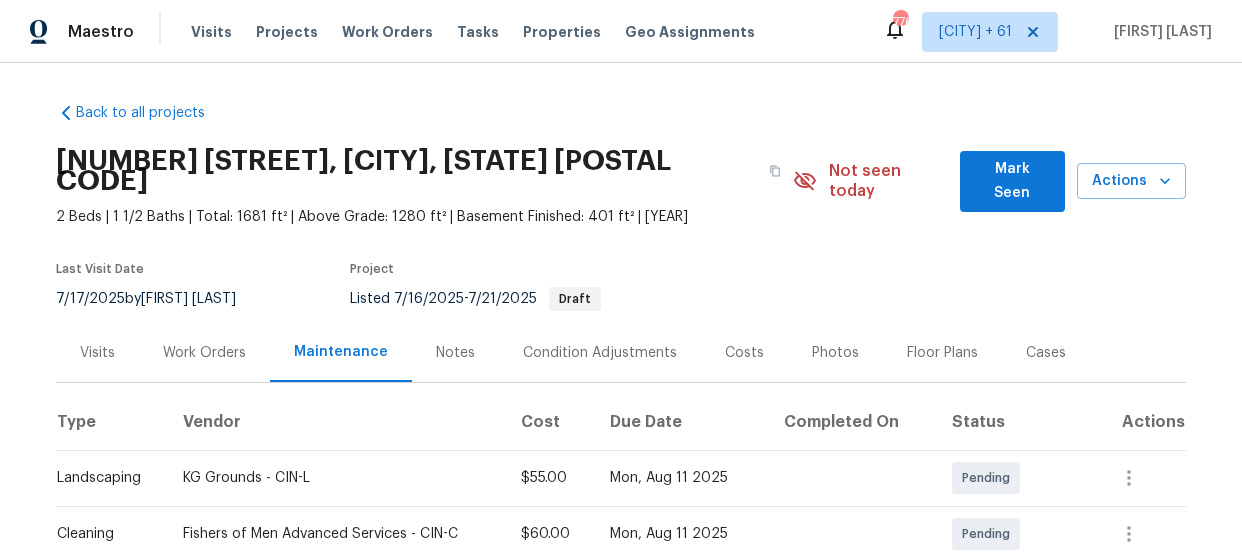 scroll, scrollTop: 0, scrollLeft: 0, axis: both 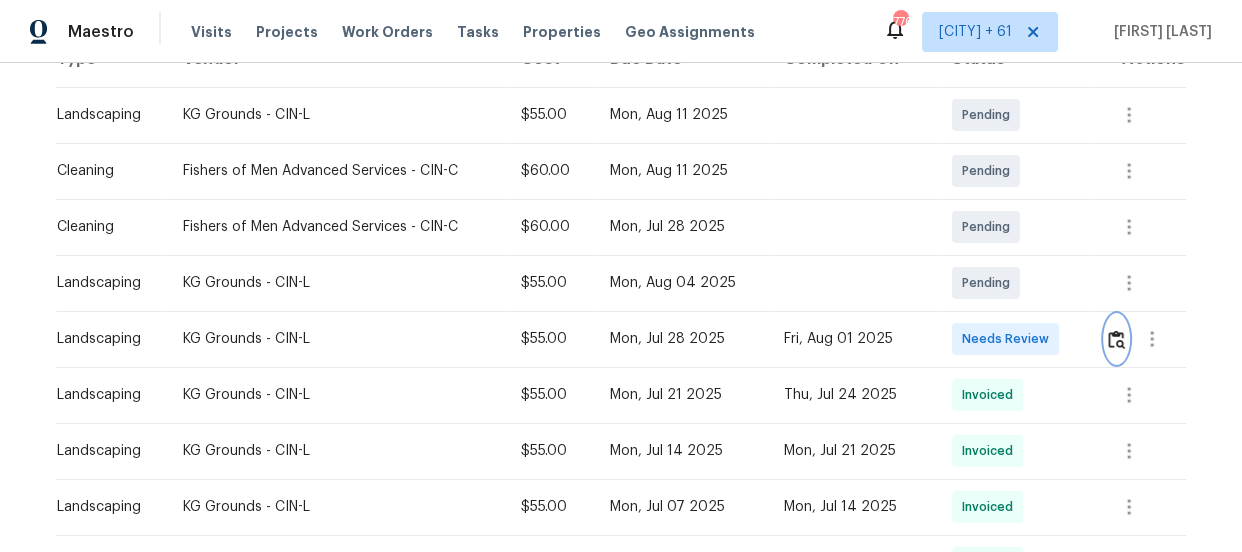 click at bounding box center (1116, 339) 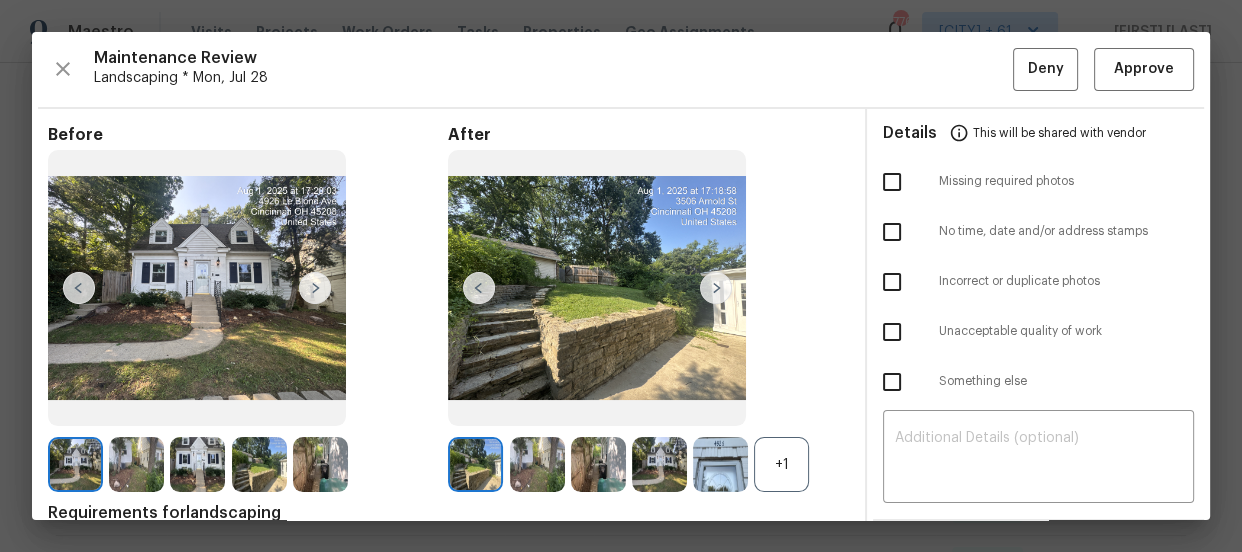 click on "+1" at bounding box center (781, 464) 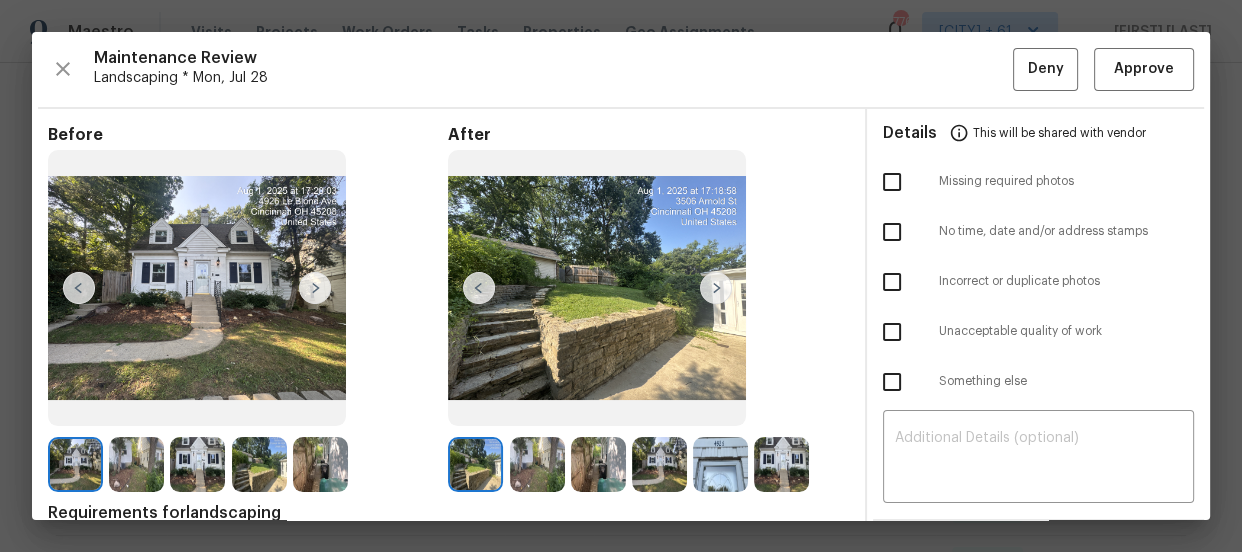 click at bounding box center (892, 282) 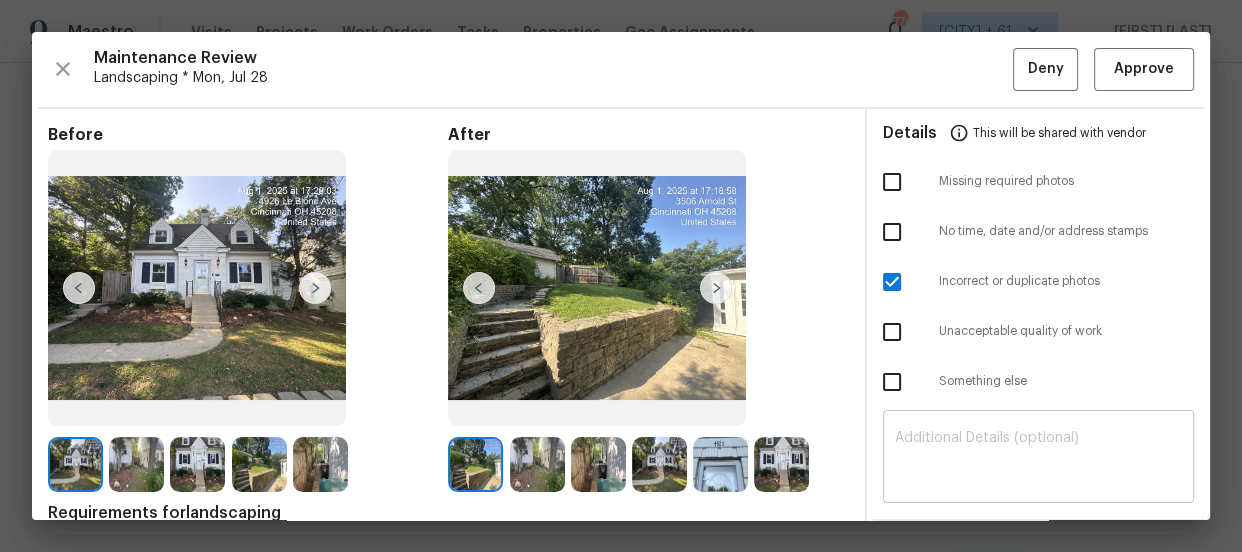 click at bounding box center [1038, 459] 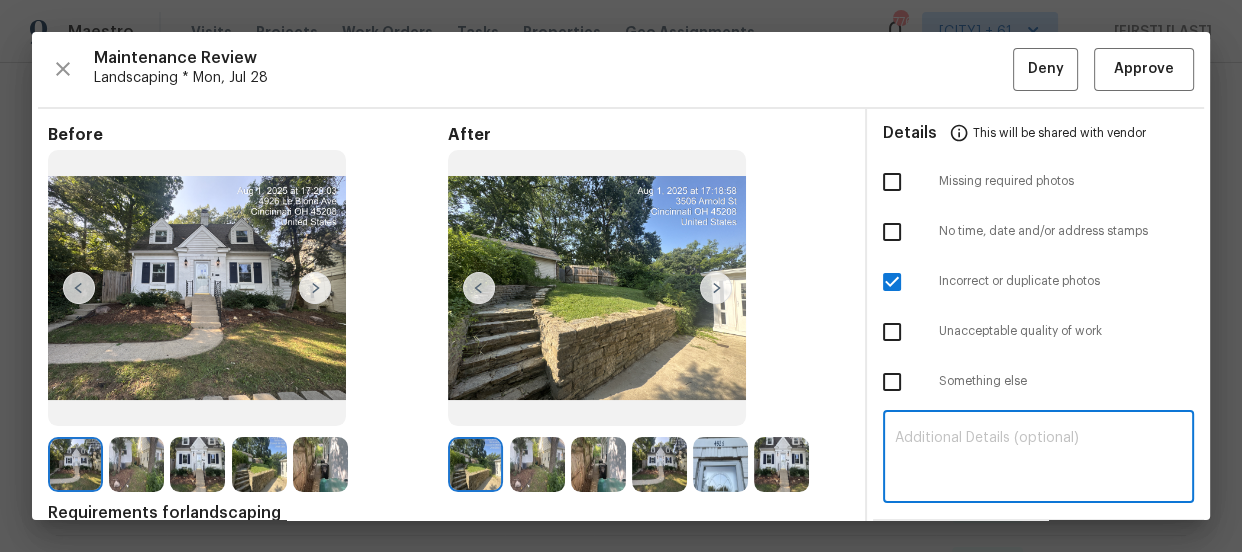 paste on "Maintenance Audit Team: Hello! Unfortunately this Landscaping visit completed on 01/08/2025 has been denied for incorrect or duplicate photos. It appears before and after photos are same. For approval, please upload the correct photo(s). If you or your team need a refresher on the requirements, they can be found at https://www.opendoor.com/vendor-help/quality. Thank you!" 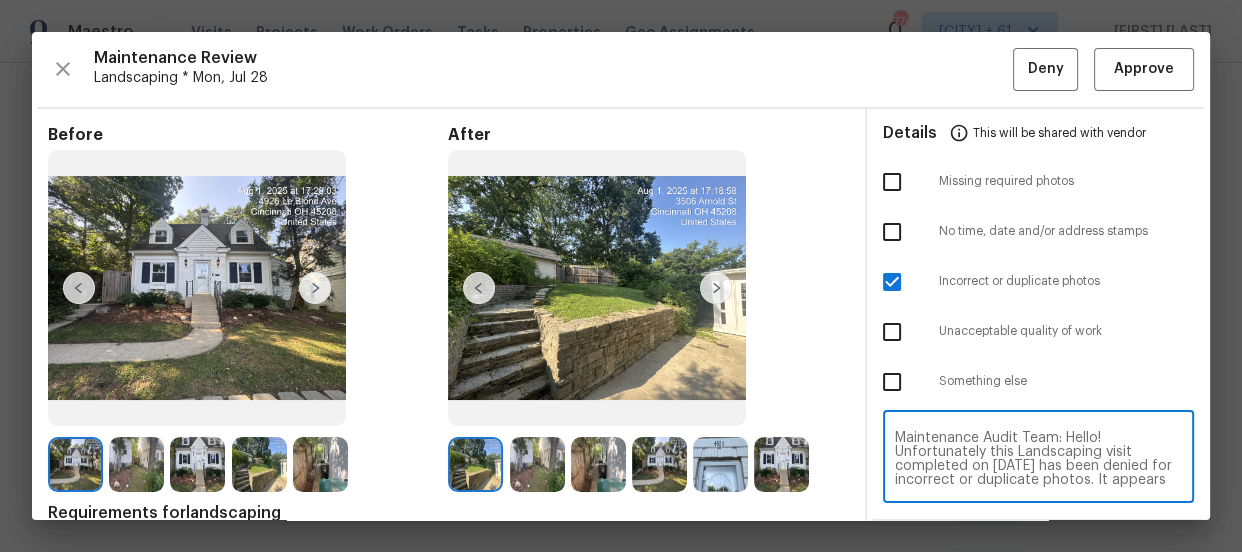 scroll, scrollTop: 97, scrollLeft: 0, axis: vertical 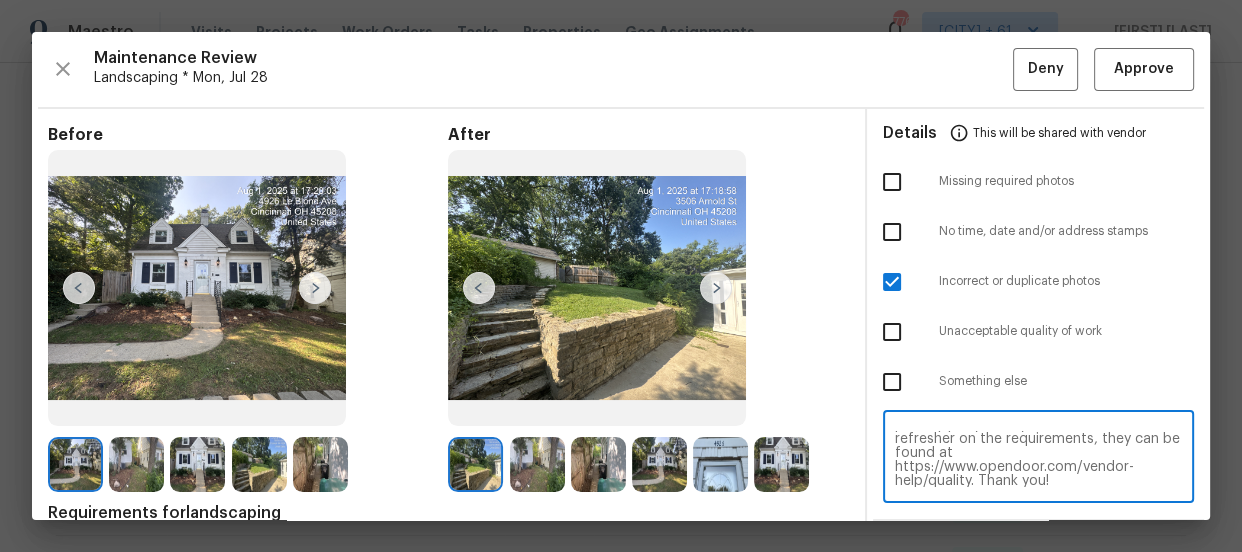 type on "Maintenance Audit Team: Hello! Unfortunately this Landscaping visit completed on 01/08/2025 has been denied for incorrect or duplicate photos. It appears before and after photos are same. For approval, please upload the correct photo(s). If you or your team need a refresher on the requirements, they can be found at https://www.opendoor.com/vendor-help/quality. Thank you!" 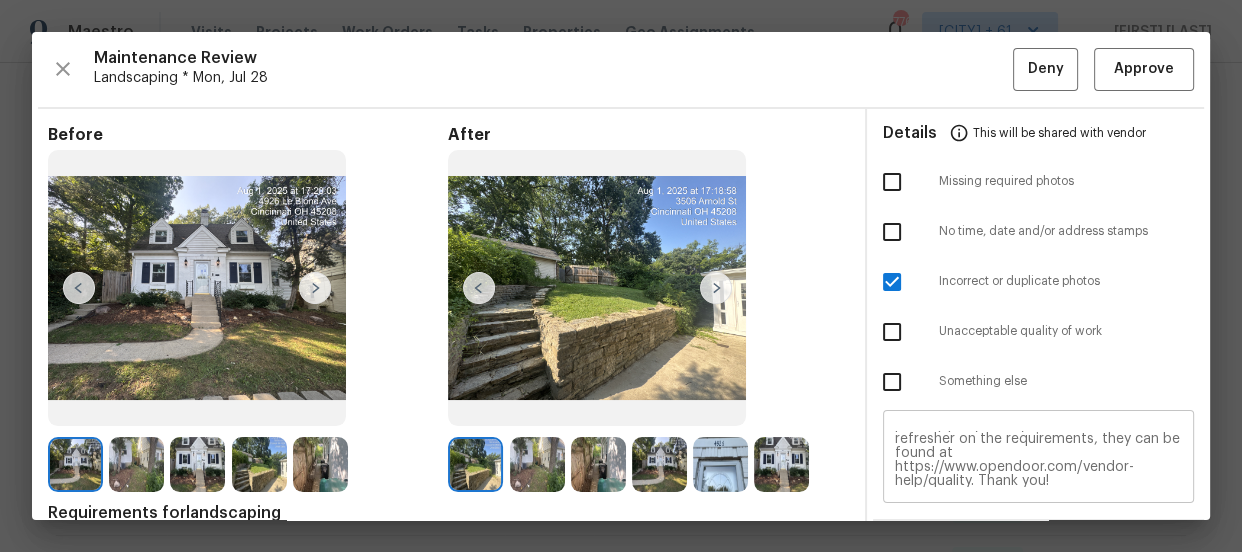 scroll, scrollTop: 335, scrollLeft: 0, axis: vertical 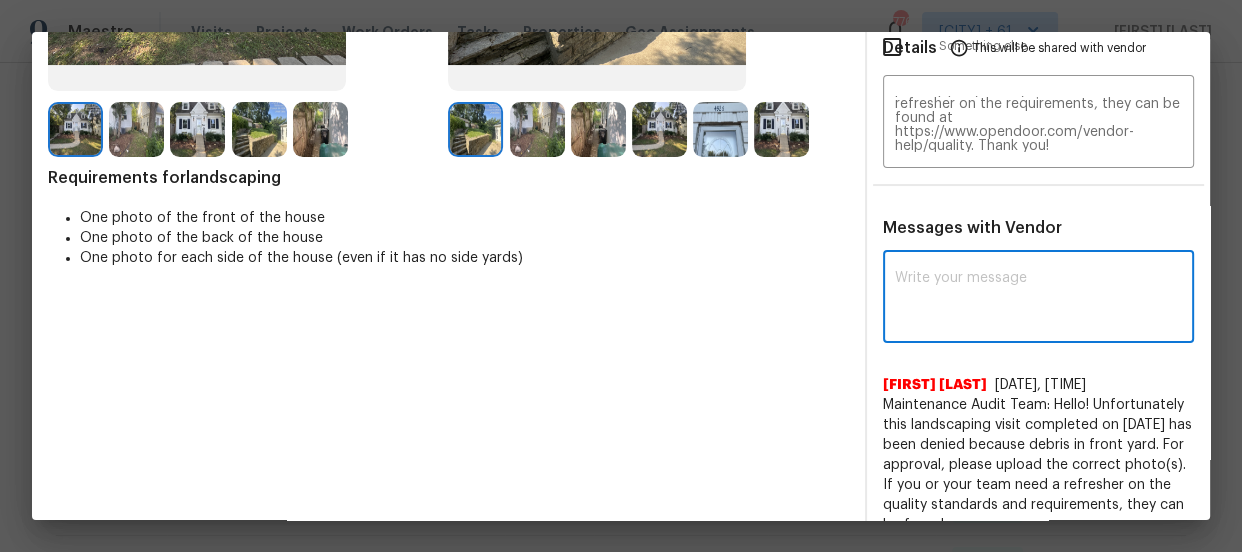 paste on "Maintenance Audit Team: Hello! Unfortunately this Landscaping visit completed on 01/08/2025 has been denied for incorrect or duplicate photos. It appears before and after photos are same. For approval, please upload the correct photo(s). If you or your team need a refresher on the requirements, they can be found at https://www.opendoor.com/vendor-help/quality. Thank you!" 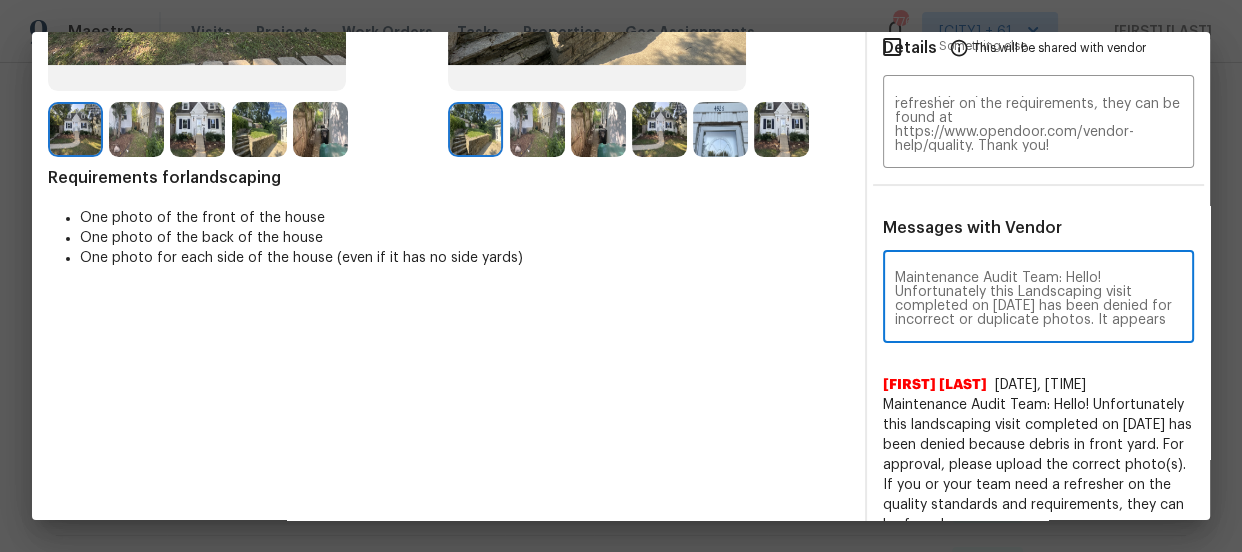 scroll, scrollTop: 154, scrollLeft: 0, axis: vertical 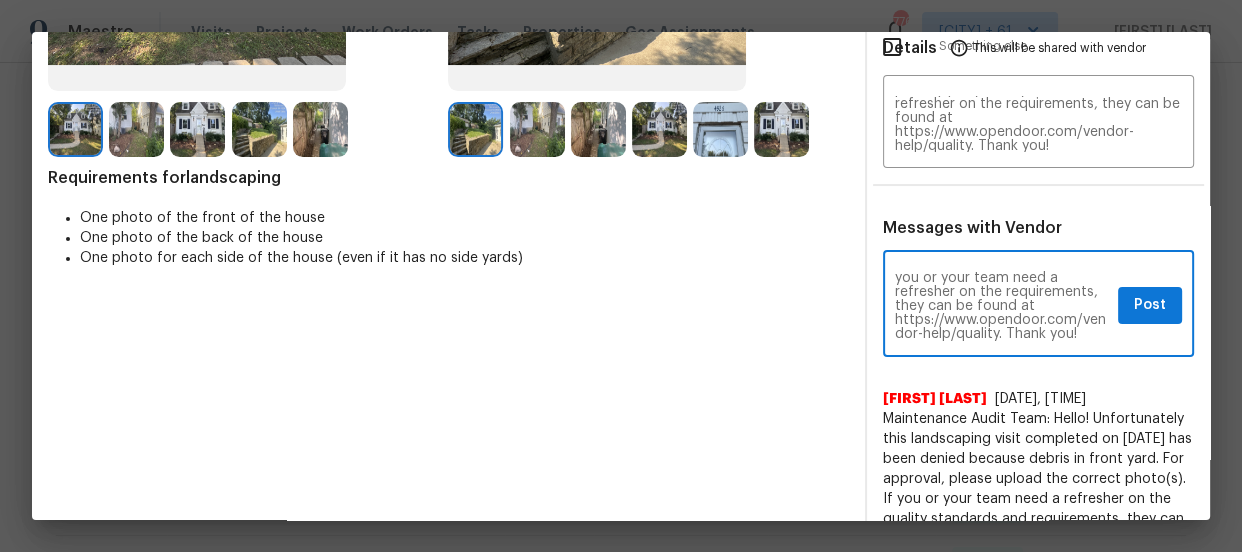 type on "Maintenance Audit Team: Hello! Unfortunately this Landscaping visit completed on 01/08/2025 has been denied for incorrect or duplicate photos. It appears before and after photos are same. For approval, please upload the correct photo(s). If you or your team need a refresher on the requirements, they can be found at https://www.opendoor.com/vendor-help/quality. Thank you!" 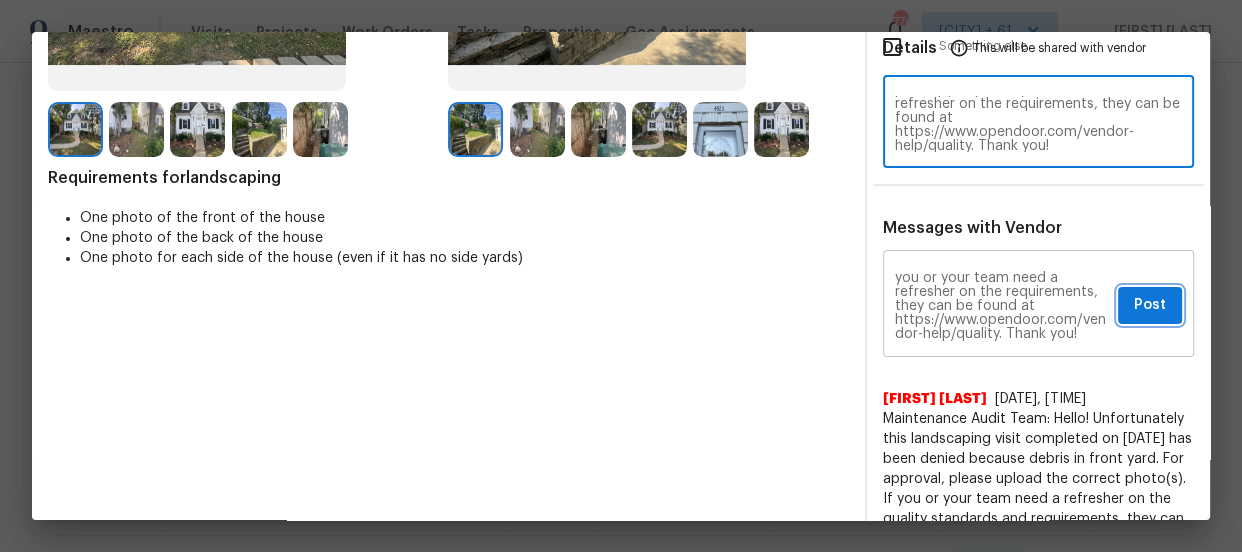 click on "Post" at bounding box center (1150, 305) 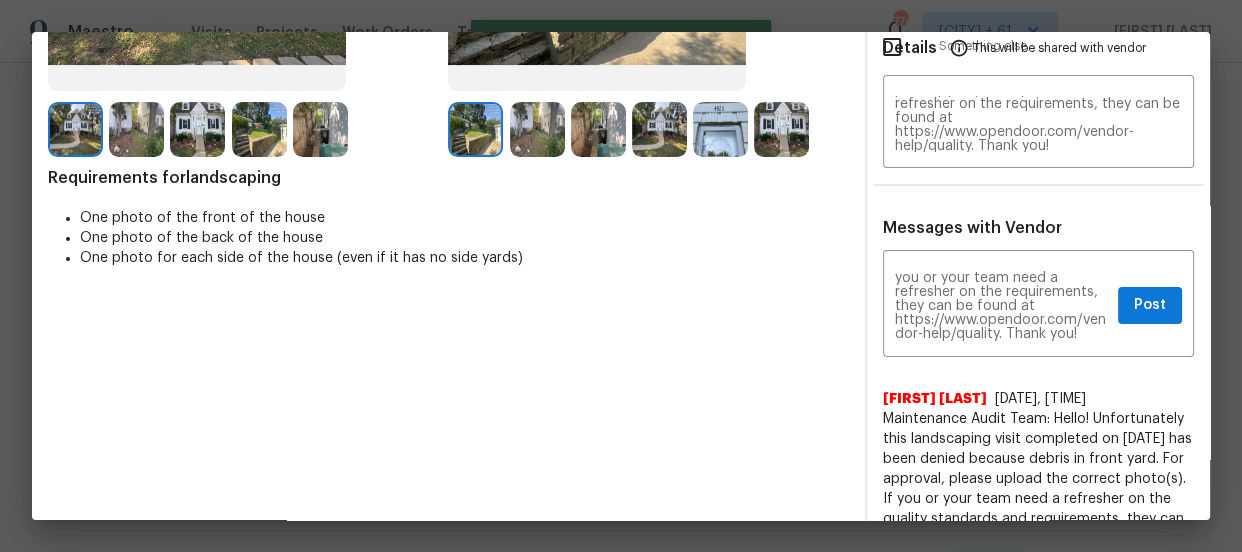 type 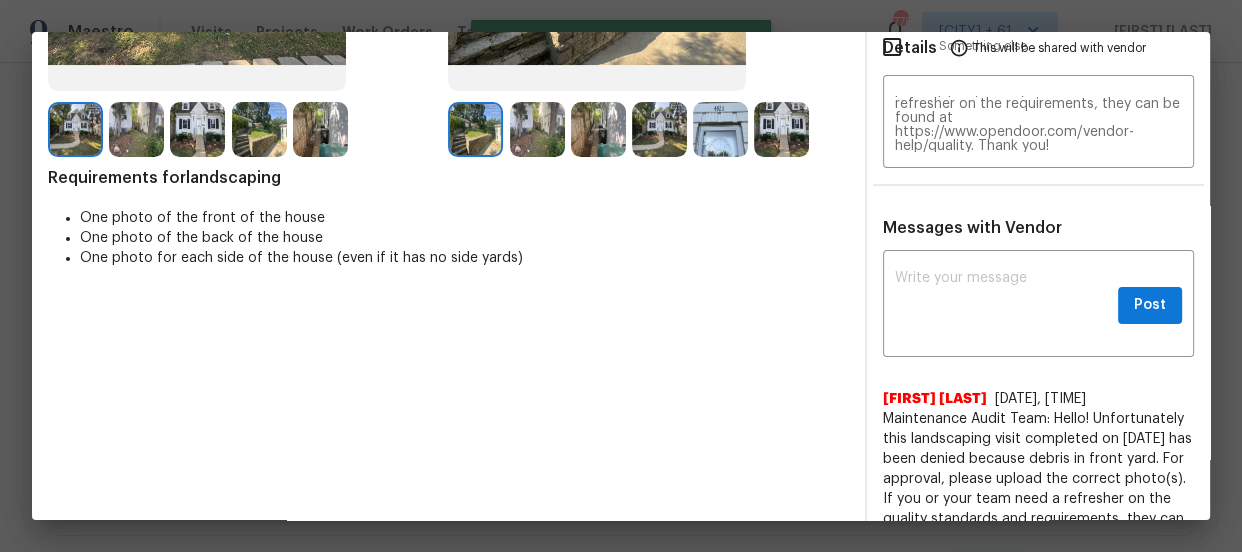 scroll, scrollTop: 206, scrollLeft: 0, axis: vertical 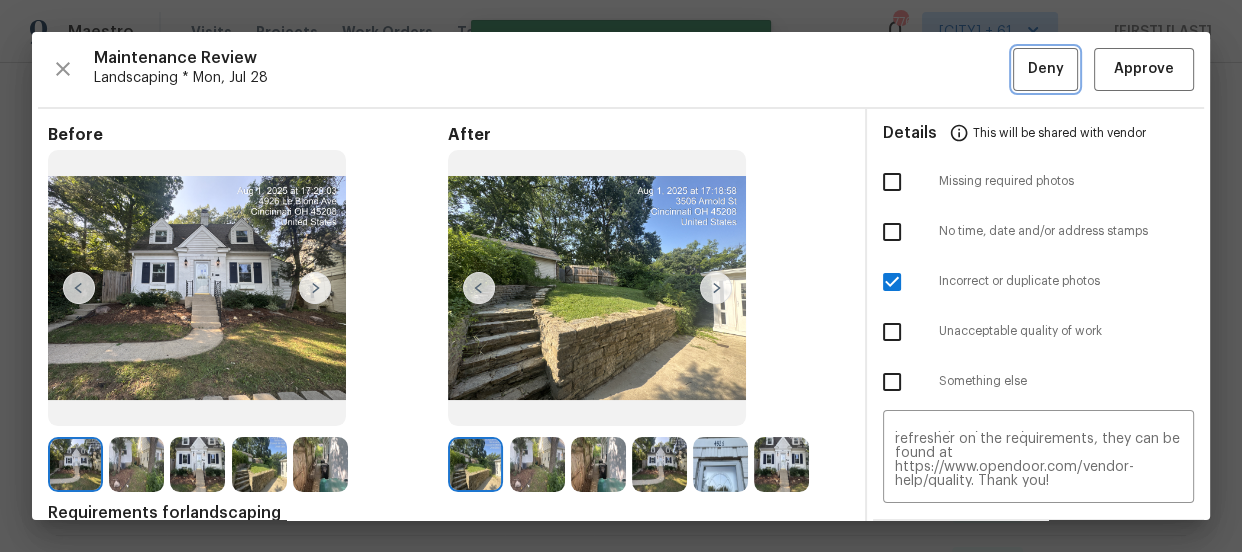 click on "Deny" at bounding box center (1046, 69) 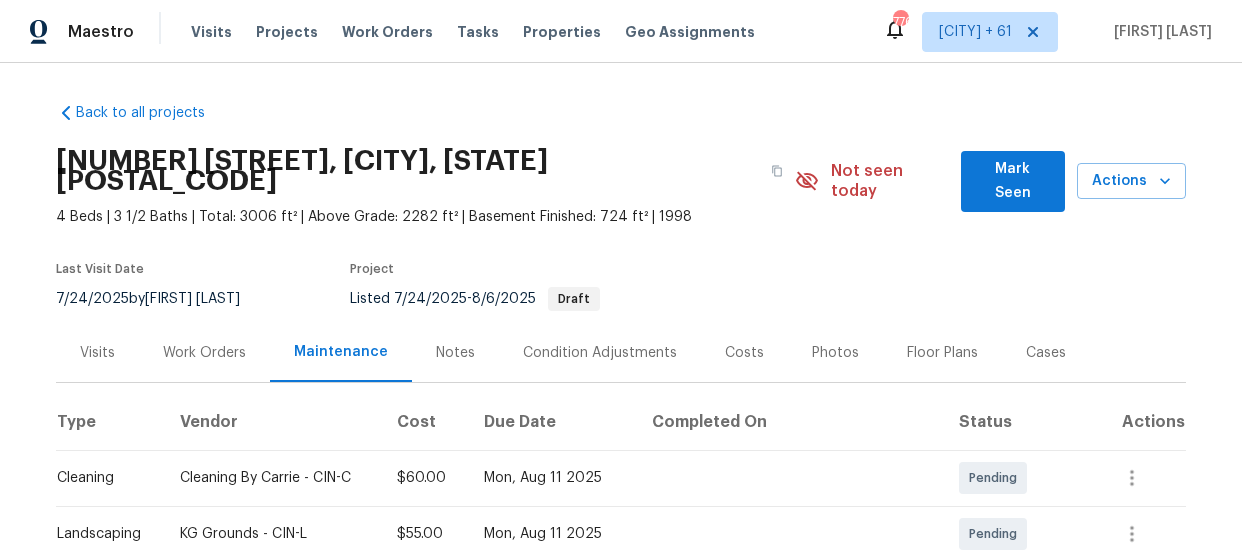 scroll, scrollTop: 0, scrollLeft: 0, axis: both 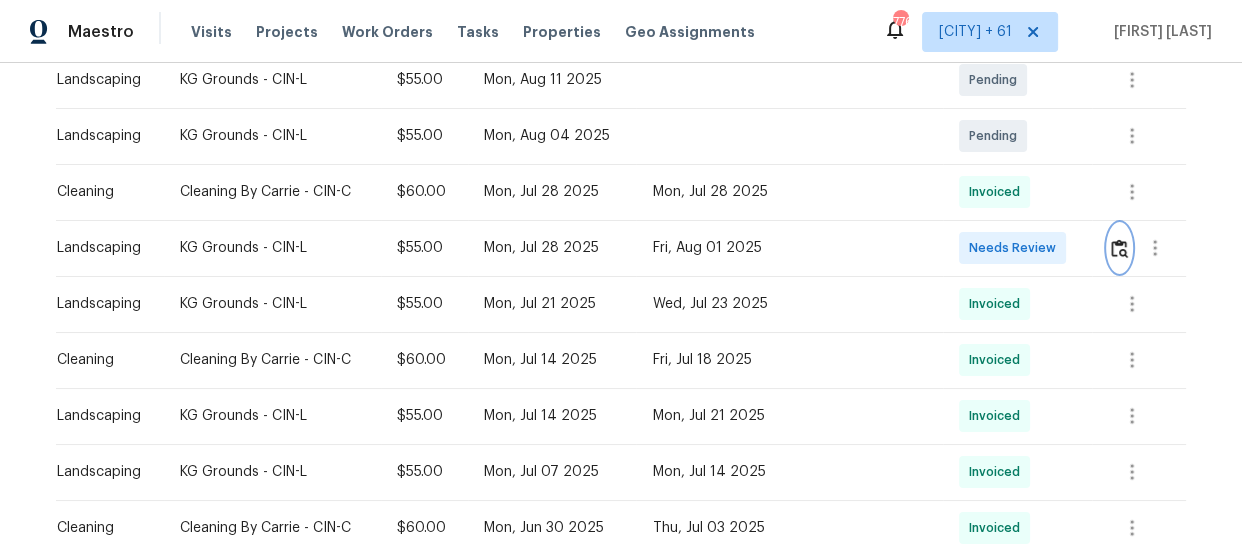 click at bounding box center [1119, 248] 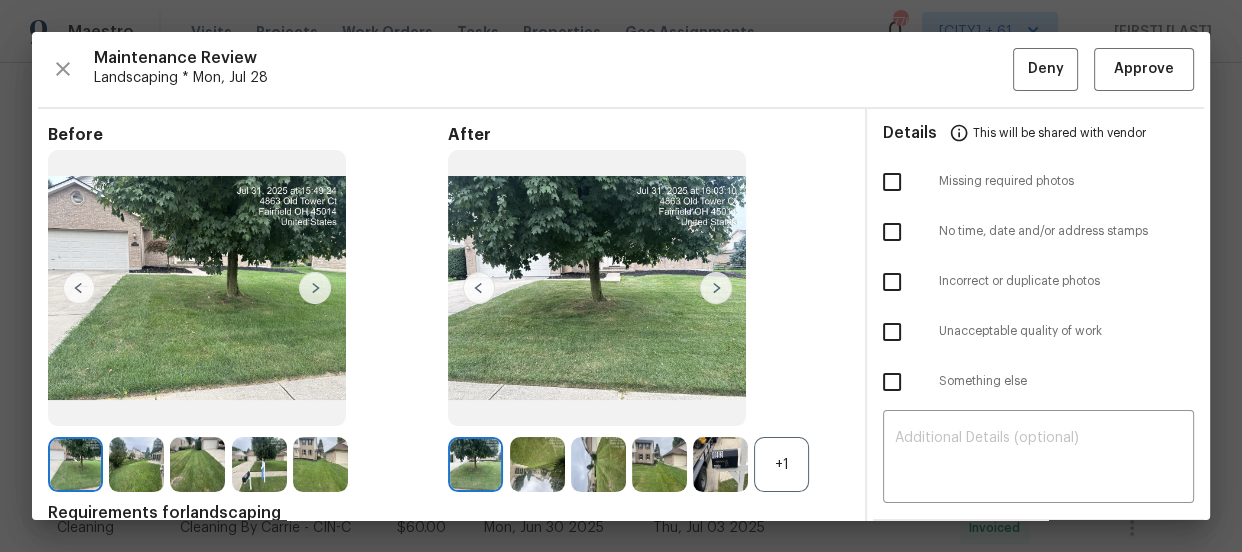 click on "+1" at bounding box center (781, 464) 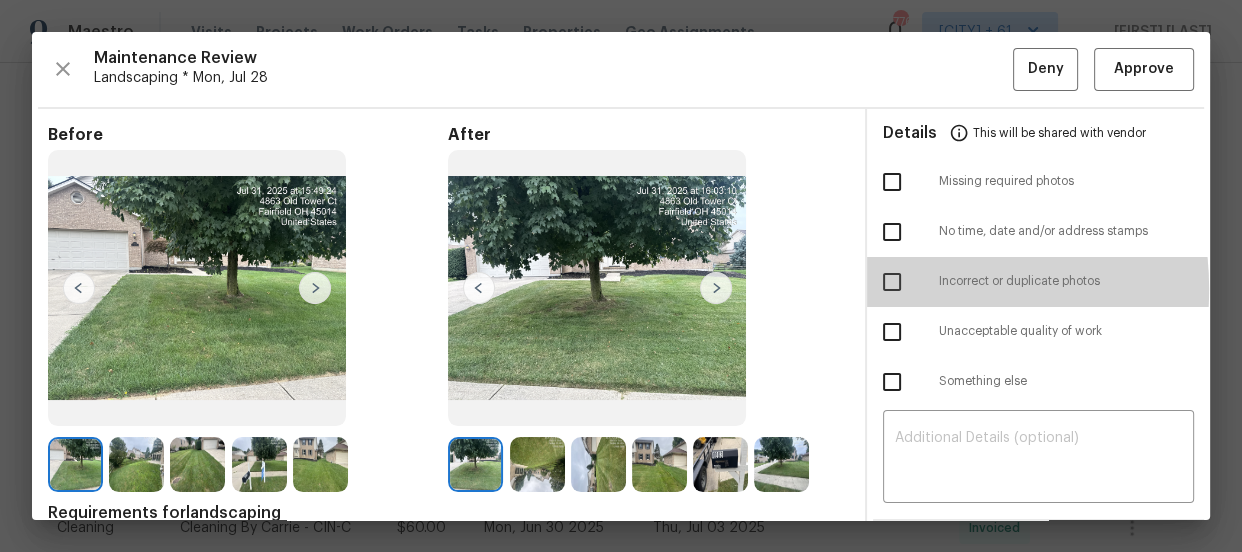 click at bounding box center [892, 282] 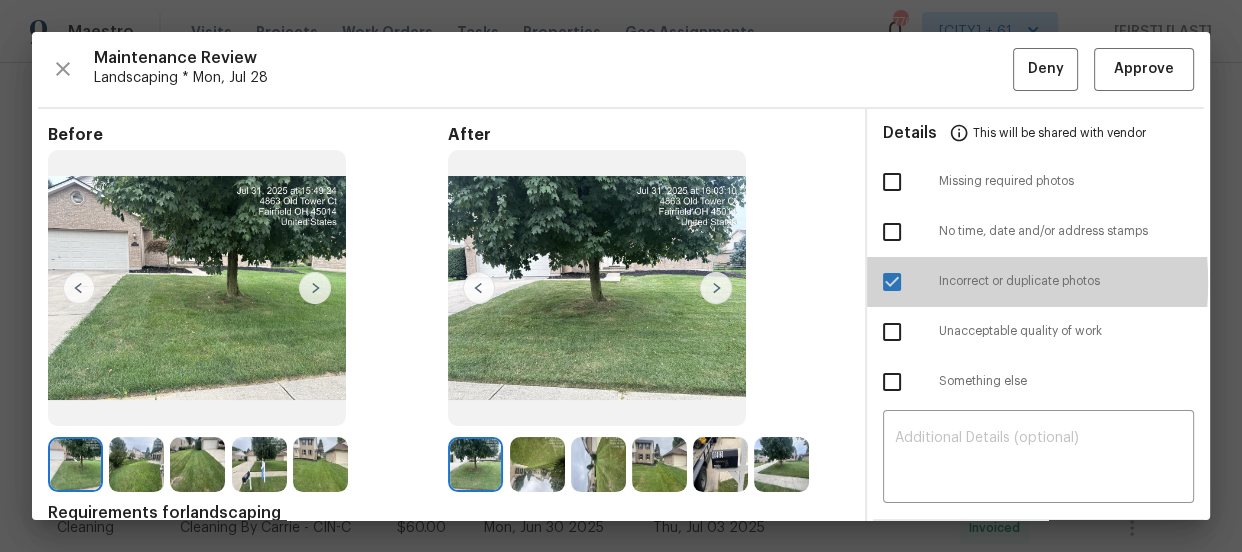 click at bounding box center (892, 282) 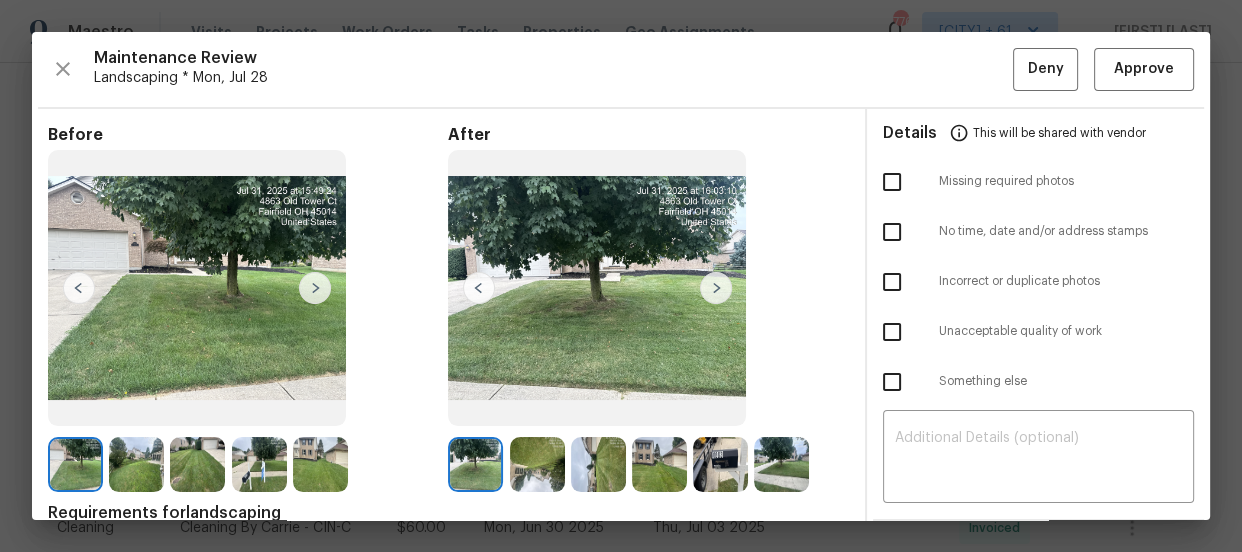 click at bounding box center [716, 288] 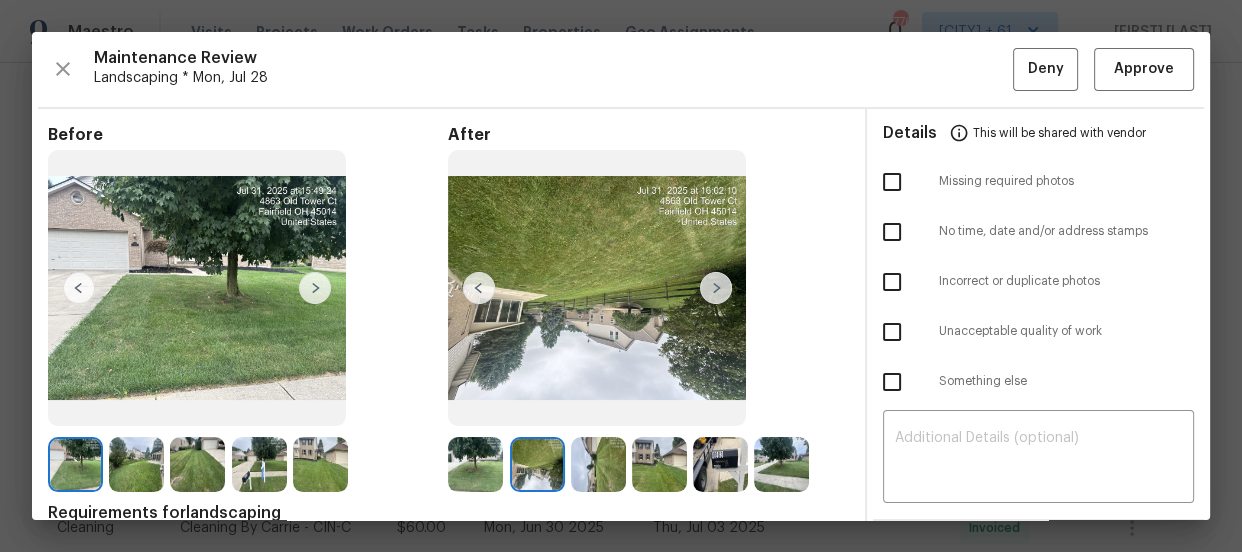 click at bounding box center [479, 288] 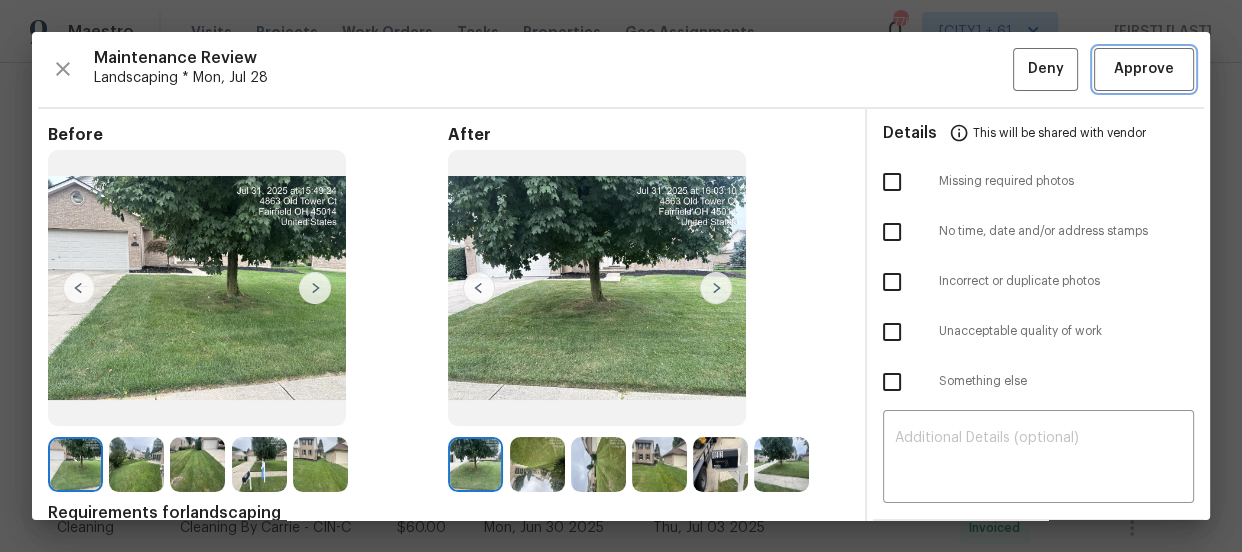 click on "Approve" at bounding box center [1144, 69] 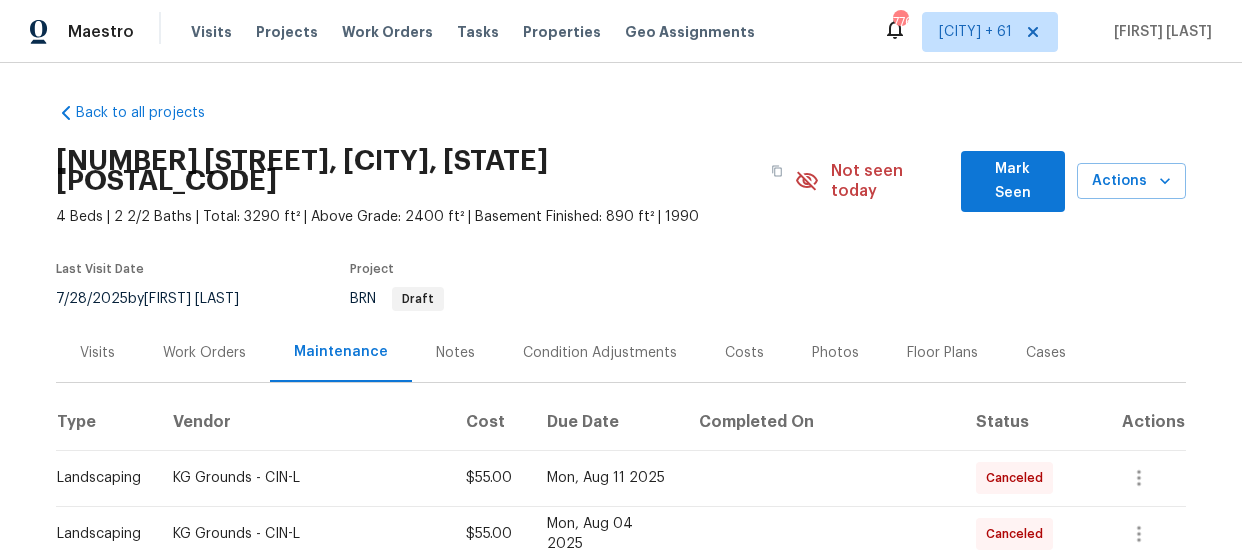 scroll, scrollTop: 0, scrollLeft: 0, axis: both 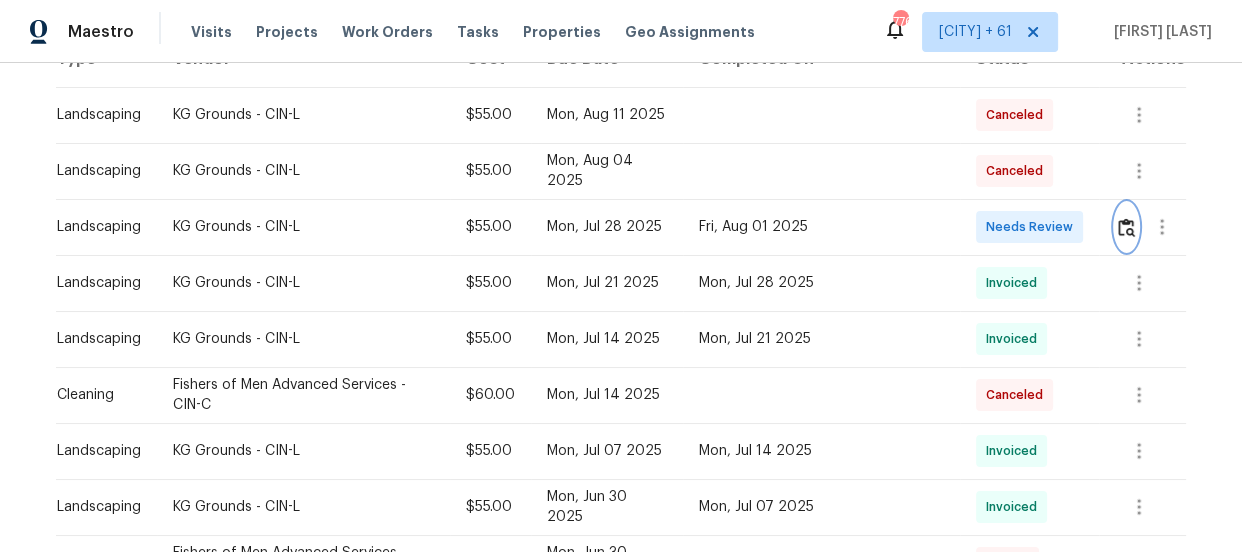 click at bounding box center (1126, 227) 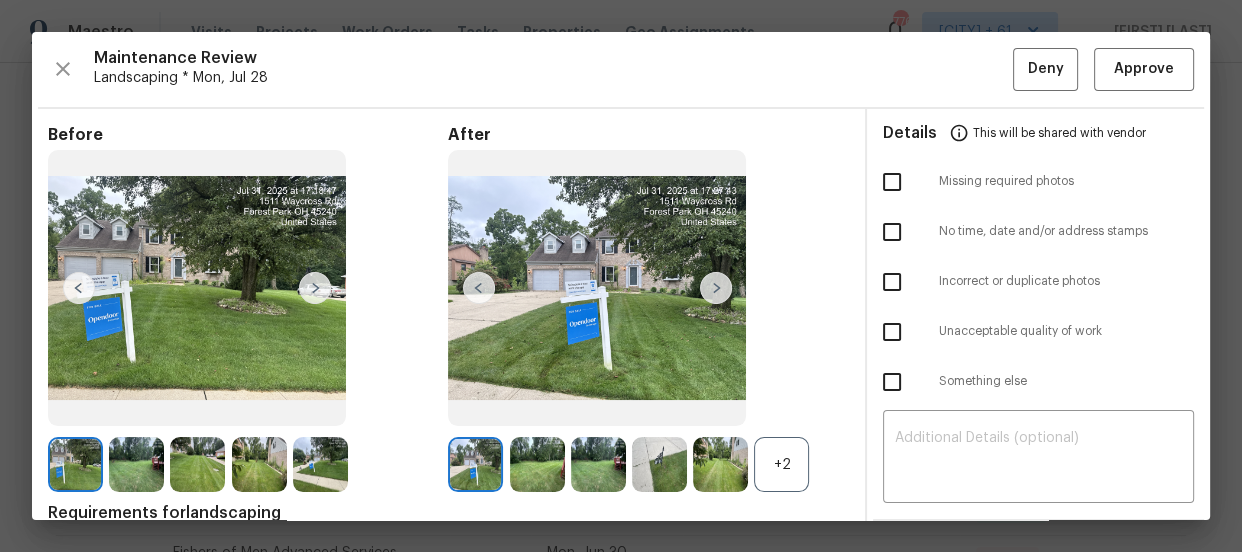 click on "+2" at bounding box center (781, 464) 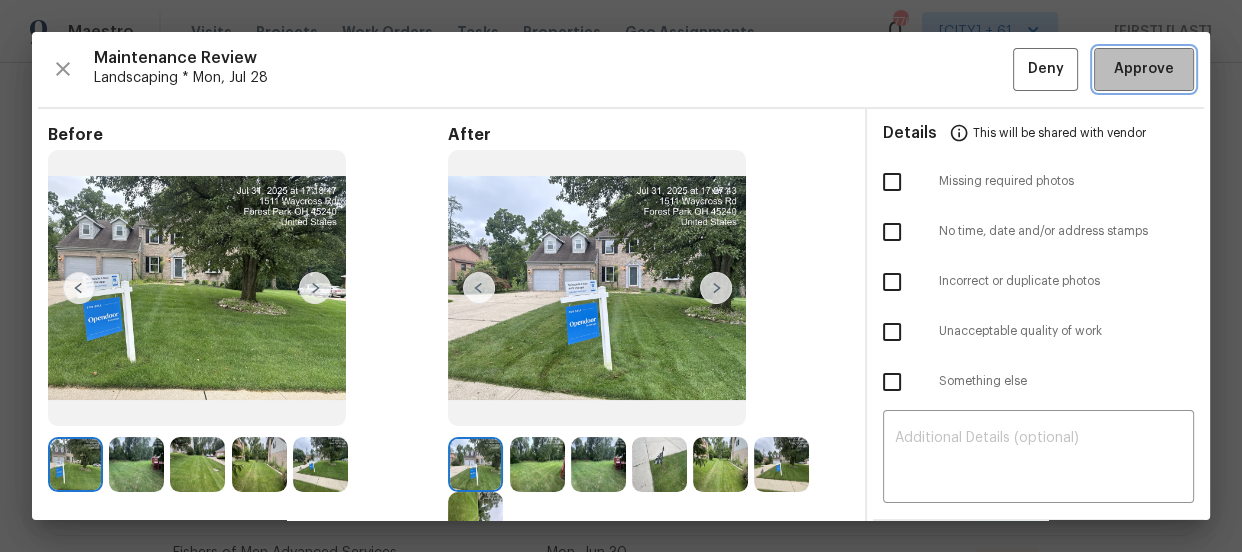 click on "Approve" at bounding box center [1144, 69] 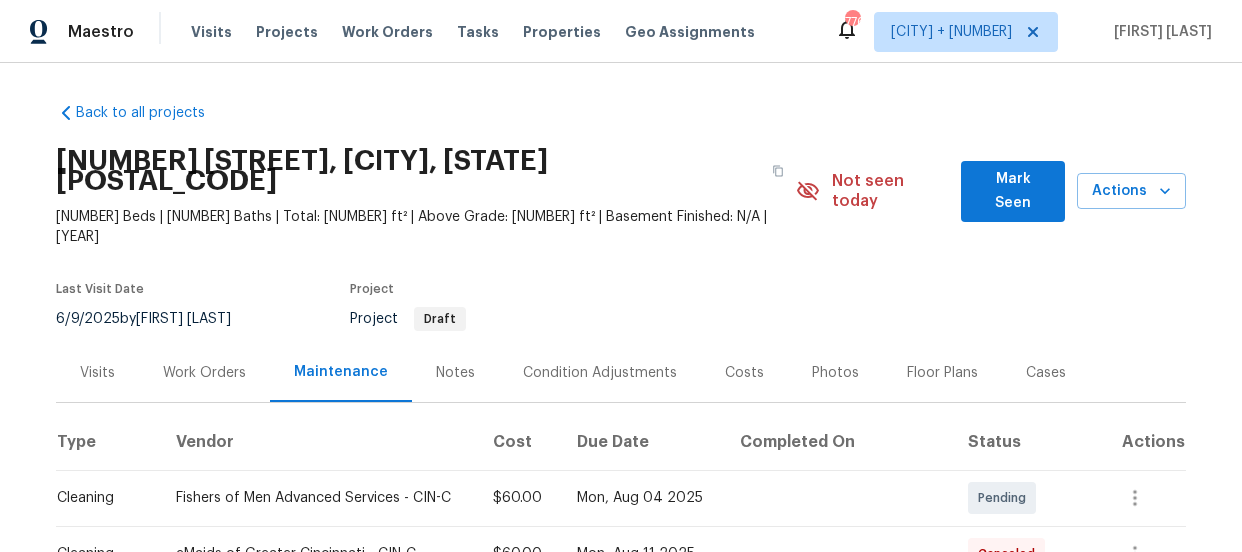 scroll, scrollTop: 0, scrollLeft: 0, axis: both 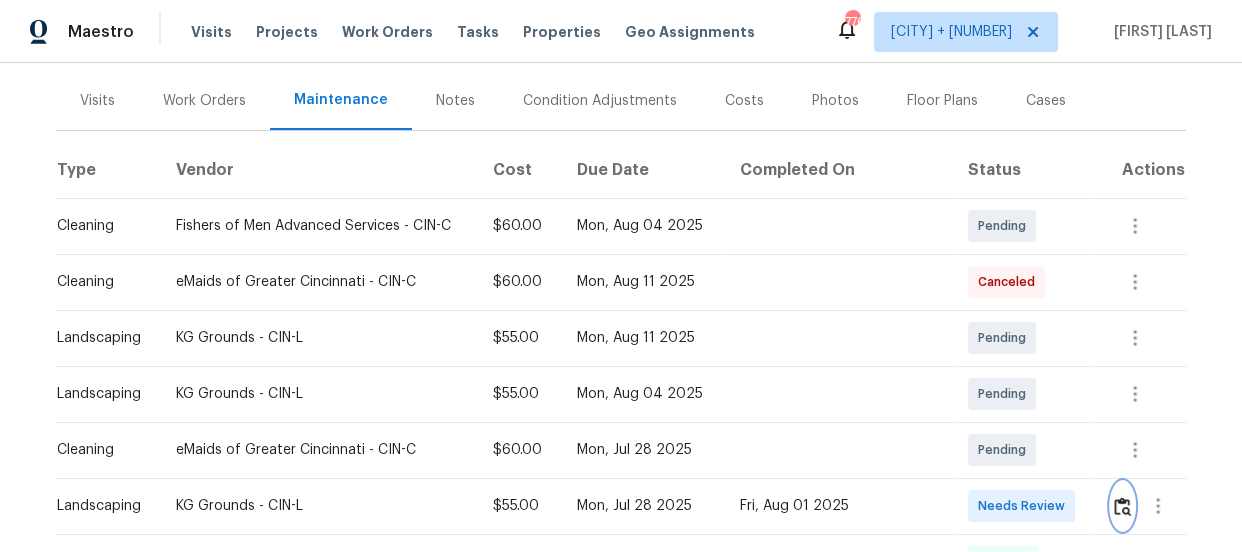 click at bounding box center [1122, 506] 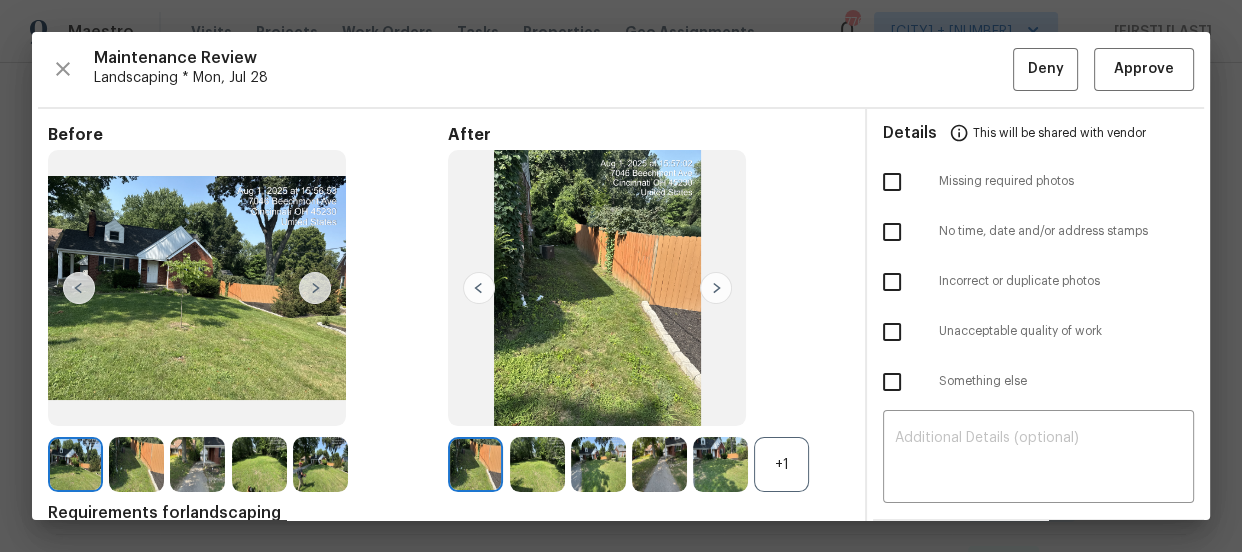 click on "+1" at bounding box center (781, 464) 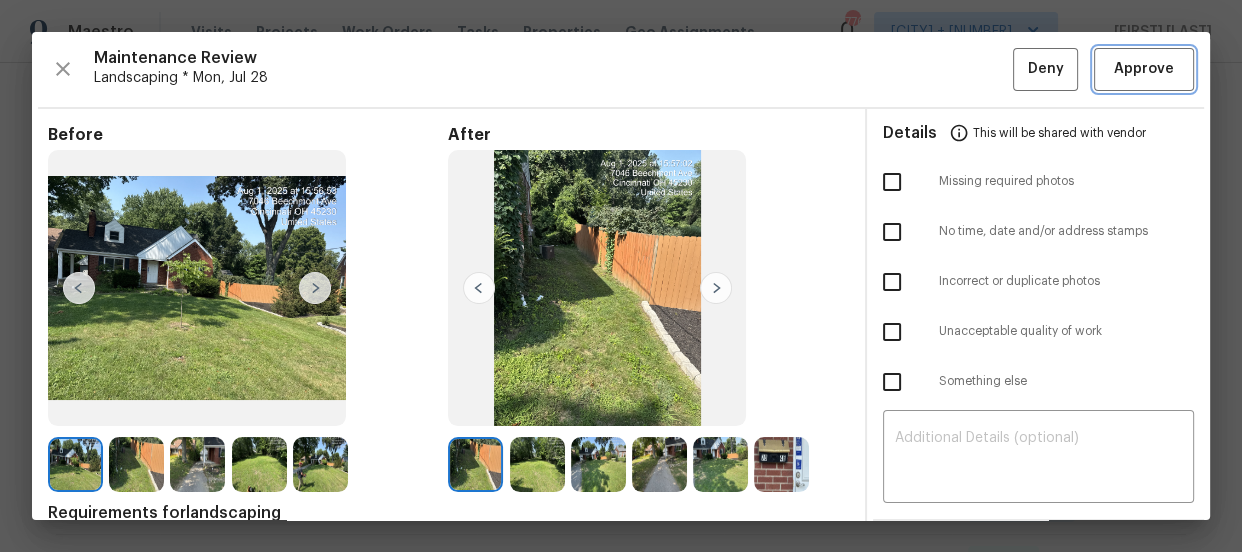 click on "Approve" at bounding box center [1144, 69] 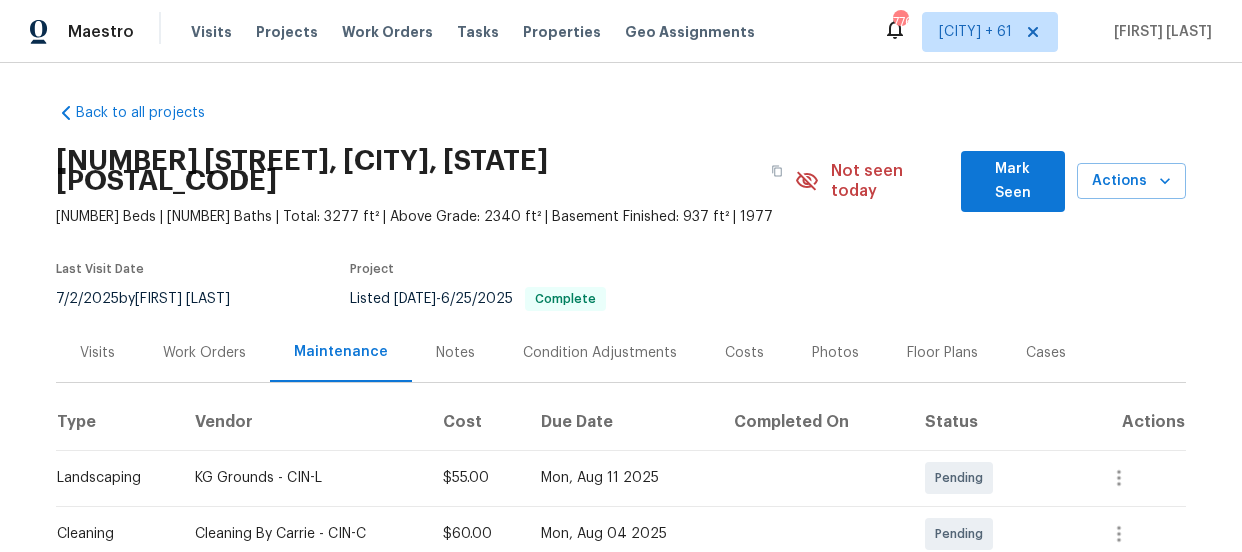 scroll, scrollTop: 0, scrollLeft: 0, axis: both 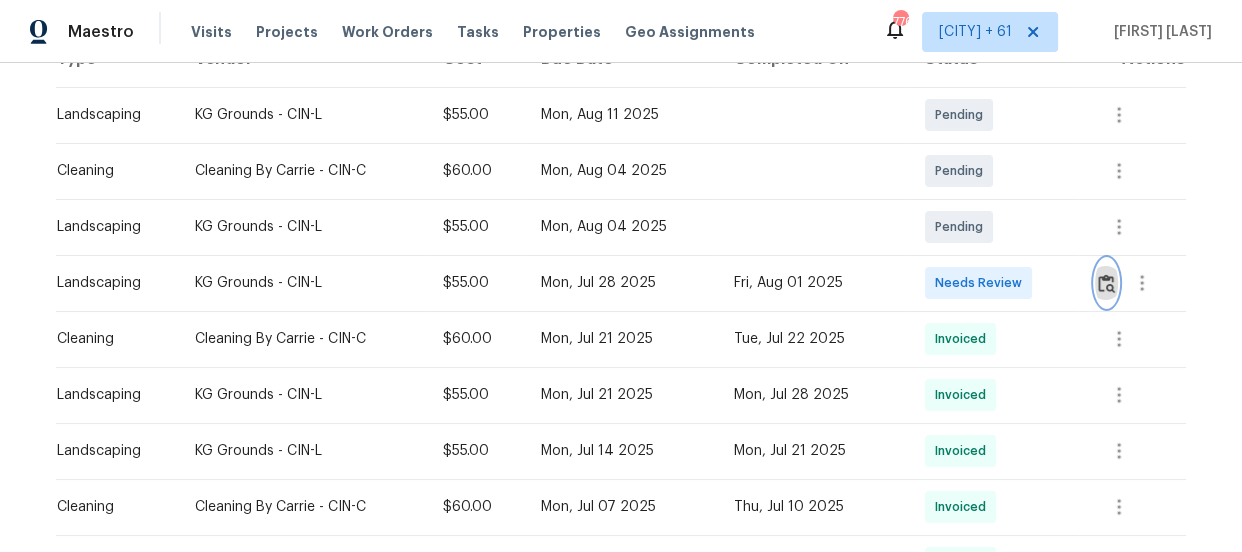 click at bounding box center [1106, 283] 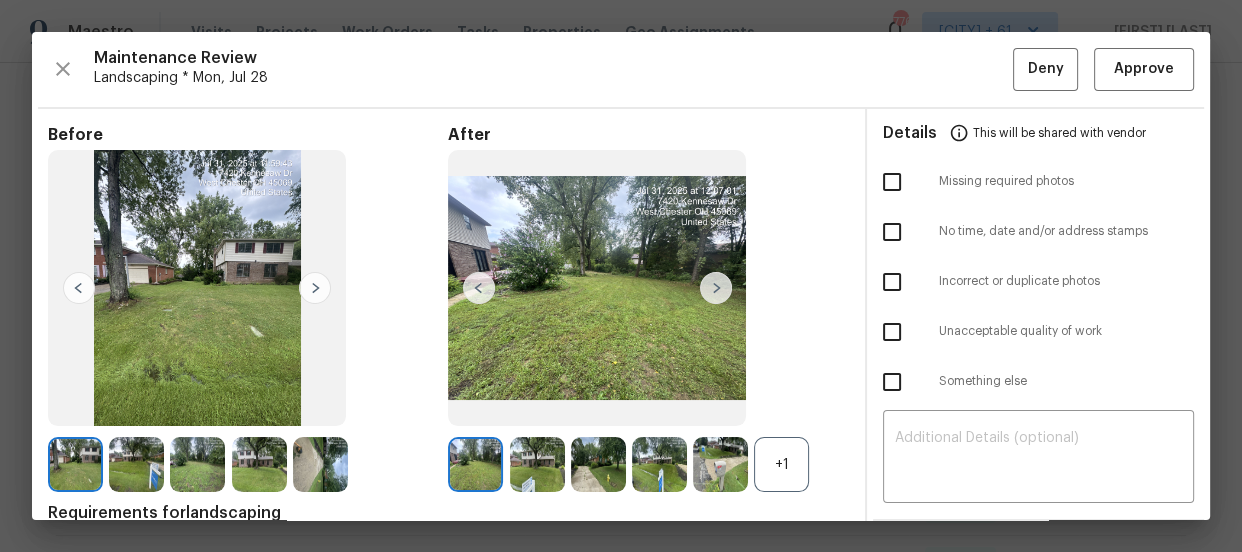 click on "+1" at bounding box center [781, 464] 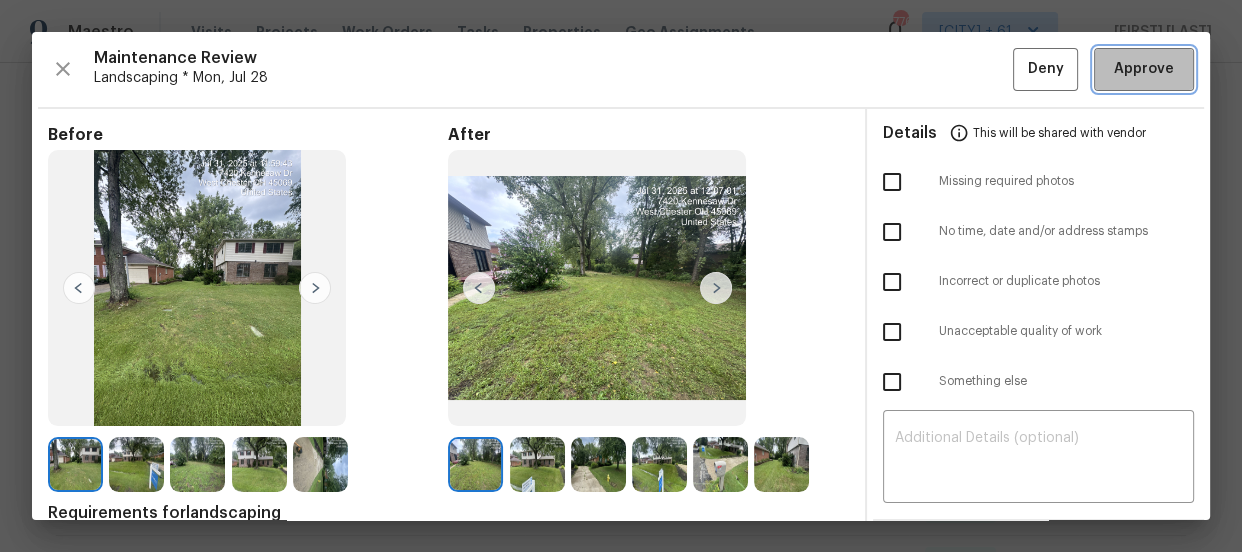 click on "Approve" at bounding box center [1144, 69] 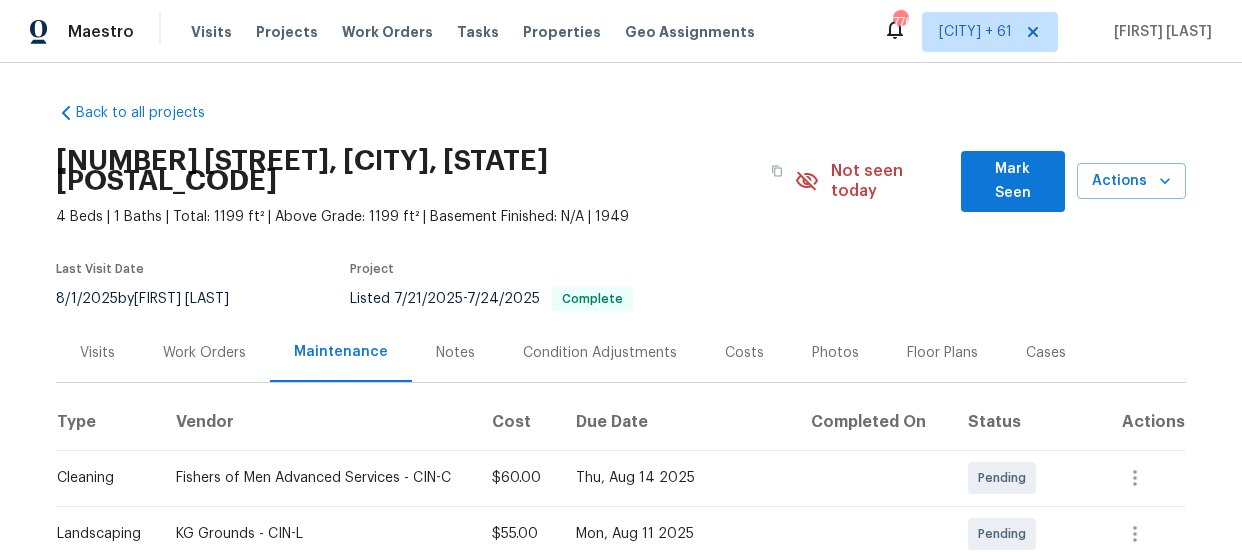 scroll, scrollTop: 0, scrollLeft: 0, axis: both 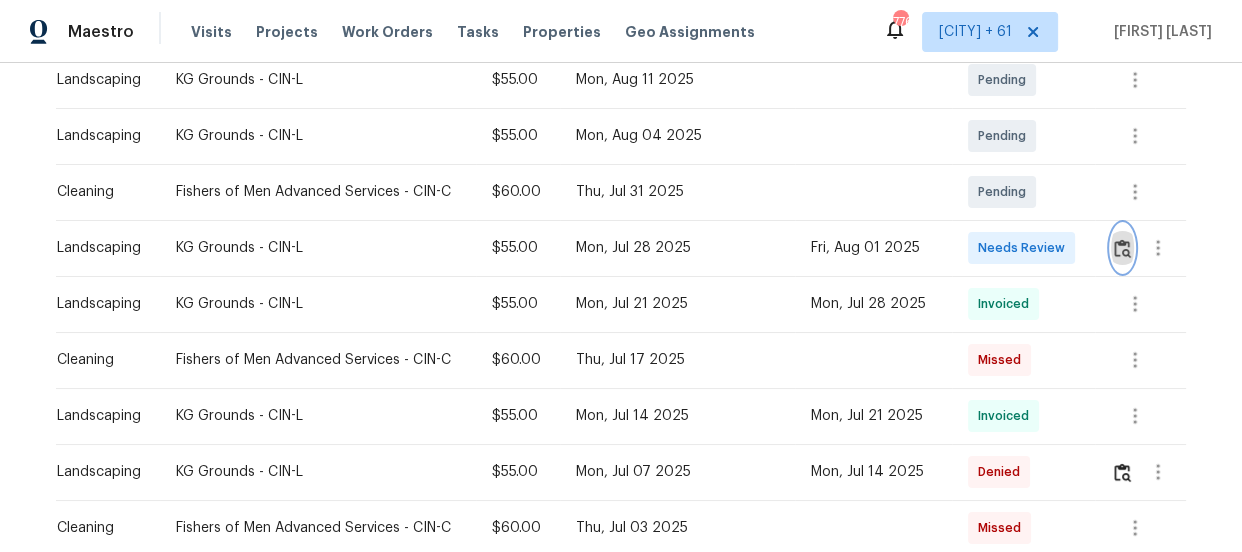 click at bounding box center [1122, 248] 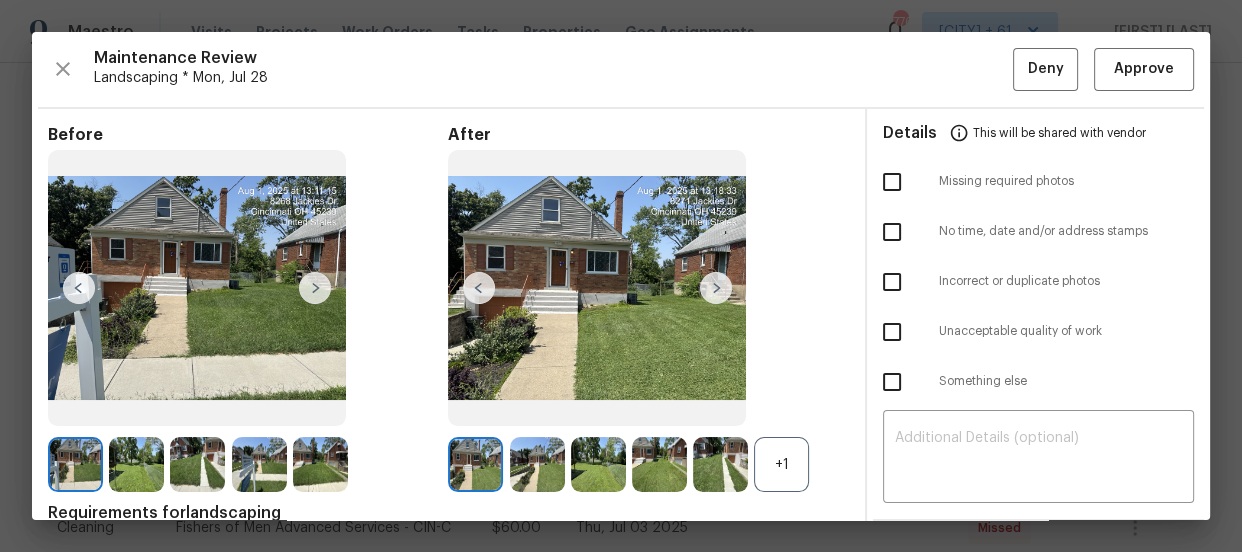 click on "+1" at bounding box center [781, 464] 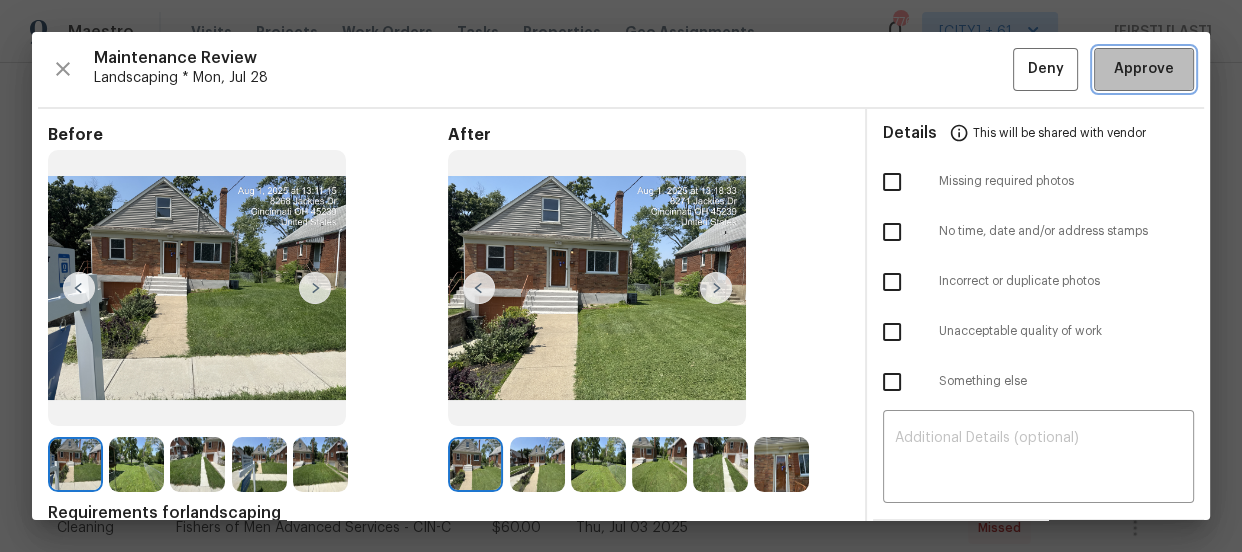 click on "Approve" at bounding box center (1144, 69) 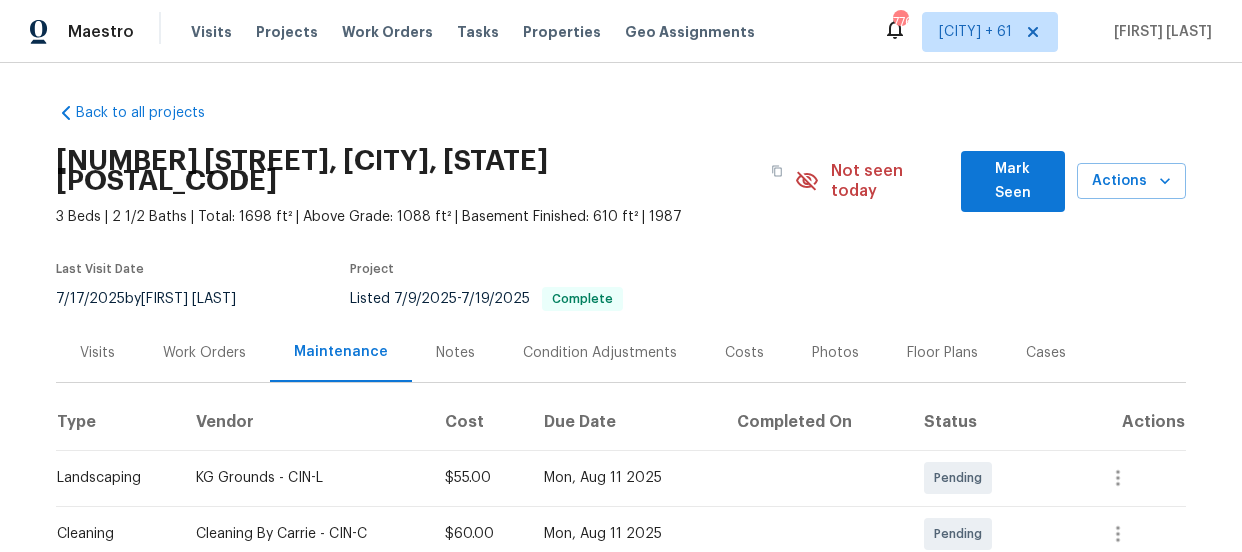 scroll, scrollTop: 0, scrollLeft: 0, axis: both 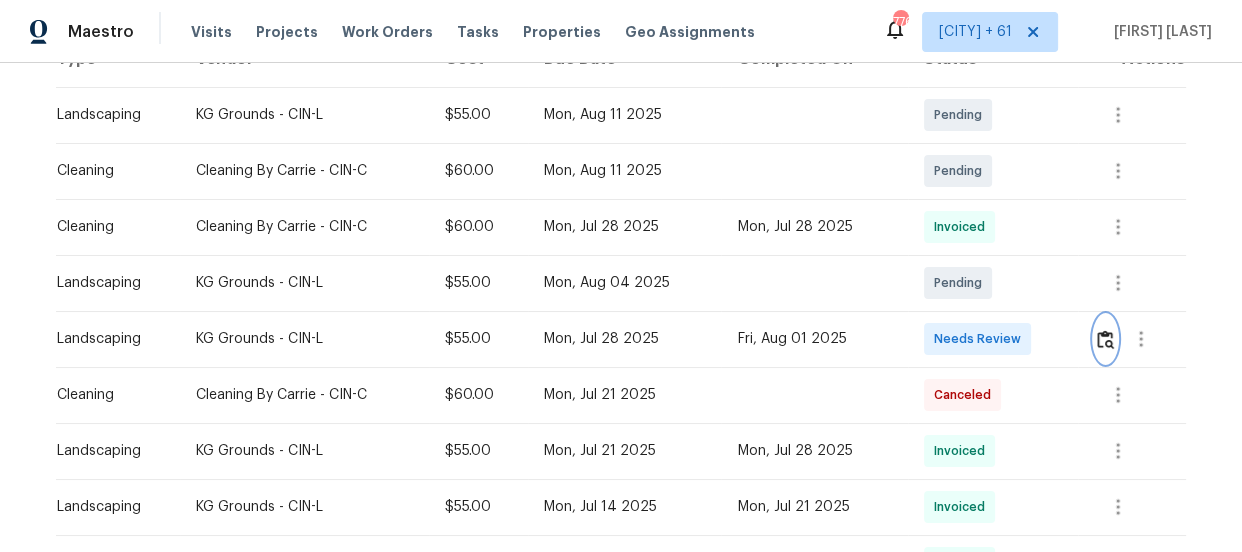 click at bounding box center [1105, 339] 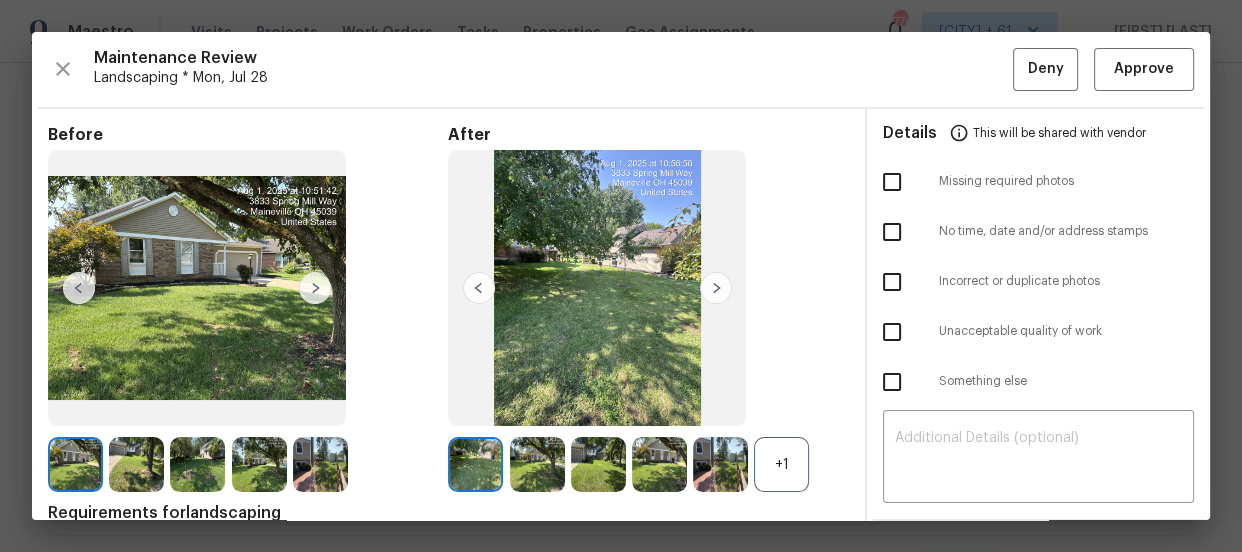 click on "+1" at bounding box center (781, 464) 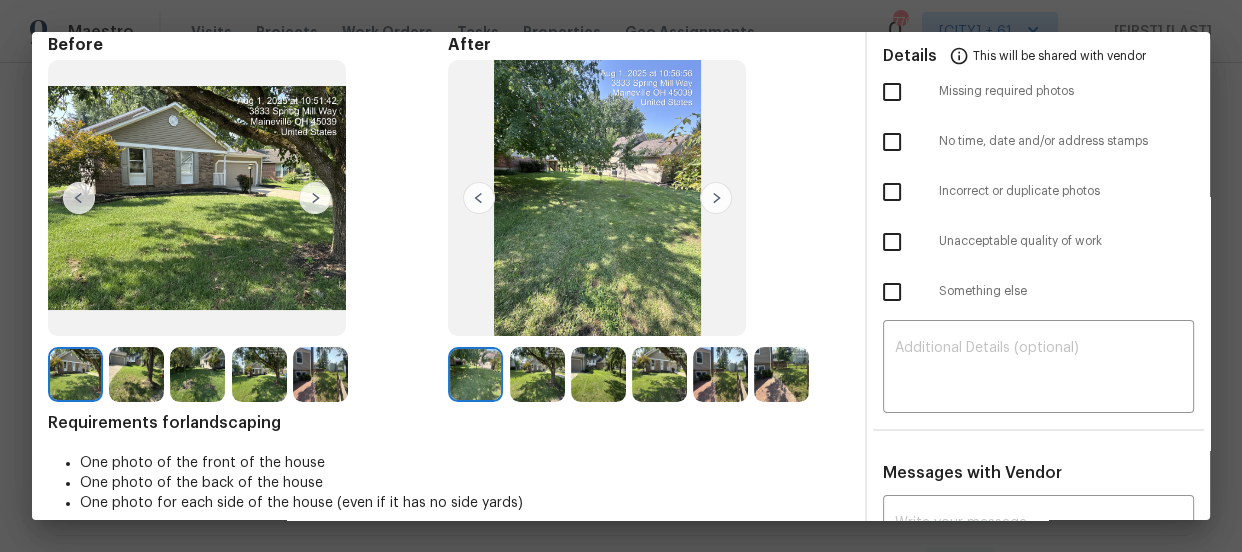 scroll, scrollTop: 0, scrollLeft: 0, axis: both 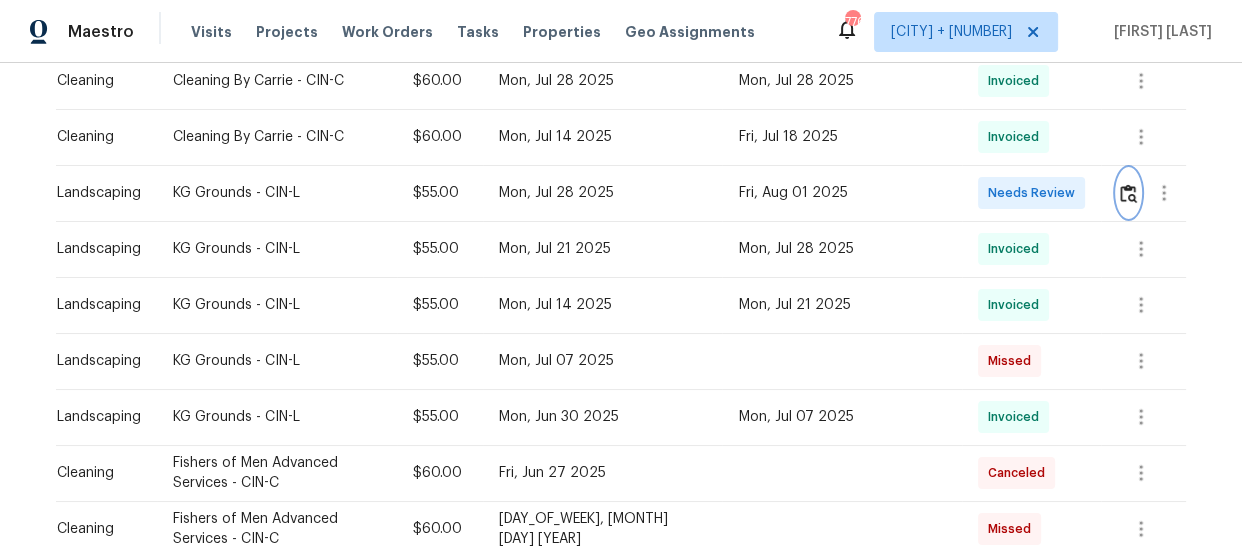 click at bounding box center (1128, 193) 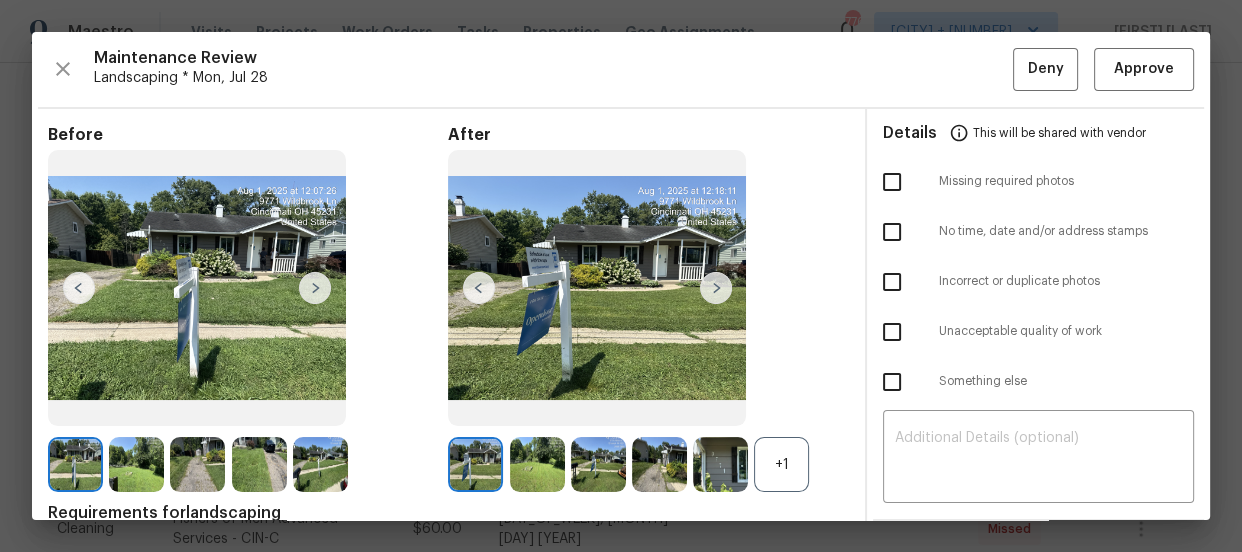 click on "+1" at bounding box center [781, 464] 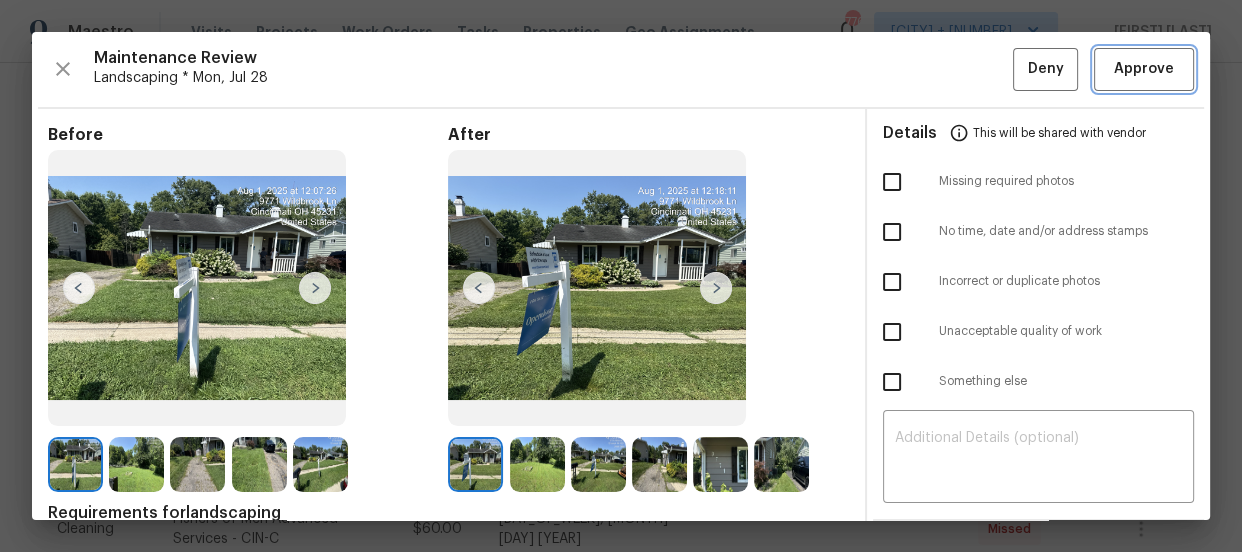 click on "Approve" at bounding box center (1144, 69) 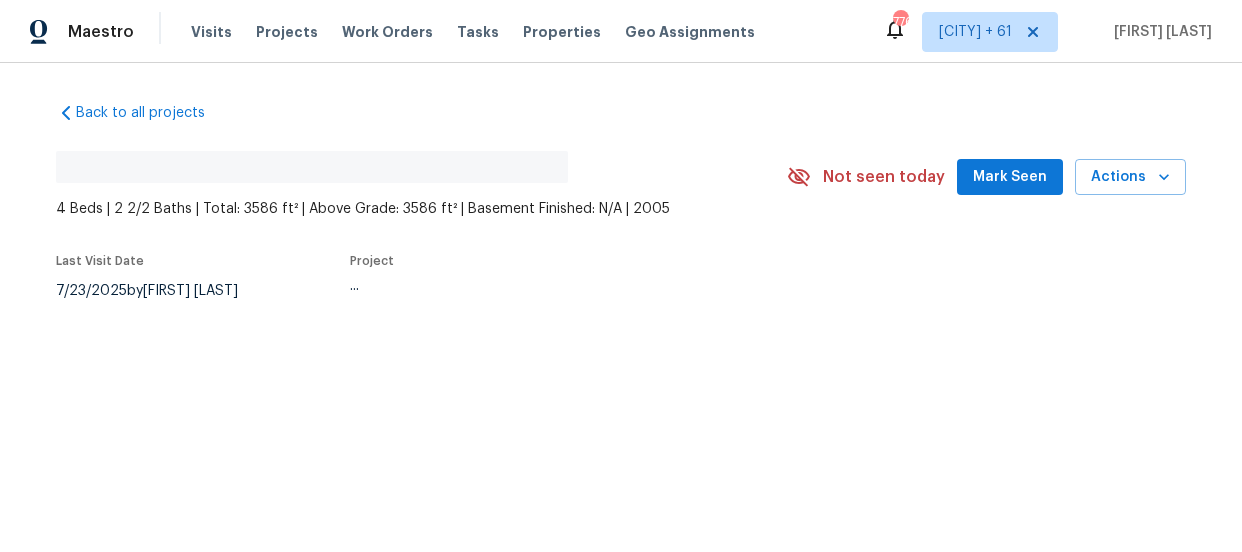 scroll, scrollTop: 0, scrollLeft: 0, axis: both 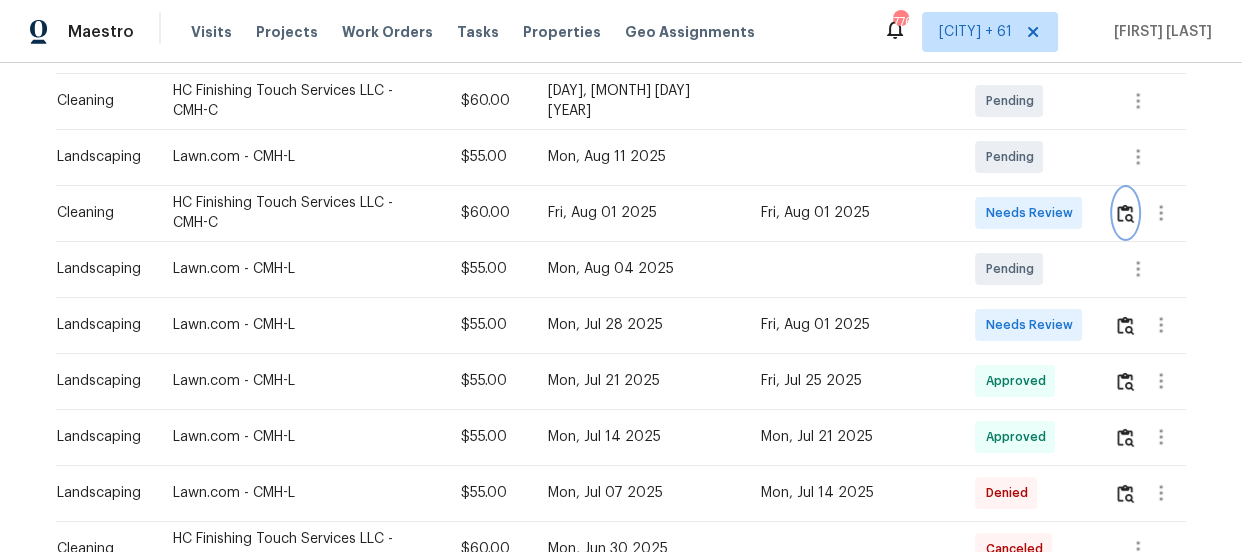 click at bounding box center (1125, 213) 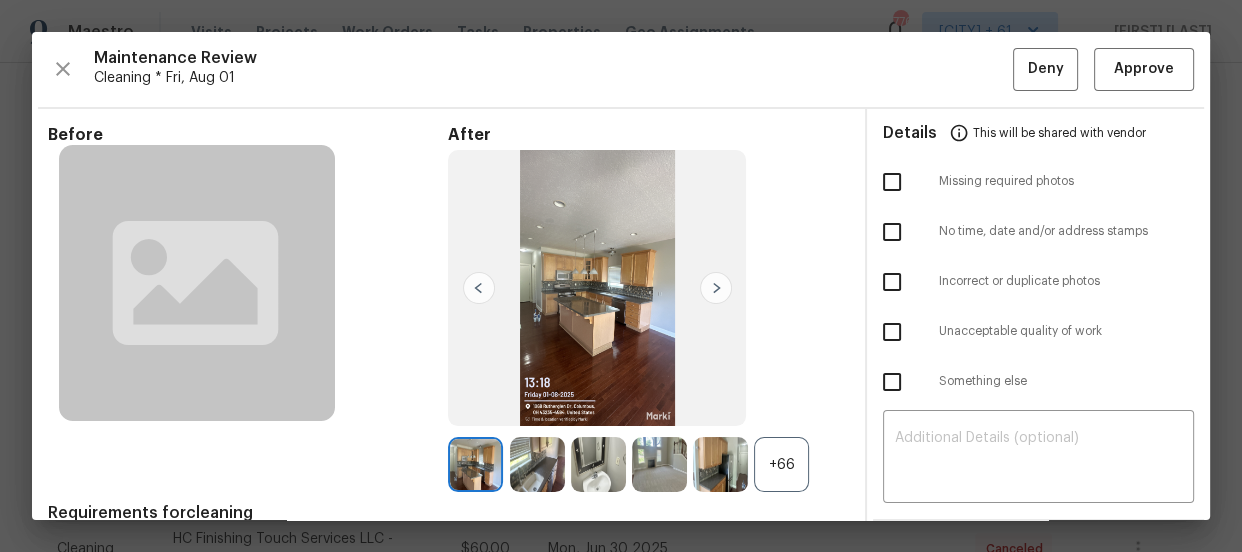 click on "+66" at bounding box center [781, 464] 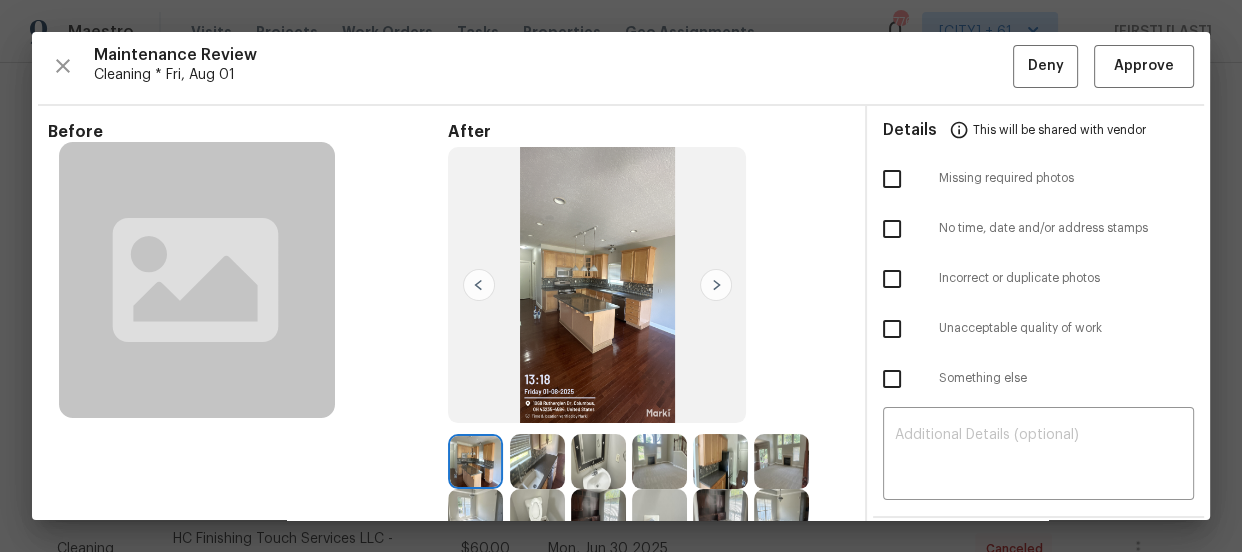 scroll, scrollTop: 0, scrollLeft: 0, axis: both 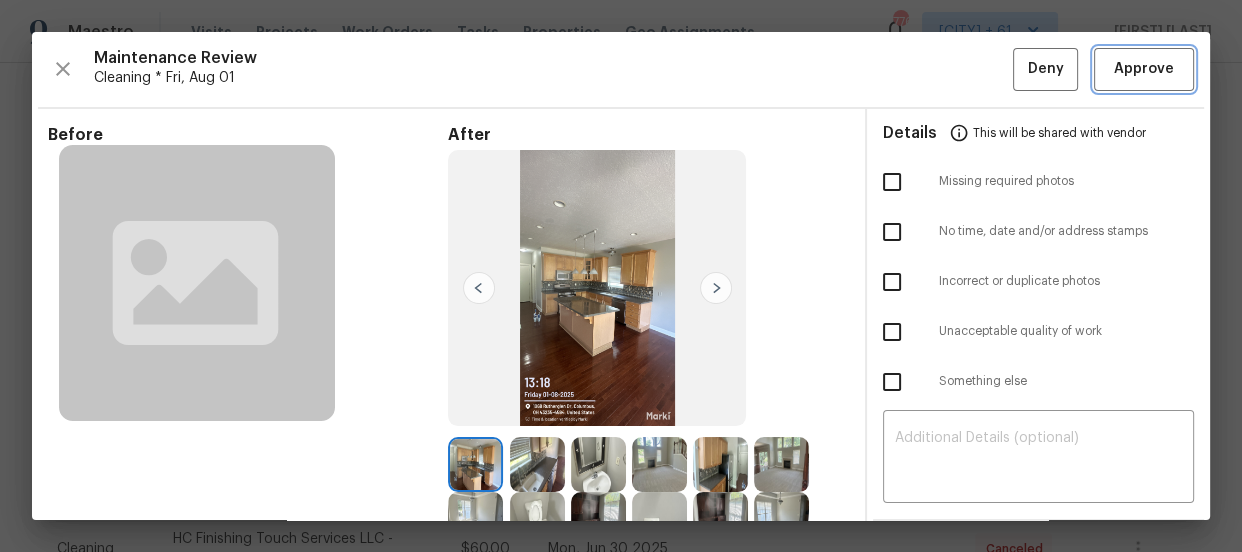 click on "Approve" at bounding box center (1144, 69) 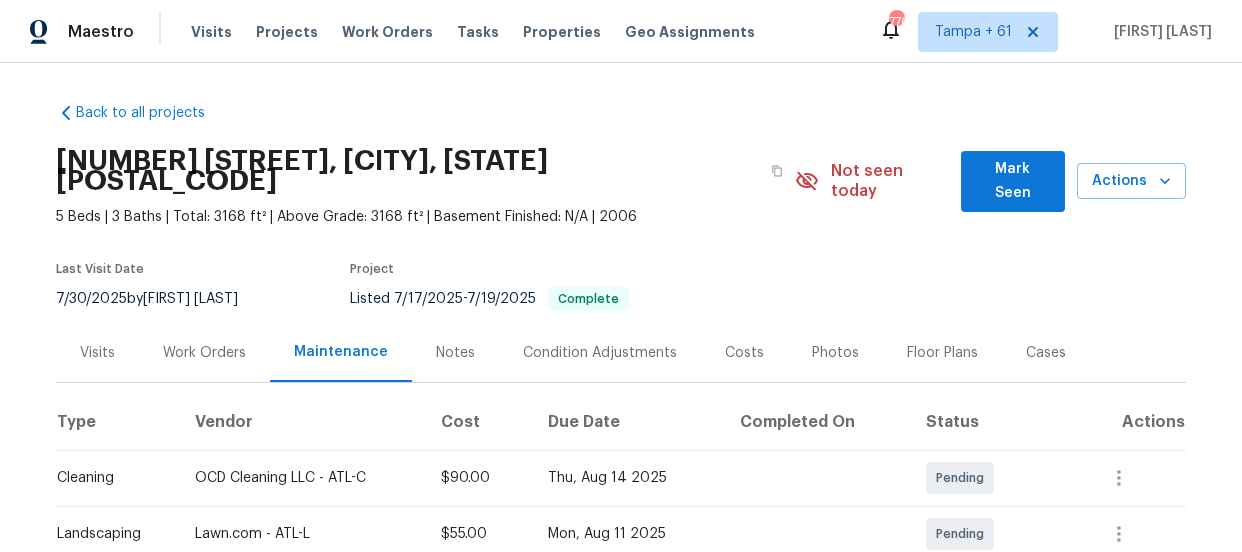 scroll, scrollTop: 0, scrollLeft: 0, axis: both 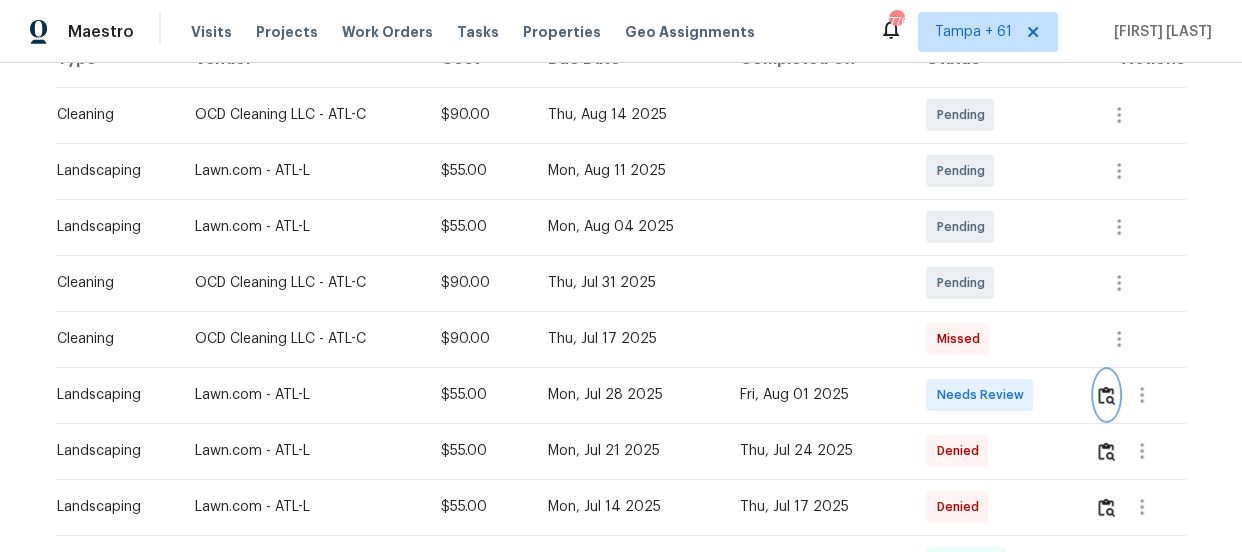 click at bounding box center [1106, 395] 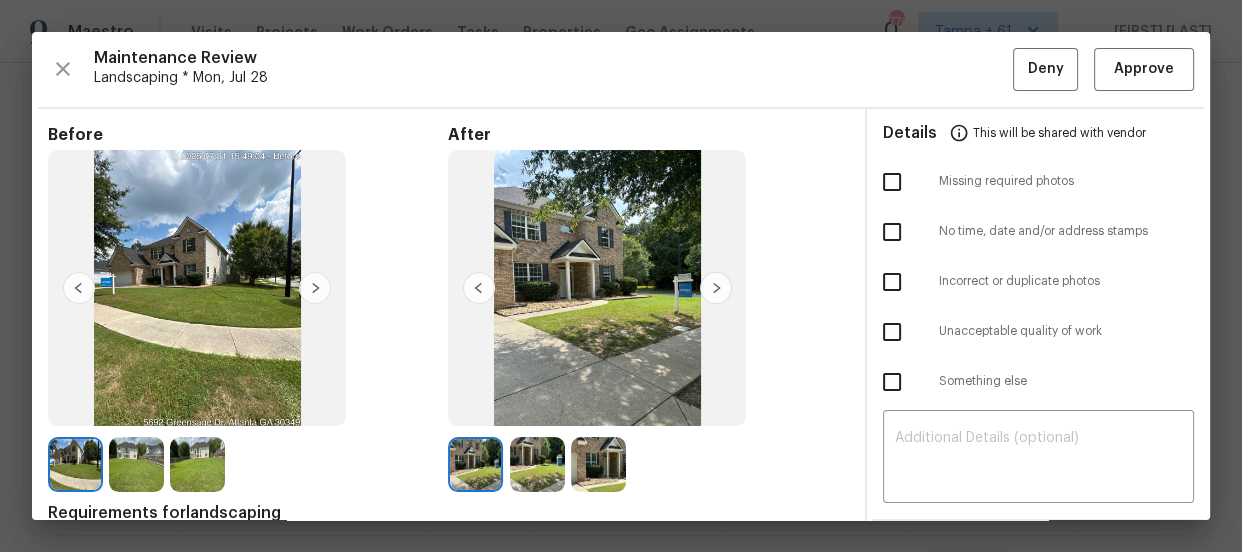 click at bounding box center (892, 182) 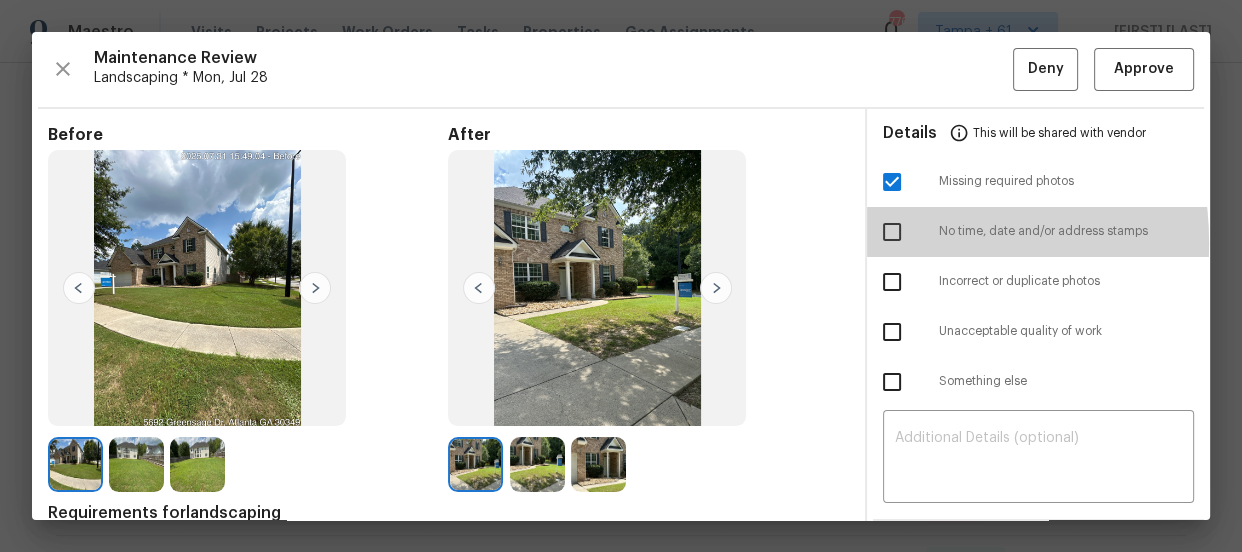click at bounding box center (892, 232) 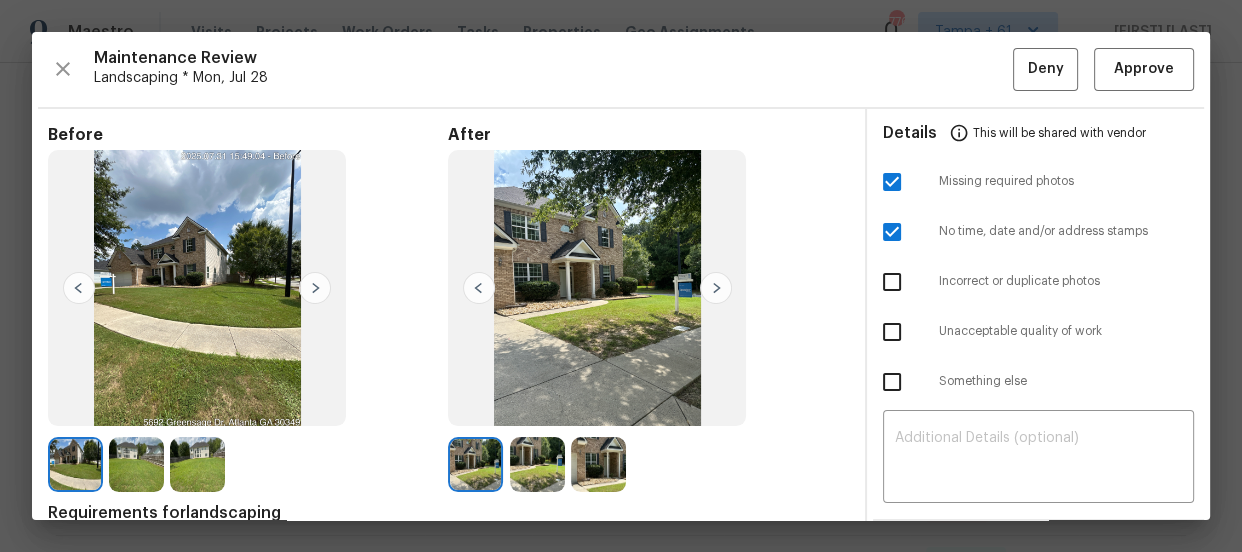 scroll, scrollTop: 181, scrollLeft: 0, axis: vertical 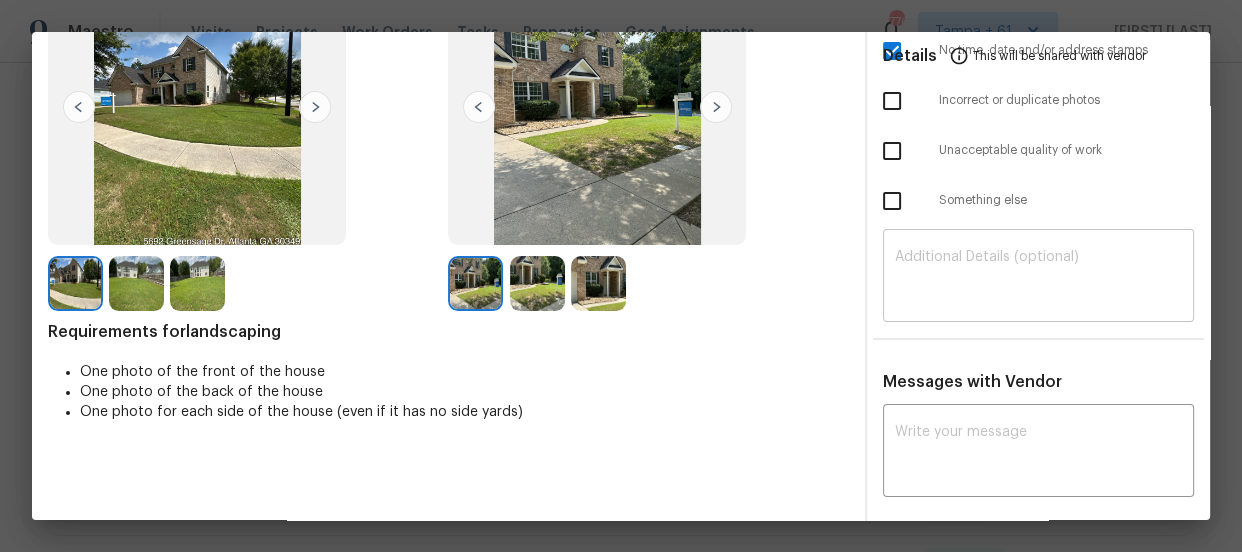click at bounding box center [1038, 278] 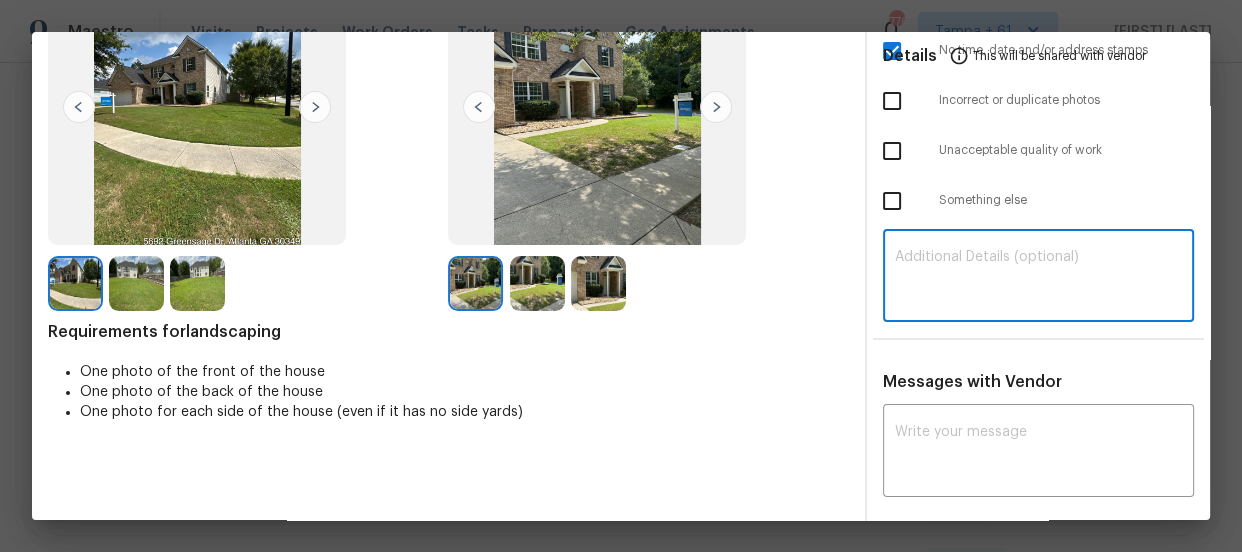 paste on "Maintenance Audit Team: Hello! Unfortunately this Landscaping visit completed on [DATE] has been denied because we are missing the required time, date, address stamp, 2 sideyards and full view of the backyard photos . For approval, please upload these if you have them or submit a screenshot of photo metadata from this visit for approval. If you or your team need a refresher on the requirements, they can be found at https://www.opendoor.com/vendor-help/quality. Thank you!" 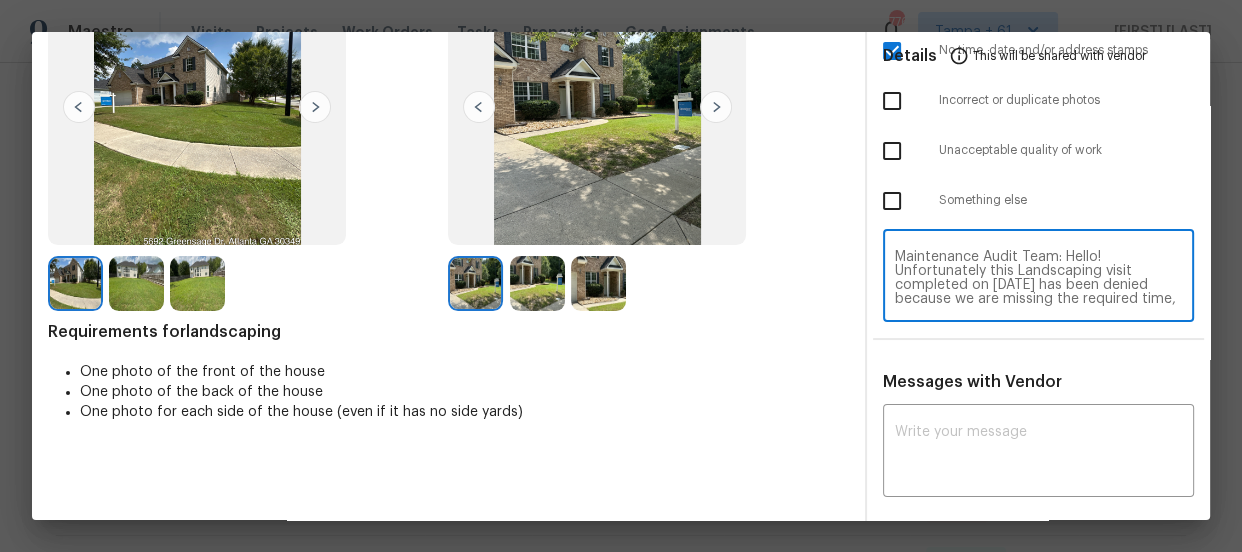 scroll, scrollTop: 140, scrollLeft: 0, axis: vertical 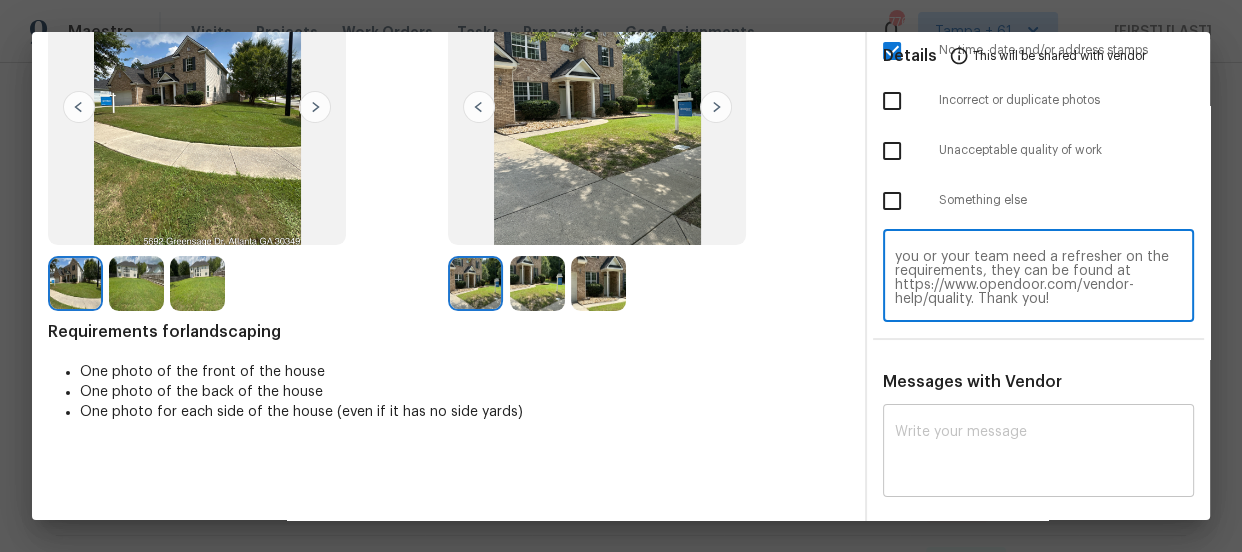 type on "Maintenance Audit Team: Hello! Unfortunately this Landscaping visit completed on [DATE] has been denied because we are missing the required time, date, address stamp, 2 sideyards and full view of the backyard photos . For approval, please upload these if you have them or submit a screenshot of photo metadata from this visit for approval. If you or your team need a refresher on the requirements, they can be found at https://www.opendoor.com/vendor-help/quality. Thank you!" 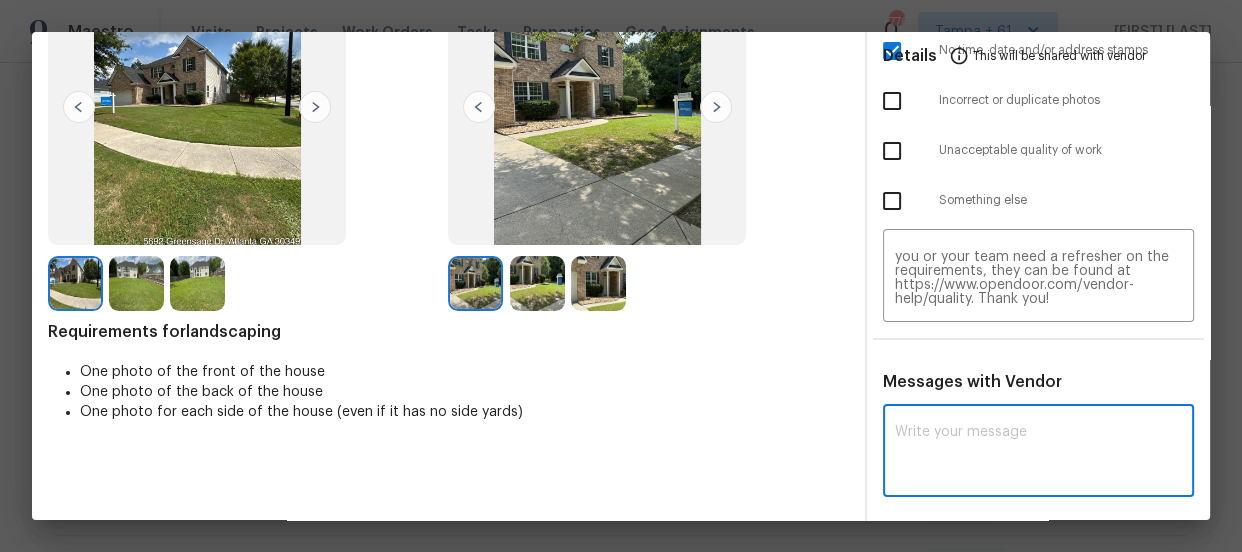 paste on "Maintenance Audit Team: Hello! Unfortunately this Landscaping visit completed on [DATE] has been denied because we are missing the required time, date, address stamp, 2 sideyards and full view of the backyard photos . For approval, please upload these if you have them or submit a screenshot of photo metadata from this visit for approval. If you or your team need a refresher on the requirements, they can be found at https://www.opendoor.com/vendor-help/quality. Thank you!" 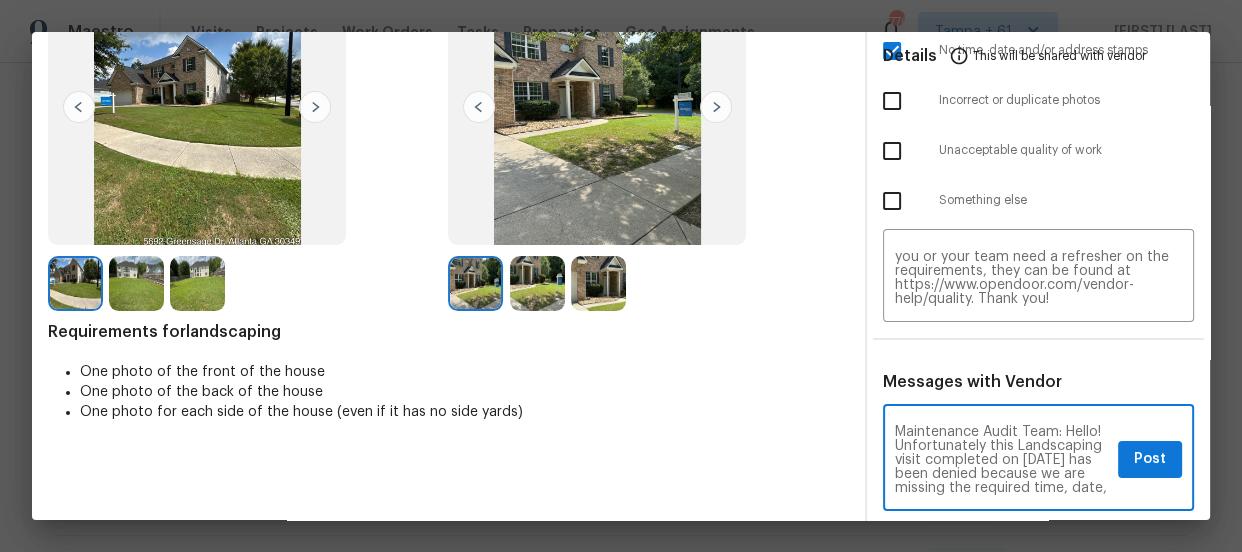 scroll, scrollTop: 210, scrollLeft: 0, axis: vertical 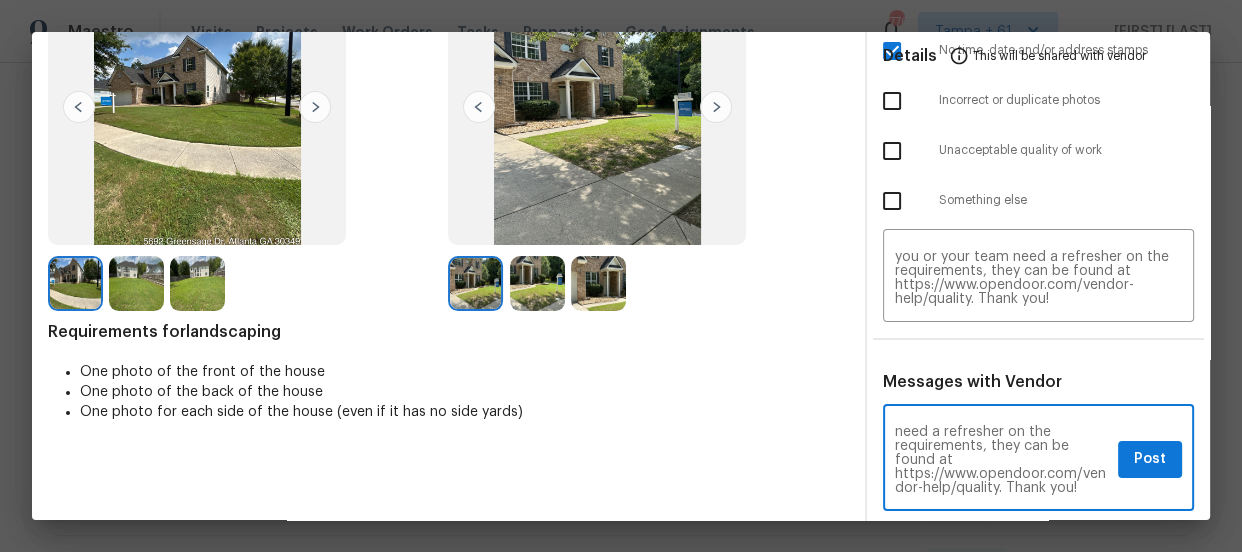 type on "Maintenance Audit Team: Hello! Unfortunately this Landscaping visit completed on [DATE] has been denied because we are missing the required time, date, address stamp, 2 sideyards and full view of the backyard photos . For approval, please upload these if you have them or submit a screenshot of photo metadata from this visit for approval. If you or your team need a refresher on the requirements, they can be found at https://www.opendoor.com/vendor-help/quality. Thank you!" 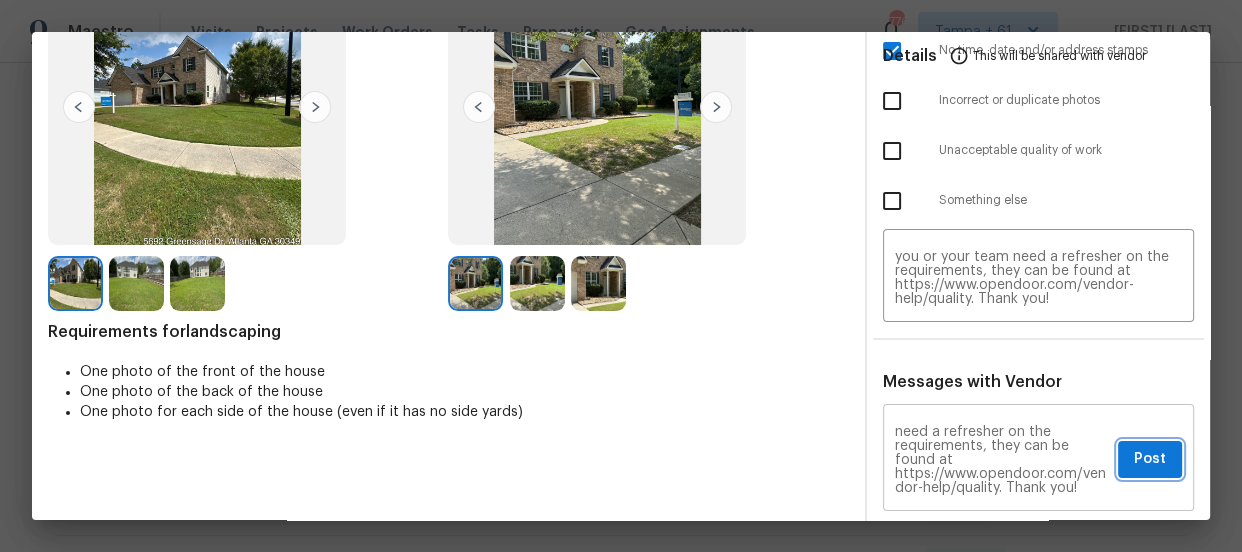 click on "Post" at bounding box center [1150, 459] 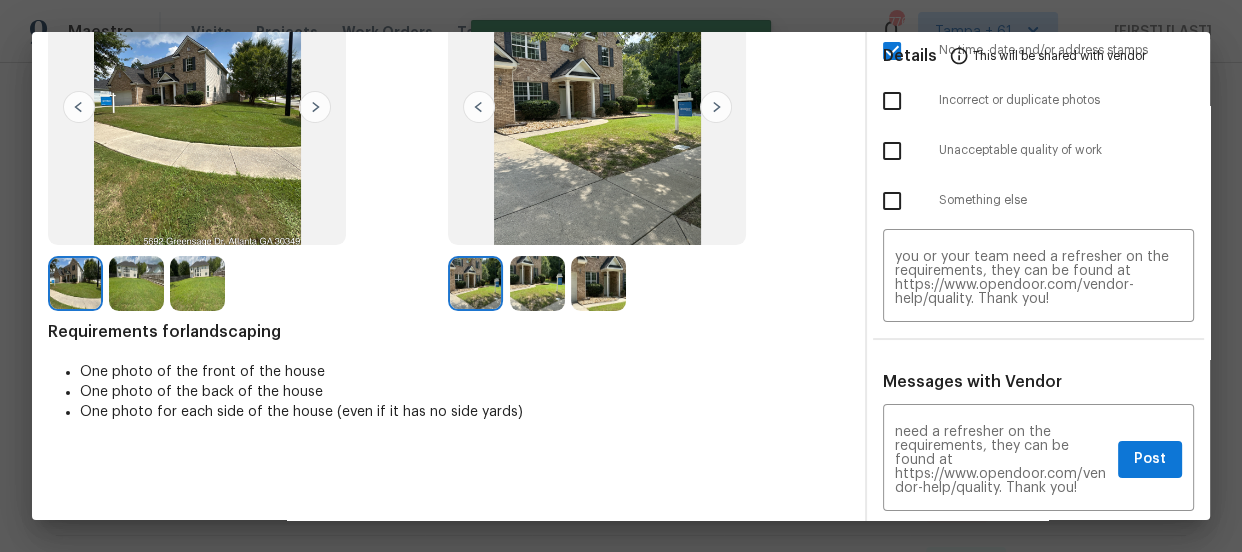 type 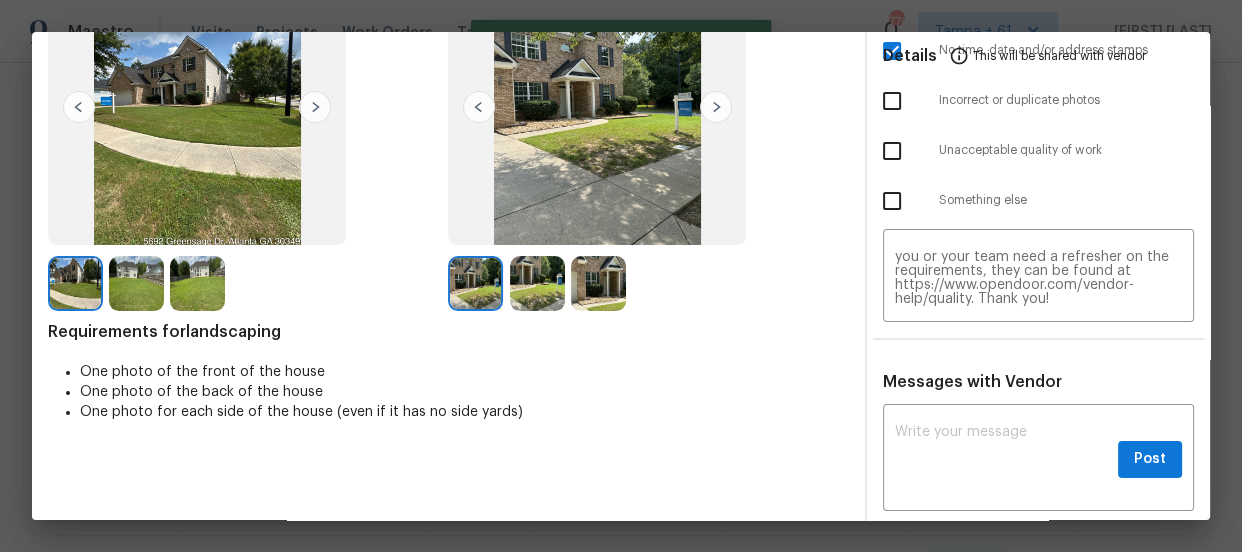 scroll, scrollTop: 0, scrollLeft: 0, axis: both 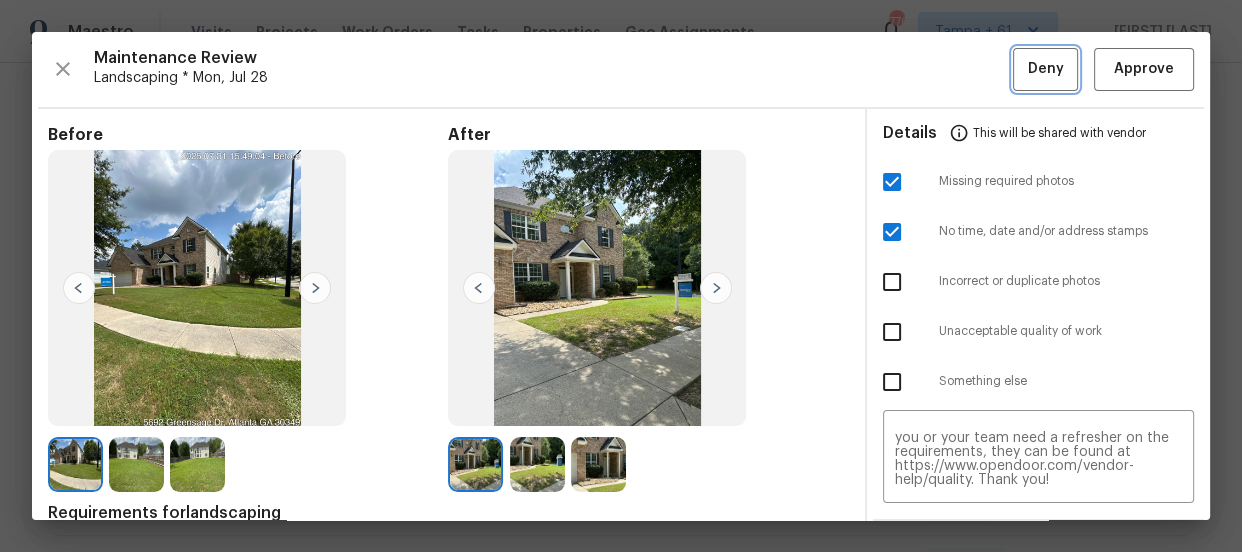 click on "Deny" at bounding box center [1046, 69] 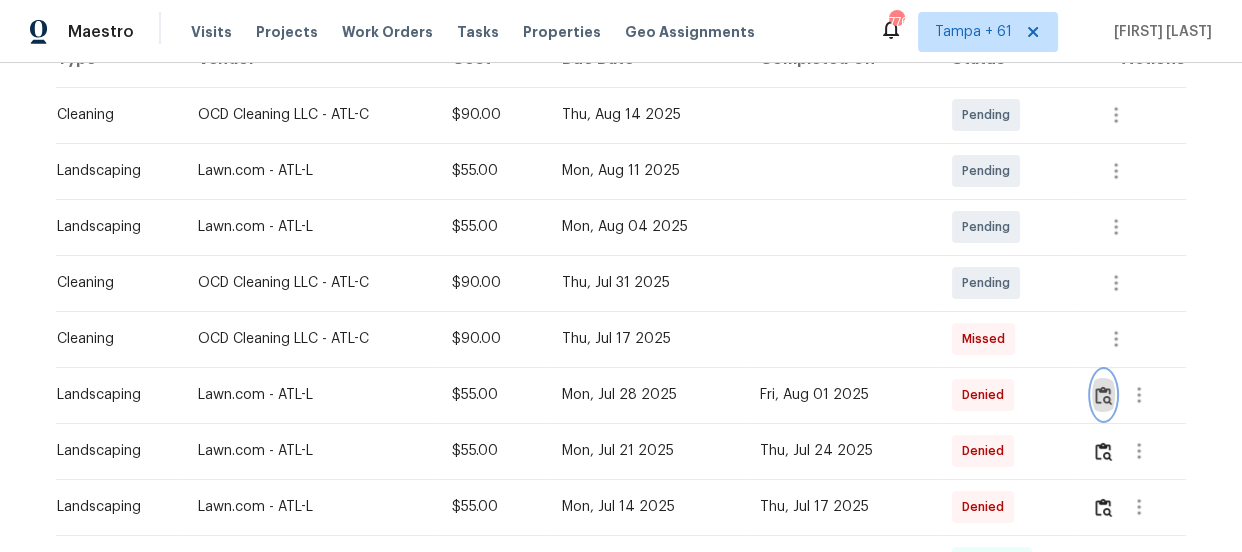 click at bounding box center [1103, 395] 